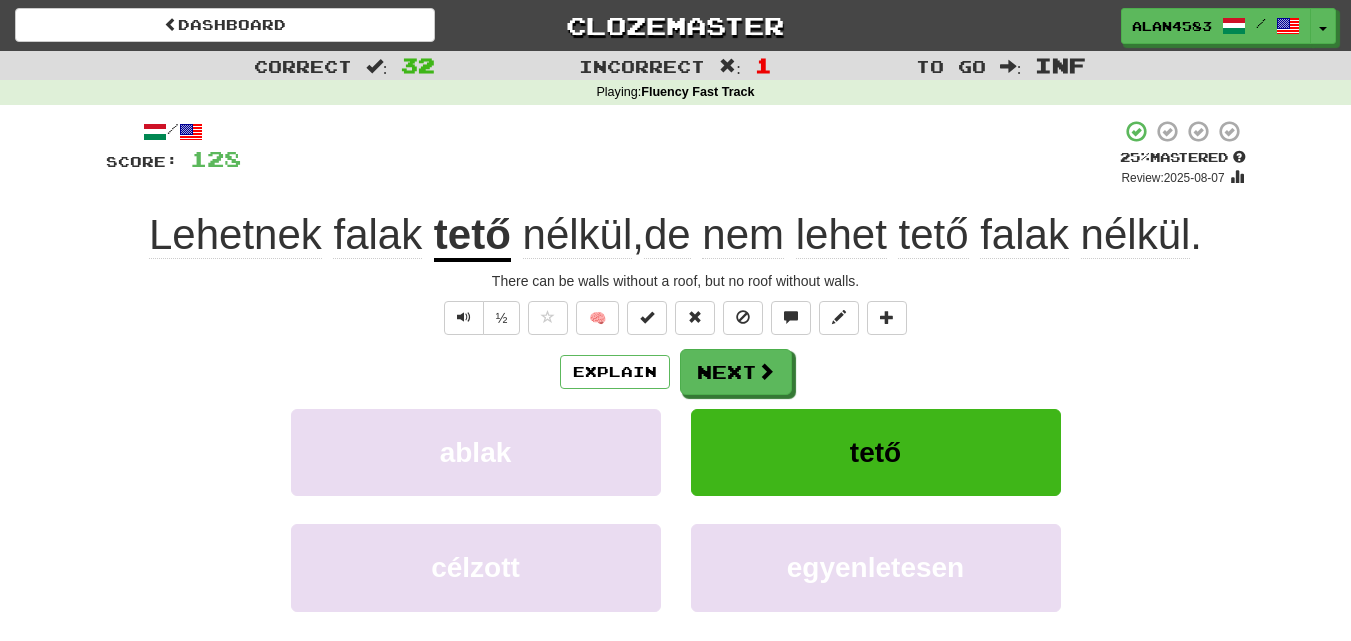scroll, scrollTop: 0, scrollLeft: 0, axis: both 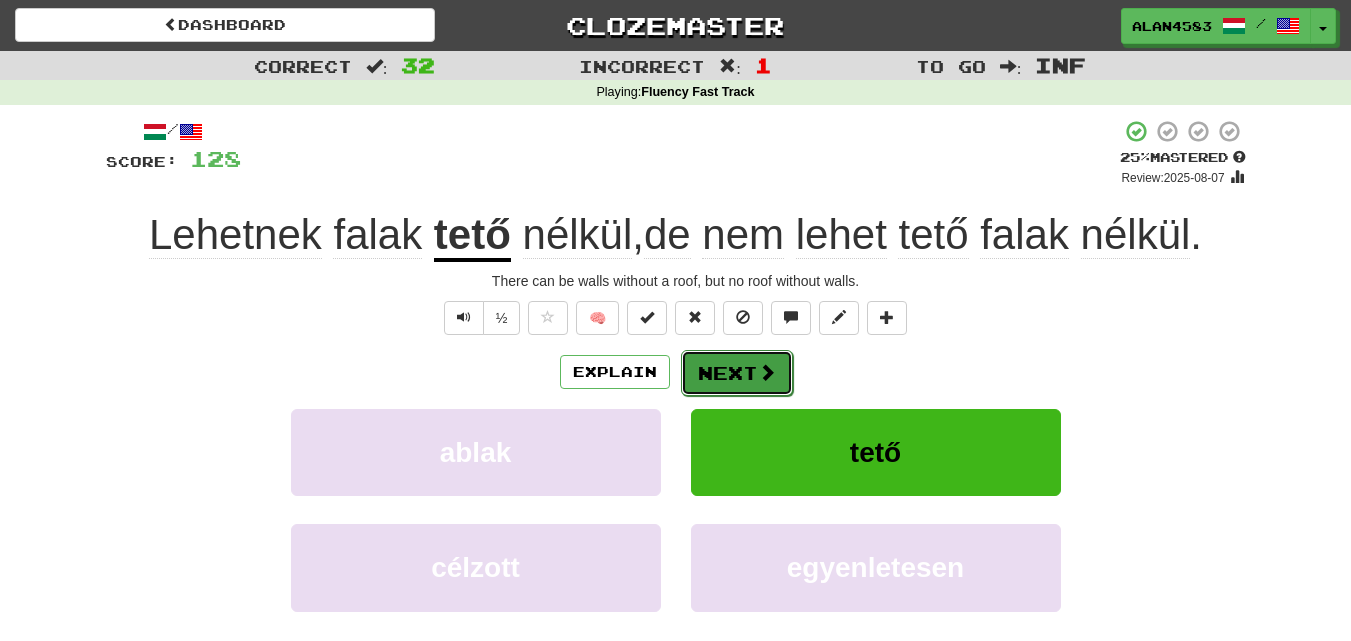 click on "Next" at bounding box center (737, 373) 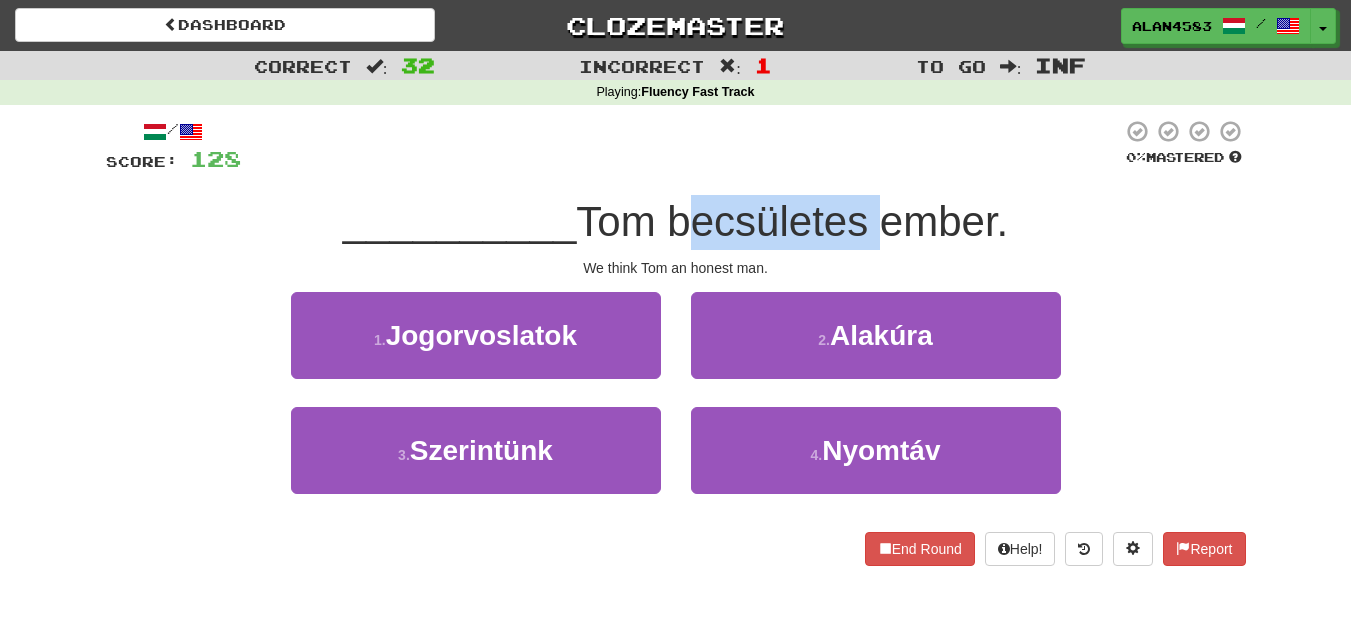 drag, startPoint x: 676, startPoint y: 223, endPoint x: 866, endPoint y: 227, distance: 190.0421 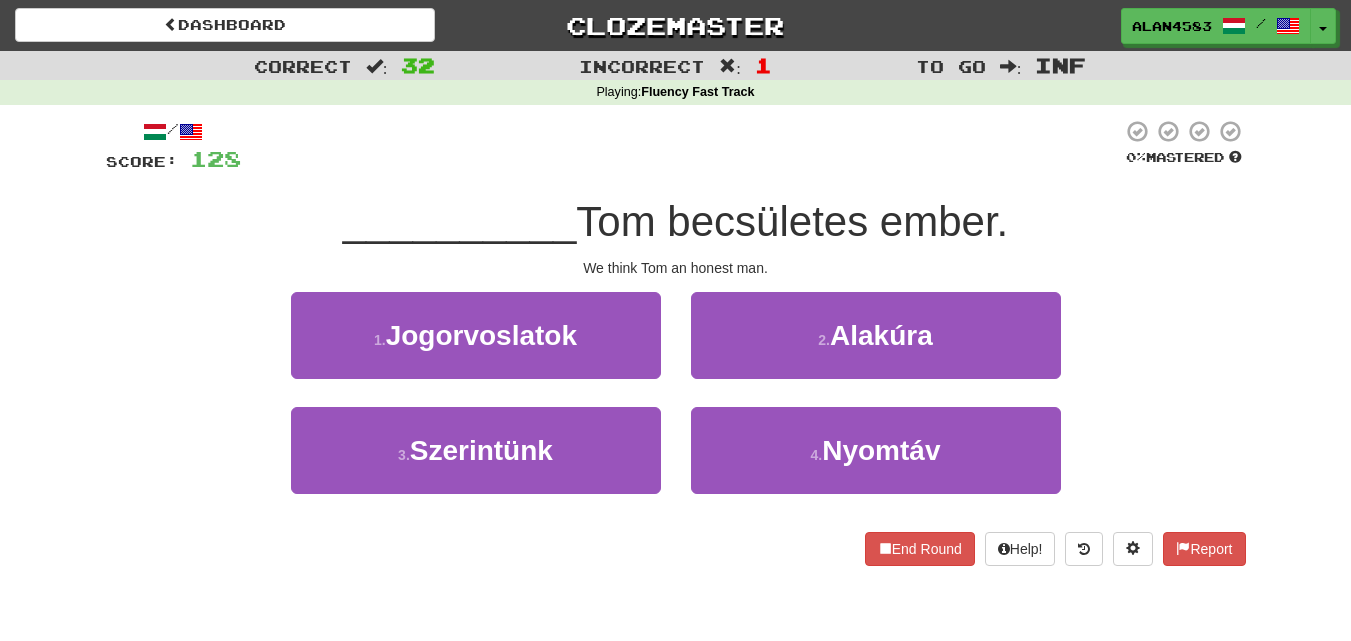 click at bounding box center (681, 146) 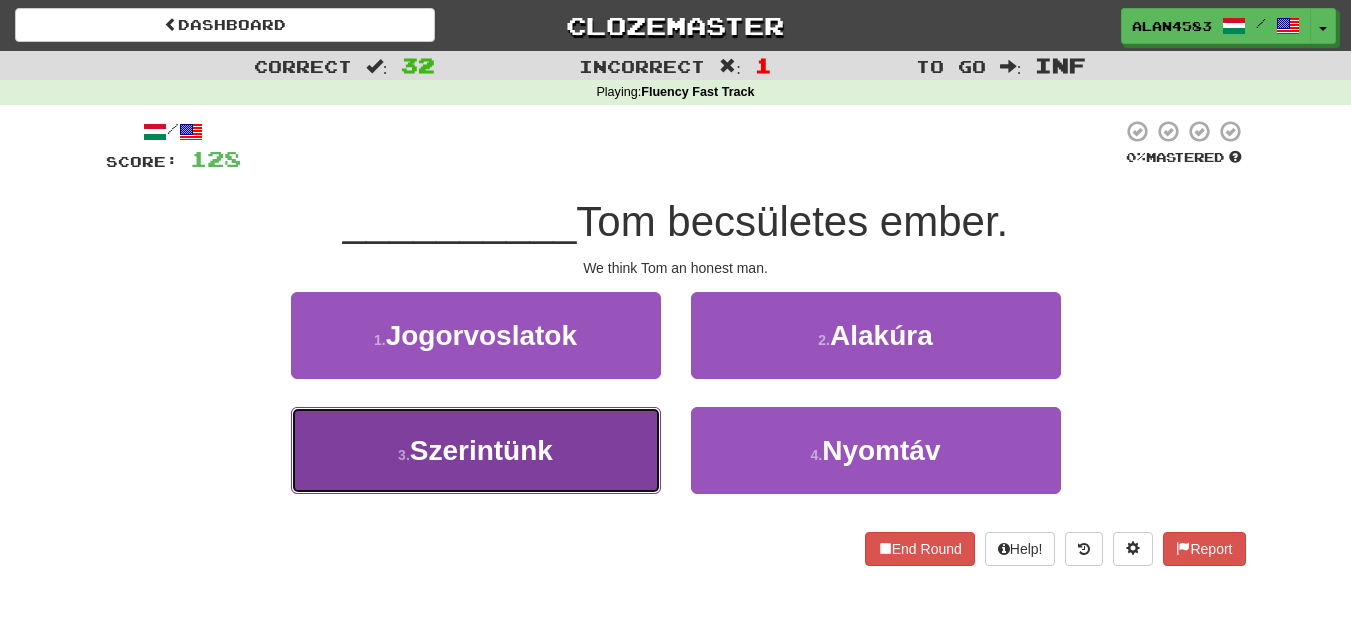 click on "3 .  Szerintünk" at bounding box center (476, 450) 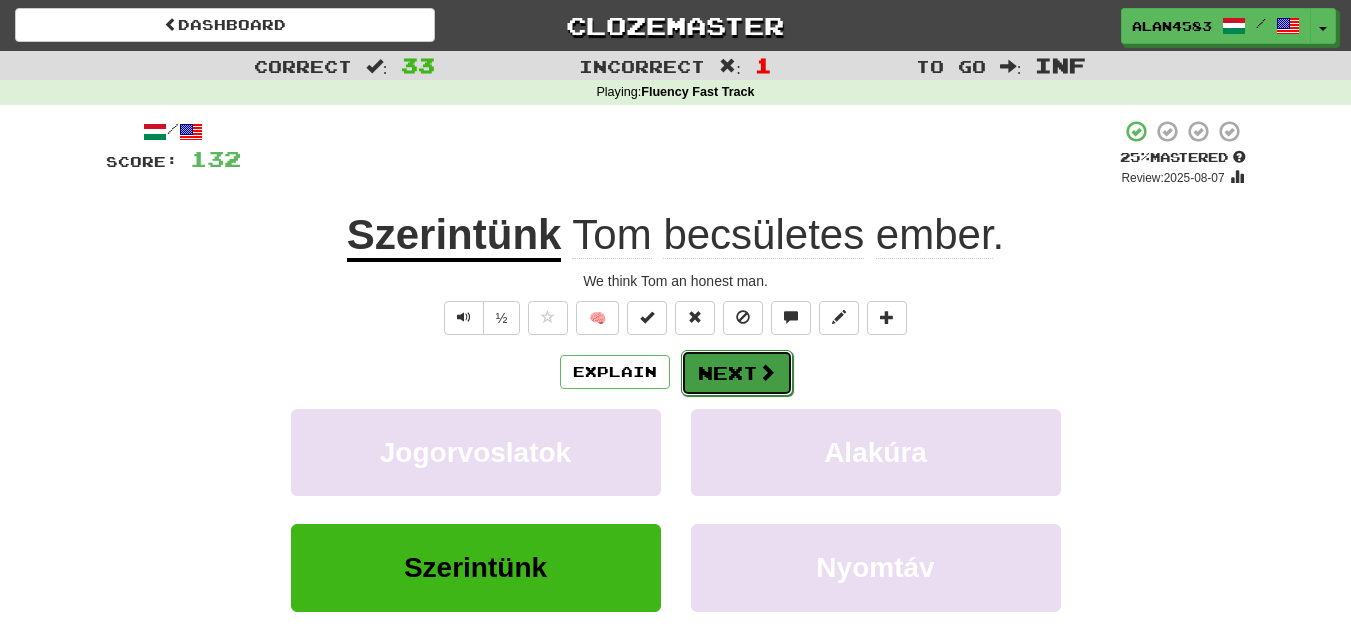 click on "Next" at bounding box center (737, 373) 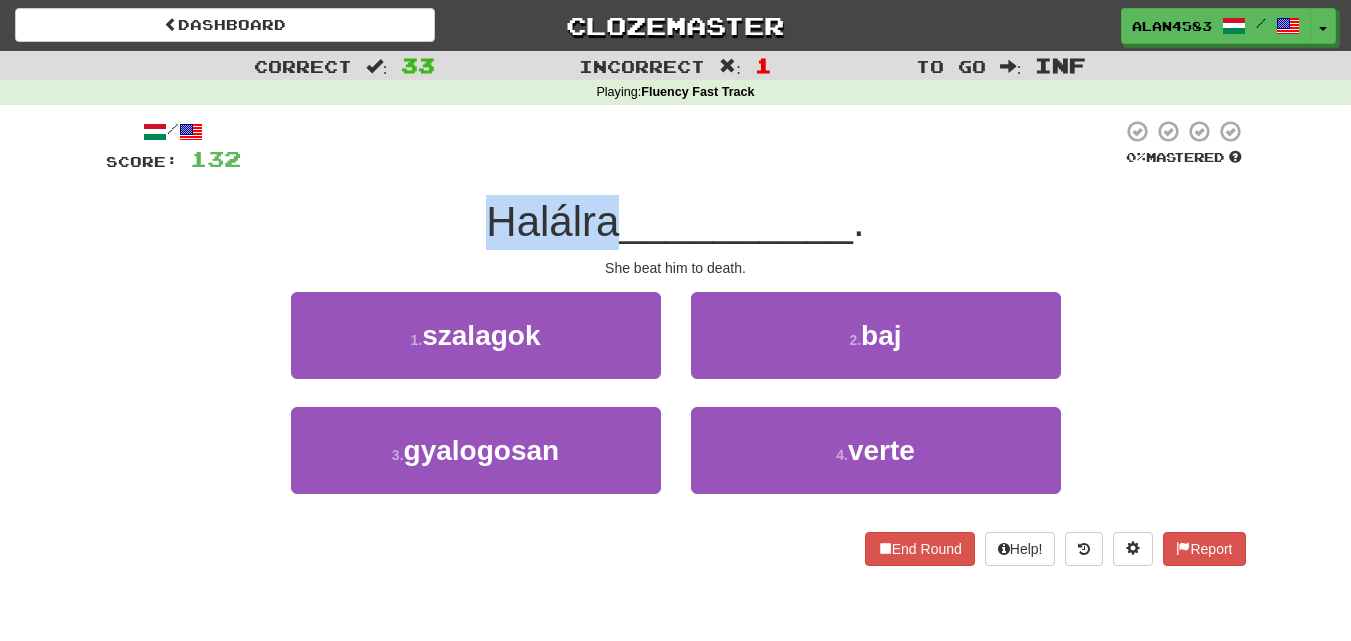 drag, startPoint x: 609, startPoint y: 211, endPoint x: 495, endPoint y: 203, distance: 114.28036 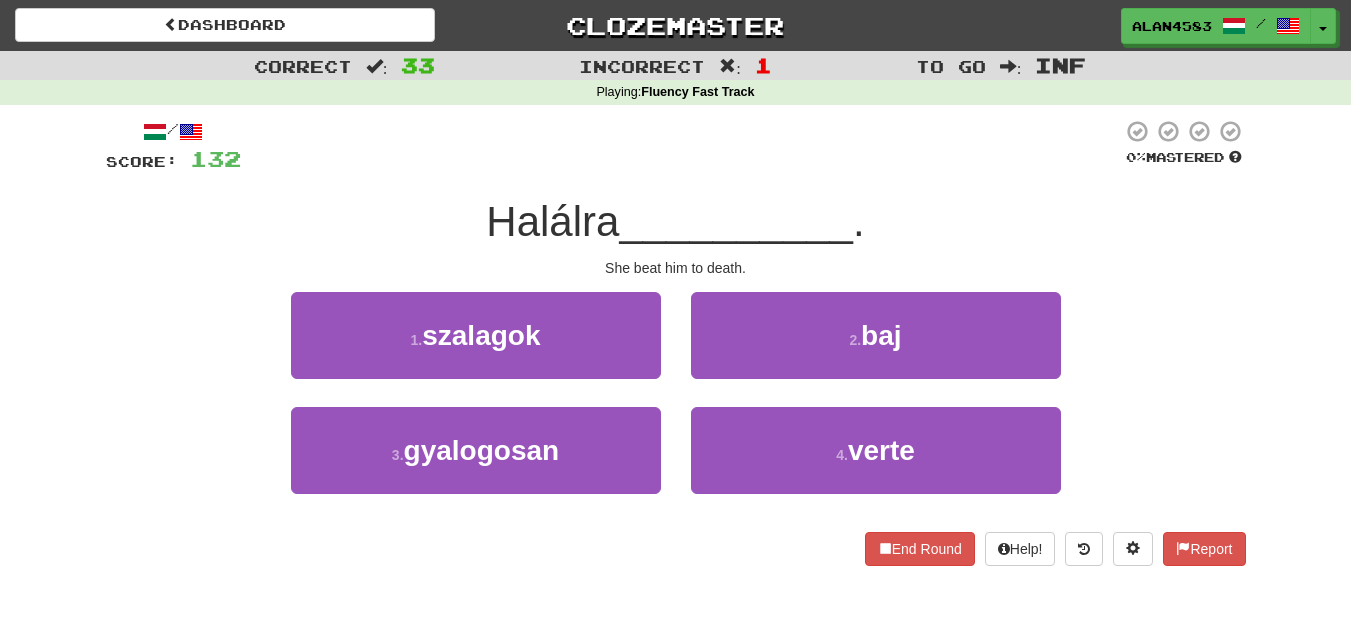 click at bounding box center (681, 146) 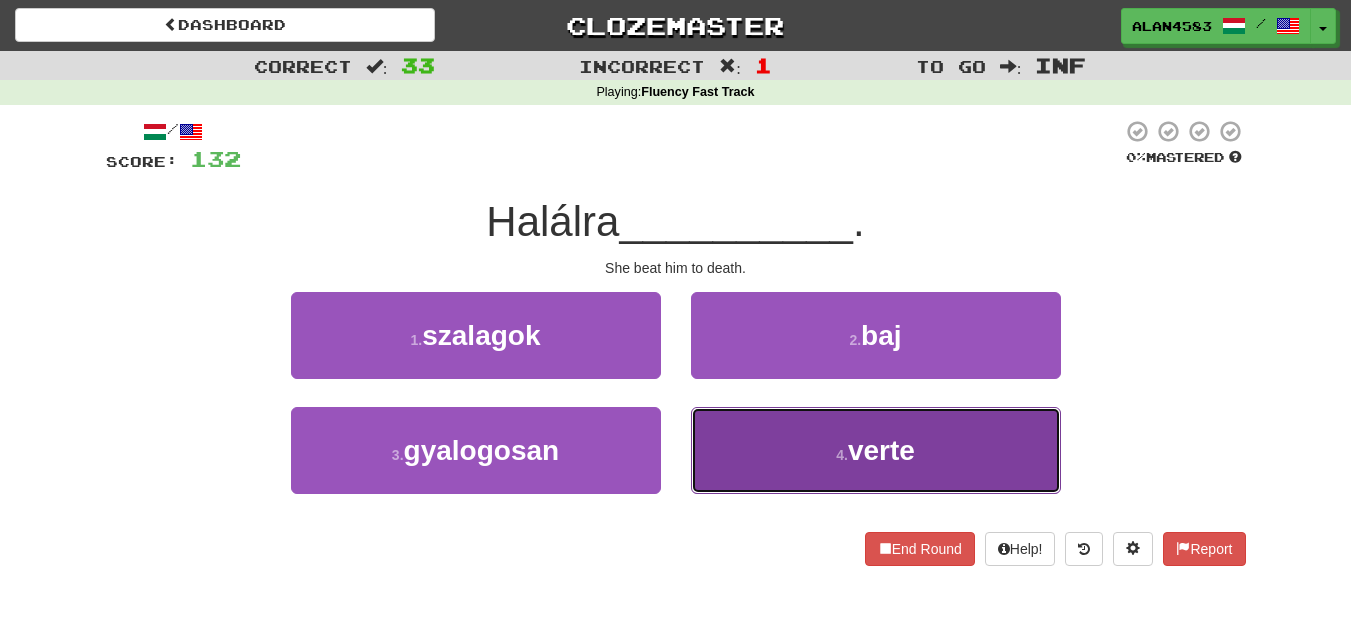 click on "4 .  verte" at bounding box center [876, 450] 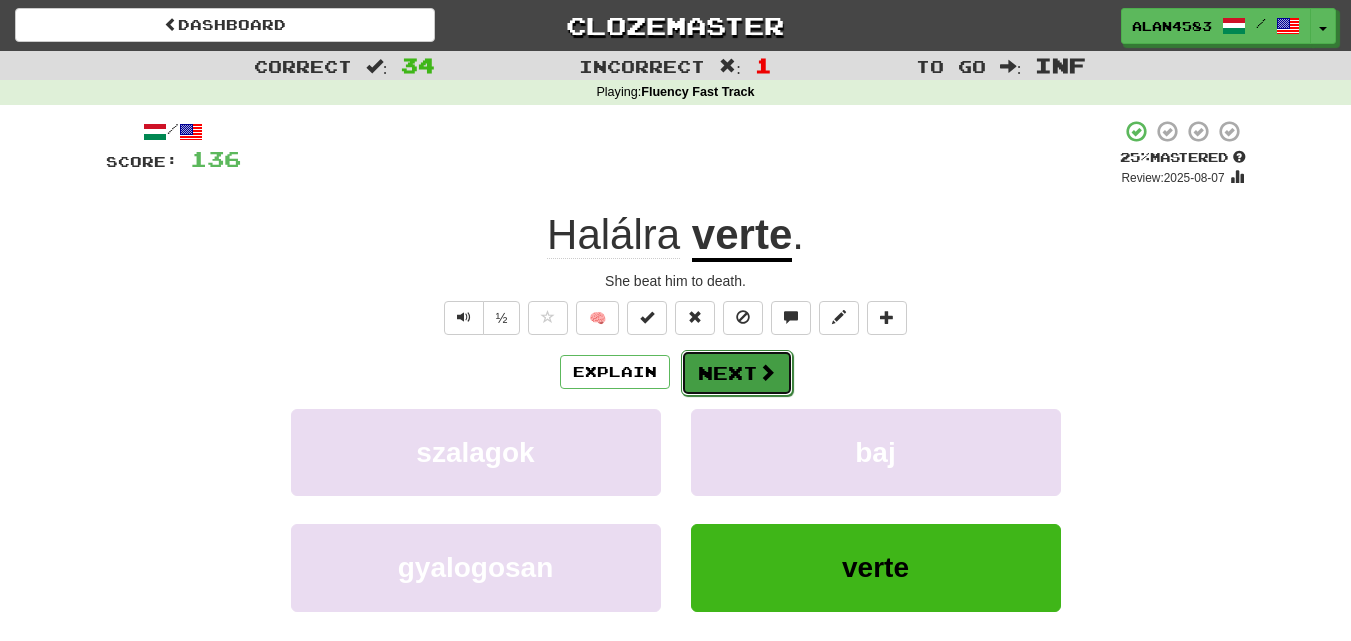 click on "Next" at bounding box center [737, 373] 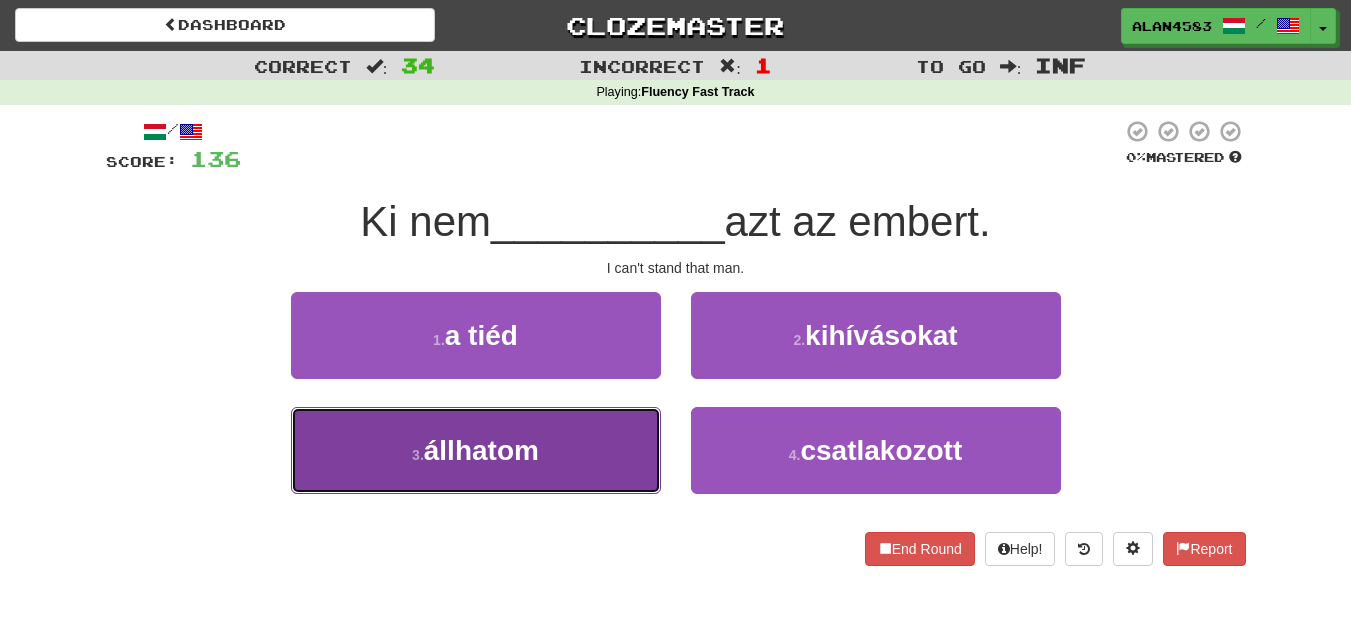 click on "állhatom" at bounding box center [481, 450] 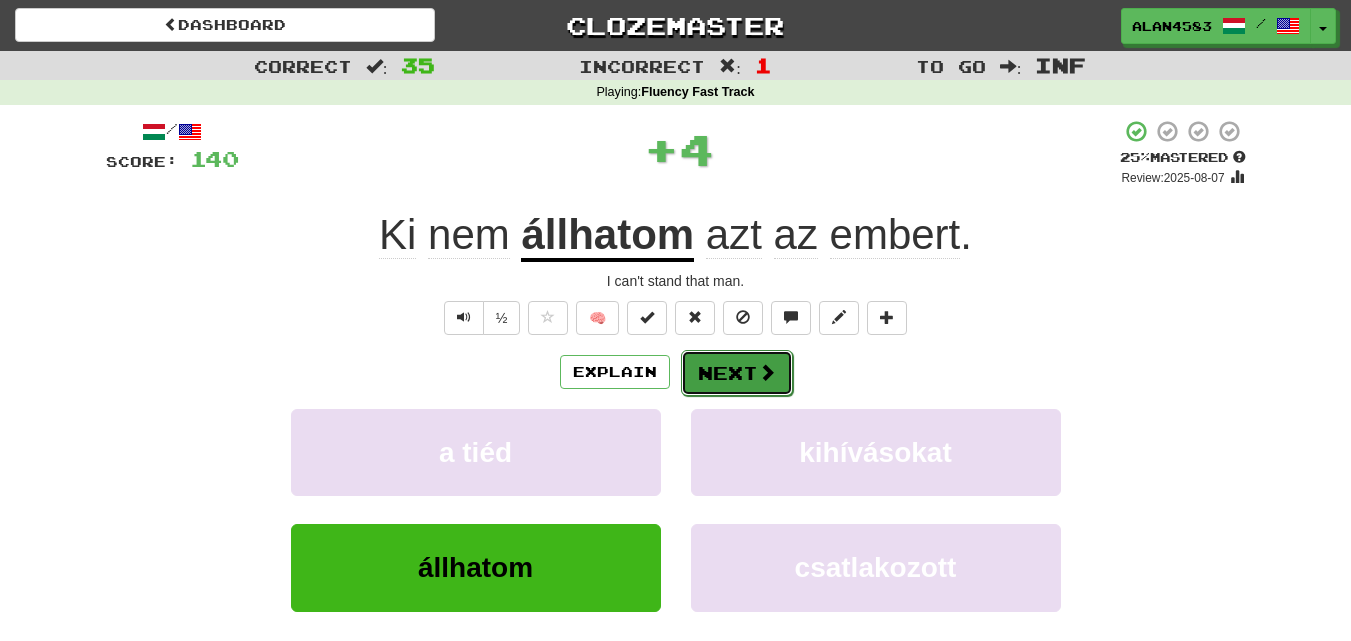 click on "Next" at bounding box center (737, 373) 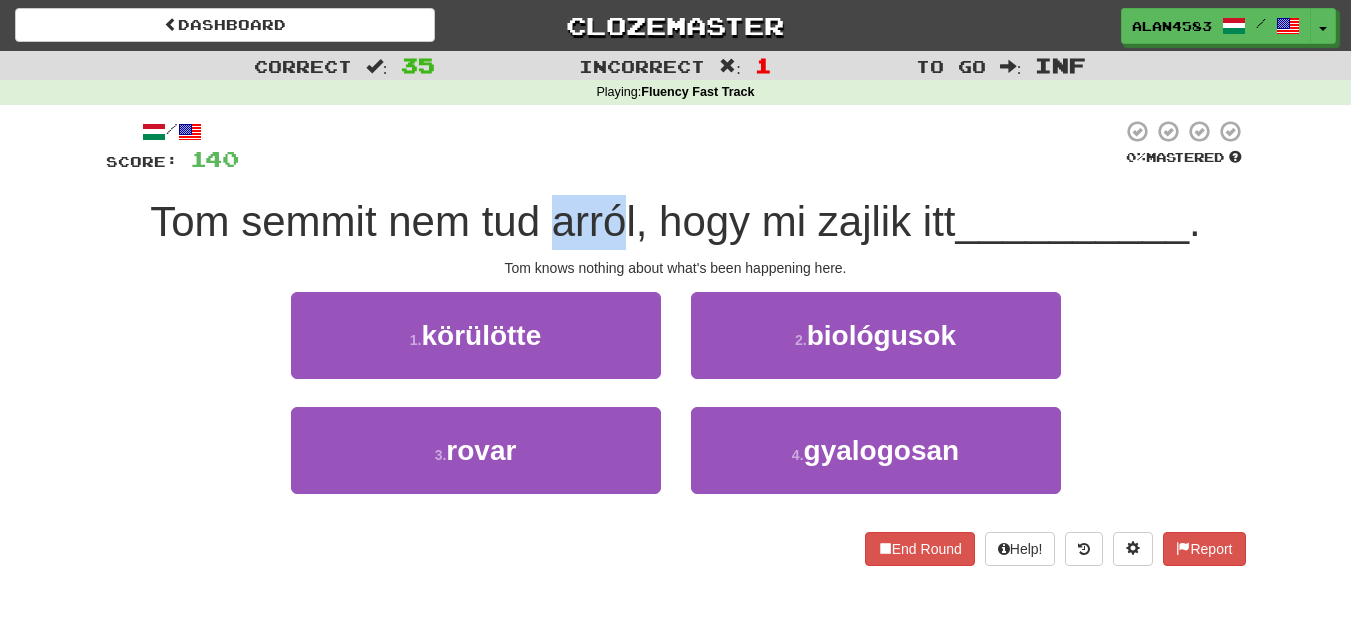 drag, startPoint x: 554, startPoint y: 221, endPoint x: 624, endPoint y: 217, distance: 70.11419 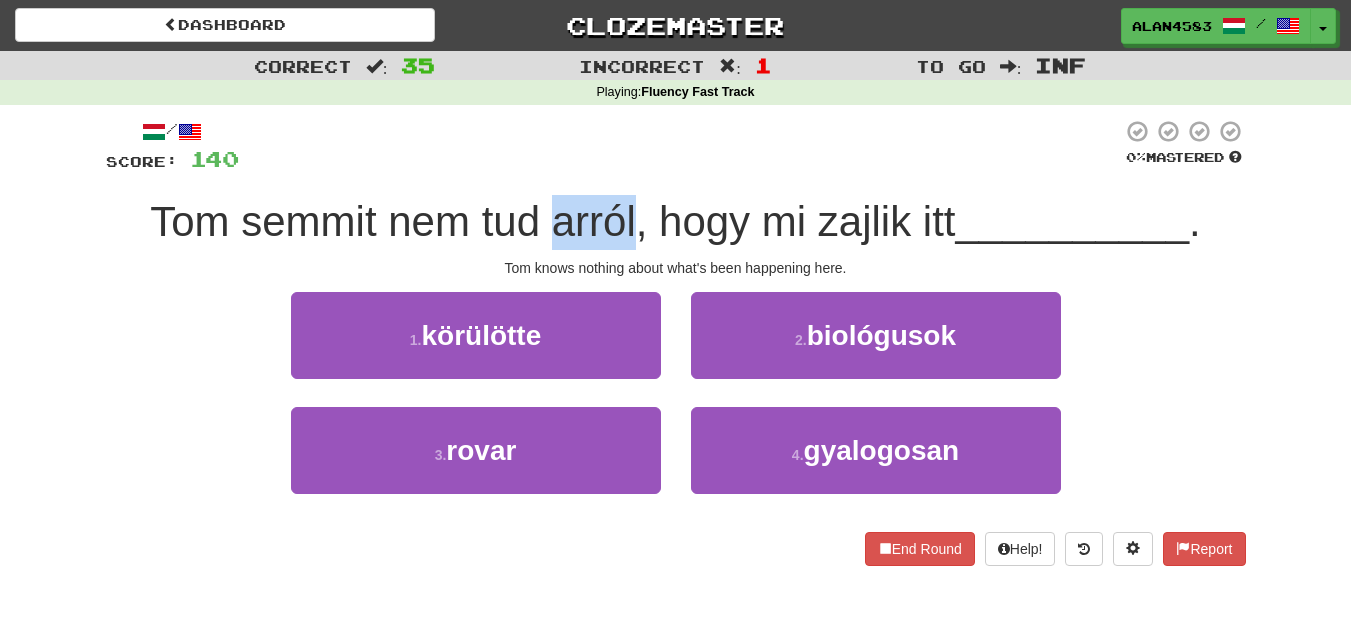 drag, startPoint x: 630, startPoint y: 216, endPoint x: 546, endPoint y: 212, distance: 84.095184 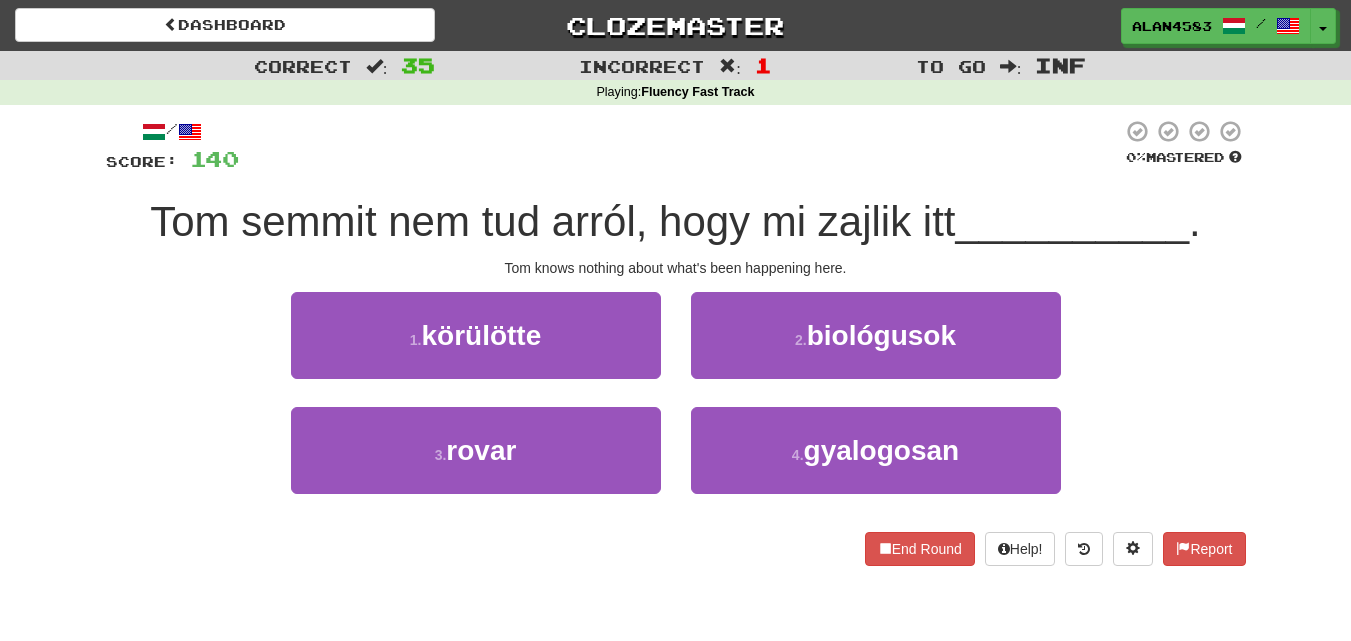 click at bounding box center (680, 146) 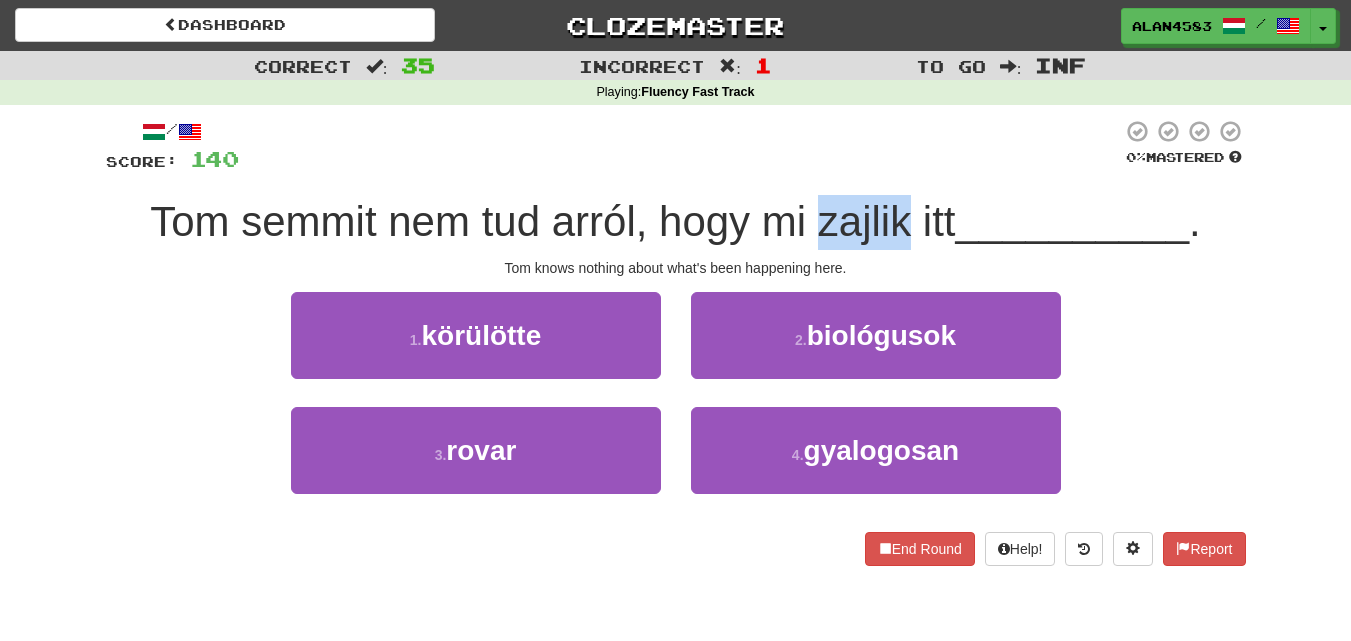 drag, startPoint x: 816, startPoint y: 221, endPoint x: 908, endPoint y: 220, distance: 92.00543 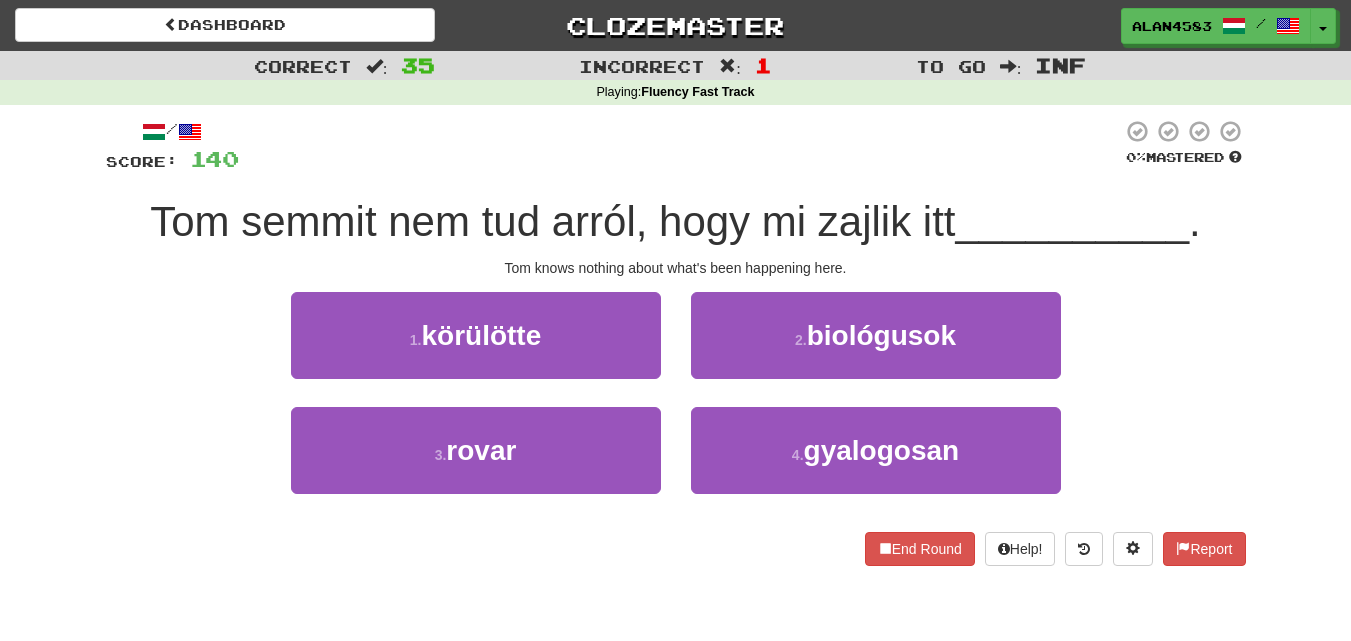 click at bounding box center (680, 146) 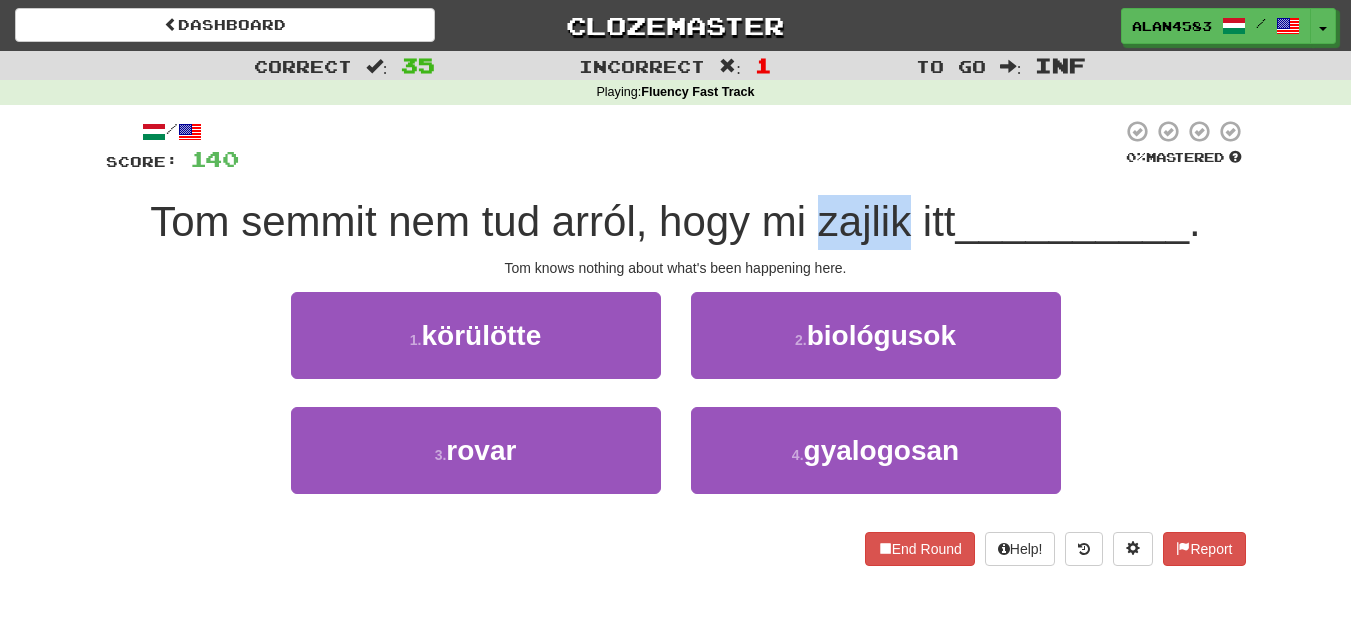 drag, startPoint x: 818, startPoint y: 219, endPoint x: 908, endPoint y: 220, distance: 90.005554 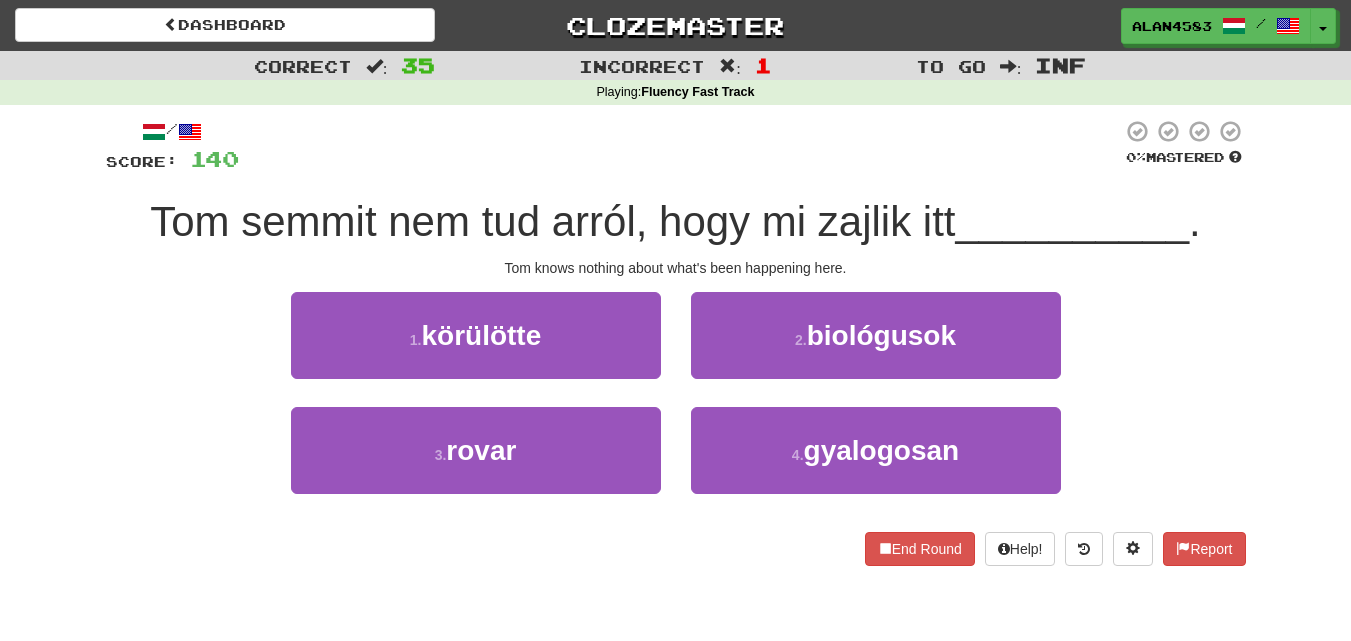 click at bounding box center (680, 146) 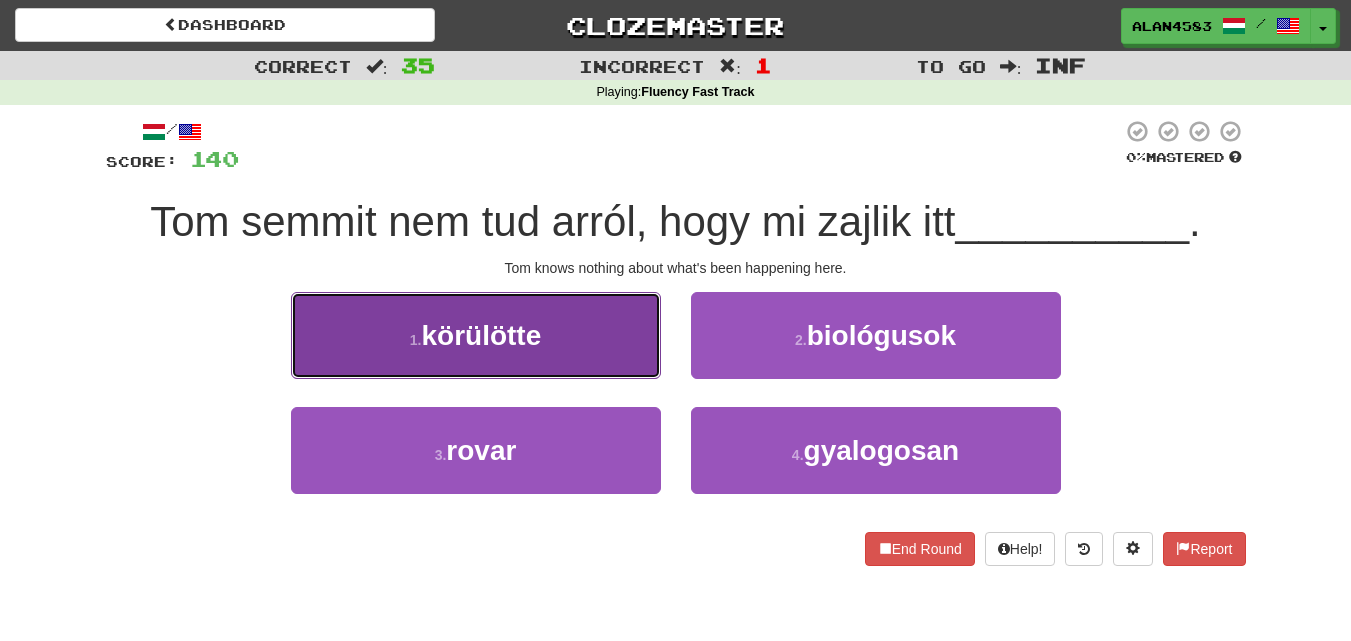 click on "1 .  körülötte" at bounding box center [476, 335] 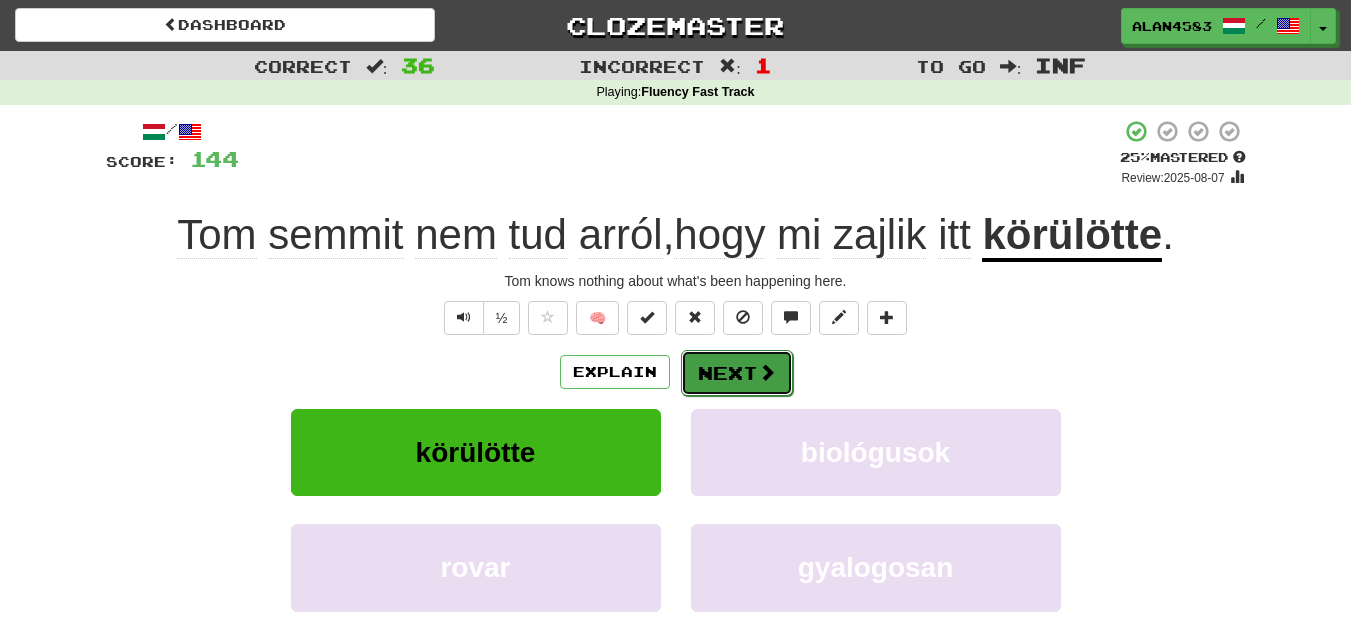 click on "Next" at bounding box center [737, 373] 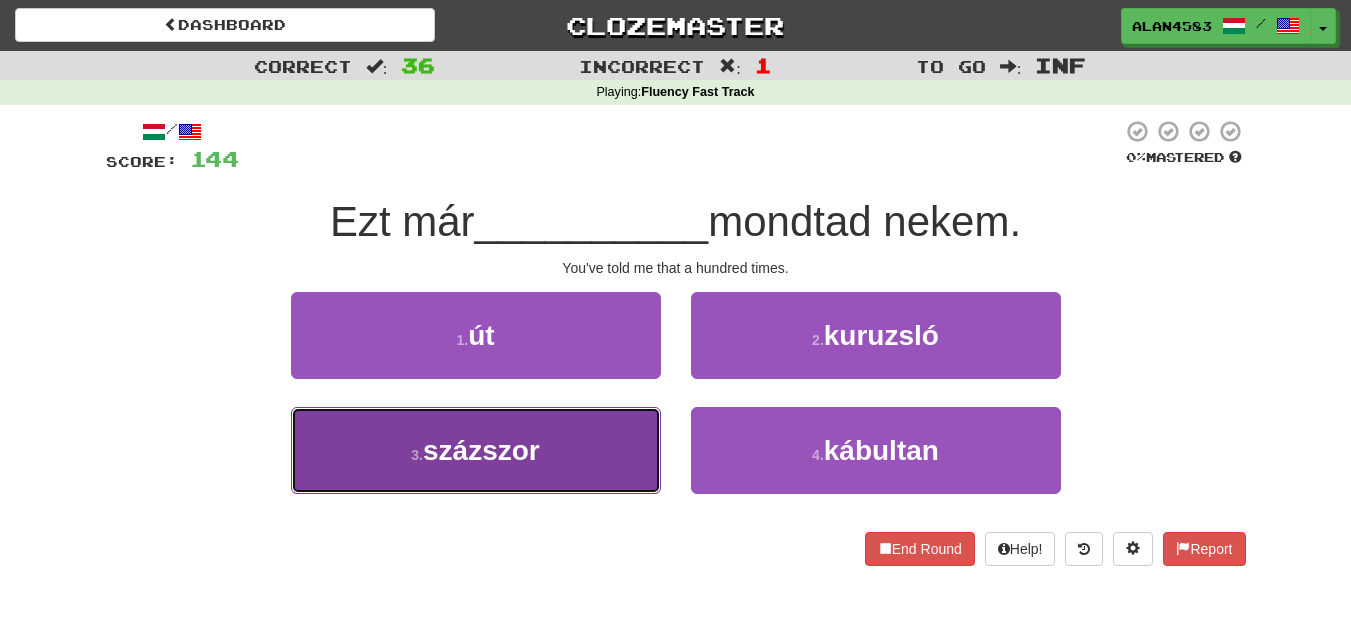 click on "3 .  százszor" at bounding box center [476, 450] 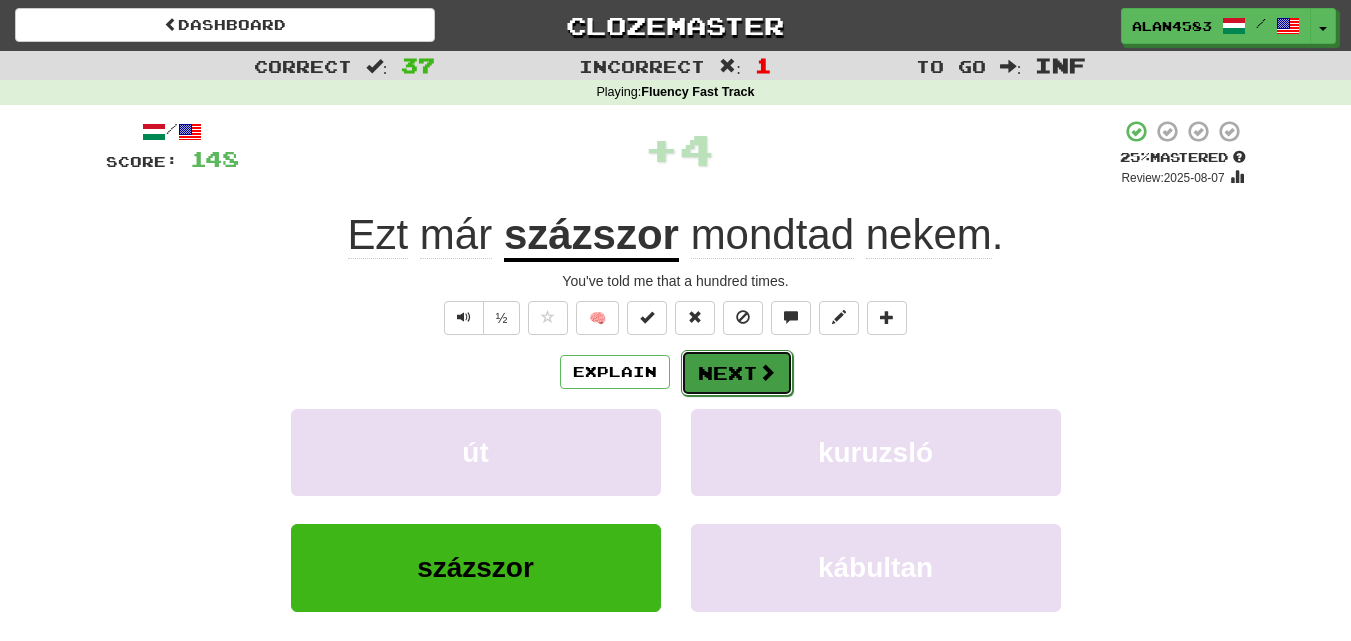 click on "Next" at bounding box center (737, 373) 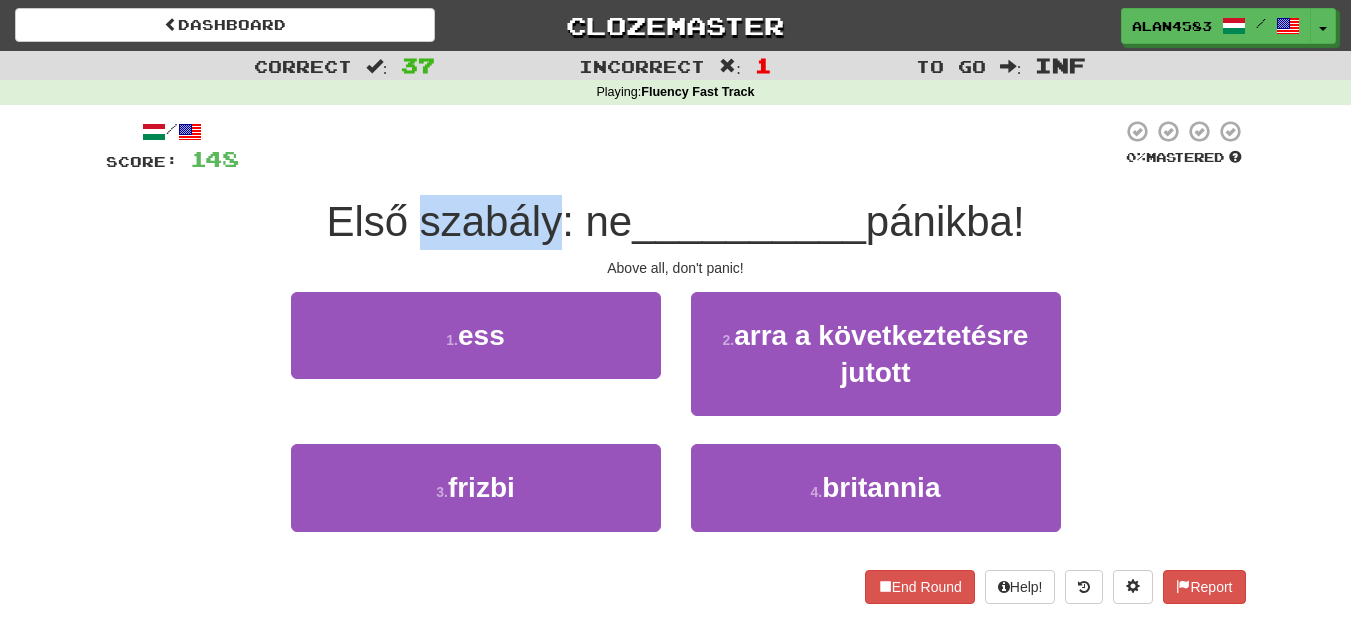 drag, startPoint x: 549, startPoint y: 214, endPoint x: 410, endPoint y: 210, distance: 139.05754 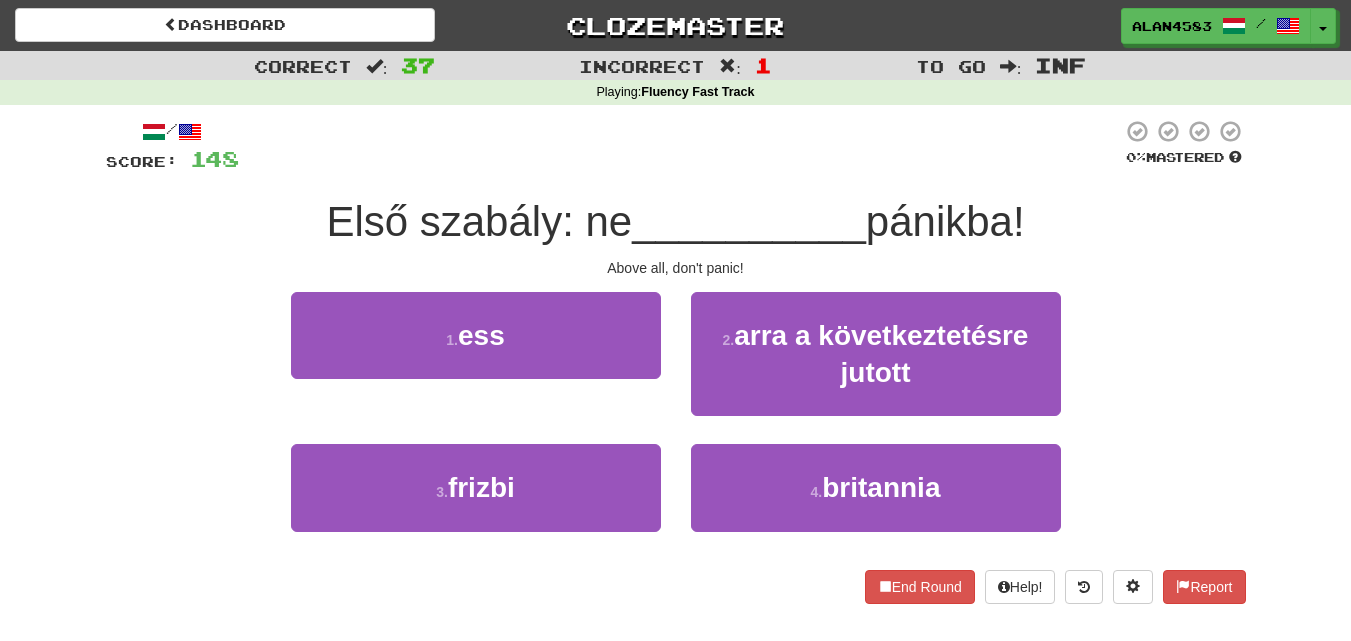 click at bounding box center [680, 146] 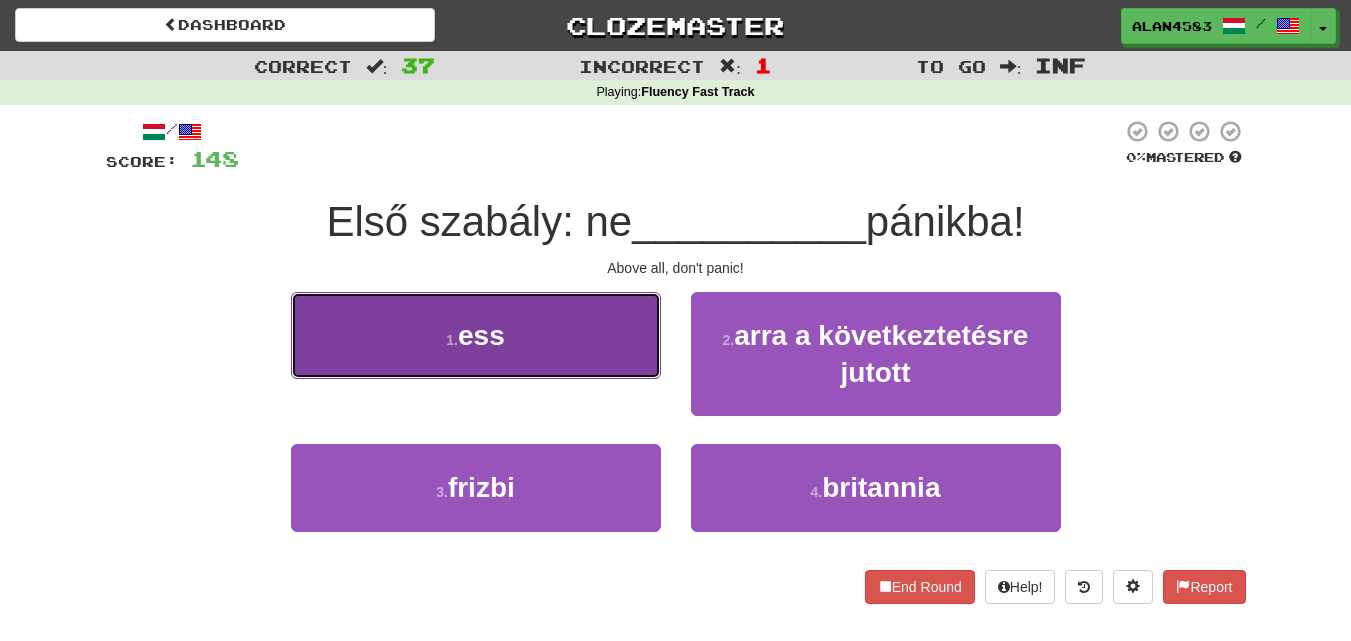 click on "1 .  ess" at bounding box center [476, 335] 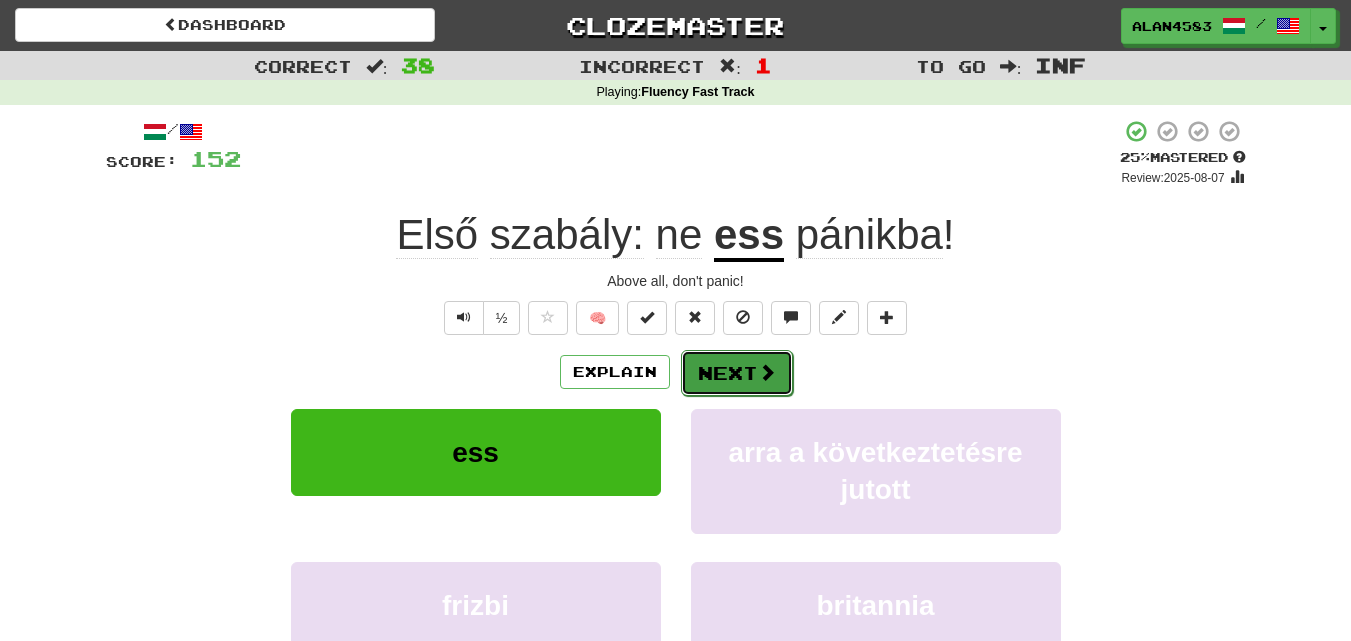 click on "Next" at bounding box center (737, 373) 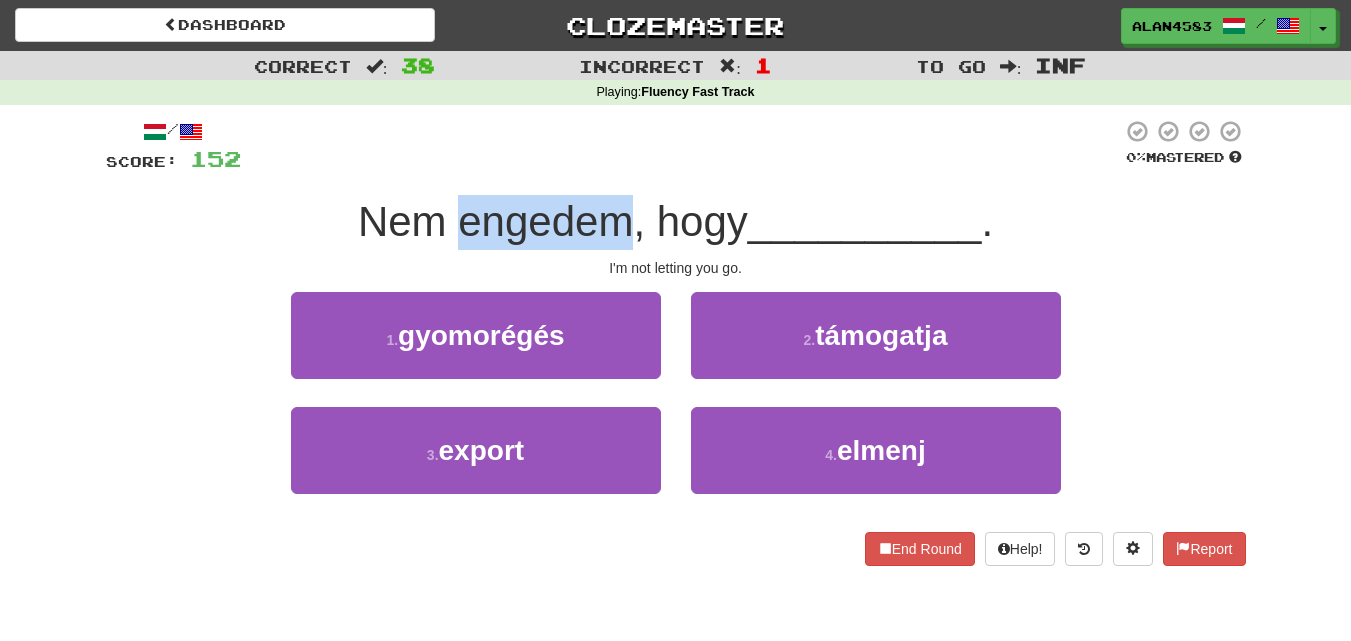 drag, startPoint x: 624, startPoint y: 213, endPoint x: 455, endPoint y: 198, distance: 169.66437 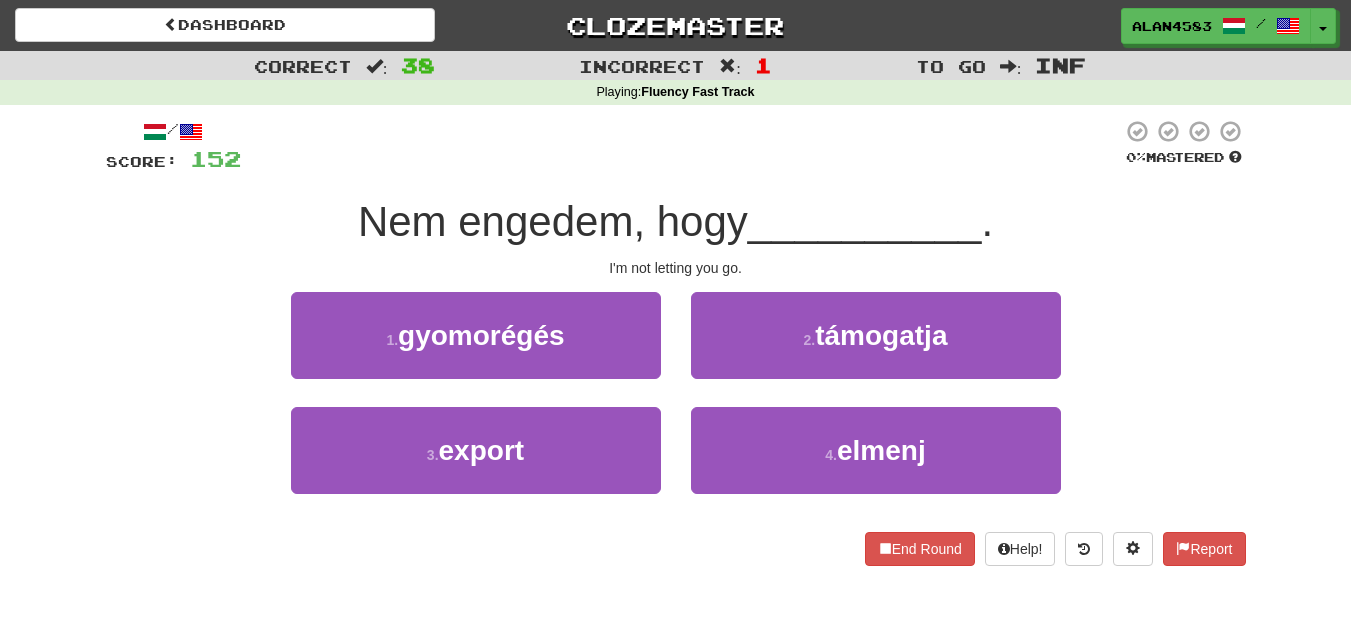 click at bounding box center [681, 146] 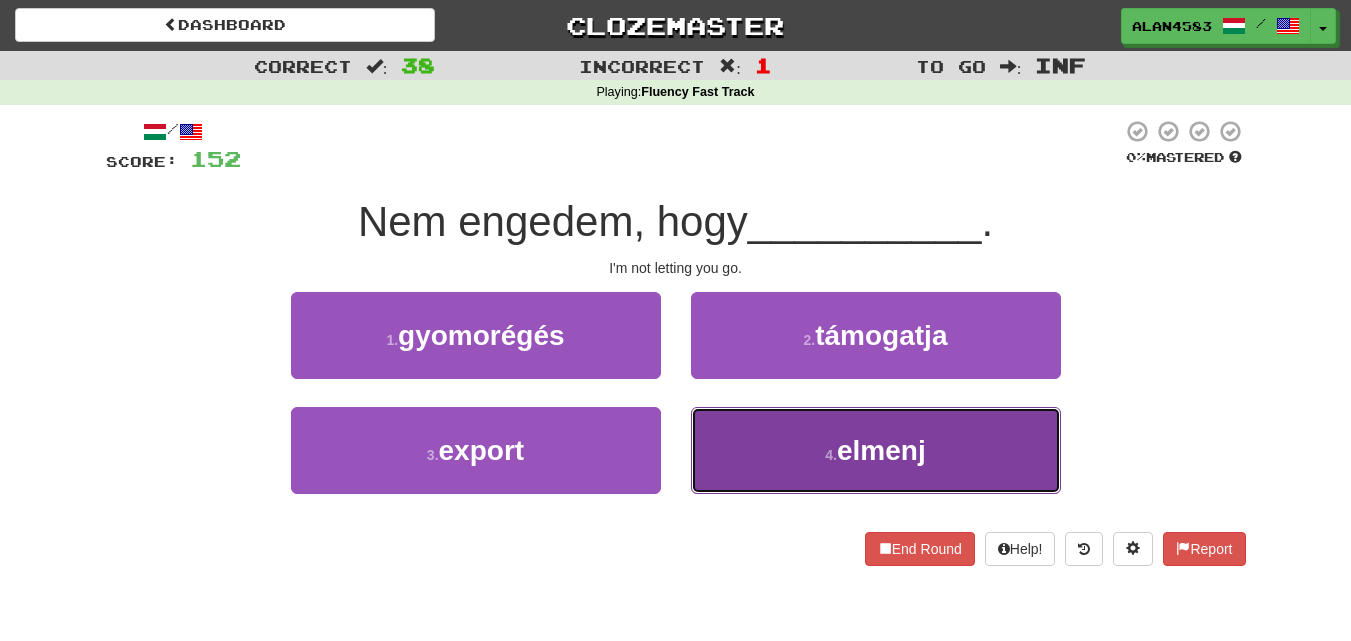 click on "4 .  elmenj" at bounding box center [876, 450] 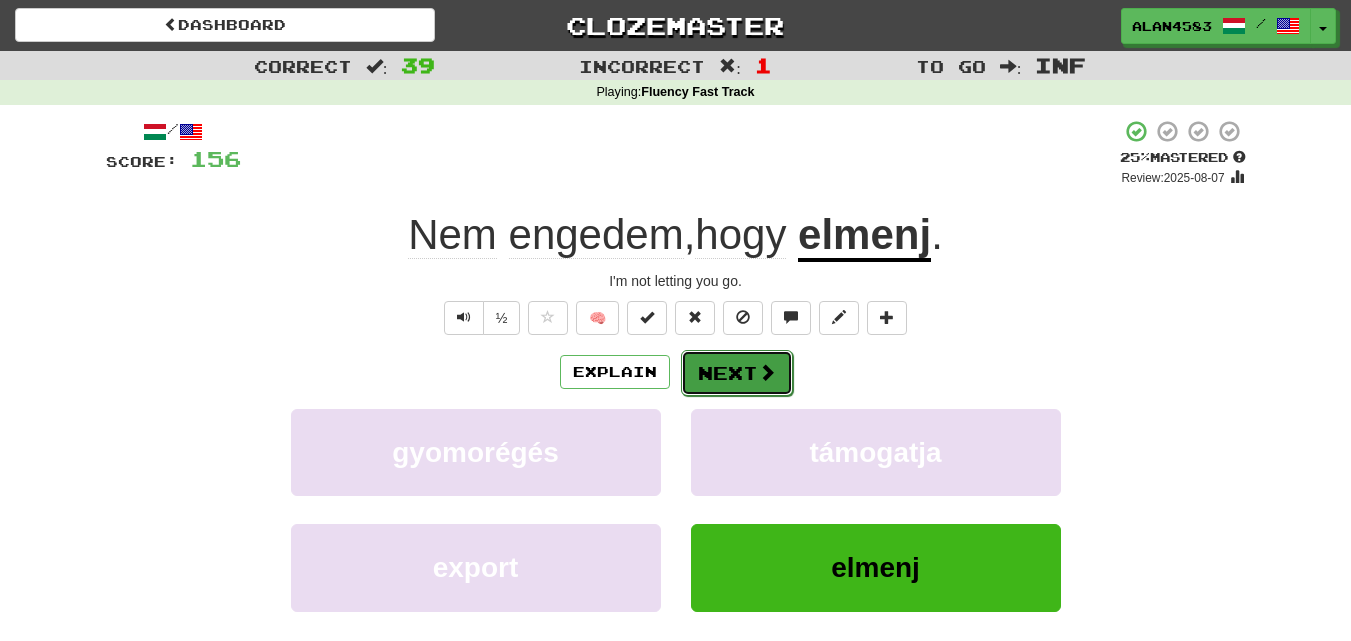 click on "Next" at bounding box center (737, 373) 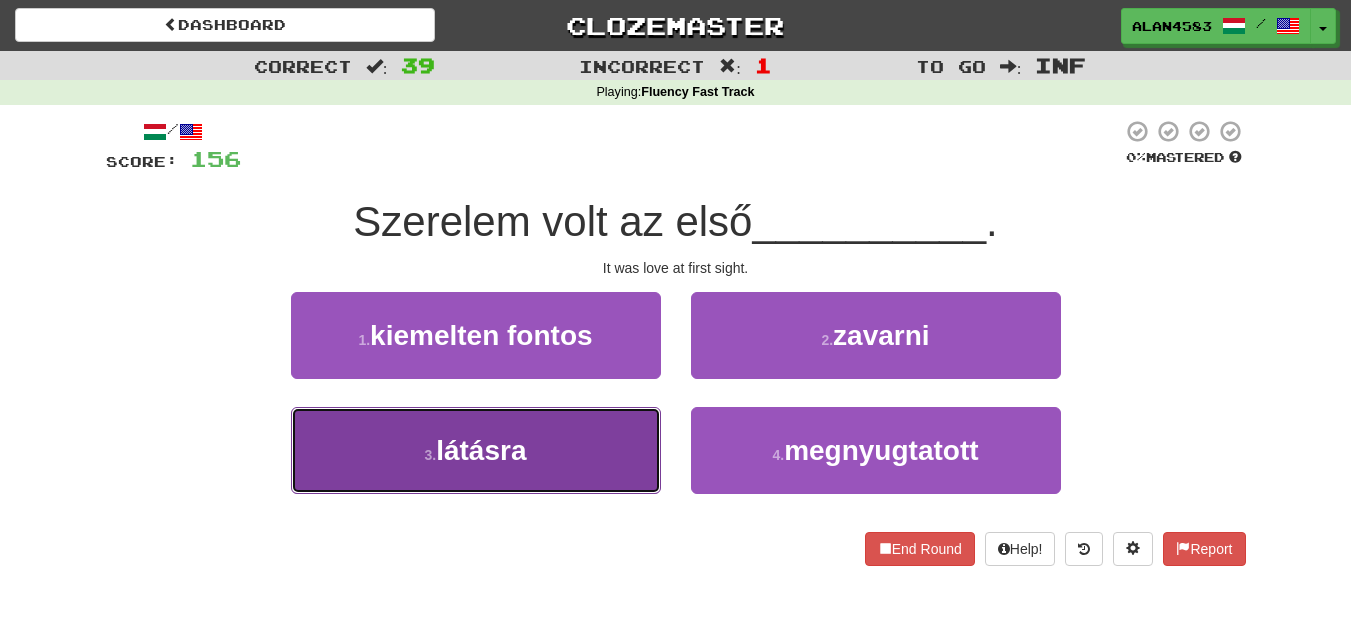 click on "3 .  látásra" at bounding box center (476, 450) 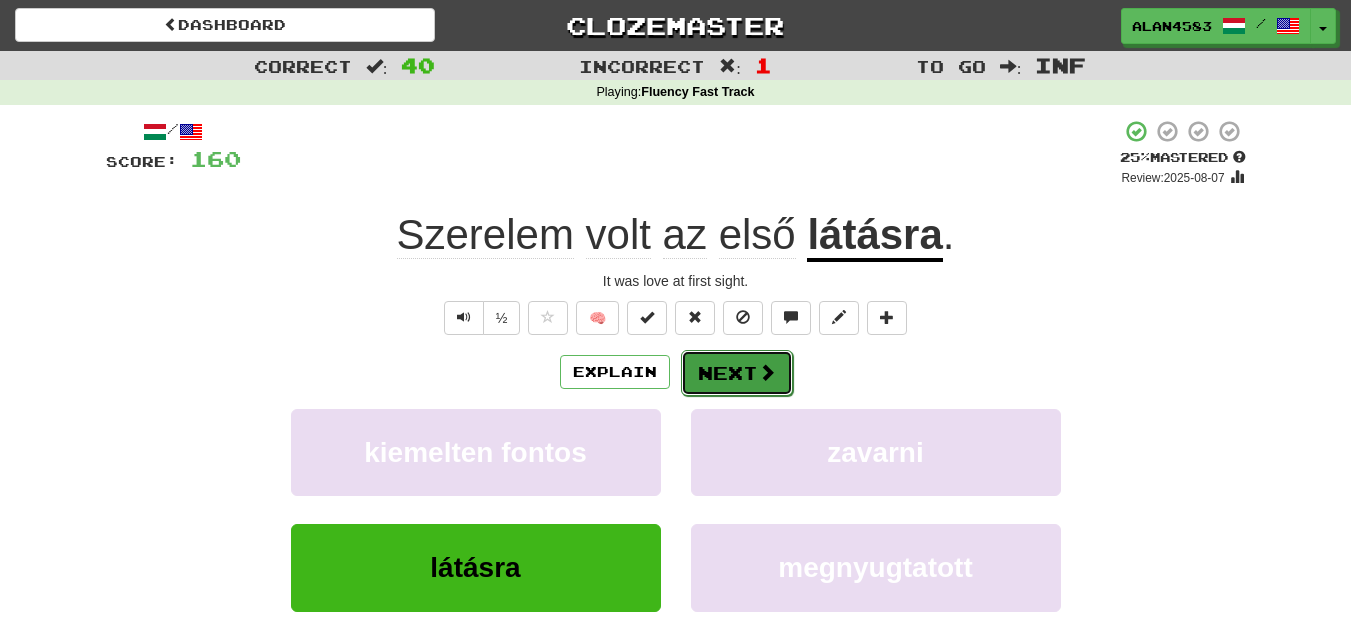 click on "Next" at bounding box center [737, 373] 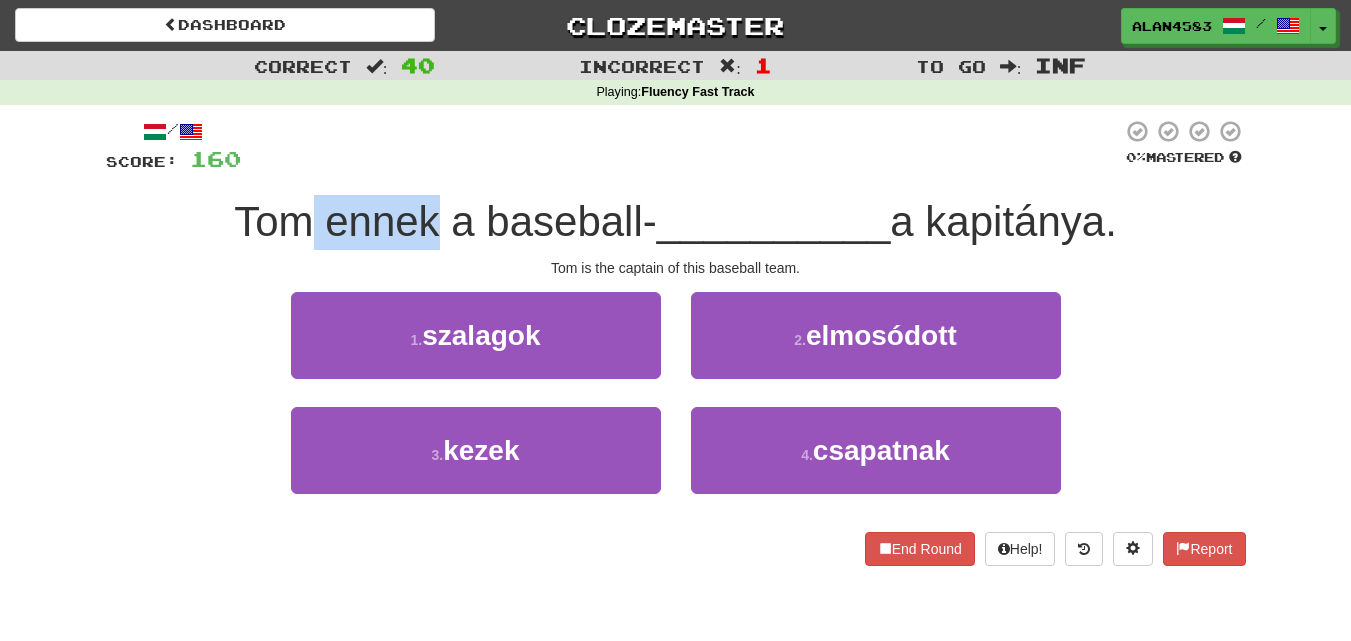 drag, startPoint x: 429, startPoint y: 213, endPoint x: 306, endPoint y: 211, distance: 123.01626 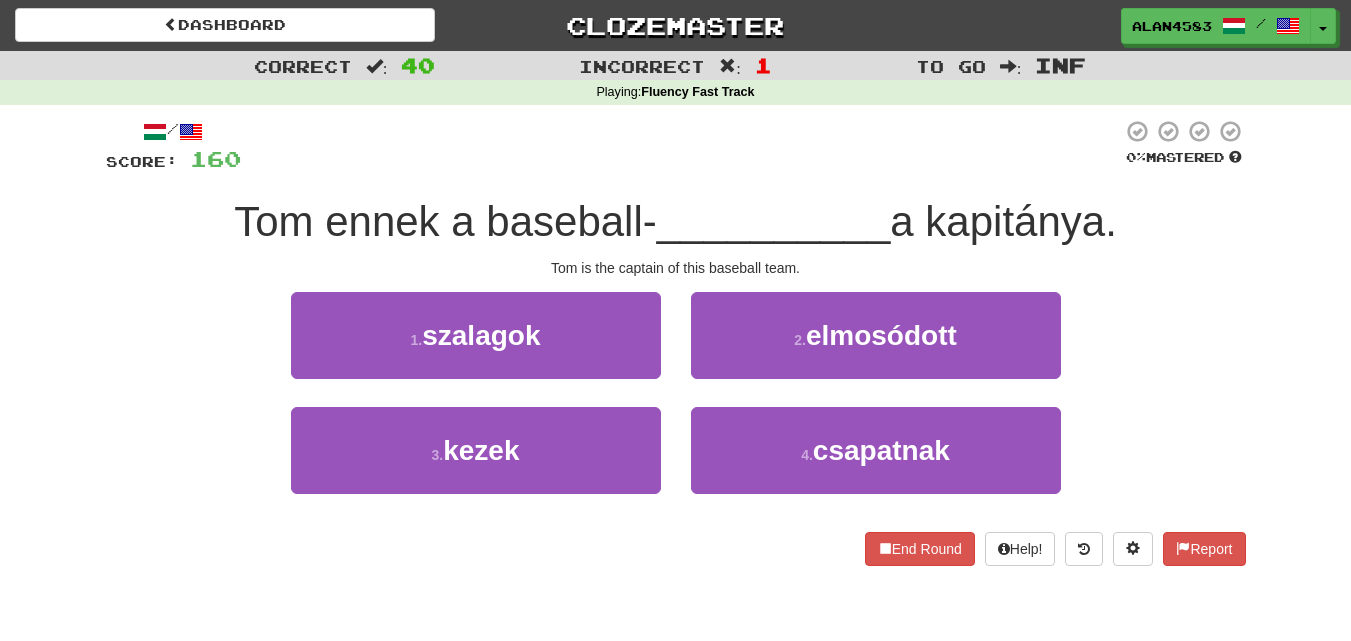 click at bounding box center (681, 146) 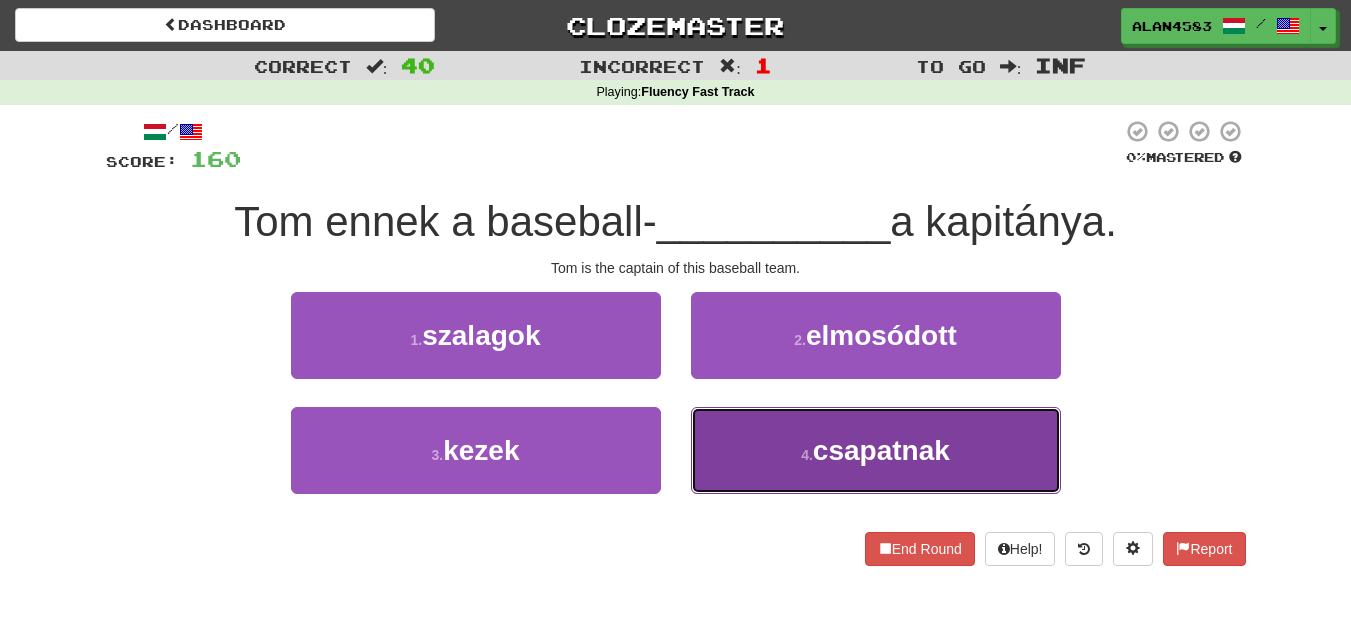 click on "csapatnak" at bounding box center (881, 450) 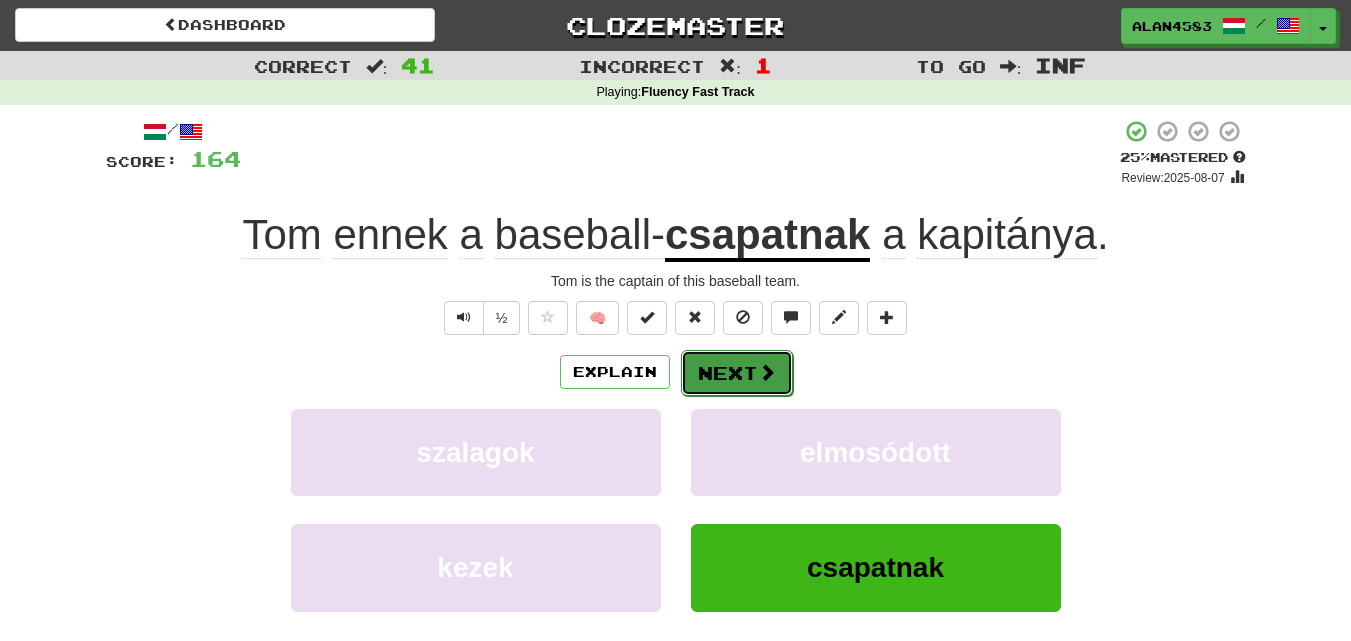 click on "Next" at bounding box center [737, 373] 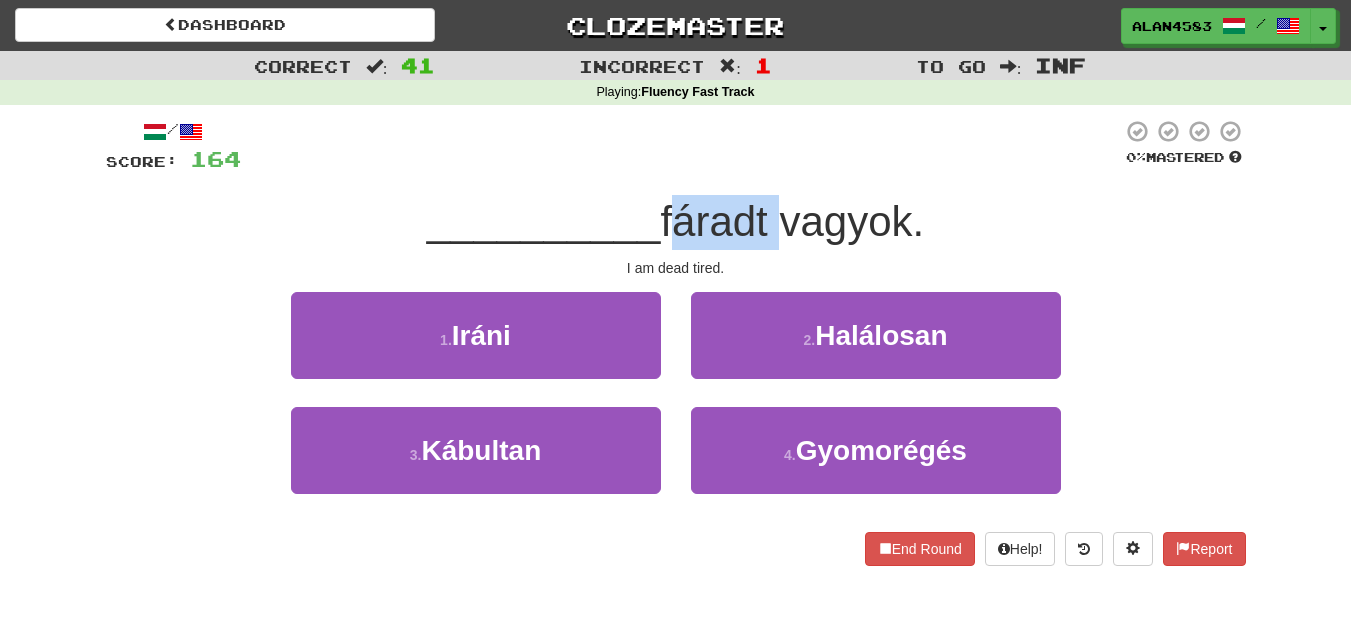 drag, startPoint x: 666, startPoint y: 212, endPoint x: 772, endPoint y: 206, distance: 106.16968 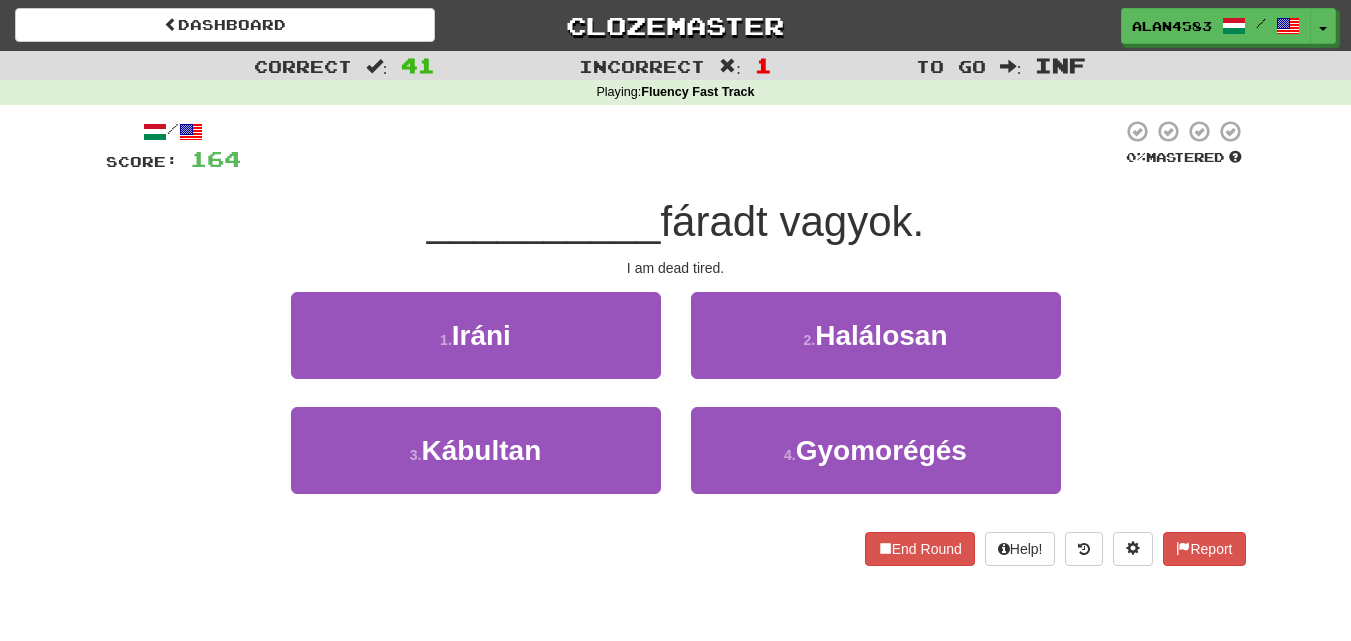 click at bounding box center (681, 146) 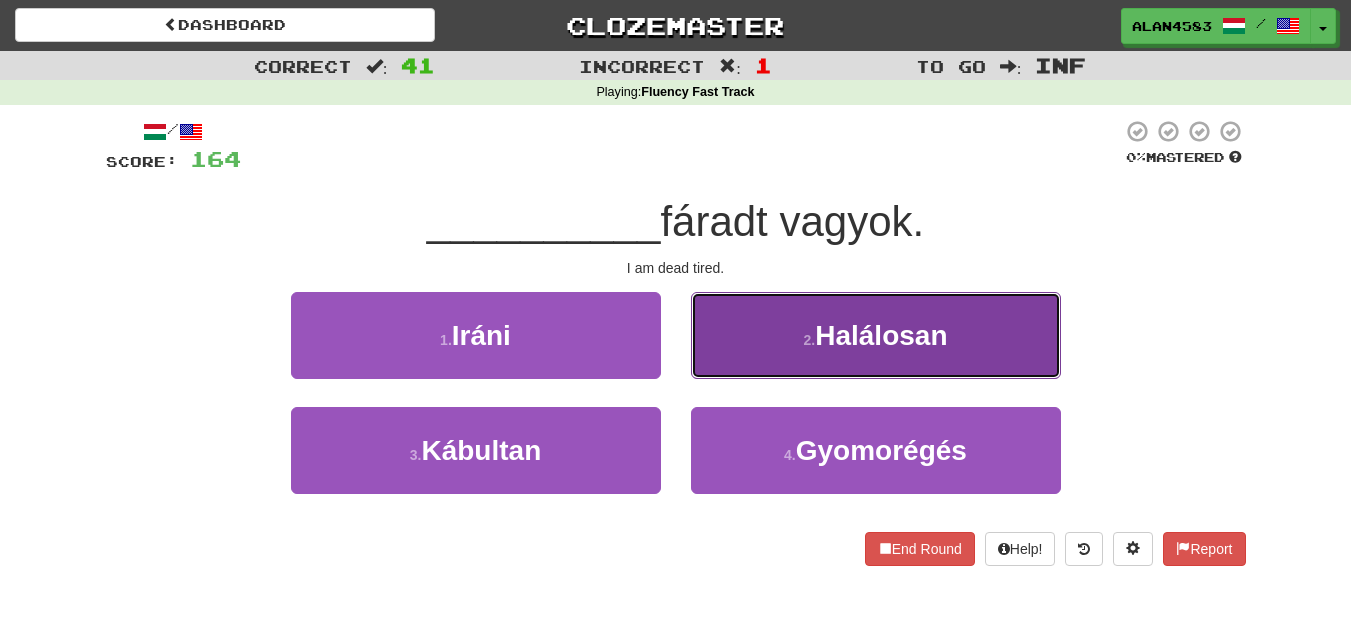 click on "2 ." at bounding box center (810, 340) 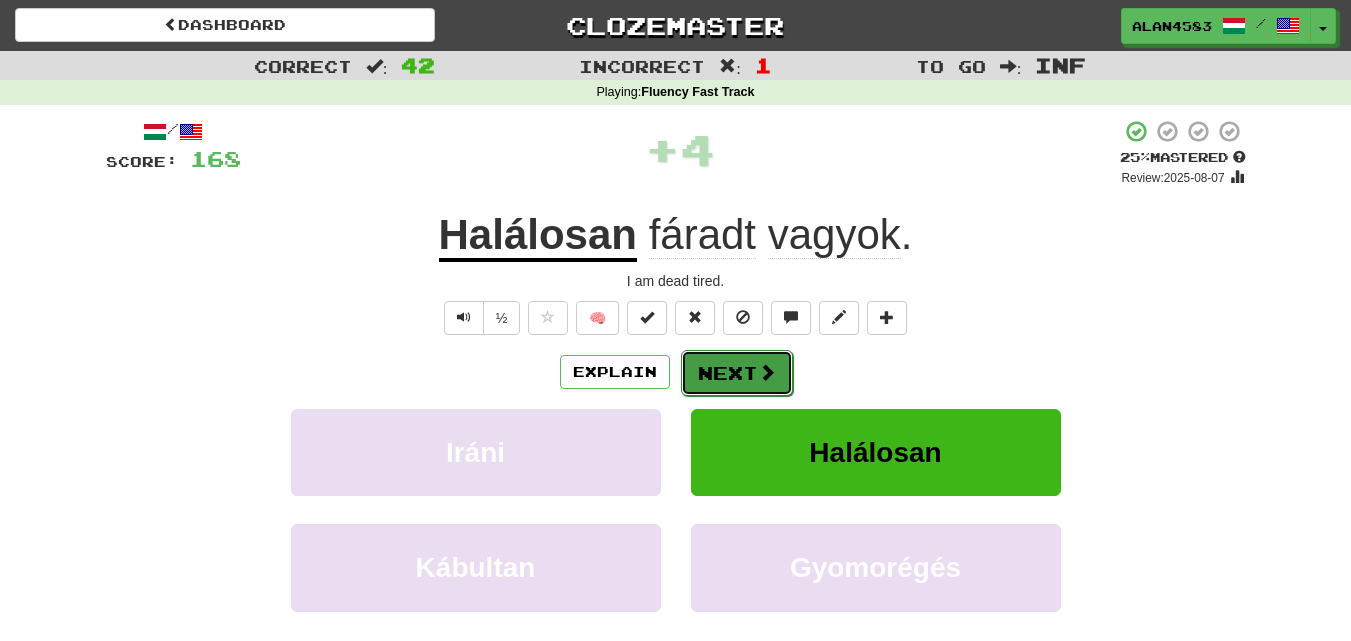 click on "Next" at bounding box center (737, 373) 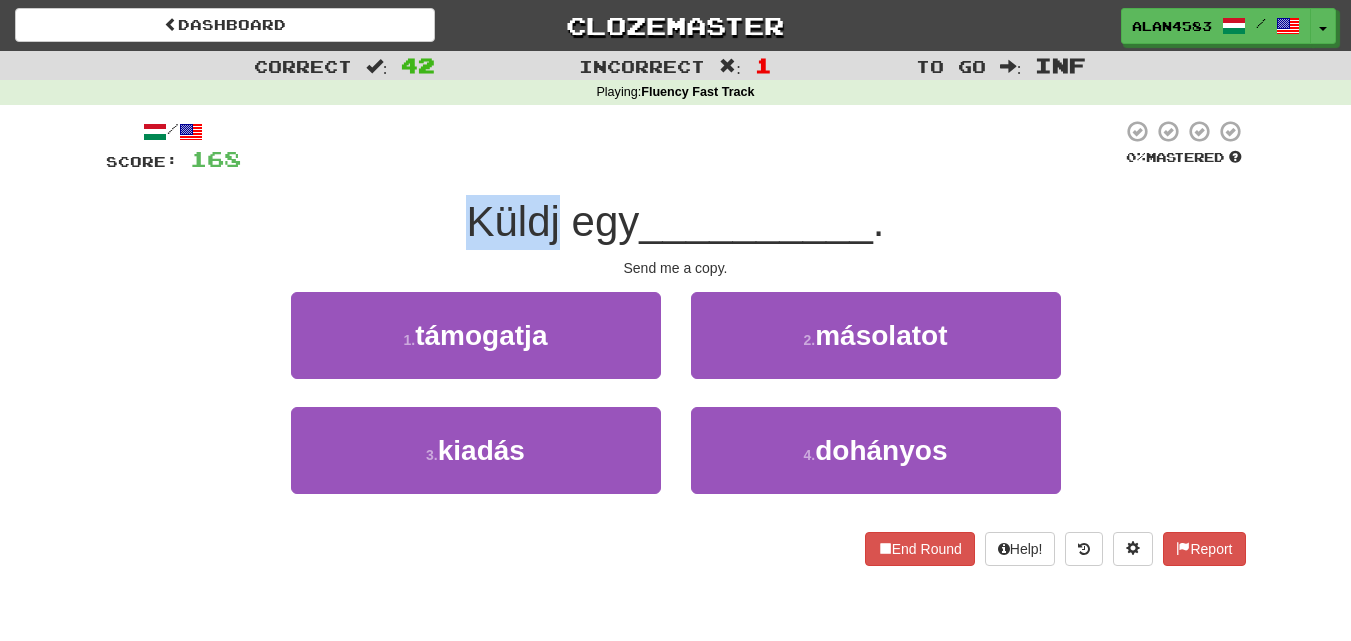drag, startPoint x: 550, startPoint y: 203, endPoint x: 474, endPoint y: 200, distance: 76.05919 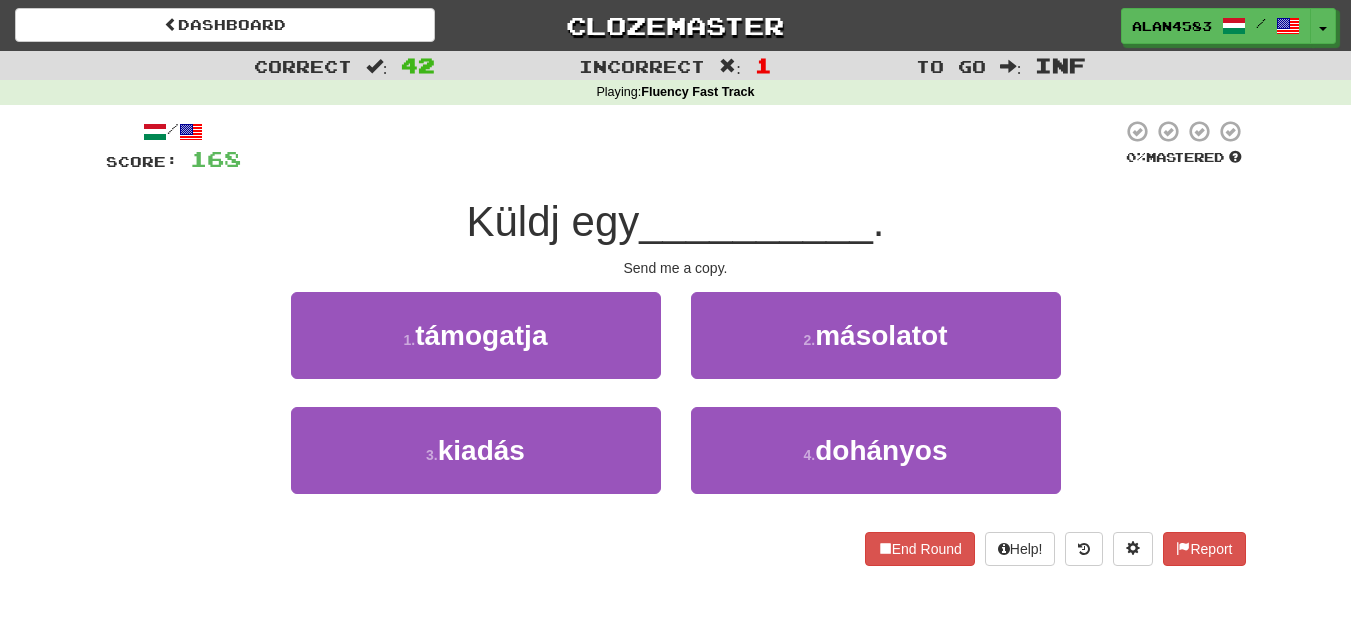 click at bounding box center (681, 146) 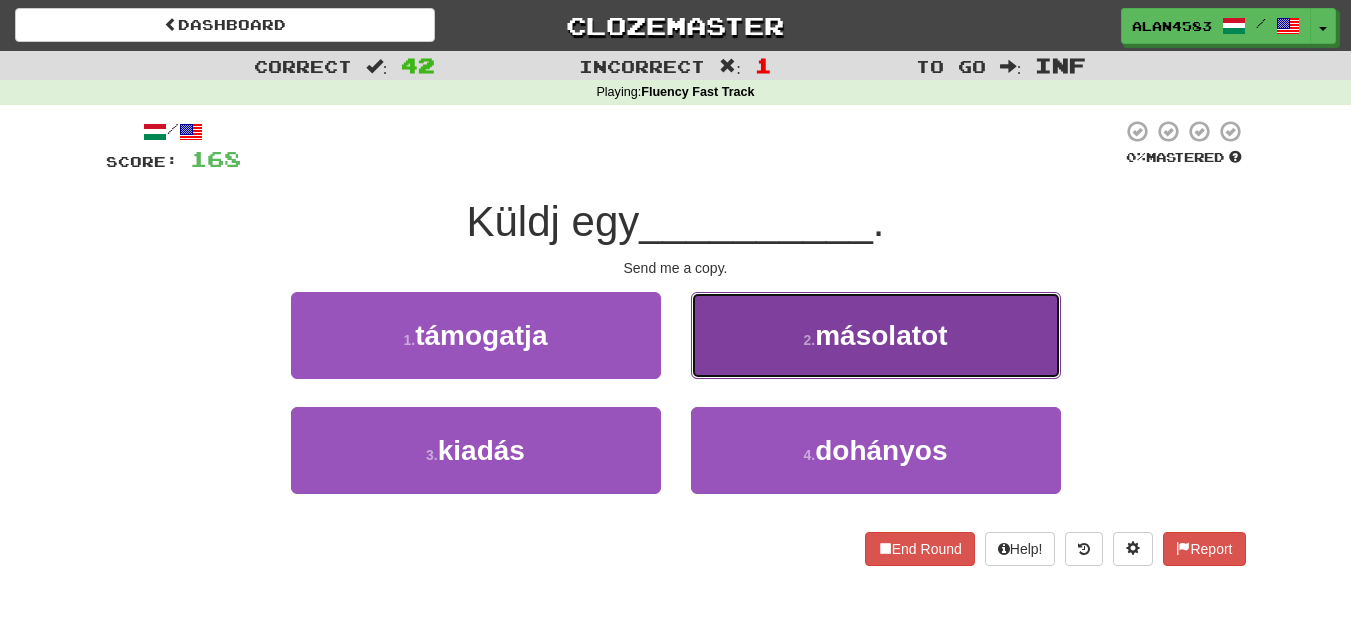 click on "2 .  másolatot" at bounding box center (876, 335) 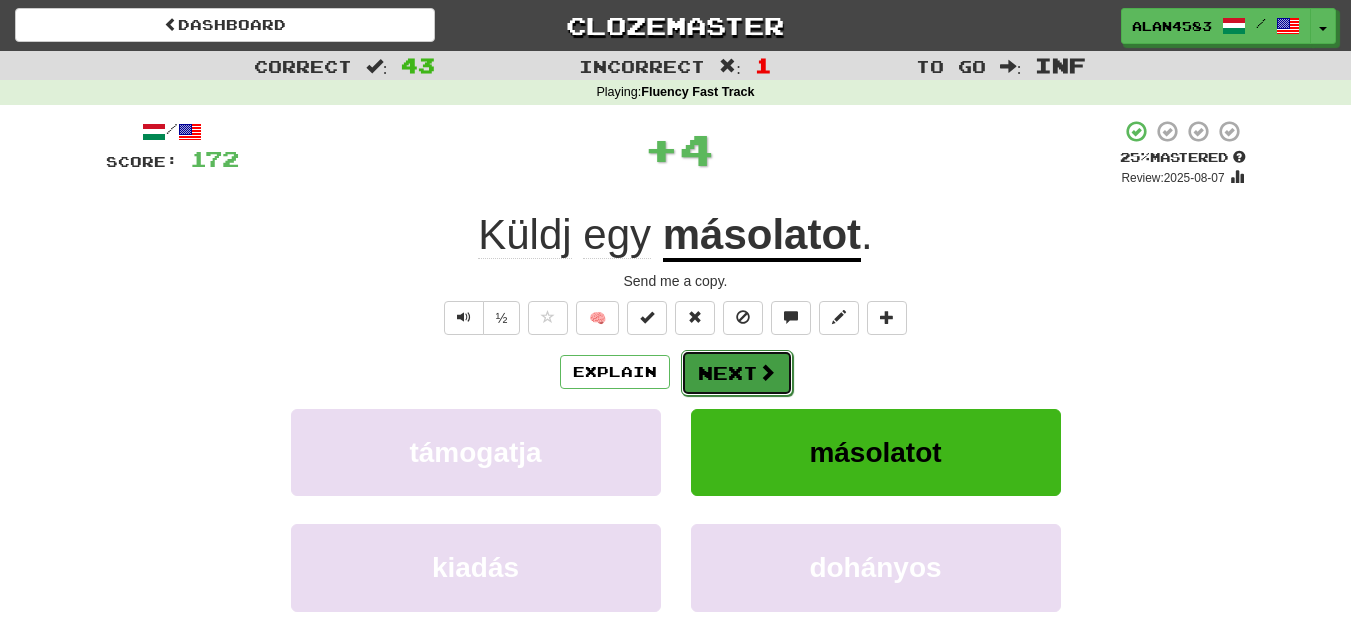 click on "Next" at bounding box center [737, 373] 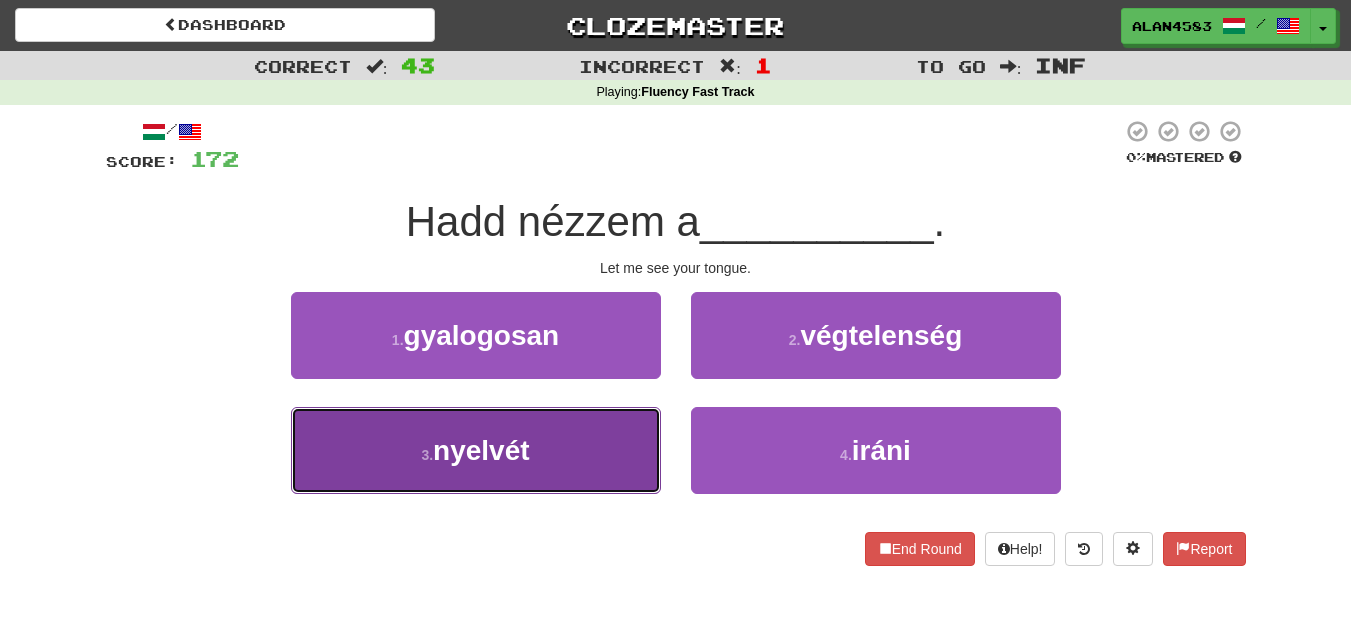 click on "3 .  nyelvét" at bounding box center [476, 450] 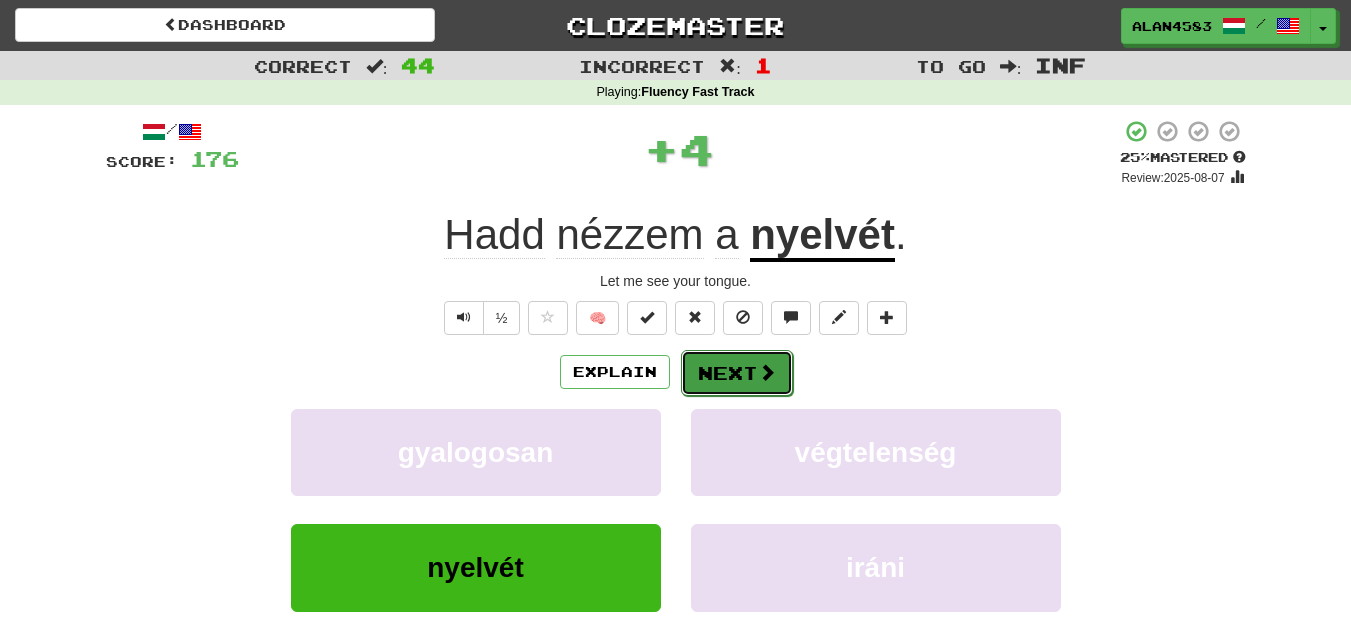 click on "Next" at bounding box center (737, 373) 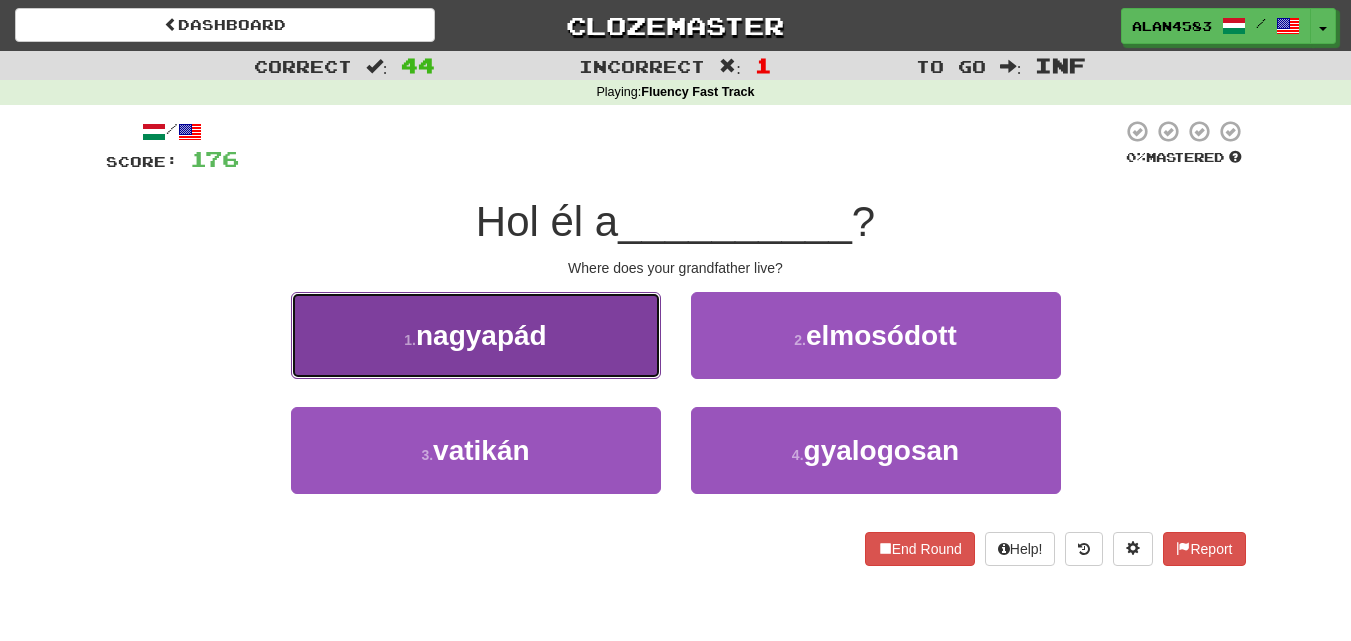 click on "1 .  nagyapád" at bounding box center [476, 335] 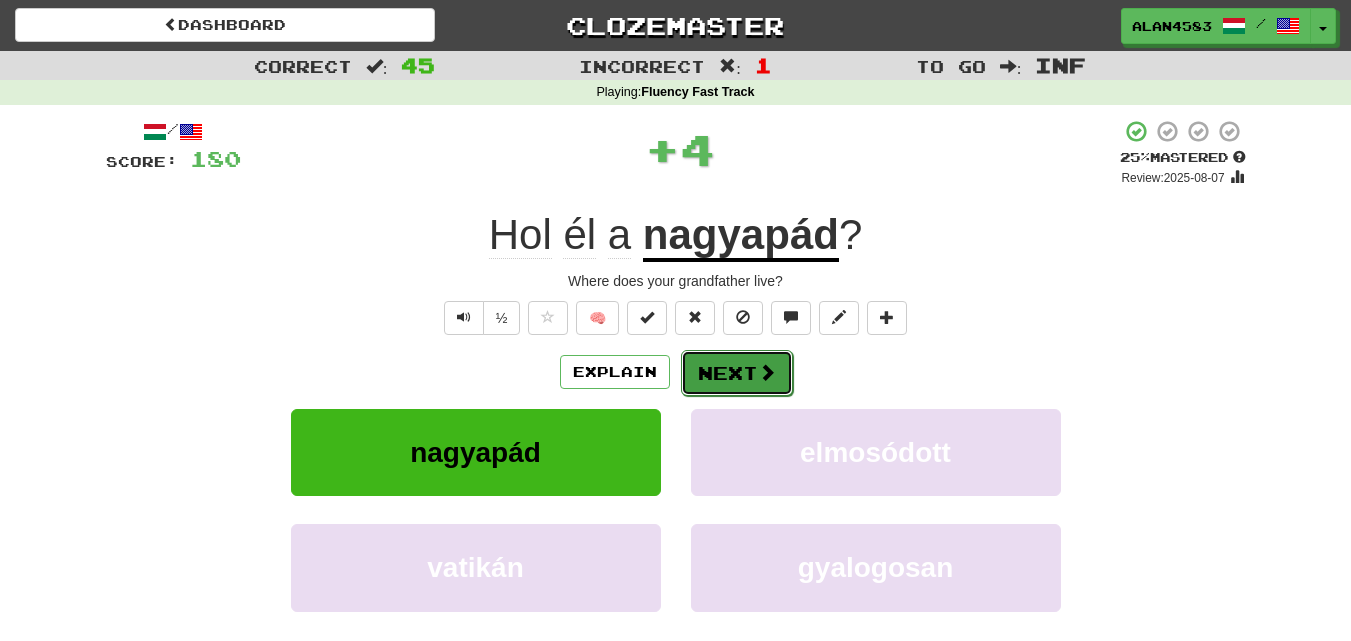 click on "Next" at bounding box center [737, 373] 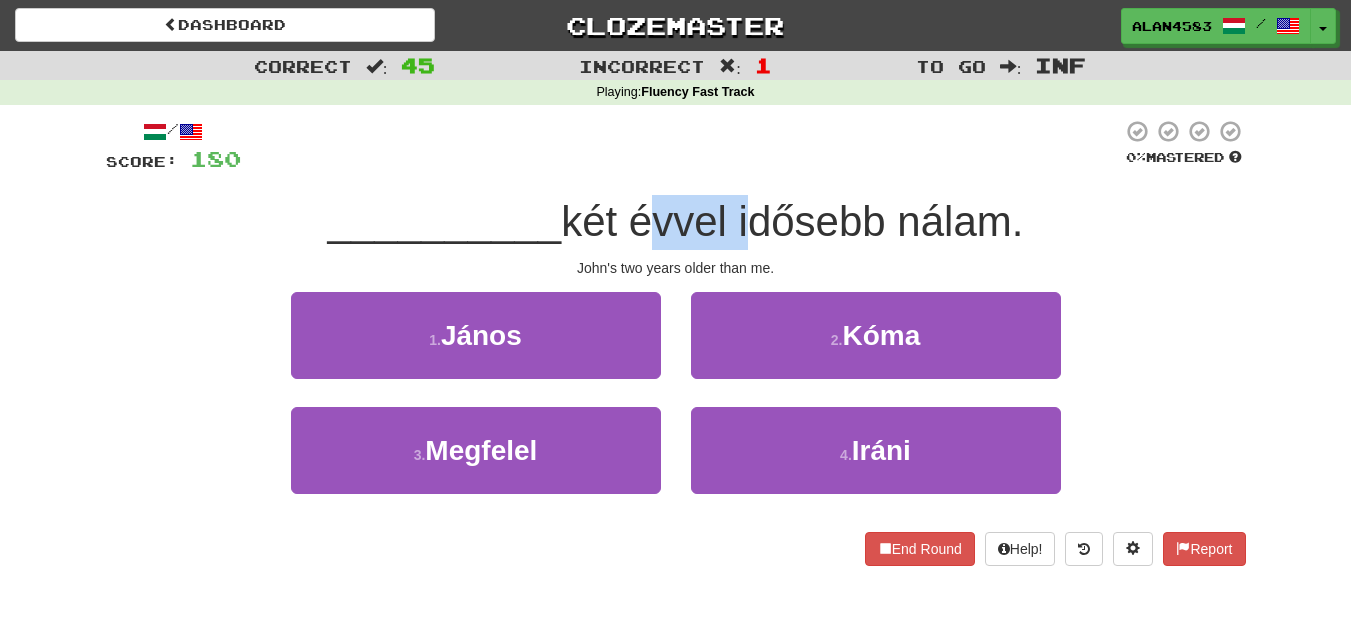drag, startPoint x: 636, startPoint y: 223, endPoint x: 739, endPoint y: 210, distance: 103.81715 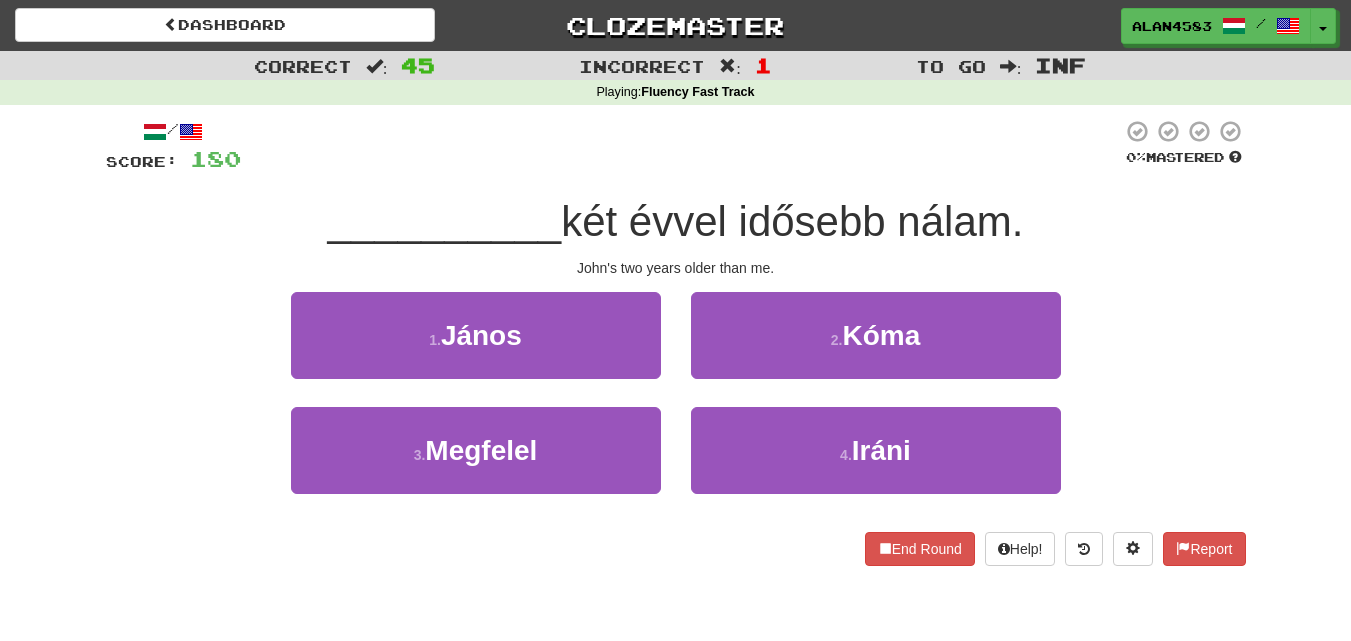 click at bounding box center [681, 146] 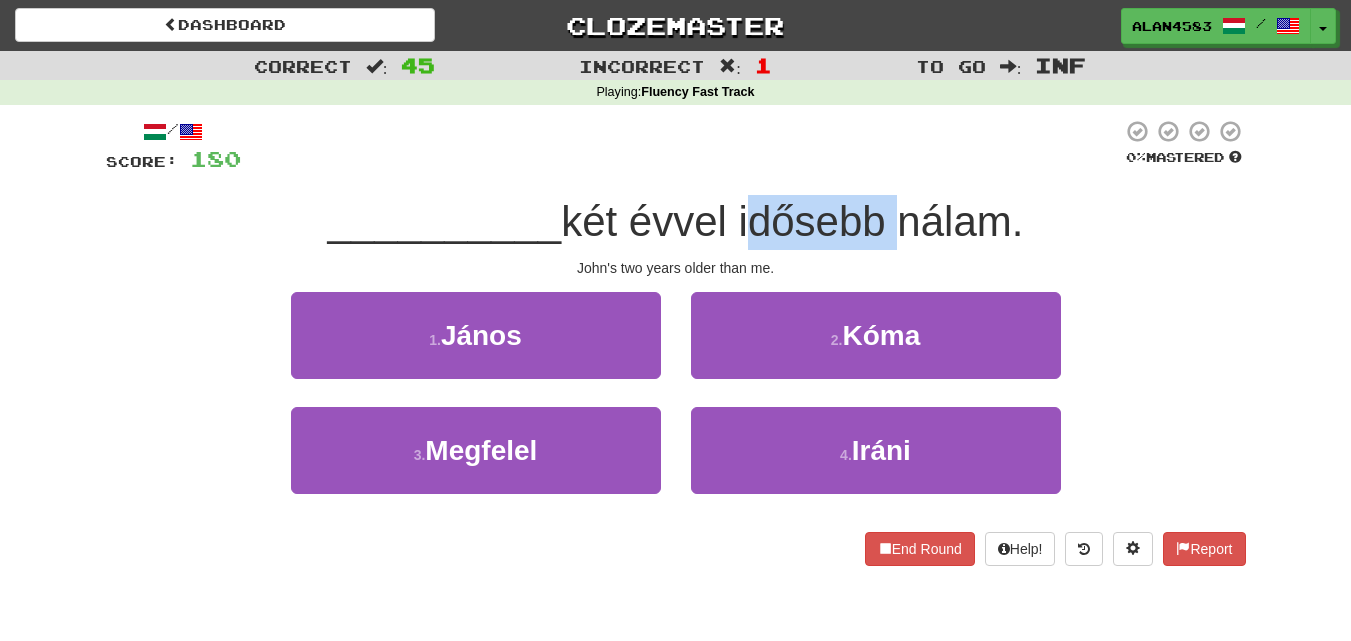drag, startPoint x: 746, startPoint y: 235, endPoint x: 893, endPoint y: 224, distance: 147.411 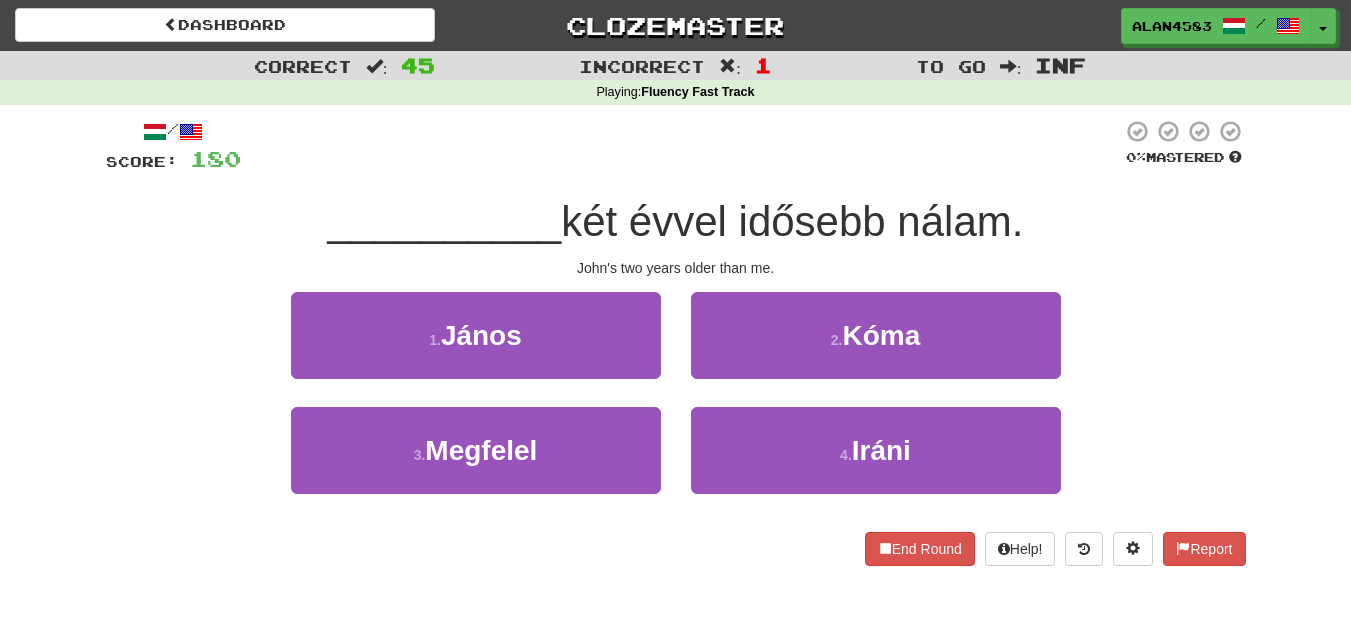 click at bounding box center [681, 146] 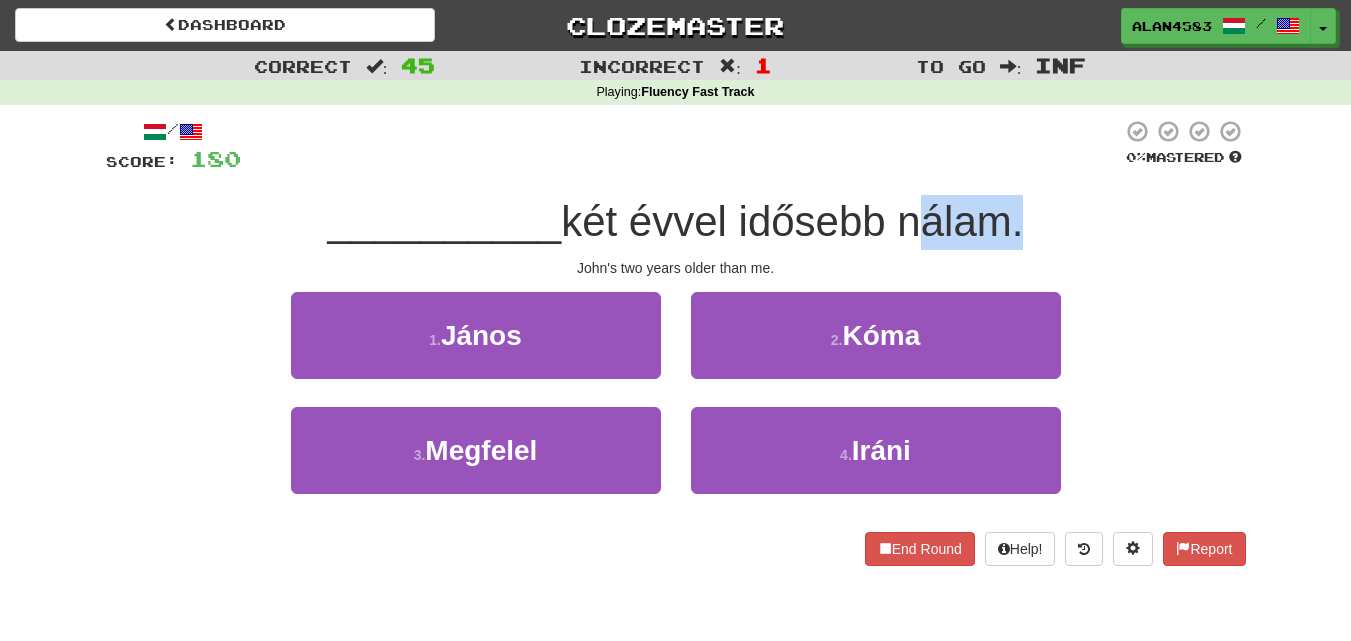 drag, startPoint x: 904, startPoint y: 231, endPoint x: 1010, endPoint y: 219, distance: 106.677086 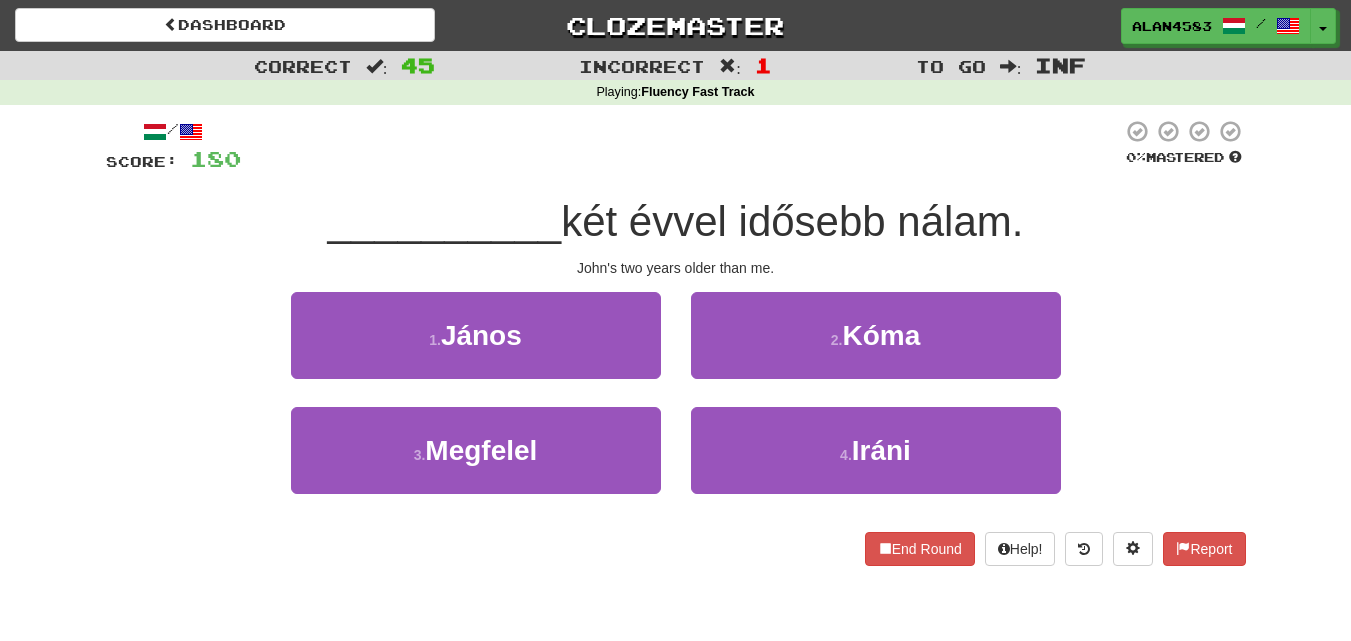click at bounding box center (681, 146) 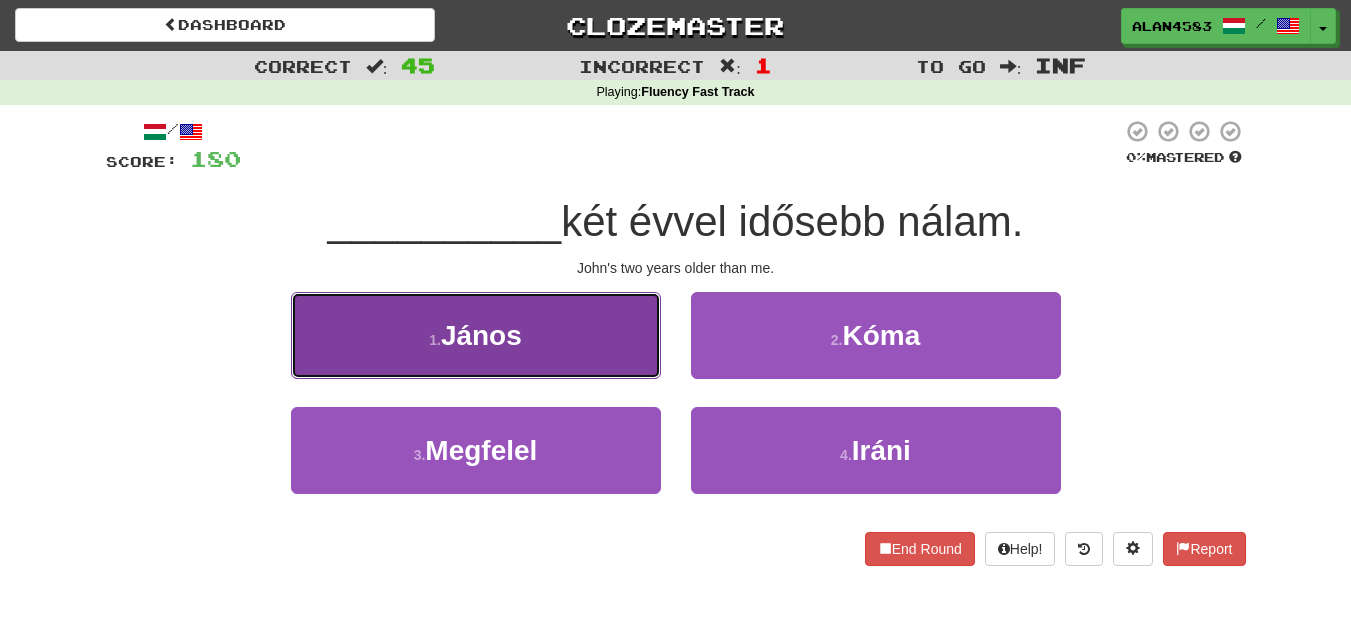 click on "1 .  János" at bounding box center (476, 335) 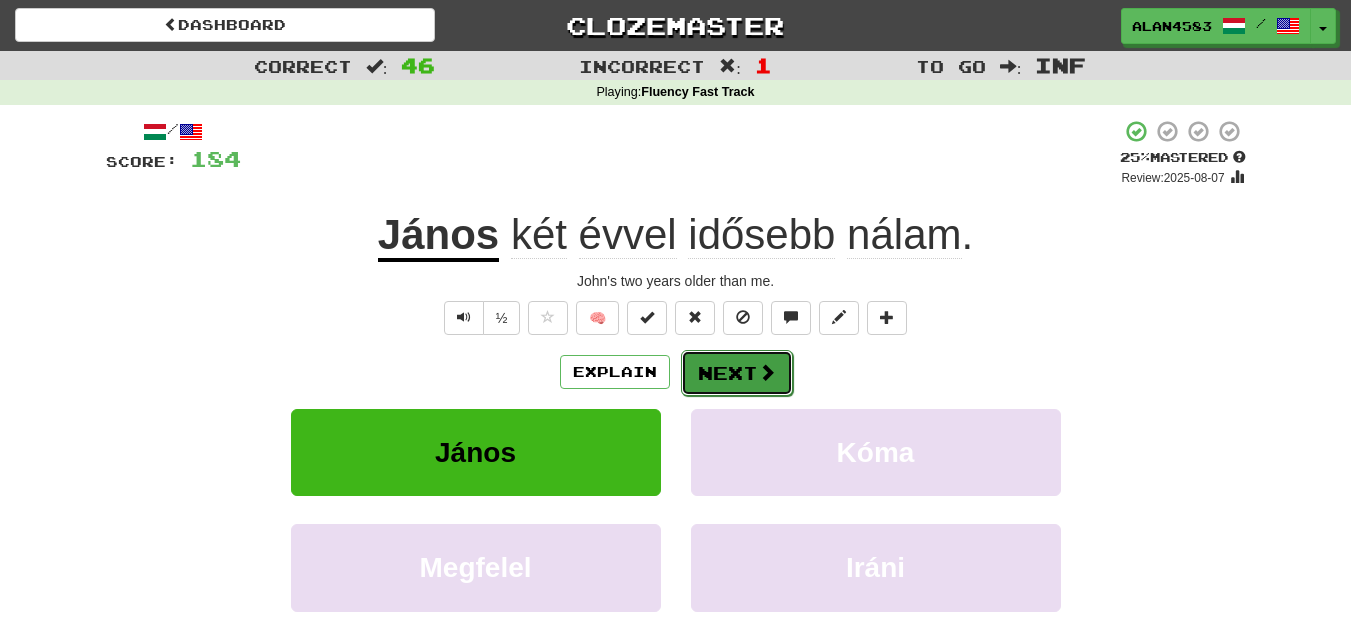 click on "Next" at bounding box center (737, 373) 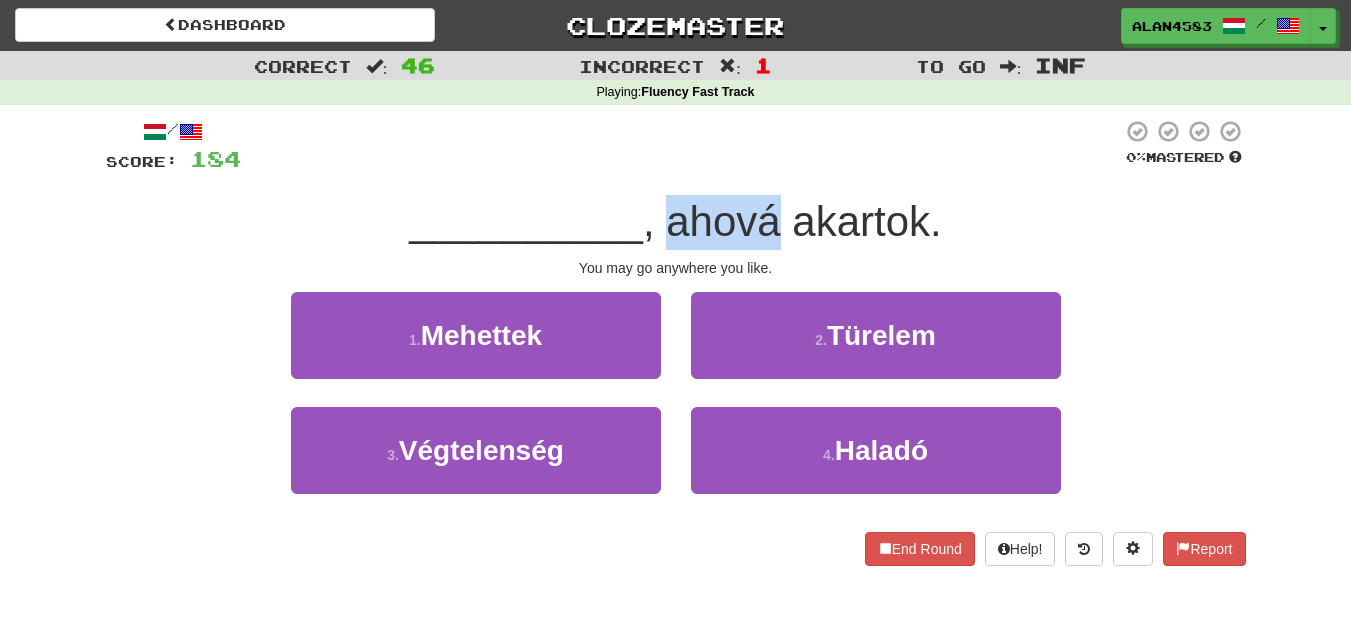 drag, startPoint x: 667, startPoint y: 236, endPoint x: 772, endPoint y: 228, distance: 105.30432 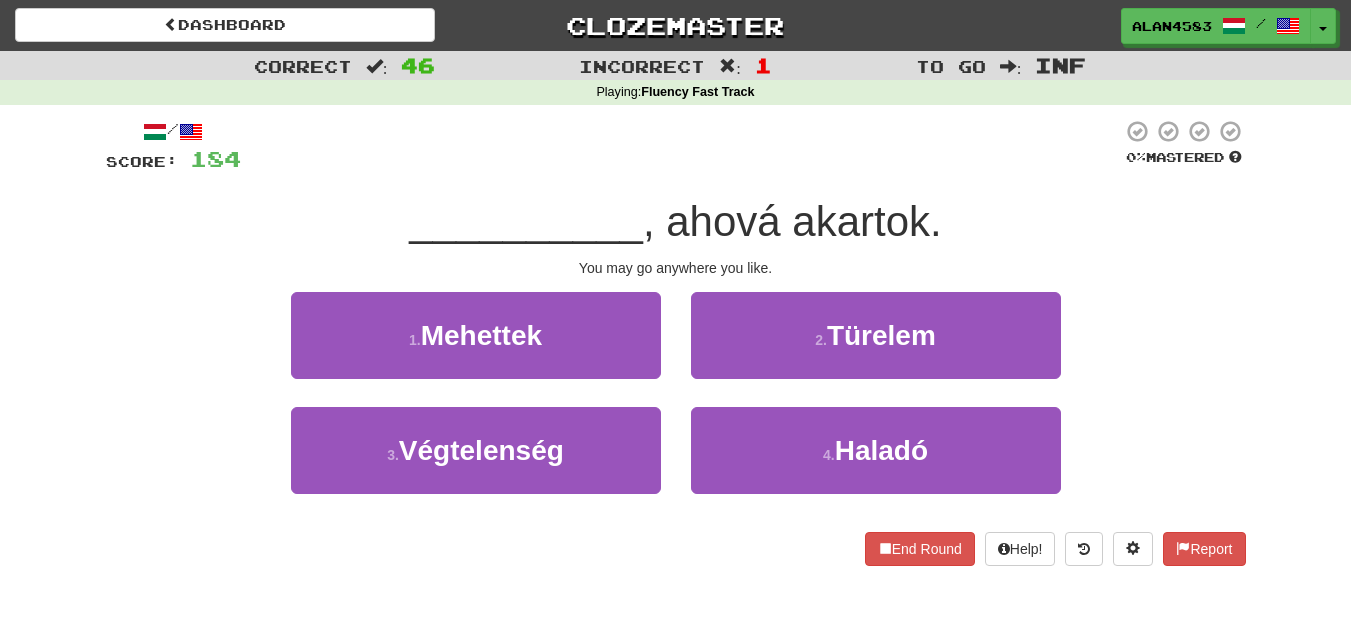 click on "Playing :  Fluency Fast Track" at bounding box center [675, 93] 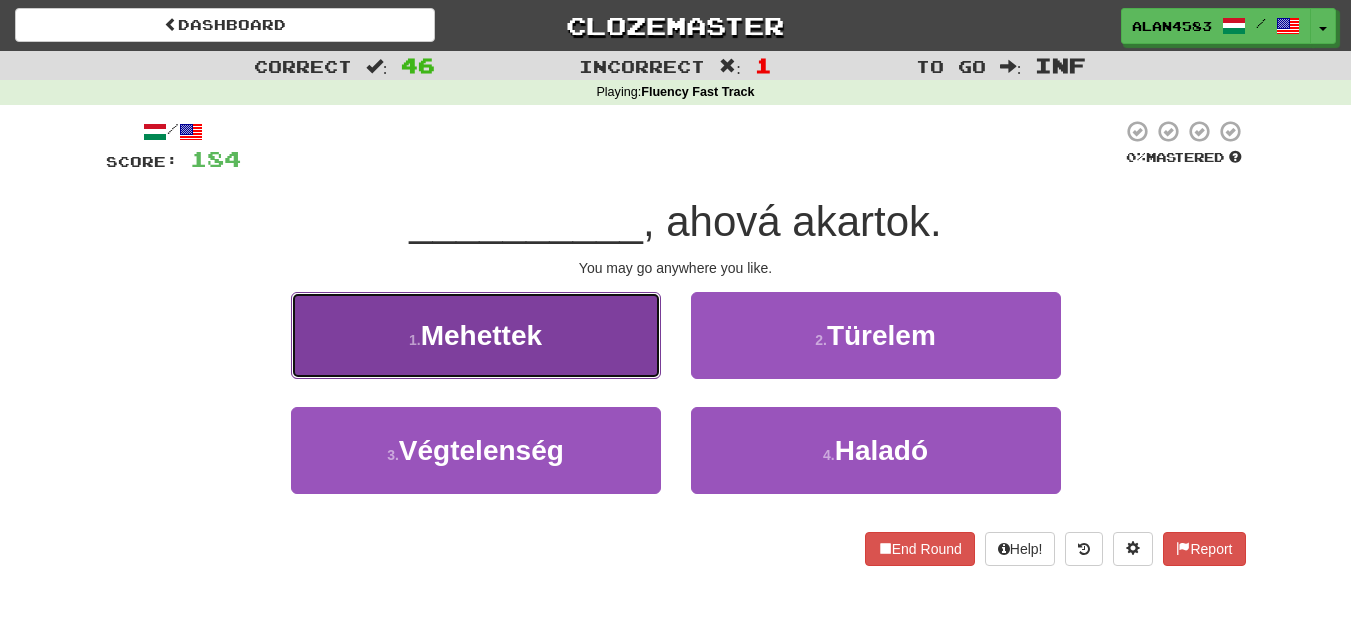 click on "Mehettek" at bounding box center (481, 335) 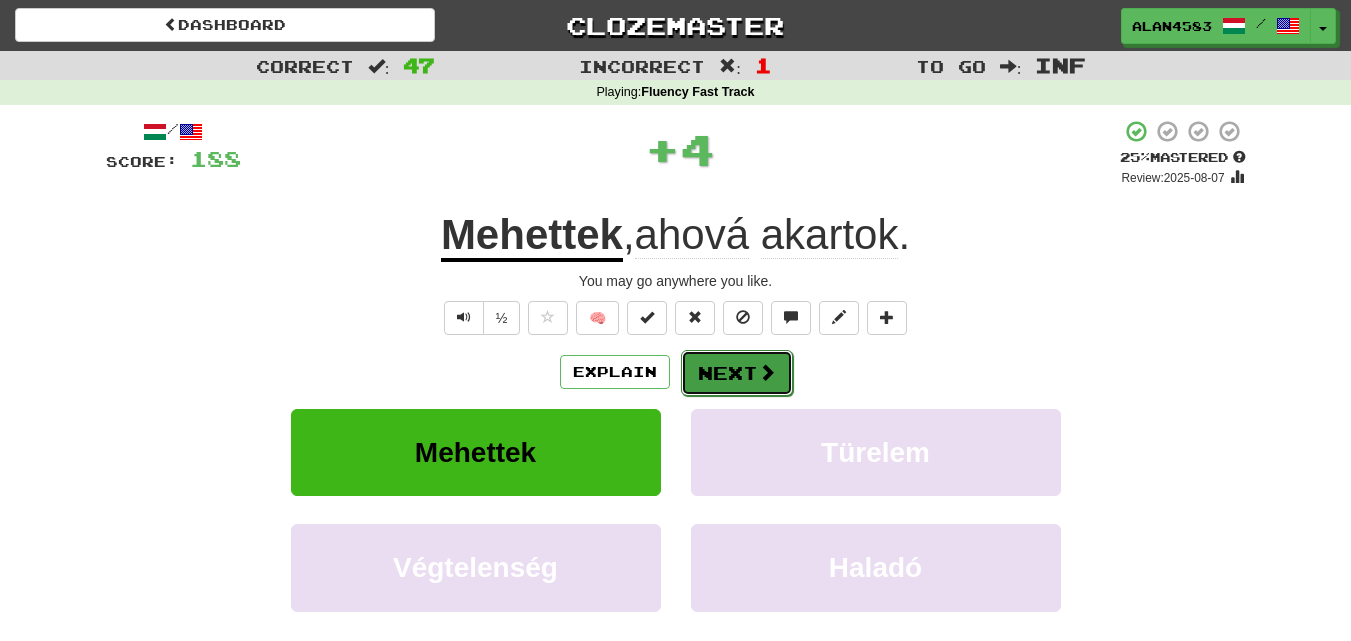 click on "Next" at bounding box center (737, 373) 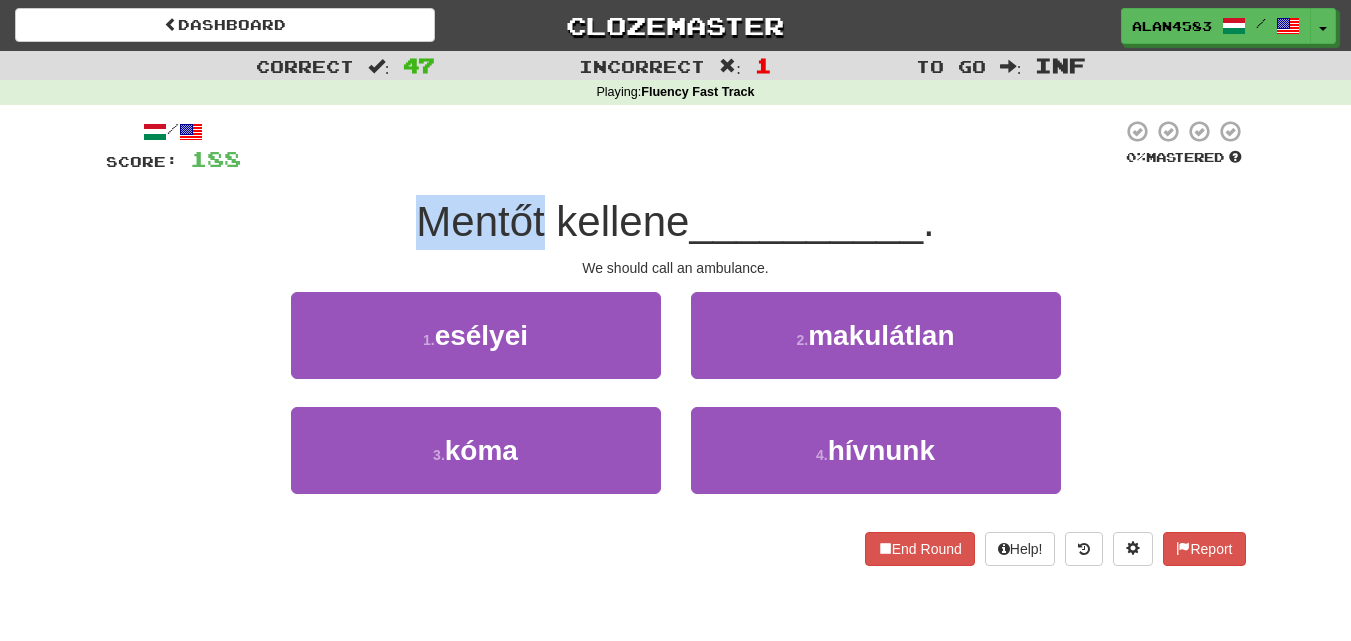 drag, startPoint x: 537, startPoint y: 216, endPoint x: 393, endPoint y: 214, distance: 144.01389 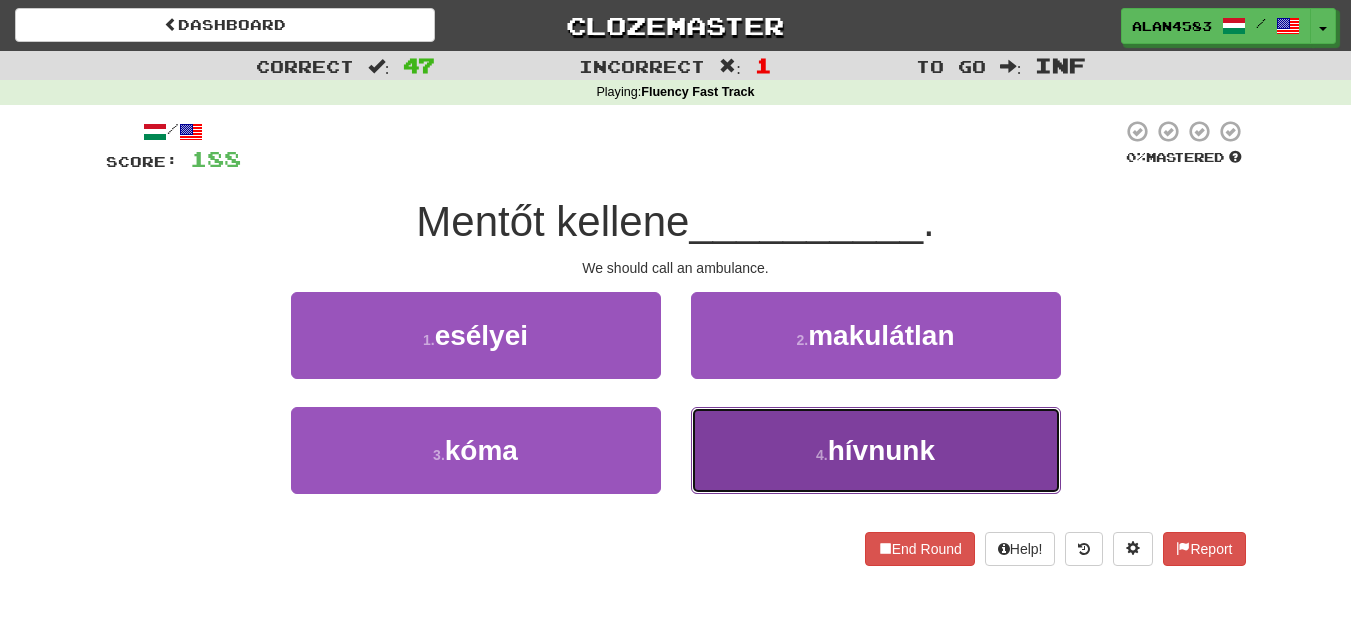 click on "4 .  hívnunk" at bounding box center [876, 450] 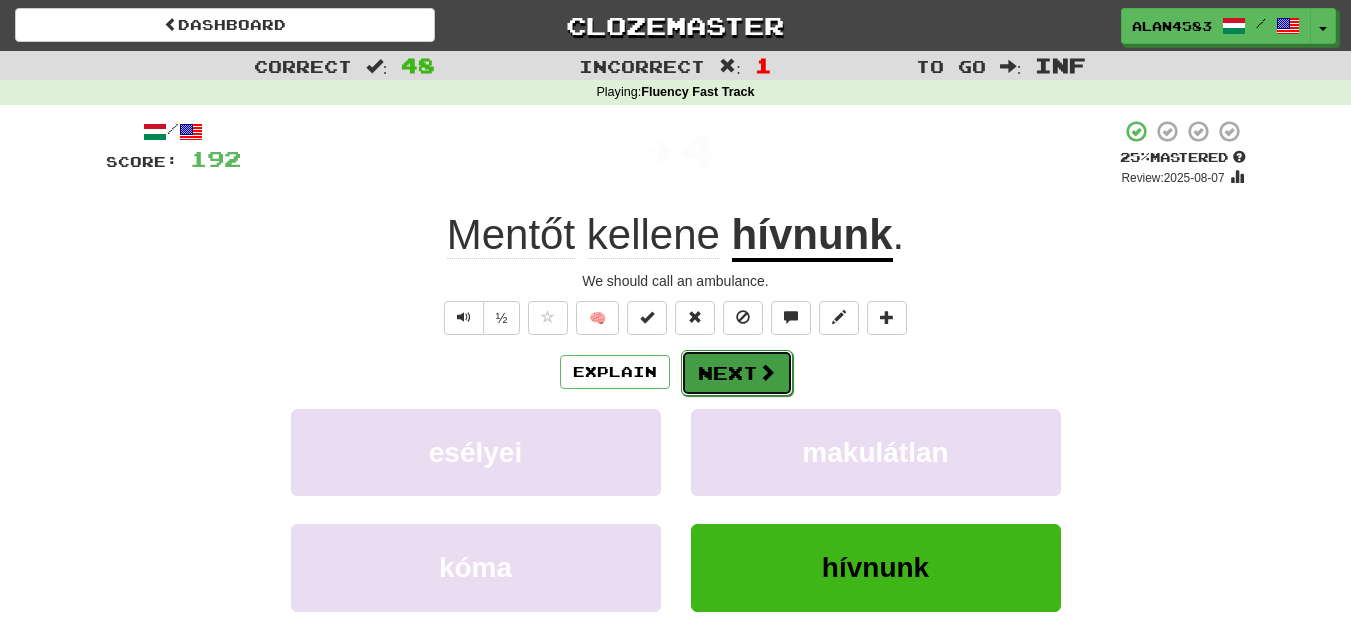 click on "Next" at bounding box center (737, 373) 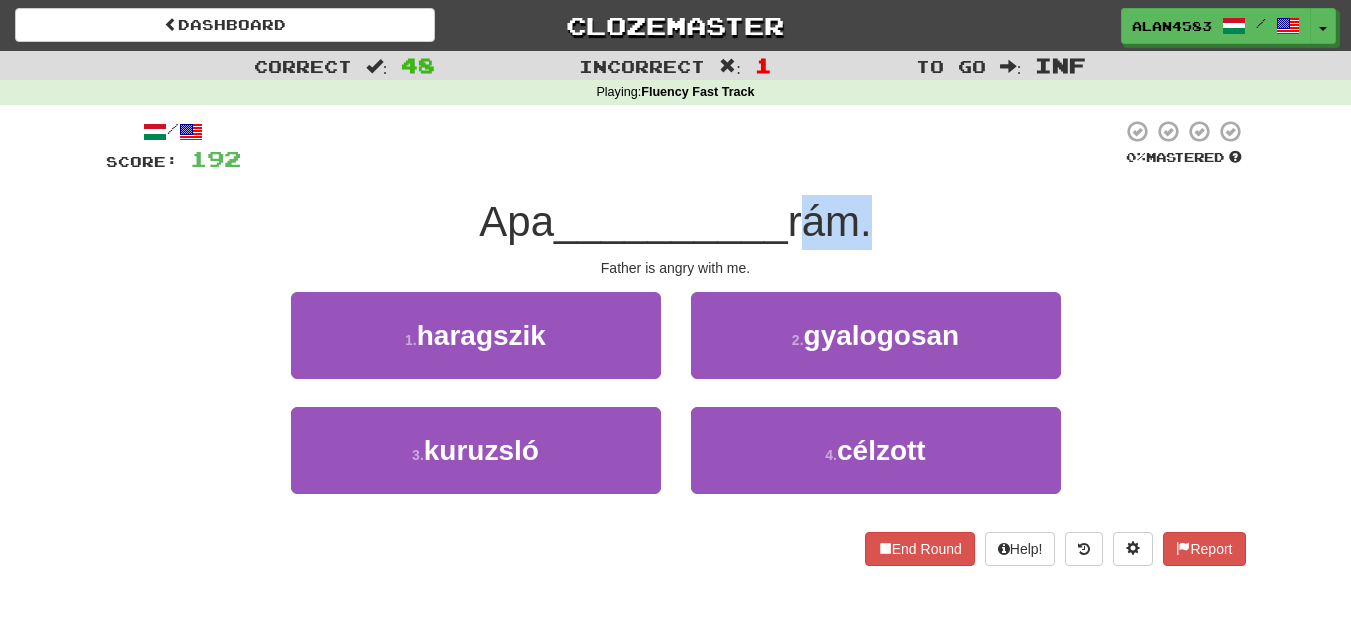 drag, startPoint x: 866, startPoint y: 229, endPoint x: 800, endPoint y: 231, distance: 66.0303 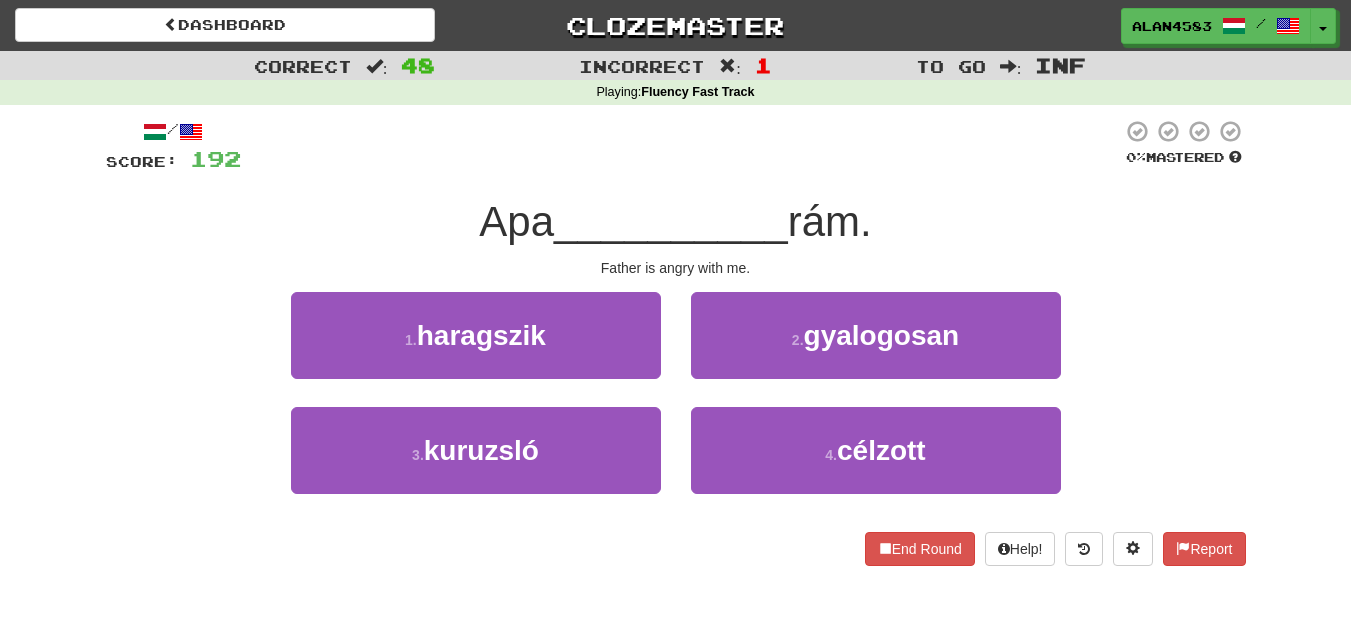 click at bounding box center (681, 146) 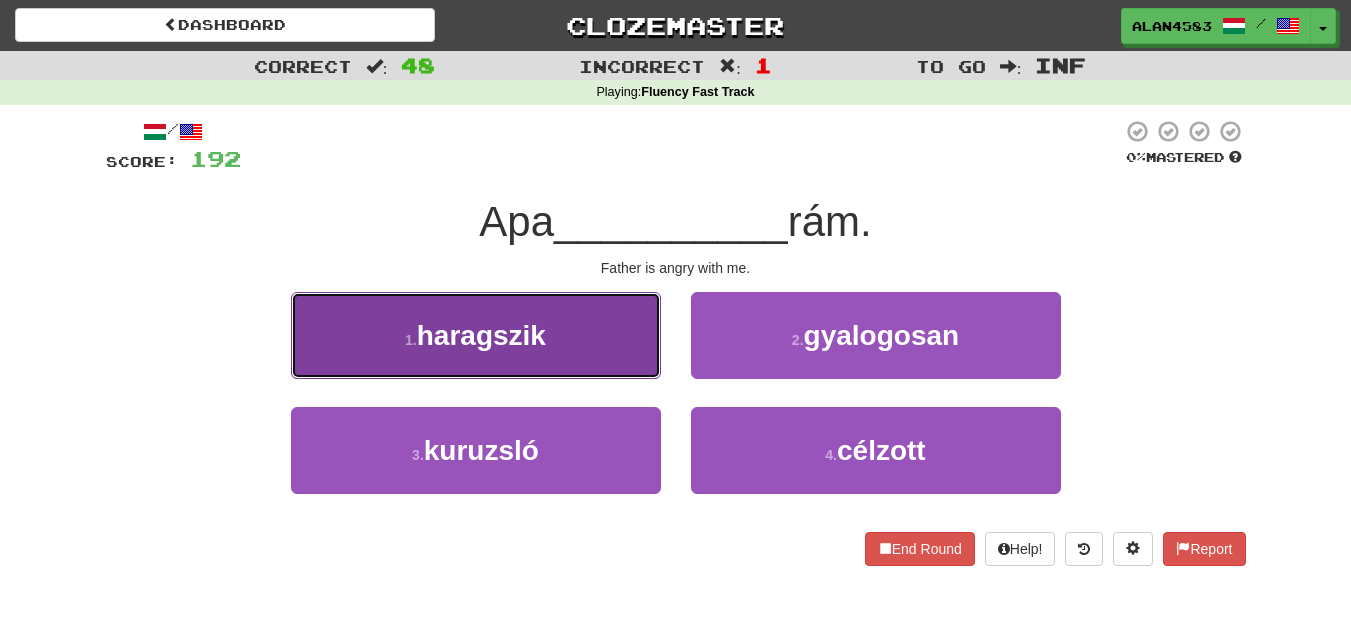 click on "haragszik" at bounding box center [481, 335] 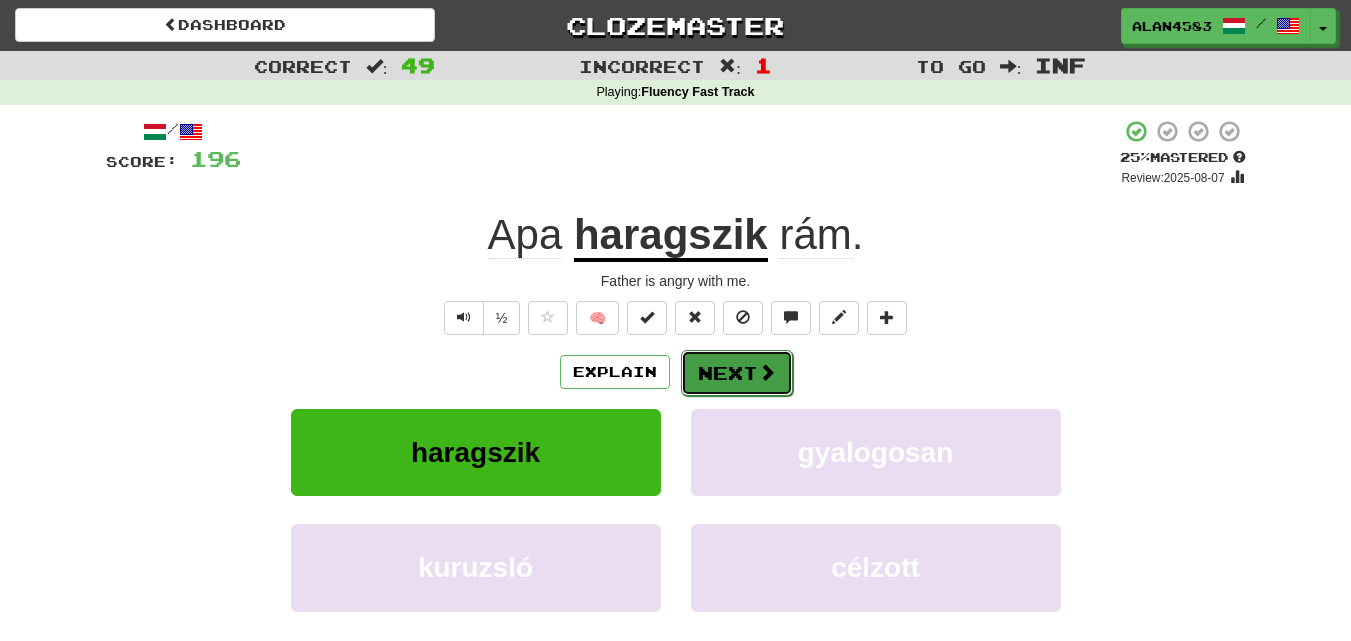 click on "Next" at bounding box center (737, 373) 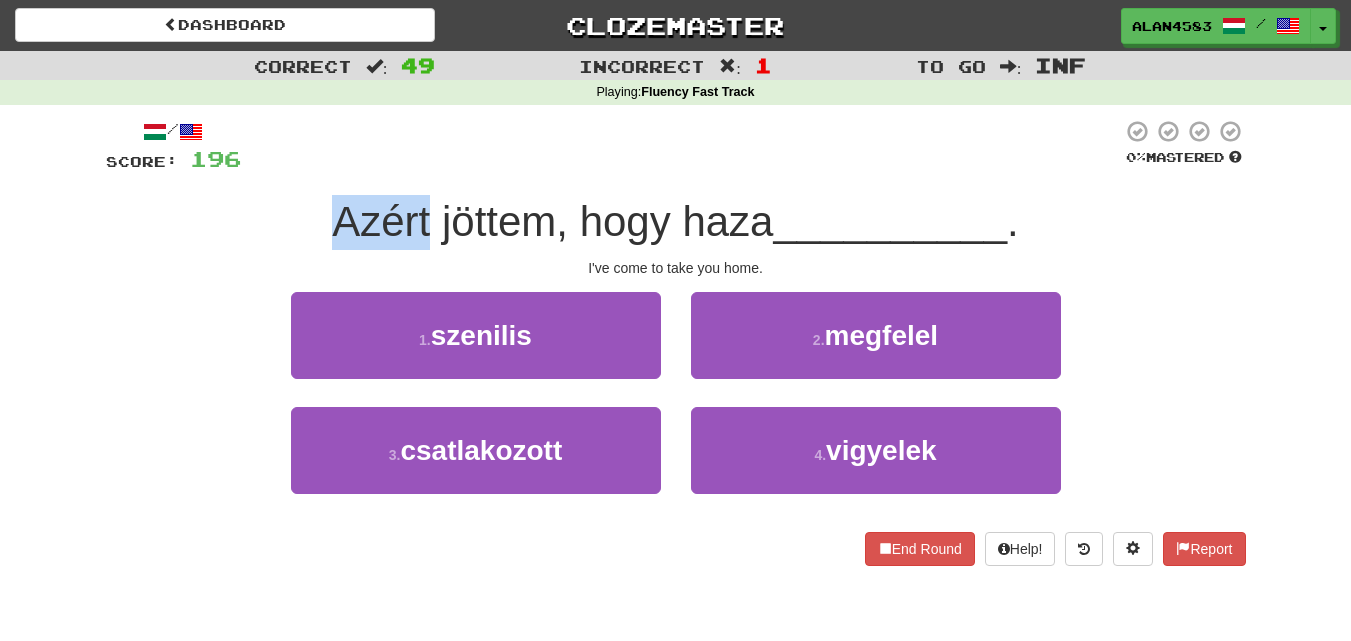 drag, startPoint x: 426, startPoint y: 214, endPoint x: 292, endPoint y: 210, distance: 134.0597 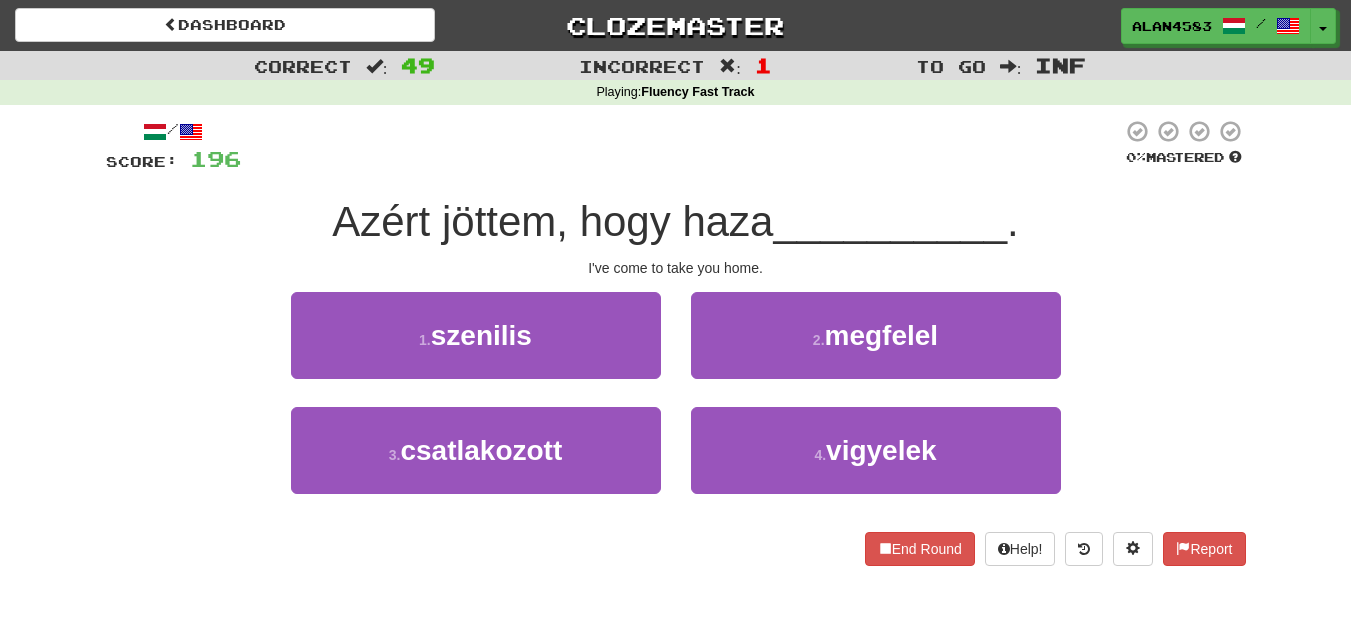 click at bounding box center [681, 146] 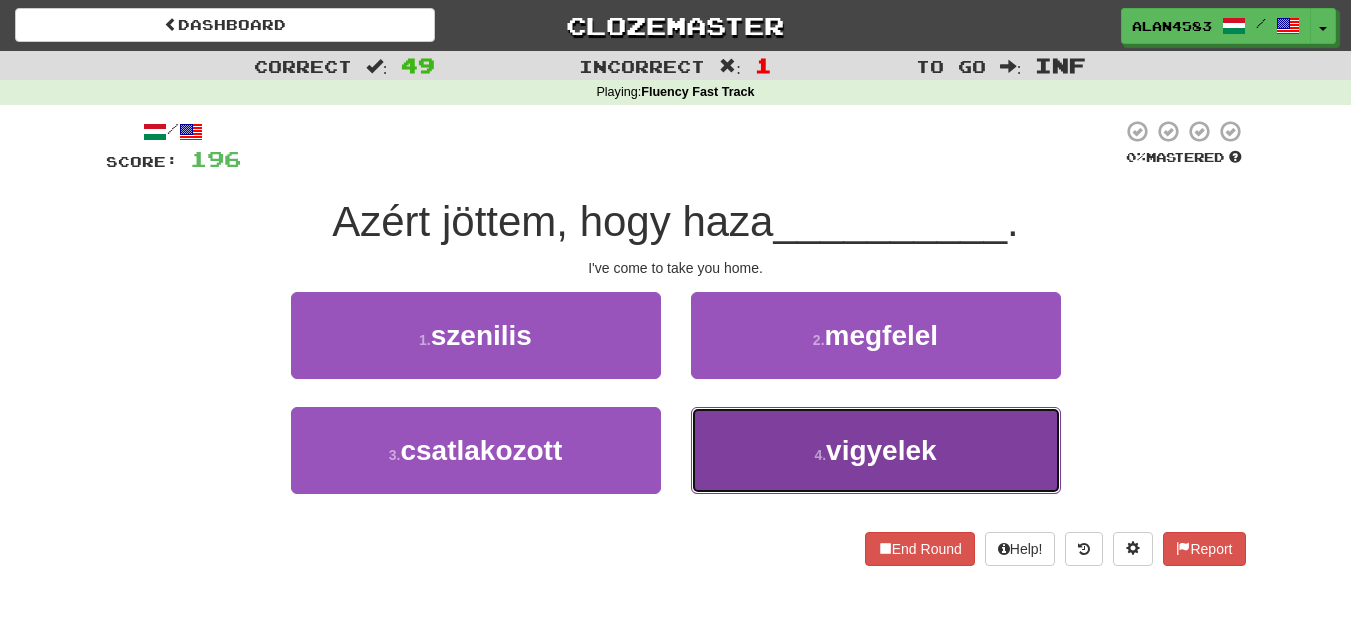 click on "4 . vigyelek" at bounding box center (876, 450) 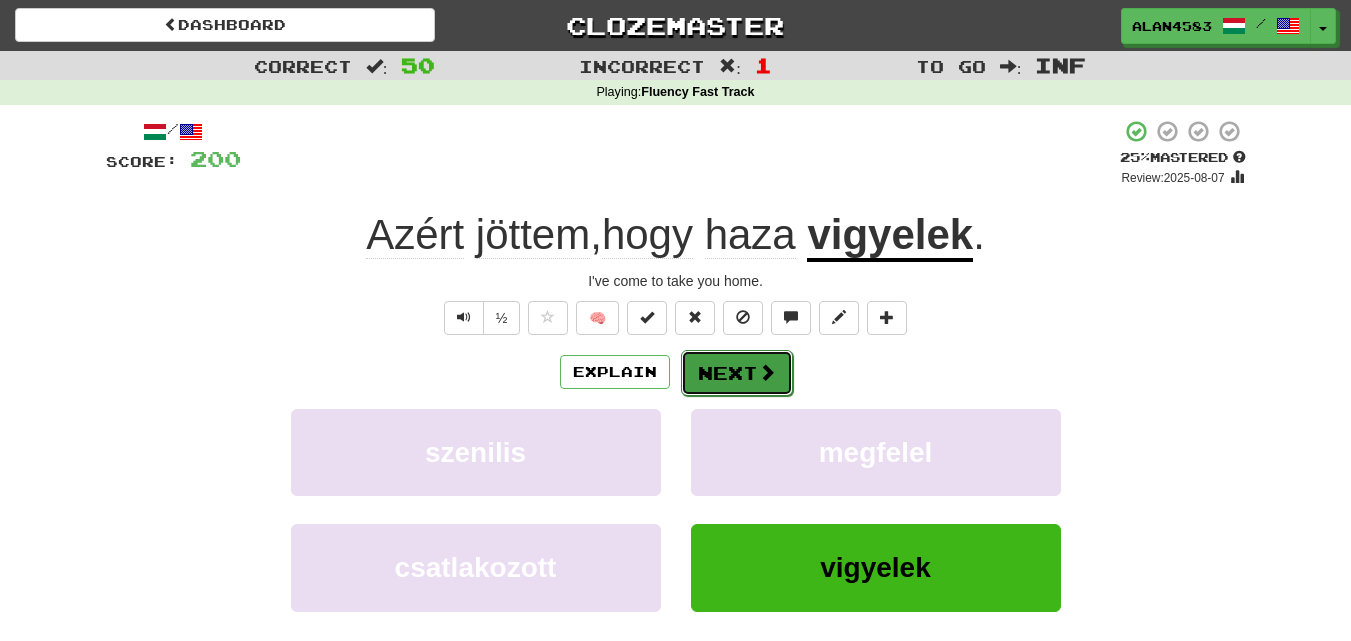 click on "Next" at bounding box center (737, 373) 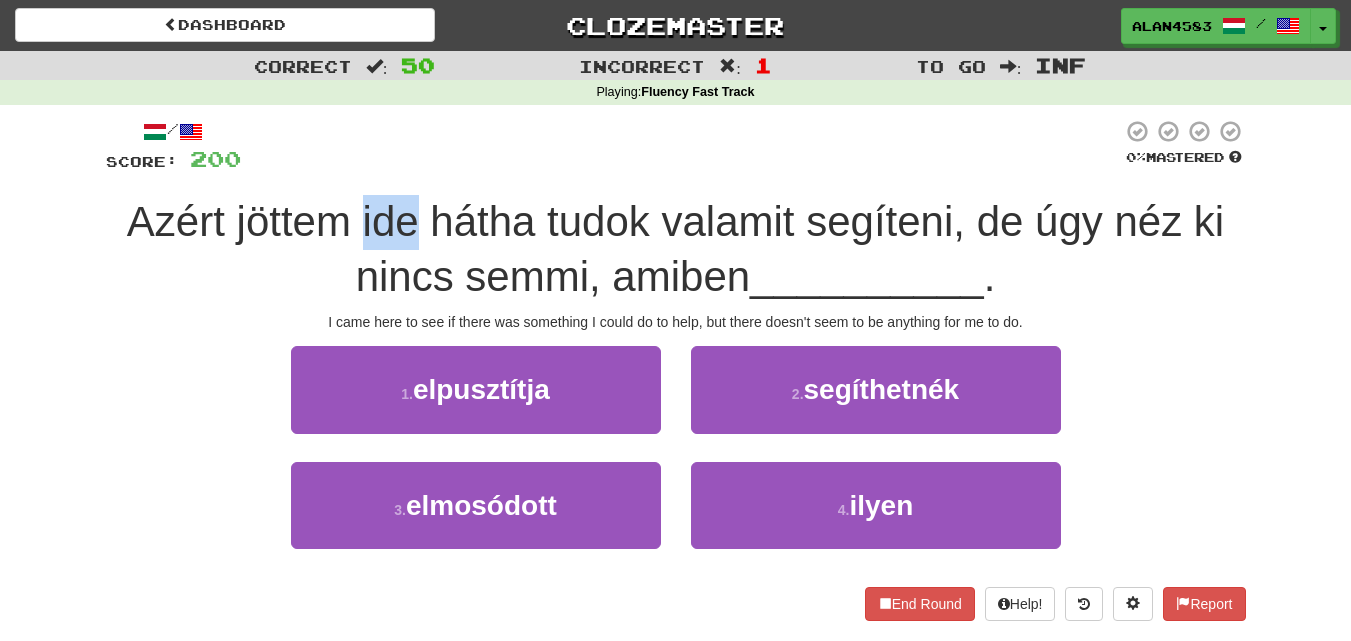 drag, startPoint x: 415, startPoint y: 224, endPoint x: 363, endPoint y: 221, distance: 52.086468 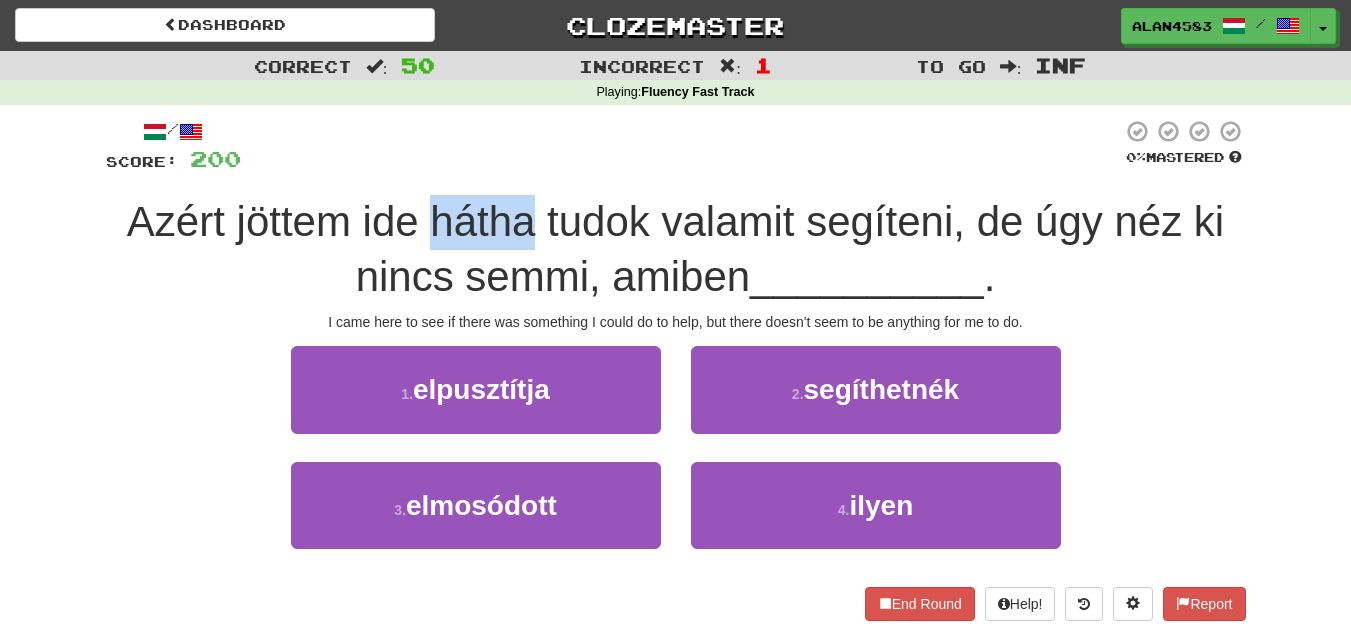 drag, startPoint x: 431, startPoint y: 227, endPoint x: 531, endPoint y: 223, distance: 100.07997 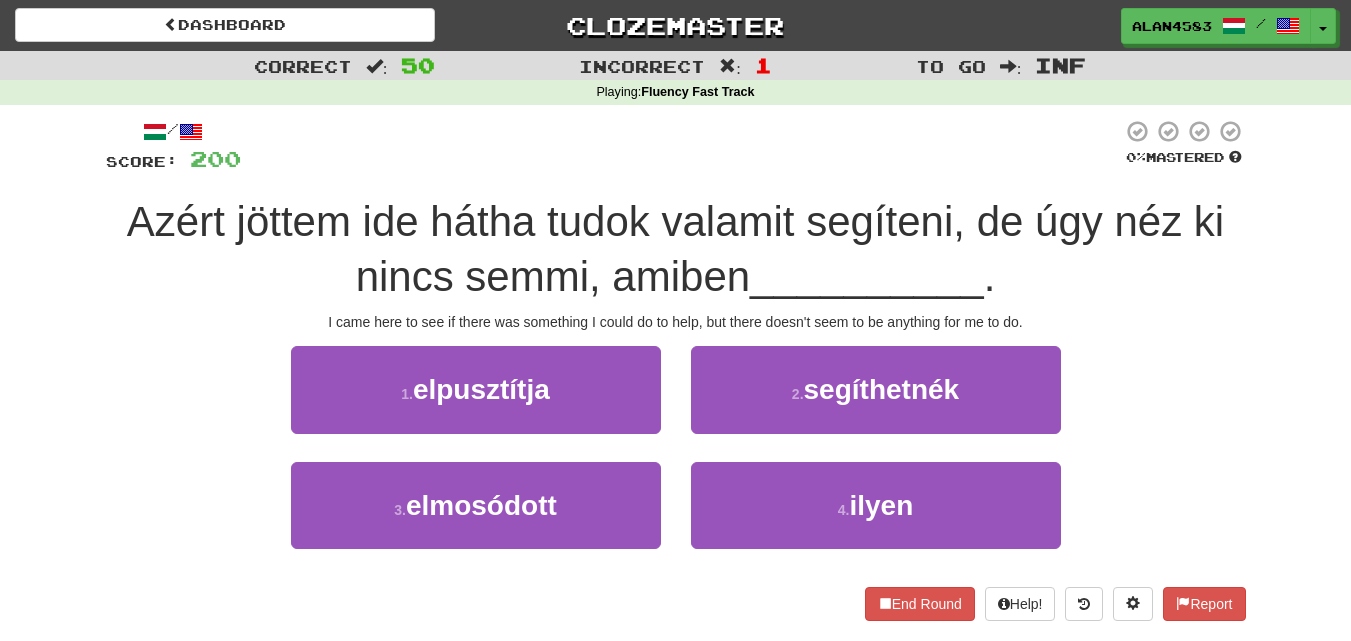 click at bounding box center (681, 146) 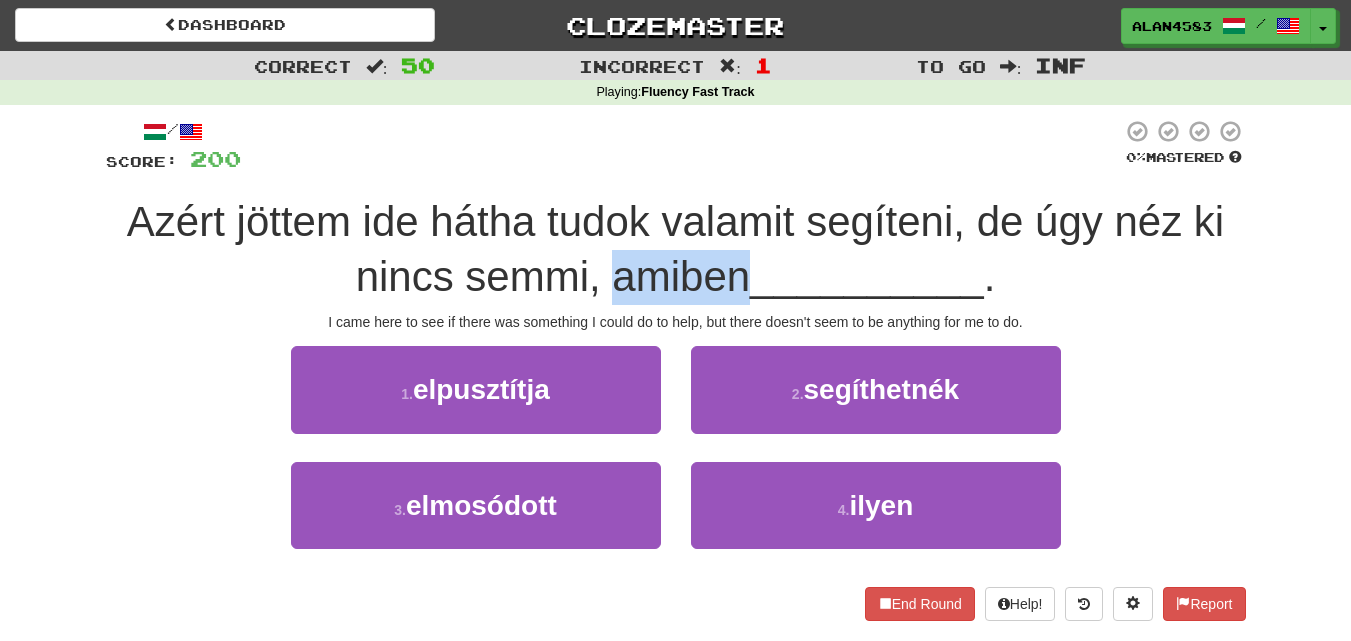drag, startPoint x: 740, startPoint y: 268, endPoint x: 607, endPoint y: 268, distance: 133 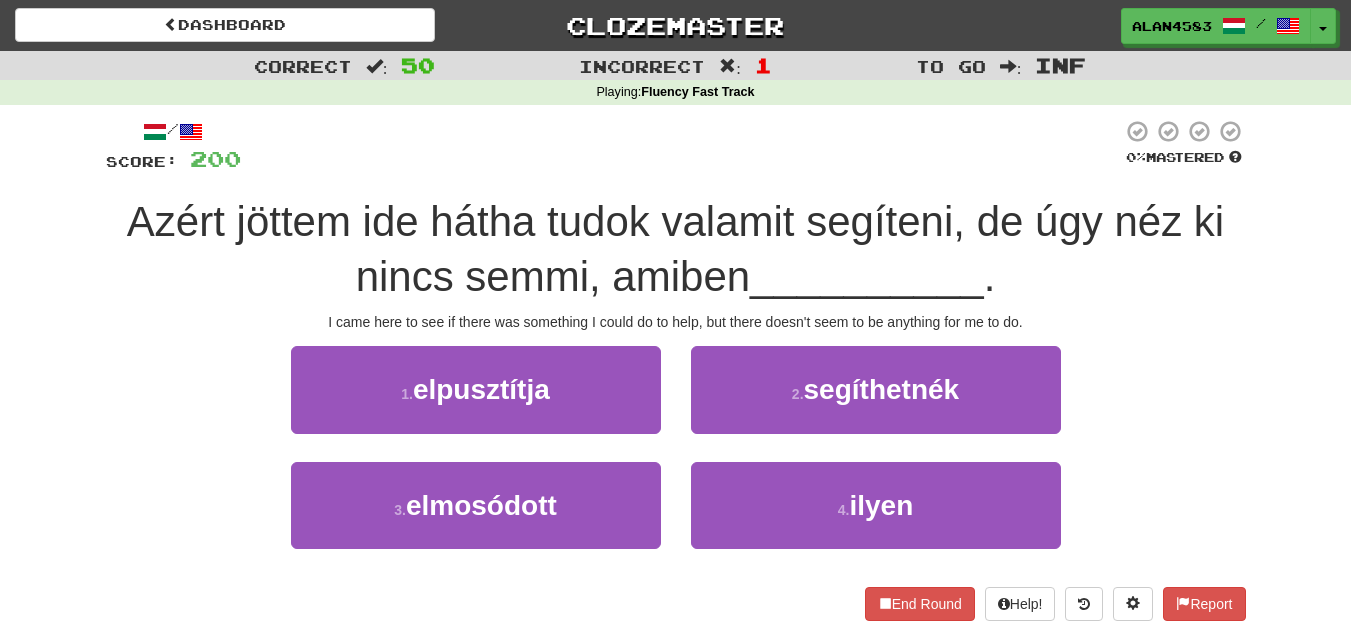 click on "Azért jöttem ide hátha tudok valamit segíteni, de úgy néz ki nincs semmi, amiben" at bounding box center [675, 249] 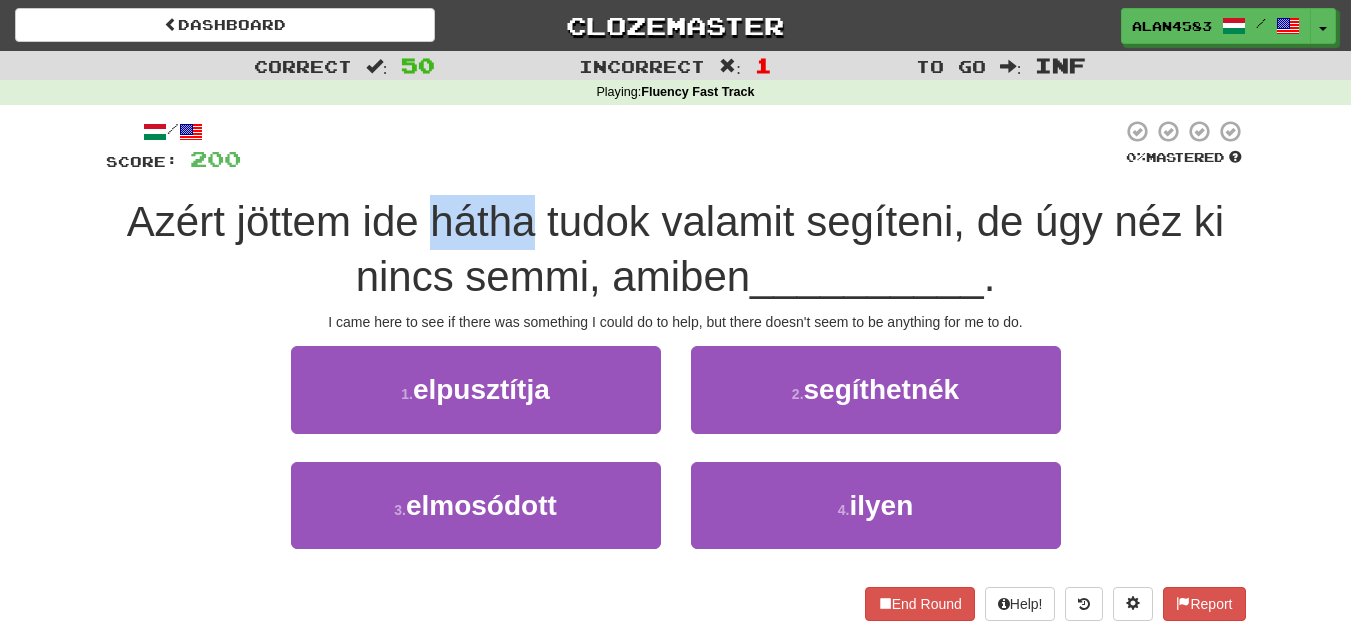 drag, startPoint x: 435, startPoint y: 221, endPoint x: 530, endPoint y: 217, distance: 95.084175 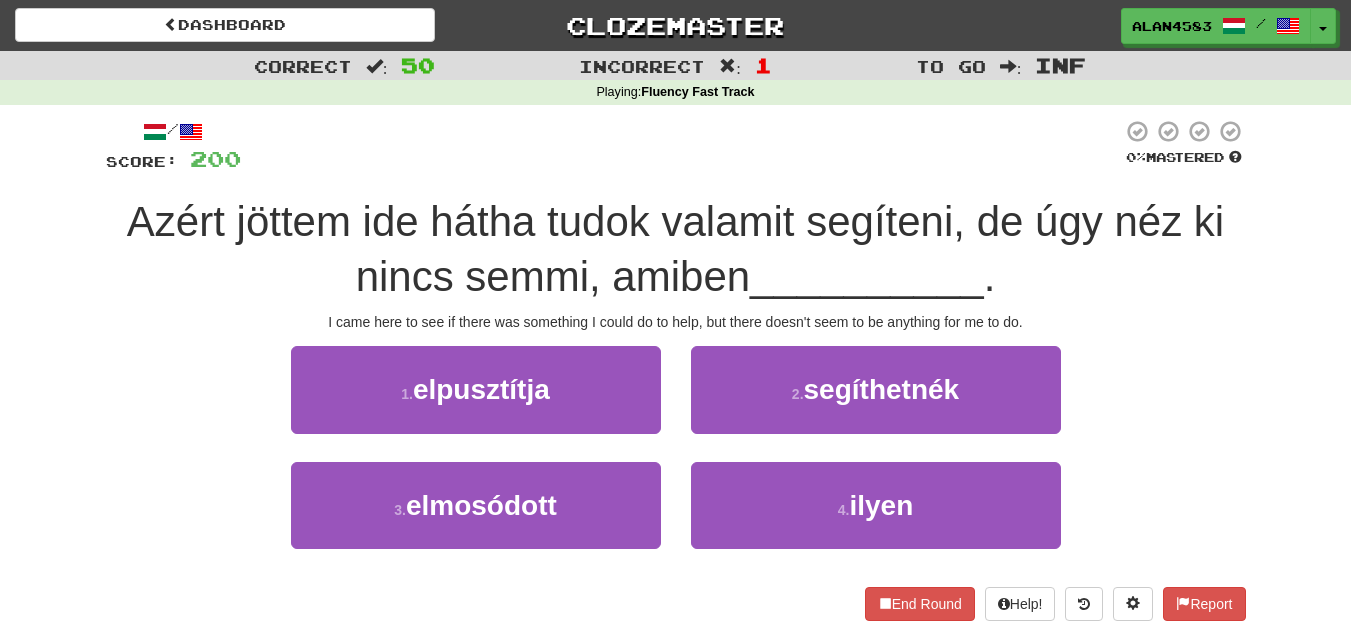 click at bounding box center (681, 146) 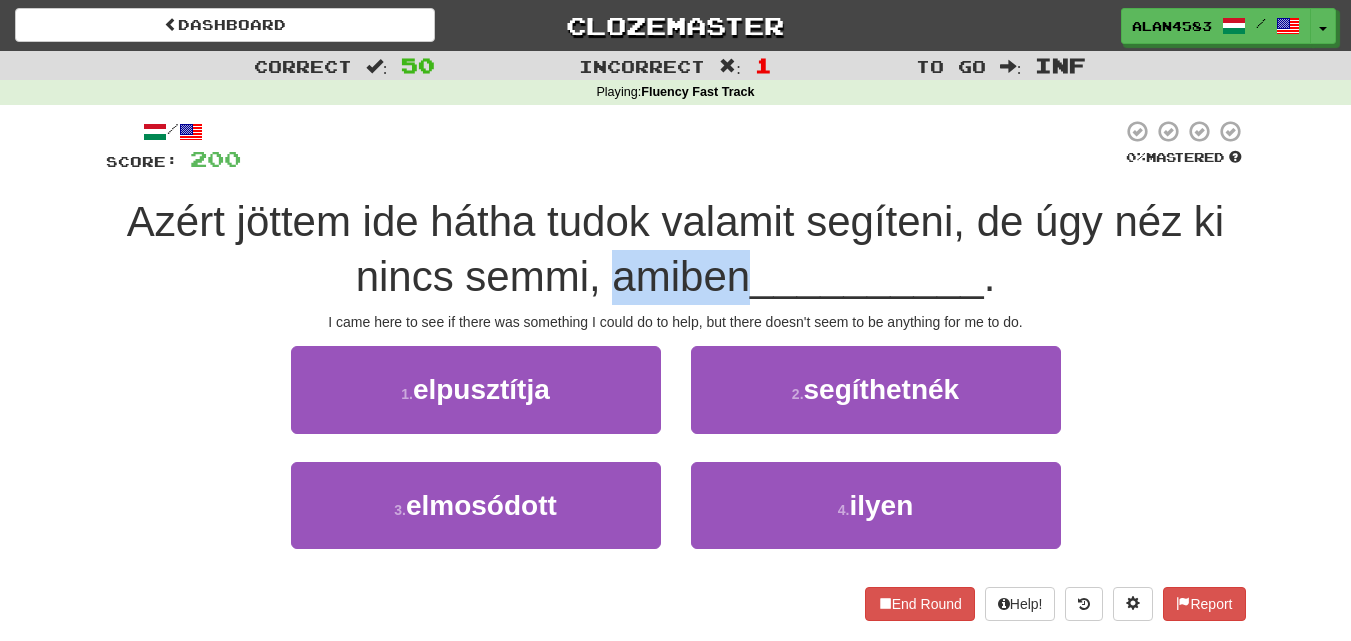drag, startPoint x: 609, startPoint y: 271, endPoint x: 735, endPoint y: 271, distance: 126 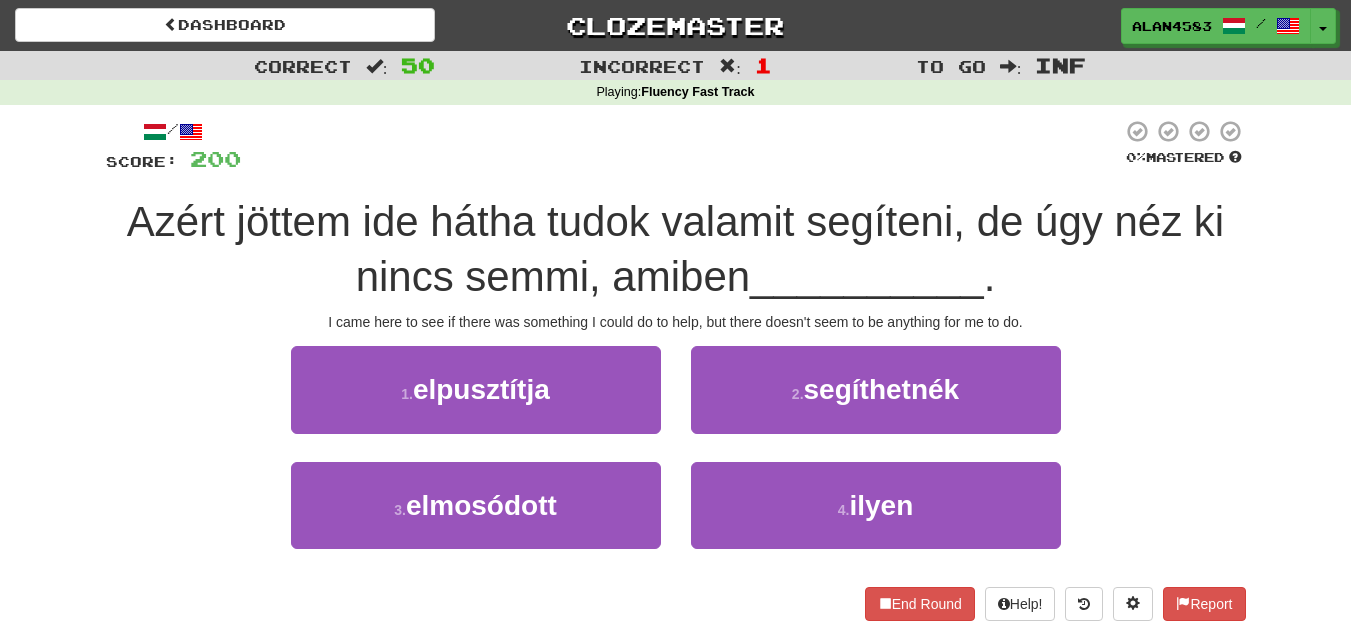 click at bounding box center (681, 146) 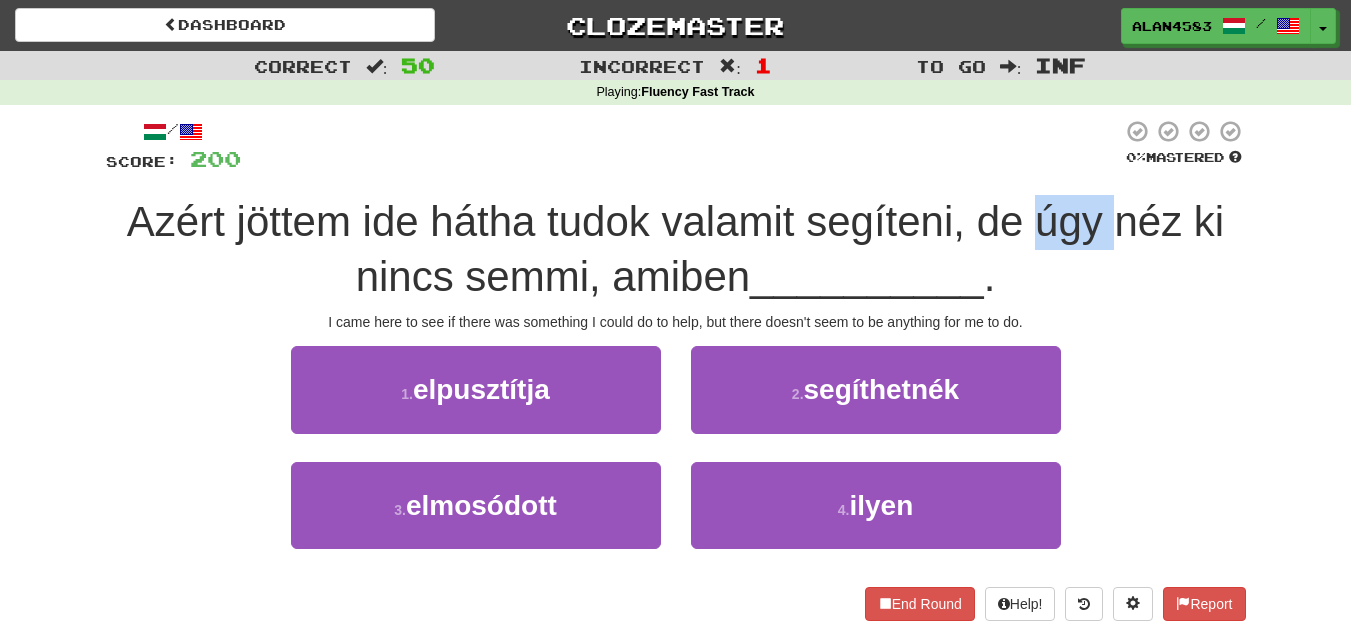 drag, startPoint x: 1040, startPoint y: 223, endPoint x: 1117, endPoint y: 220, distance: 77.05842 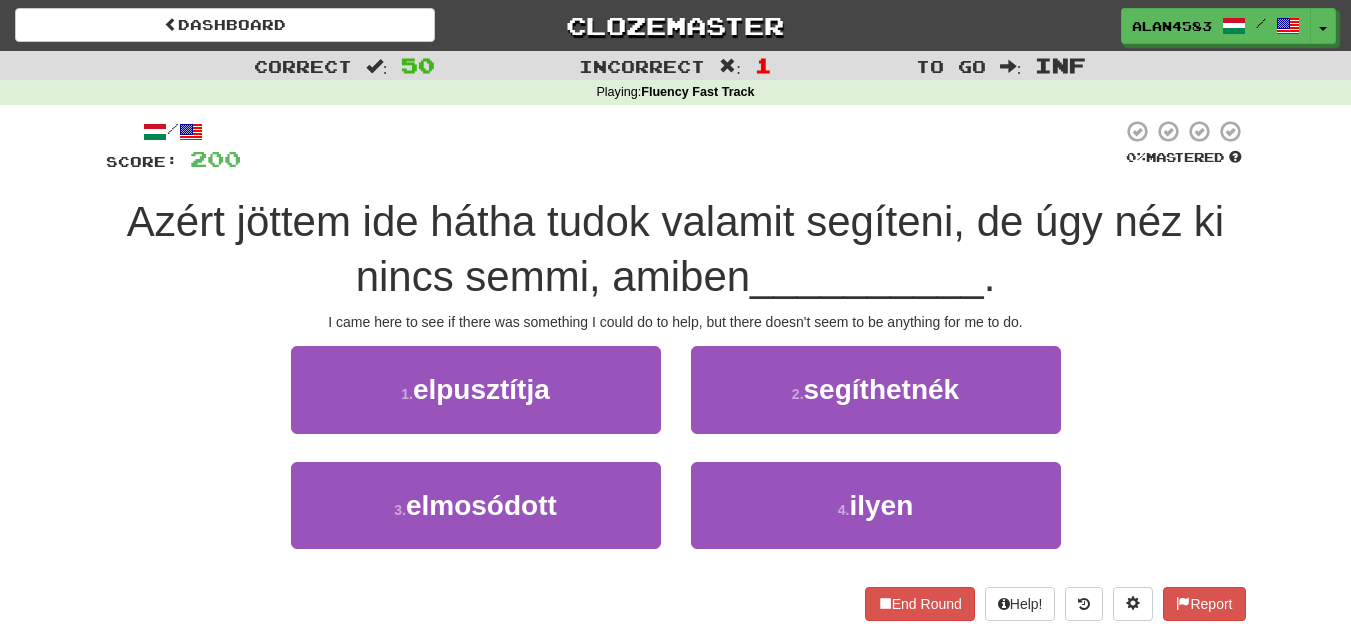 click at bounding box center [681, 146] 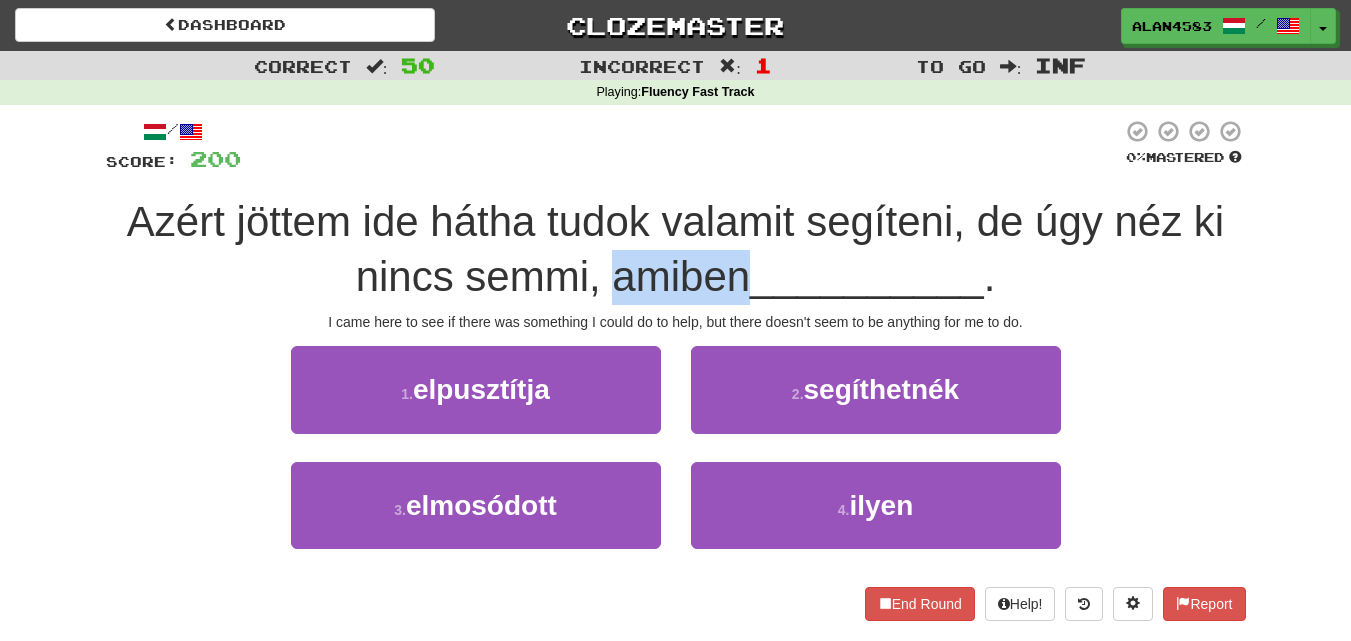 drag, startPoint x: 738, startPoint y: 272, endPoint x: 611, endPoint y: 270, distance: 127.01575 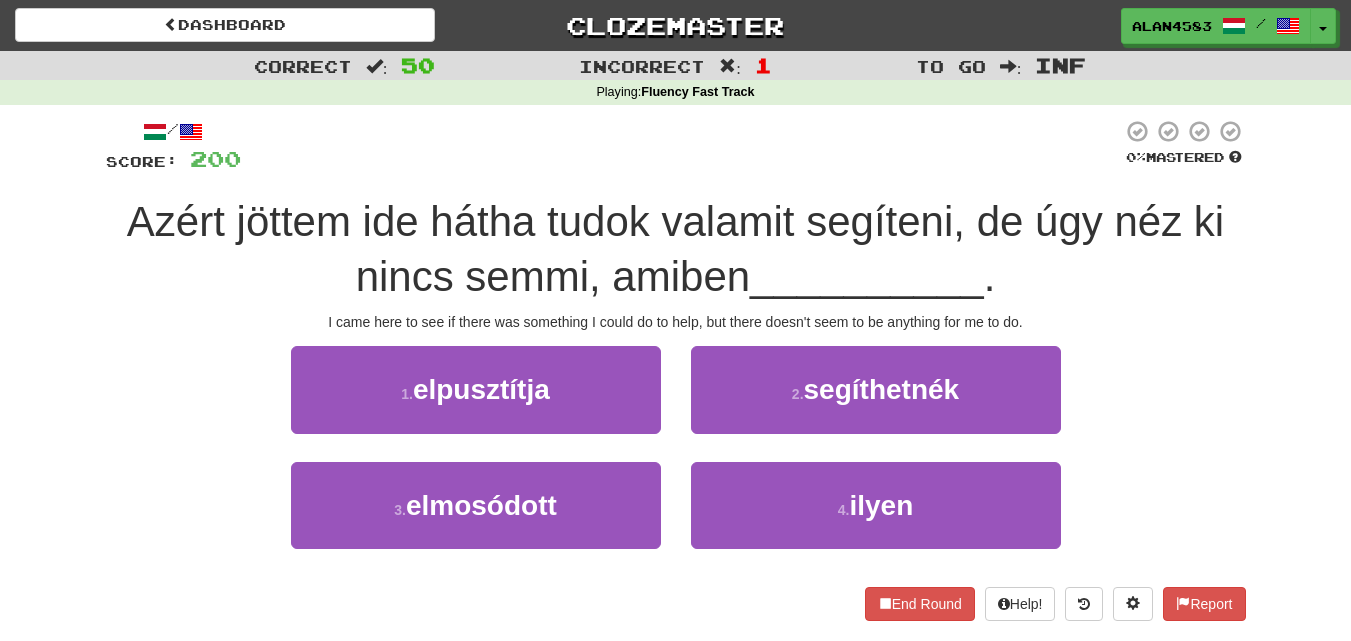 click on "Azért jöttem ide hátha tudok valamit segíteni, de úgy néz ki nincs semmi, amiben" at bounding box center (675, 249) 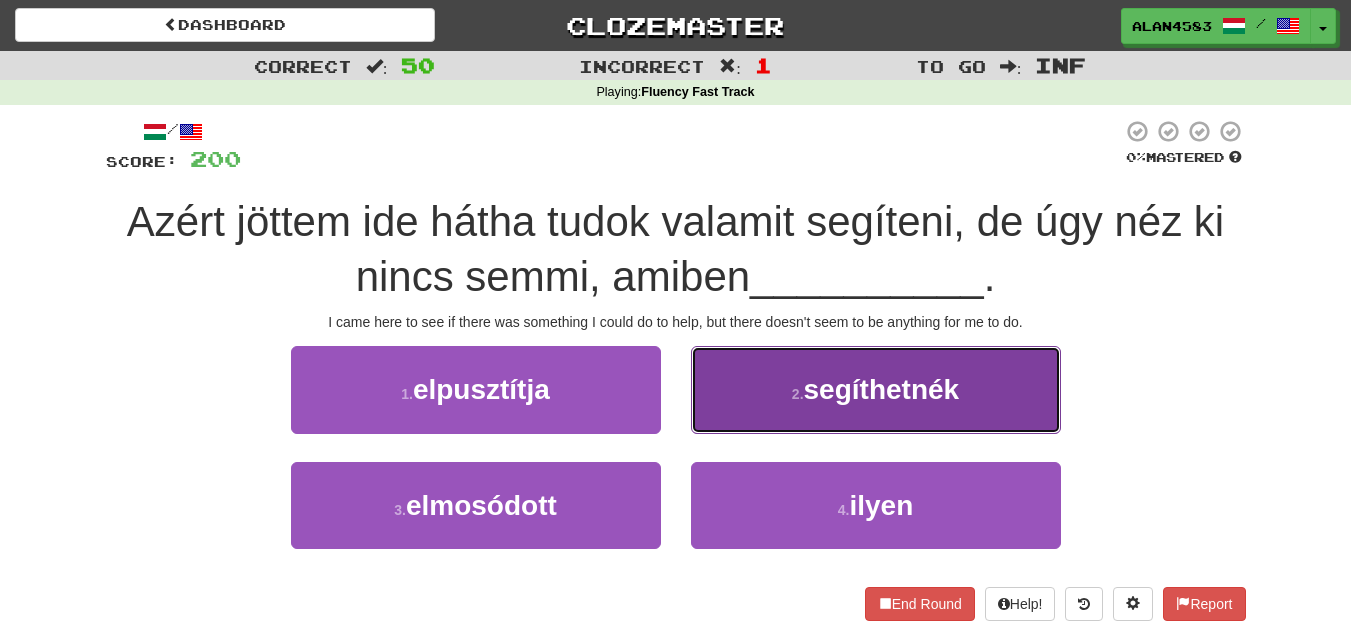 click on "segíthetnék" at bounding box center (882, 389) 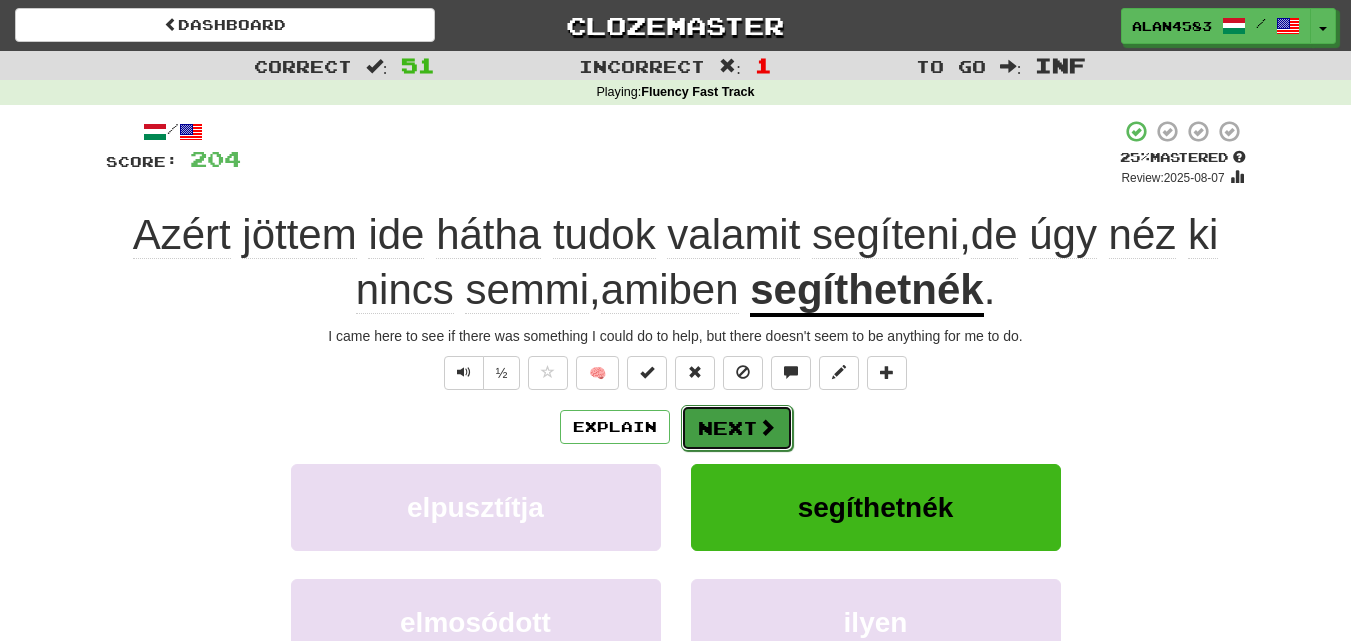 click on "Next" at bounding box center (737, 428) 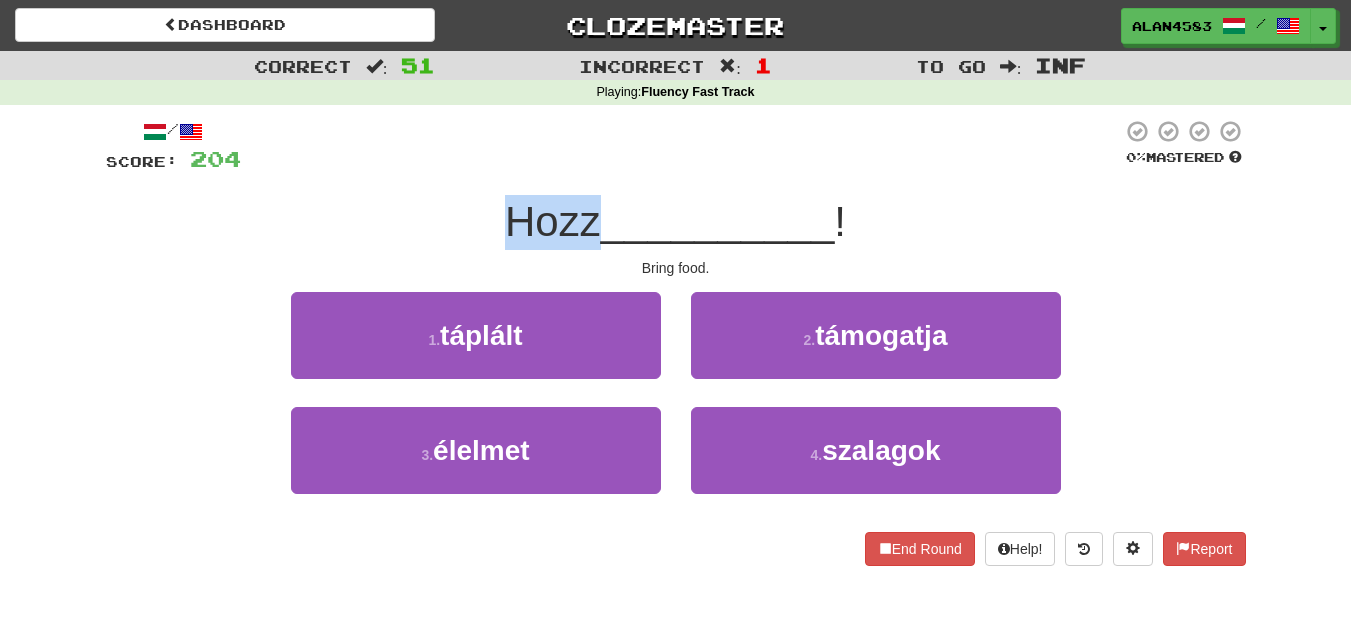 drag, startPoint x: 596, startPoint y: 224, endPoint x: 471, endPoint y: 222, distance: 125.016 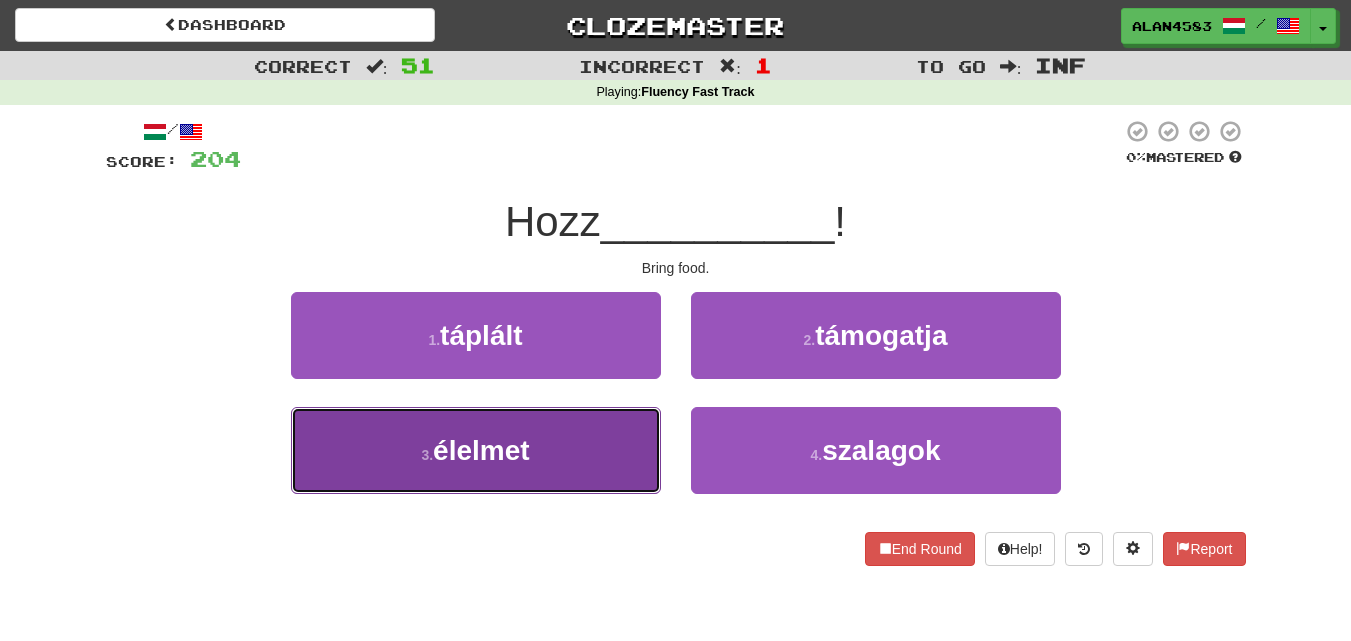 click on "élelmet" at bounding box center (481, 450) 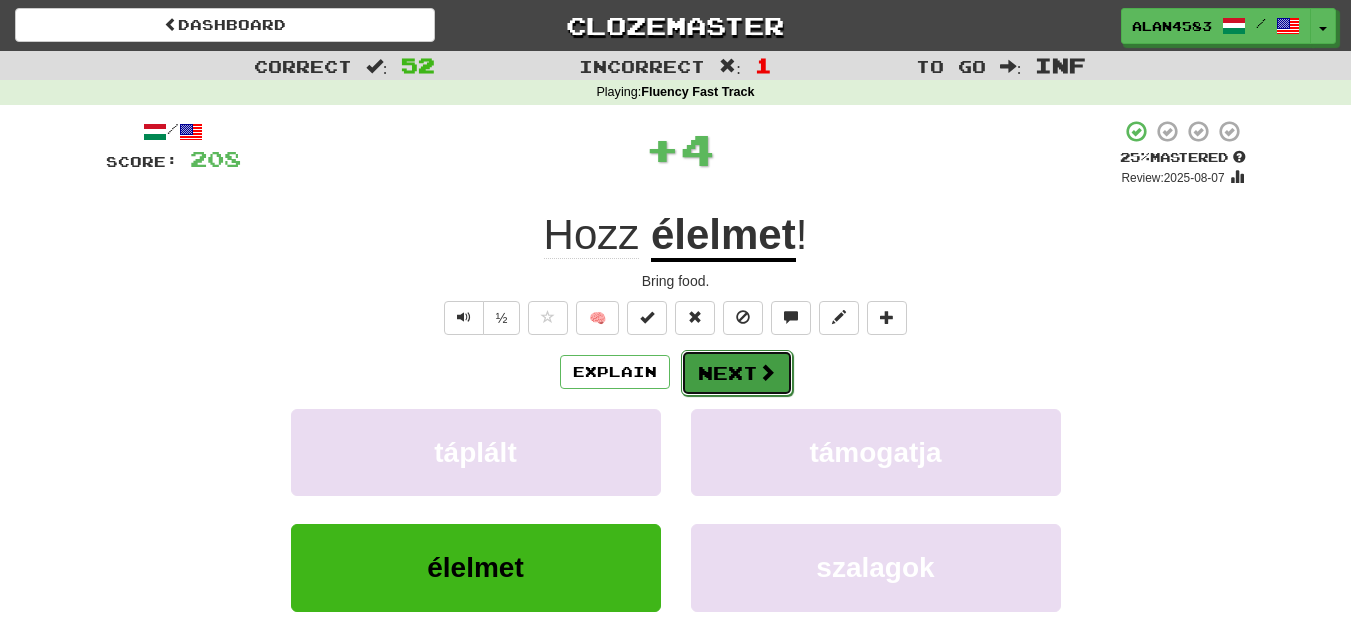 click on "Next" at bounding box center [737, 373] 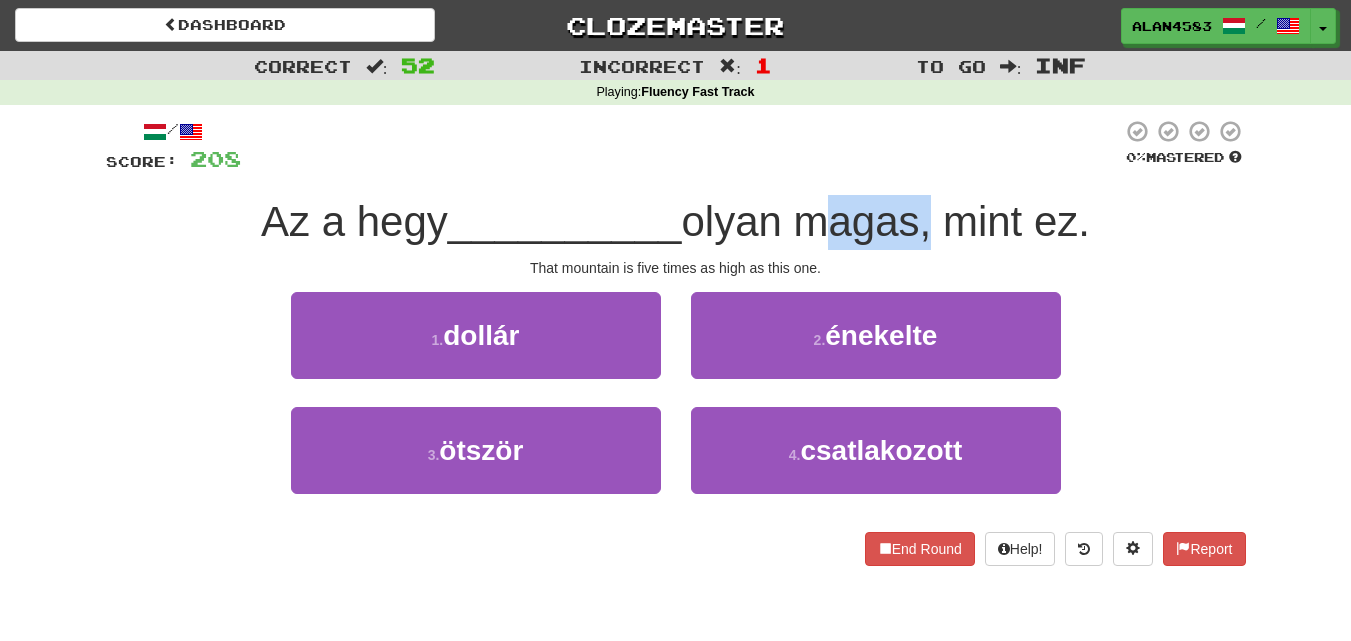 drag, startPoint x: 809, startPoint y: 219, endPoint x: 933, endPoint y: 212, distance: 124.197426 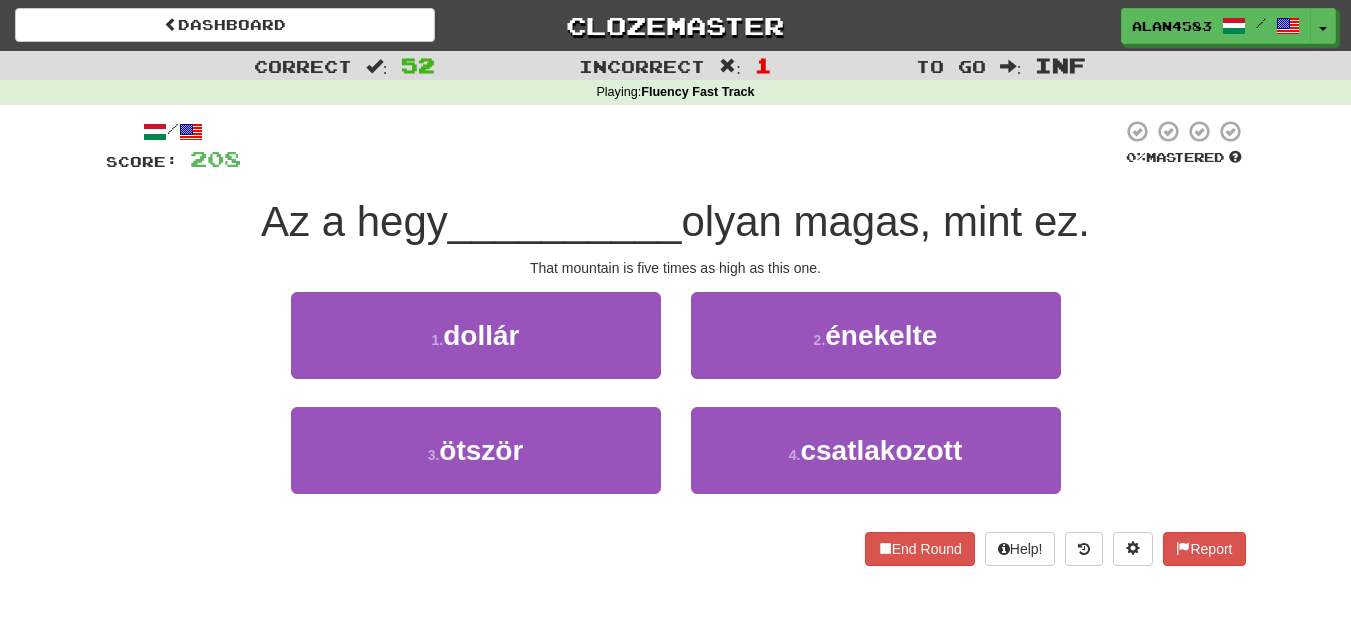 click at bounding box center [681, 146] 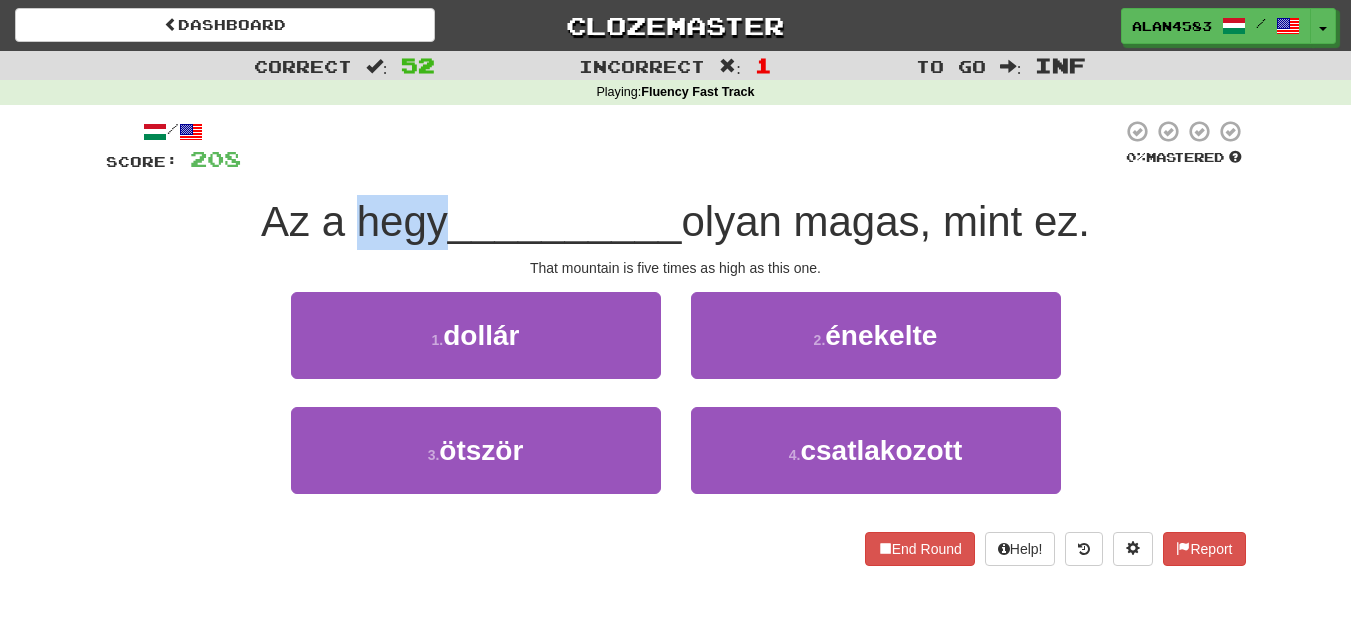 drag, startPoint x: 438, startPoint y: 210, endPoint x: 347, endPoint y: 211, distance: 91.00549 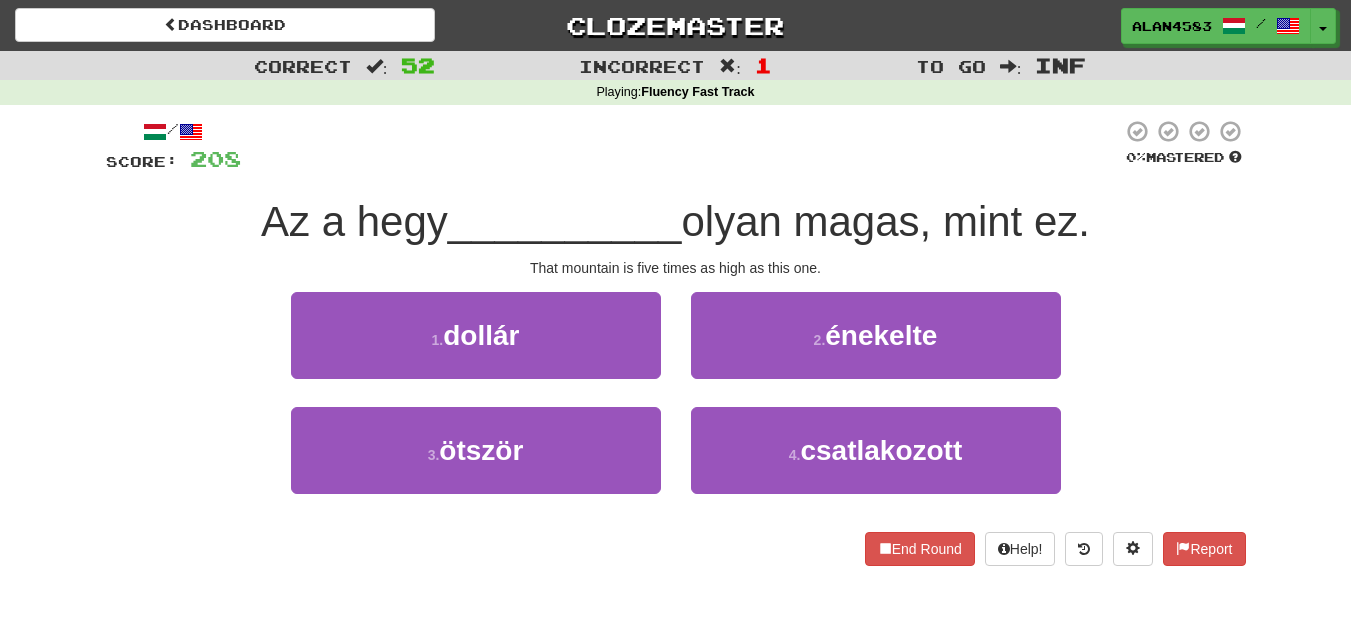 click at bounding box center (681, 146) 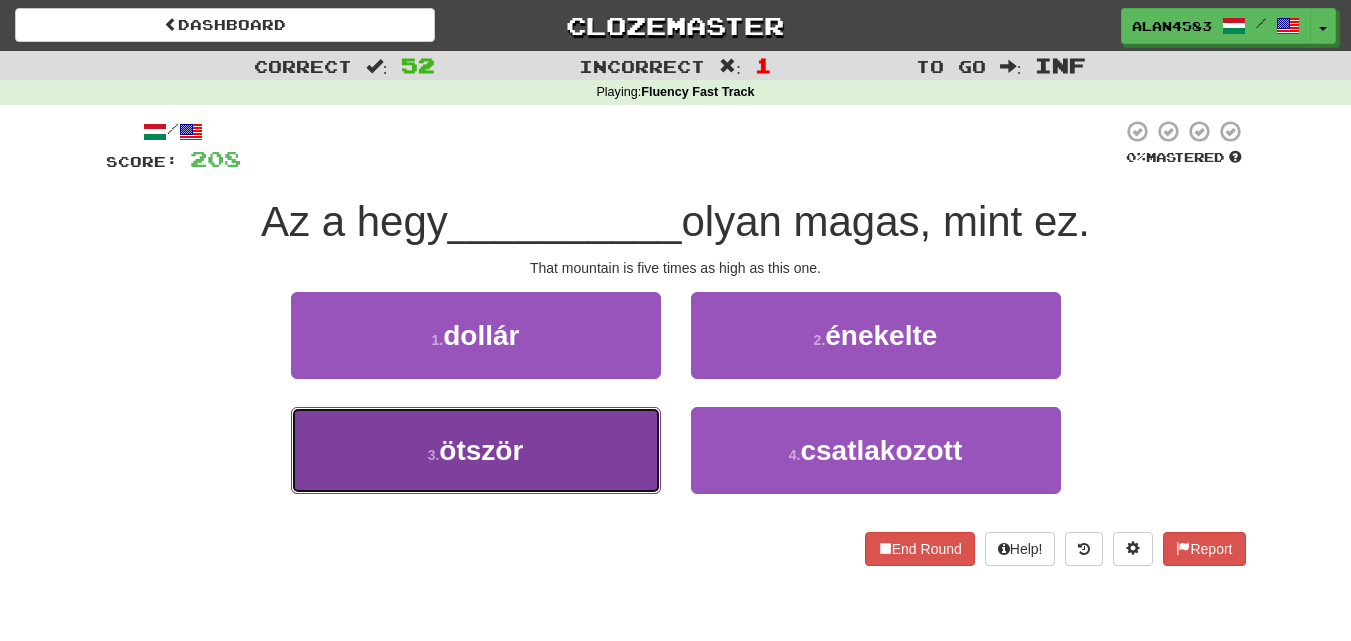 click on "3 .  ötször" at bounding box center [476, 450] 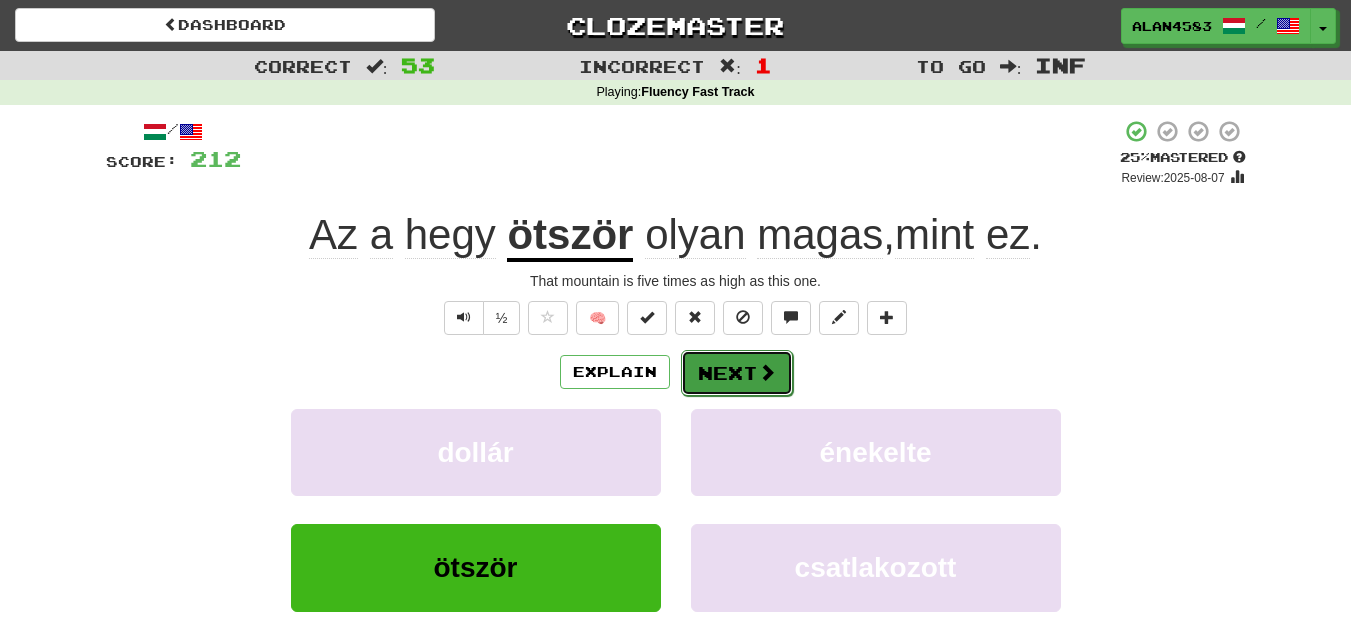 click on "Next" at bounding box center (737, 373) 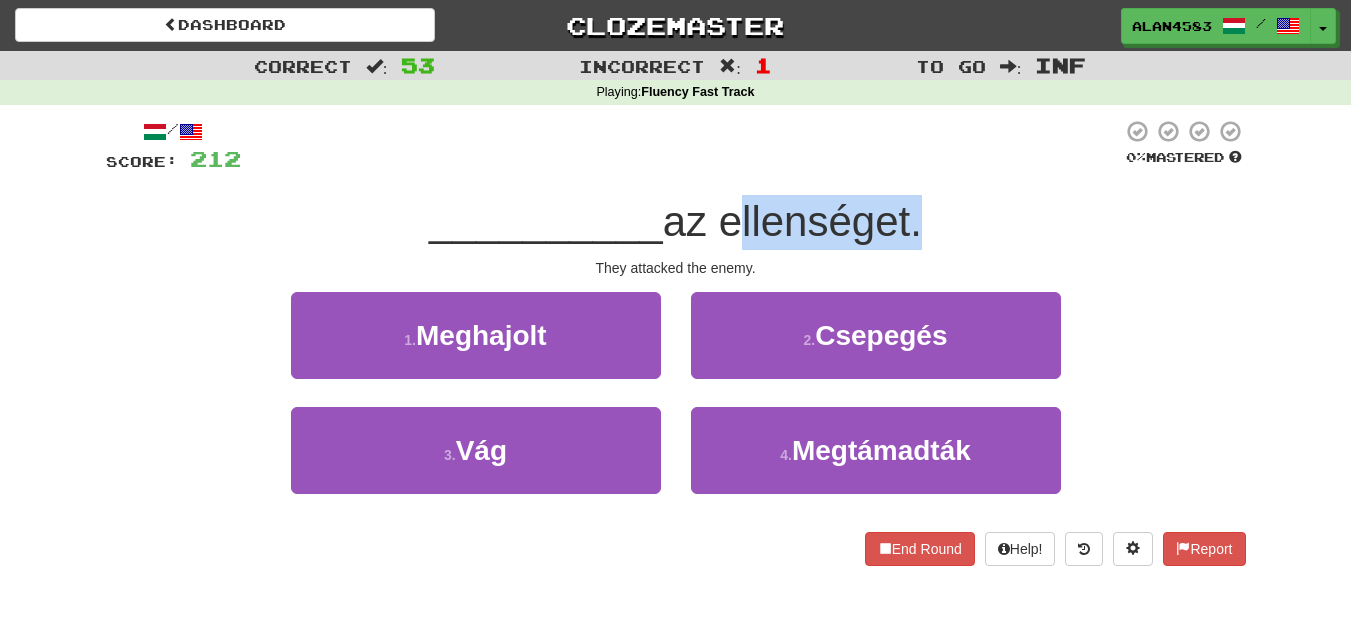 drag, startPoint x: 729, startPoint y: 220, endPoint x: 913, endPoint y: 203, distance: 184.78366 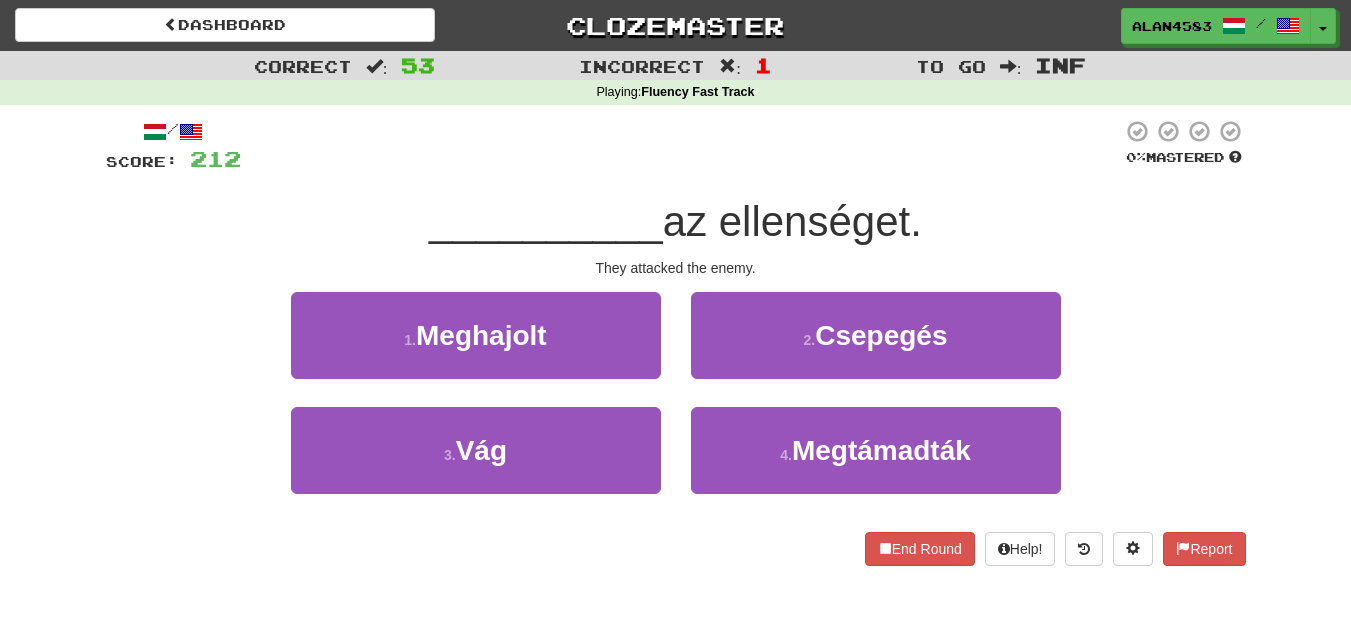 click at bounding box center [681, 146] 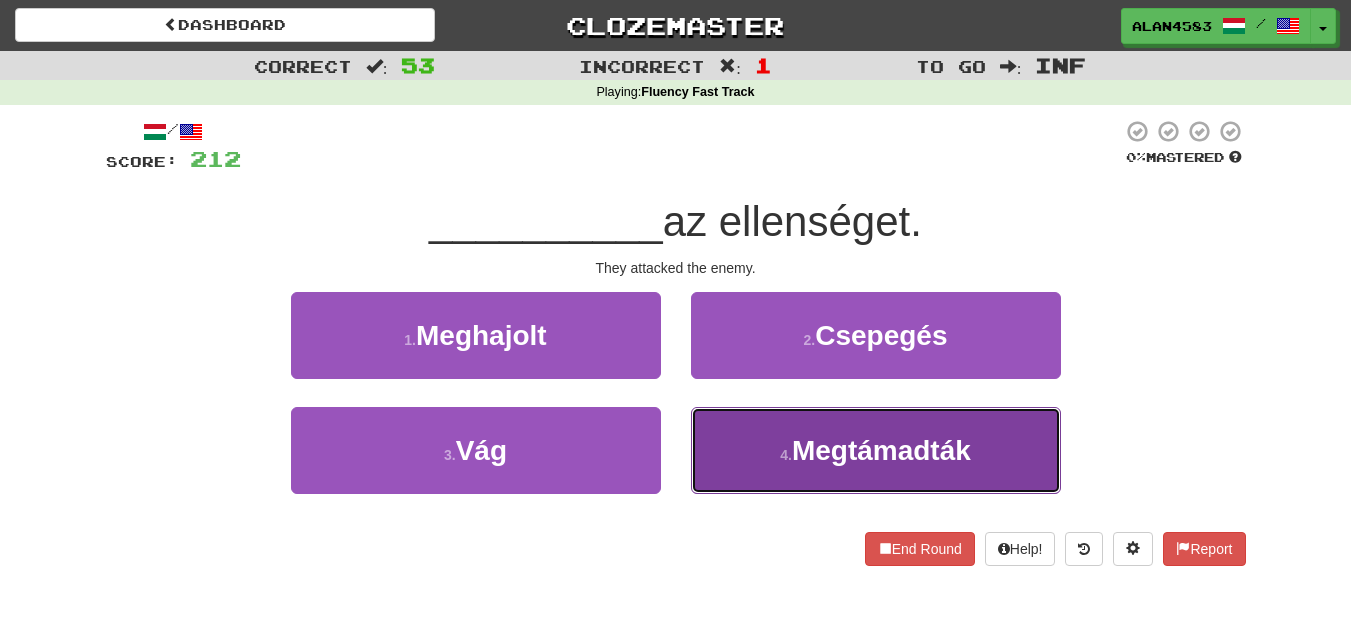 click on "Megtámadták" at bounding box center (881, 450) 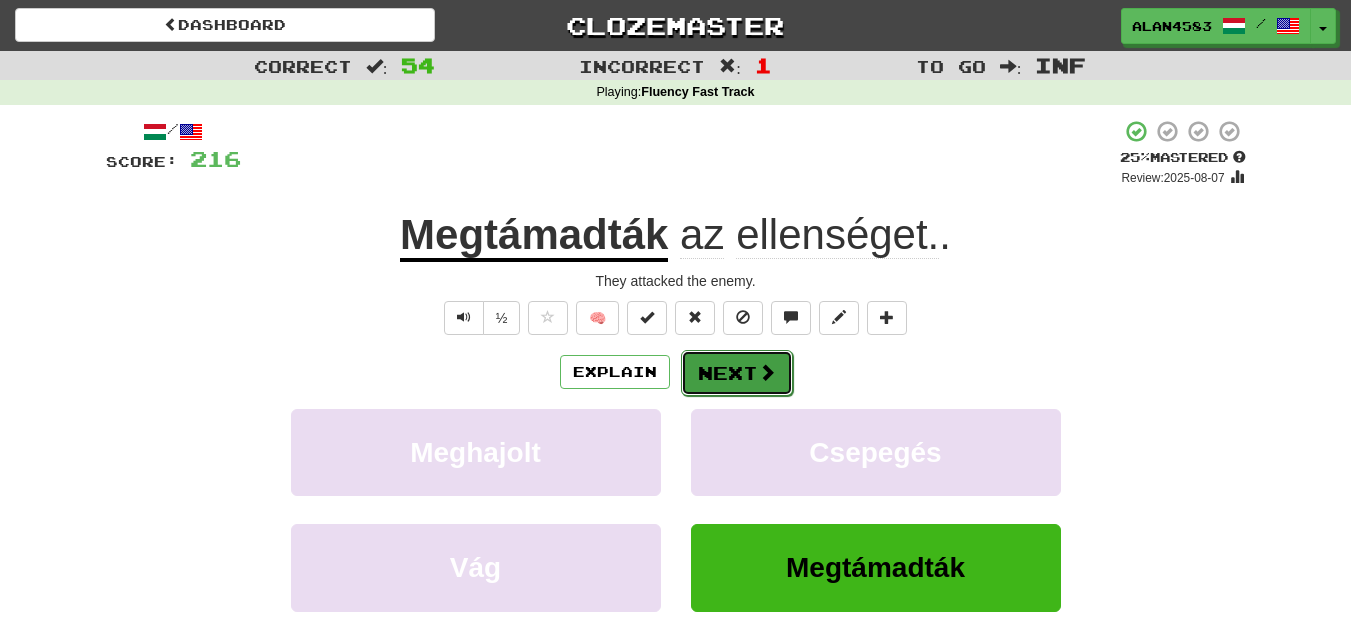 click on "Next" at bounding box center (737, 373) 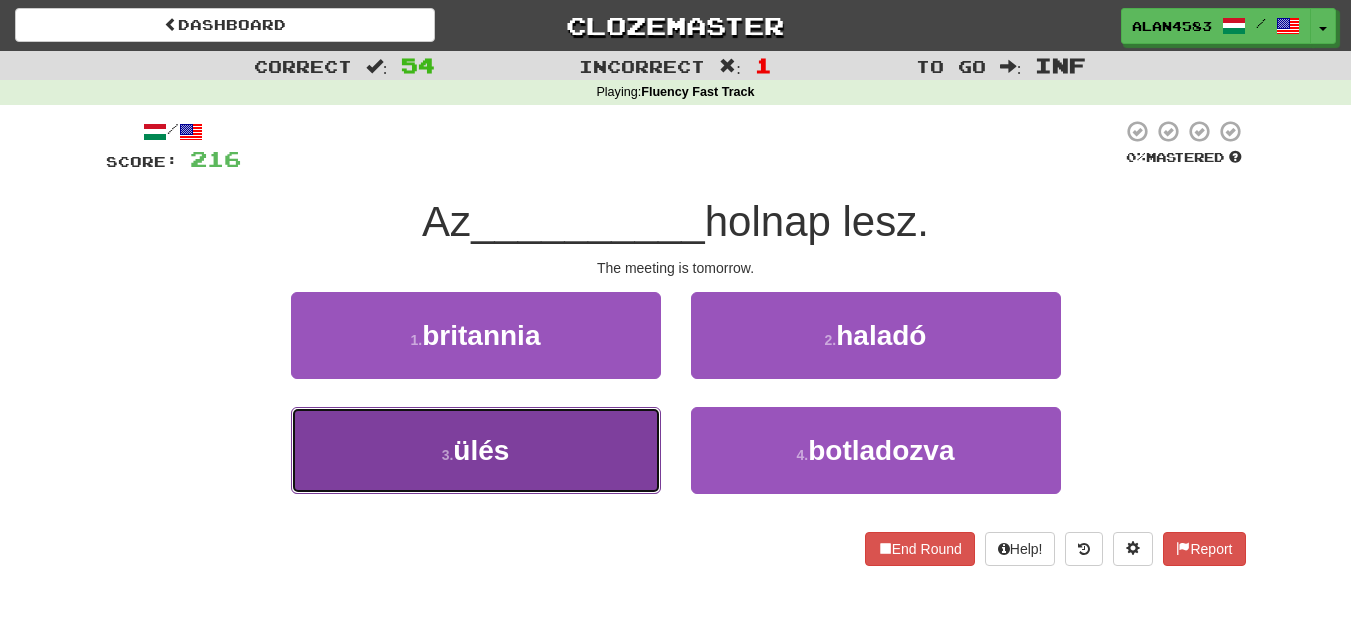 click on "3 .  ülés" at bounding box center (476, 450) 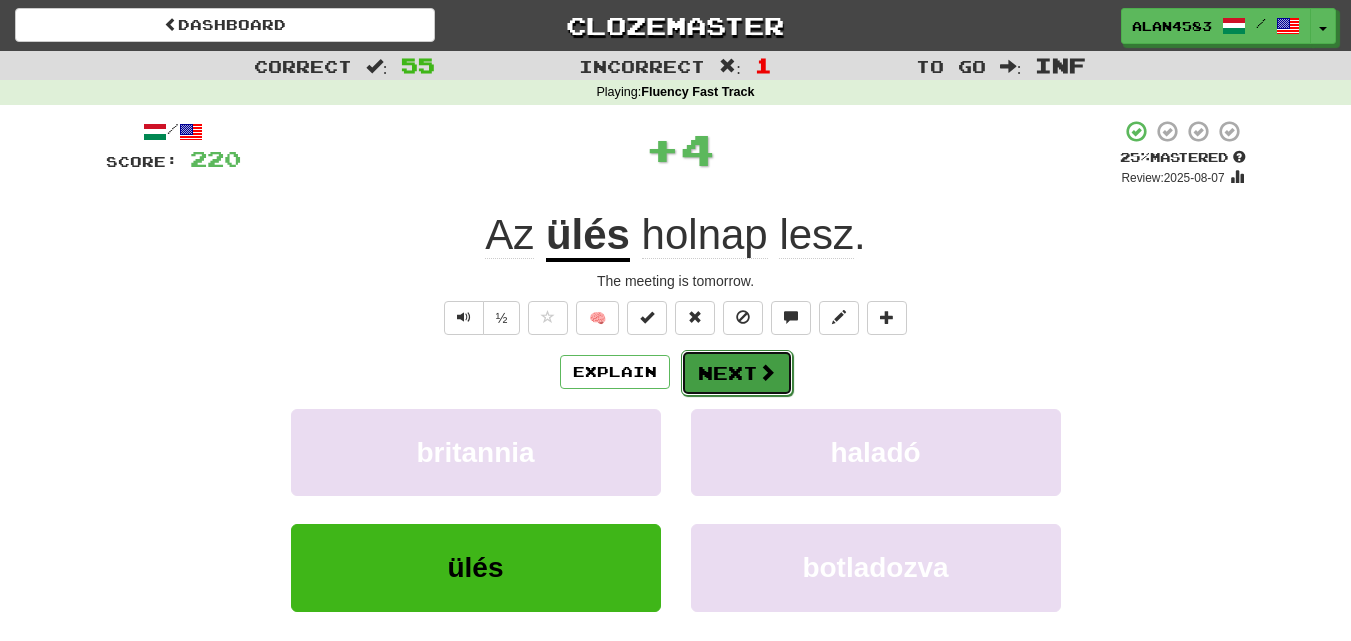 click on "Next" at bounding box center (737, 373) 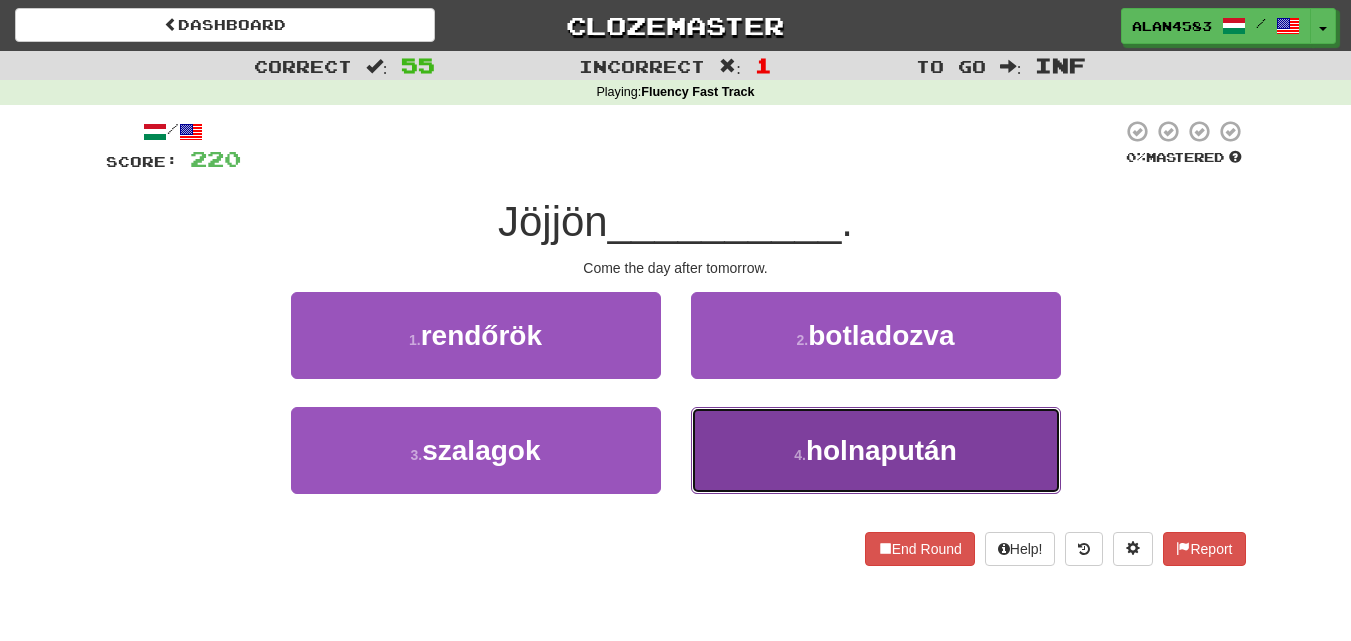 click on "holnapután" at bounding box center [881, 450] 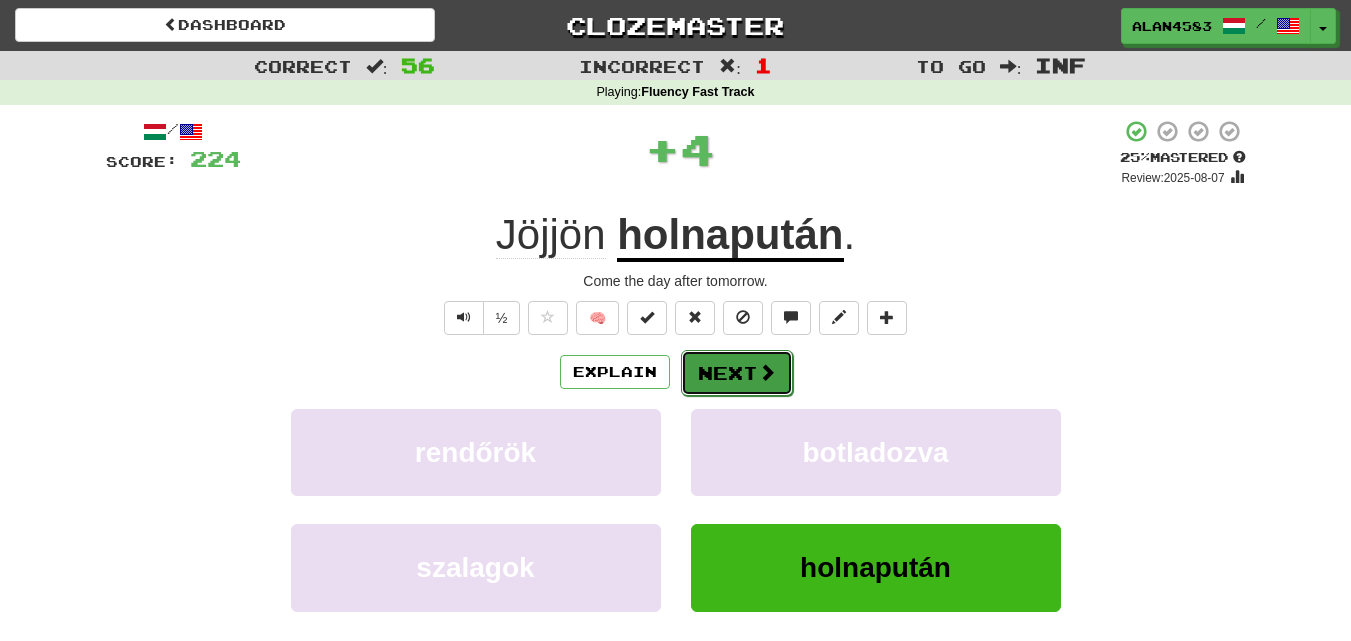 click on "Next" at bounding box center (737, 373) 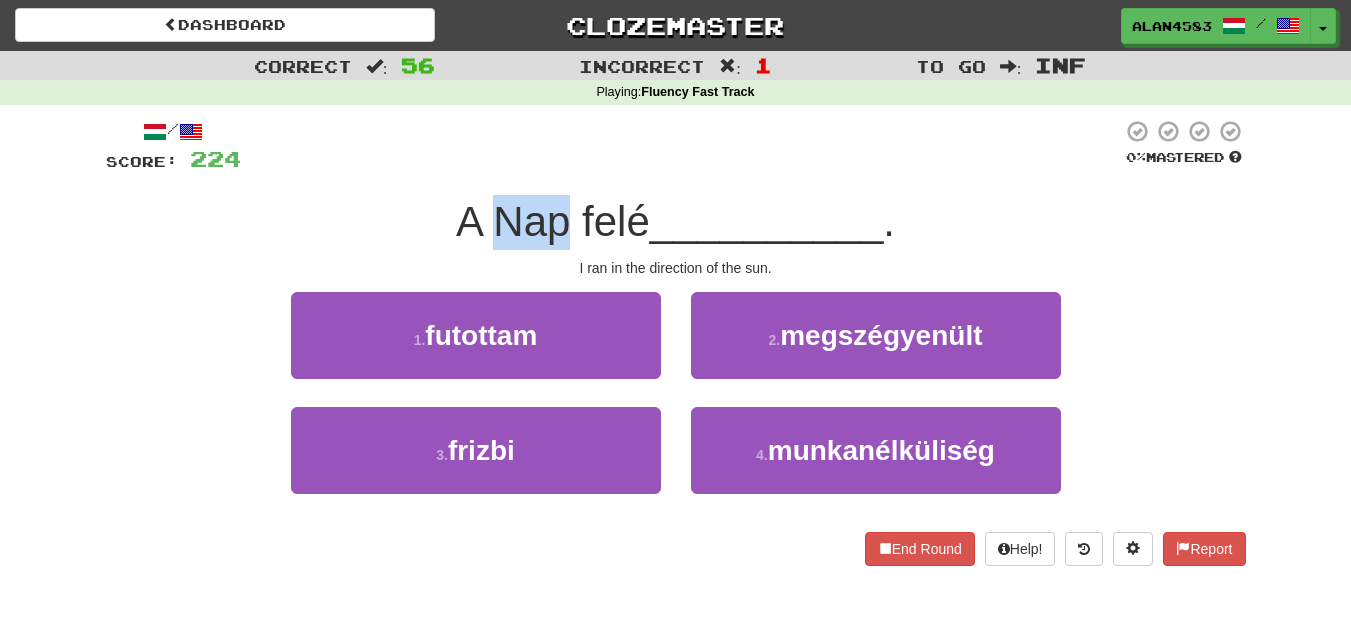 drag, startPoint x: 561, startPoint y: 214, endPoint x: 495, endPoint y: 214, distance: 66 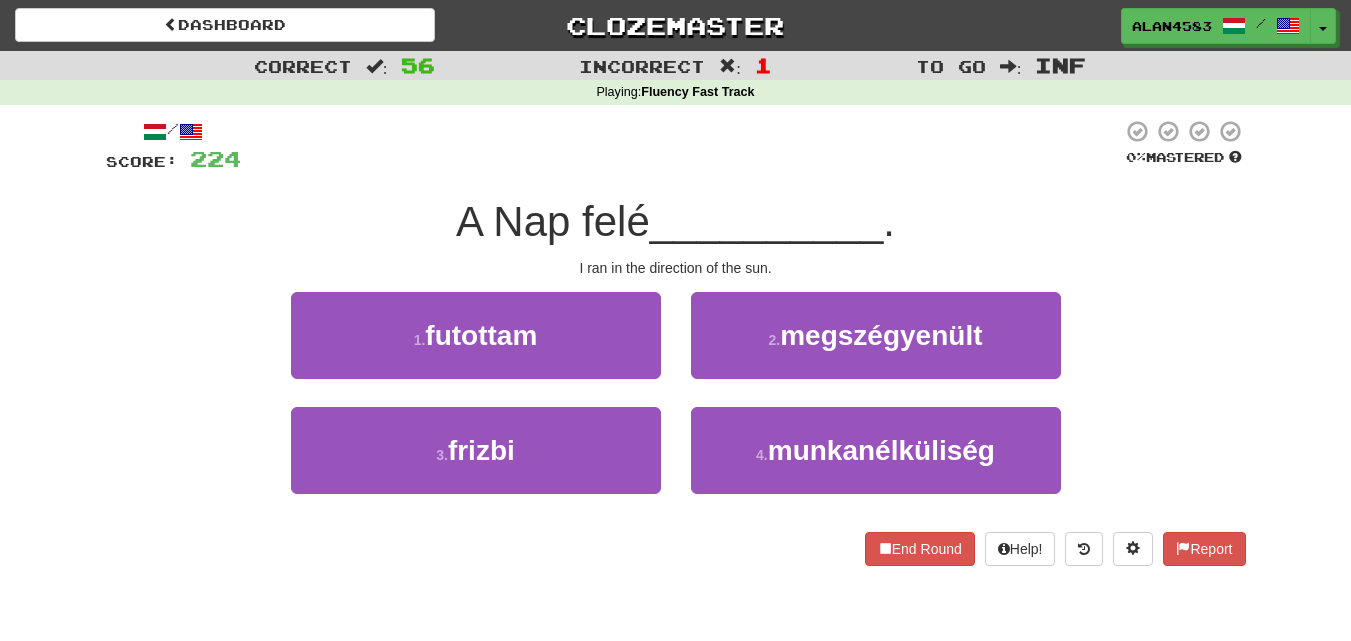 click at bounding box center [681, 146] 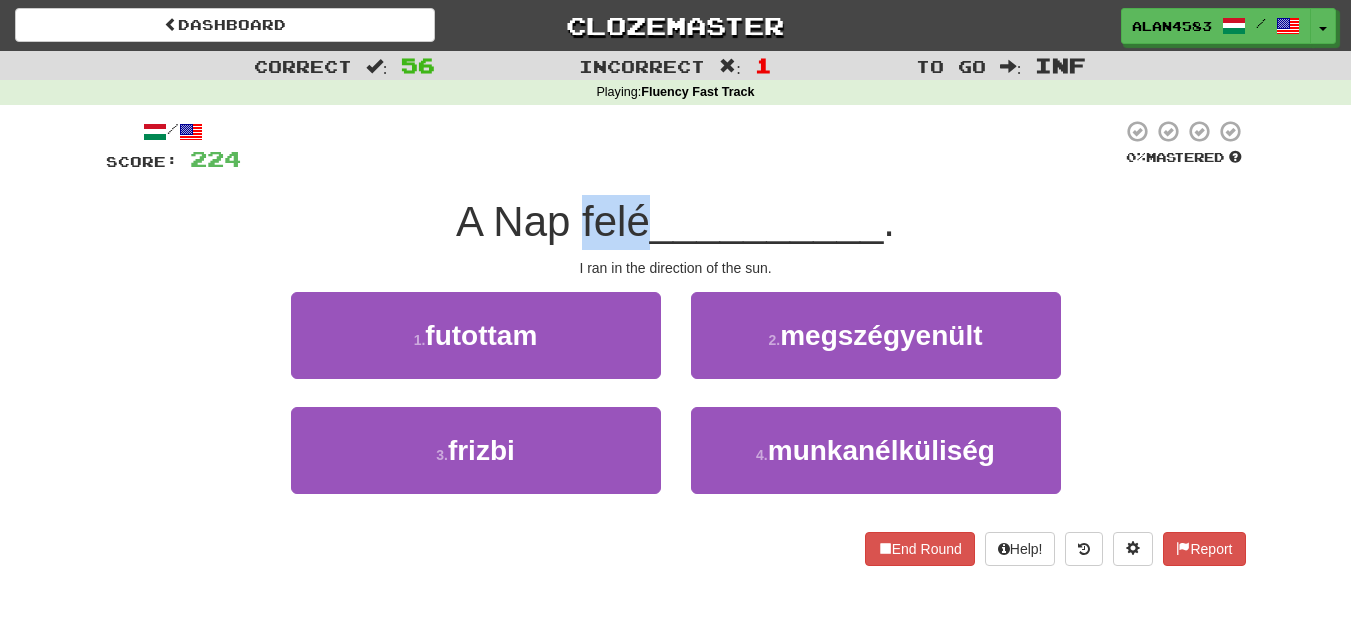 drag, startPoint x: 578, startPoint y: 225, endPoint x: 640, endPoint y: 216, distance: 62.649822 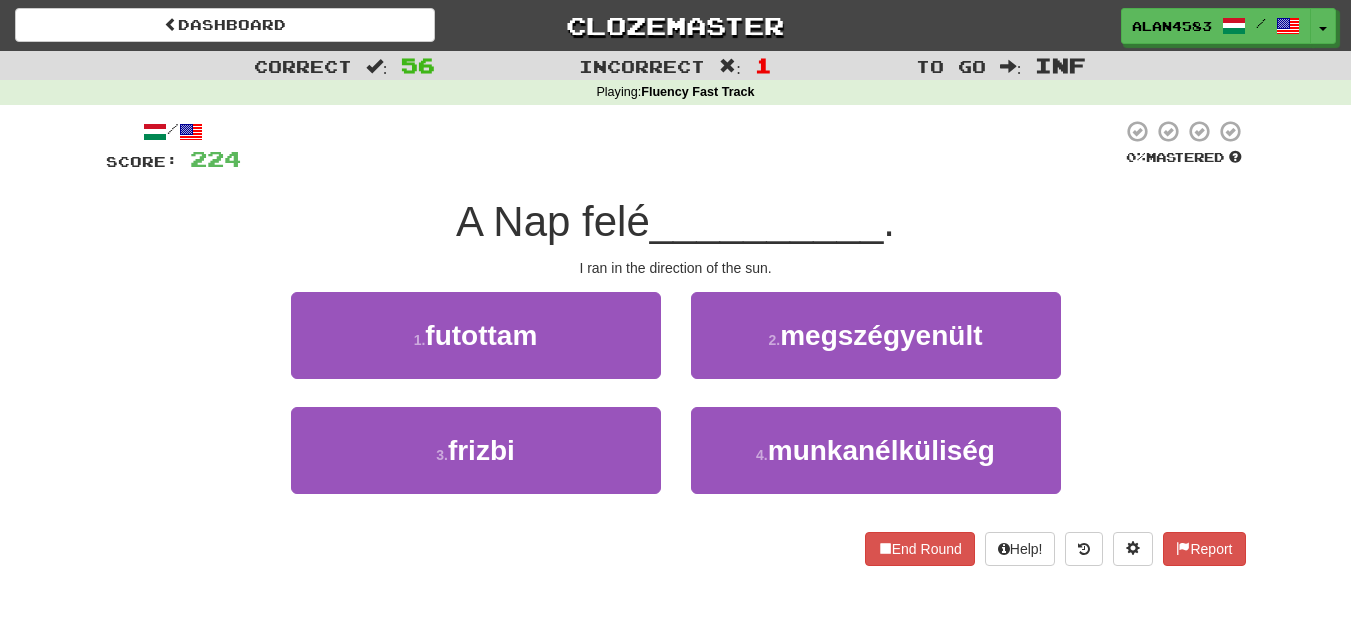 click at bounding box center [681, 146] 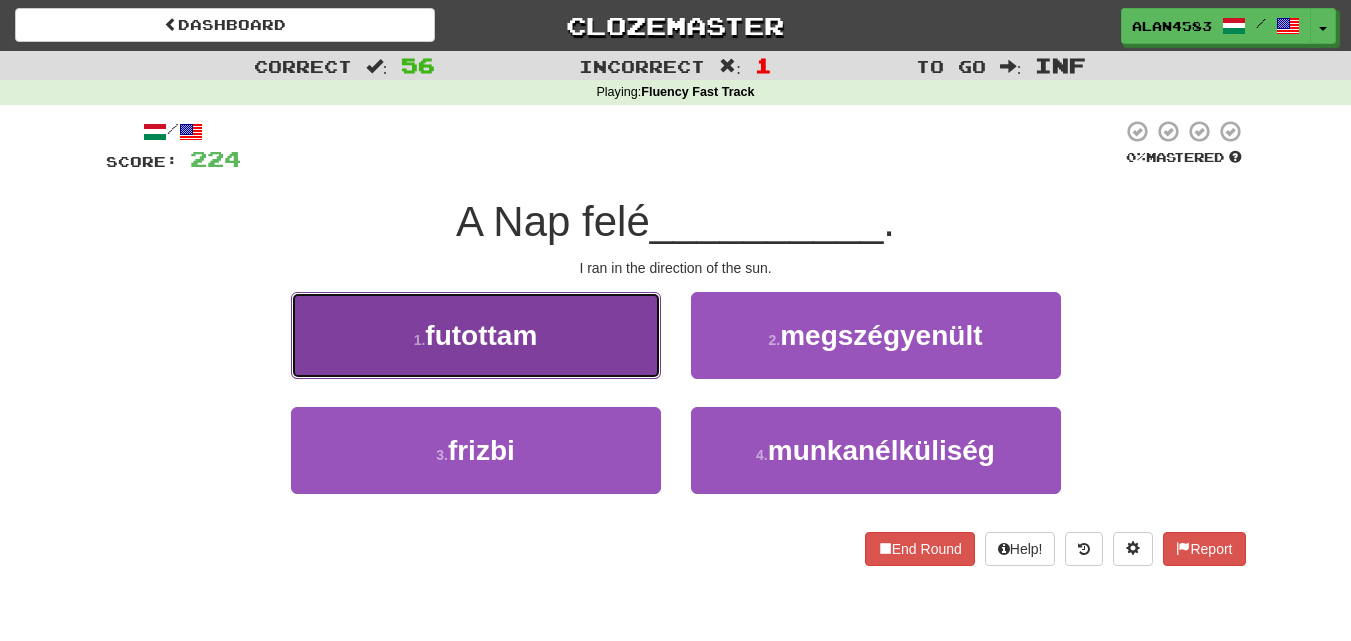 click on "1 .  futottam" at bounding box center (476, 335) 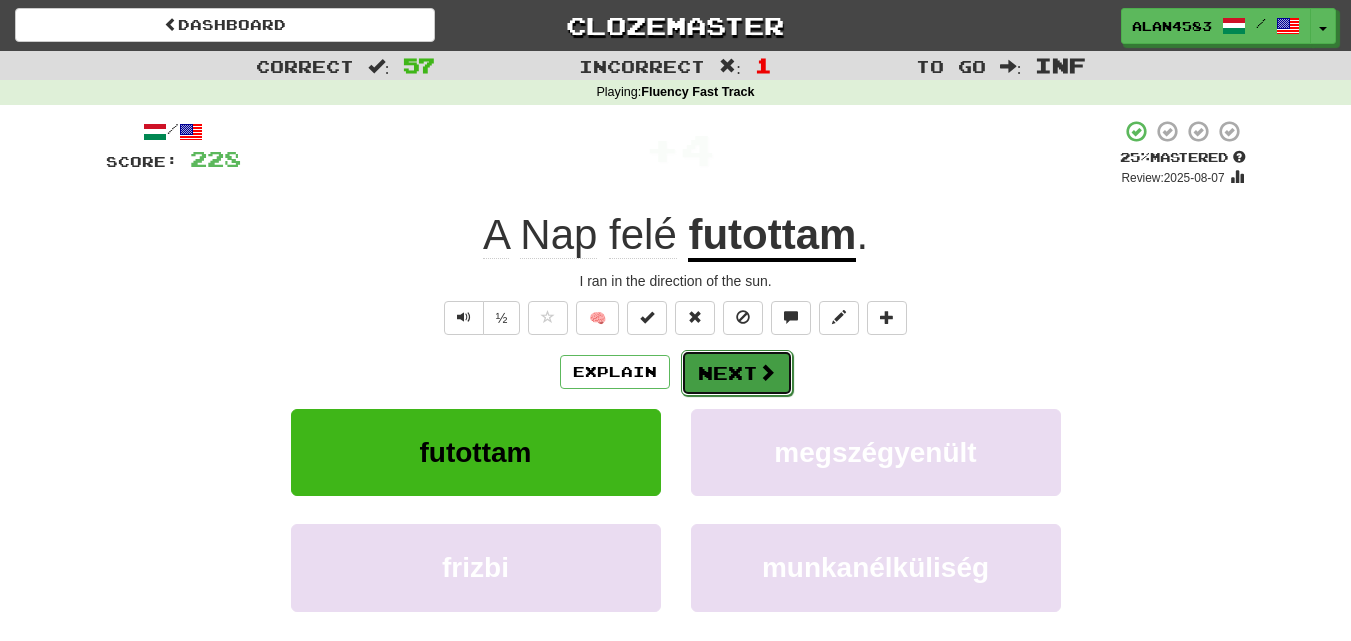 click on "Next" at bounding box center [737, 373] 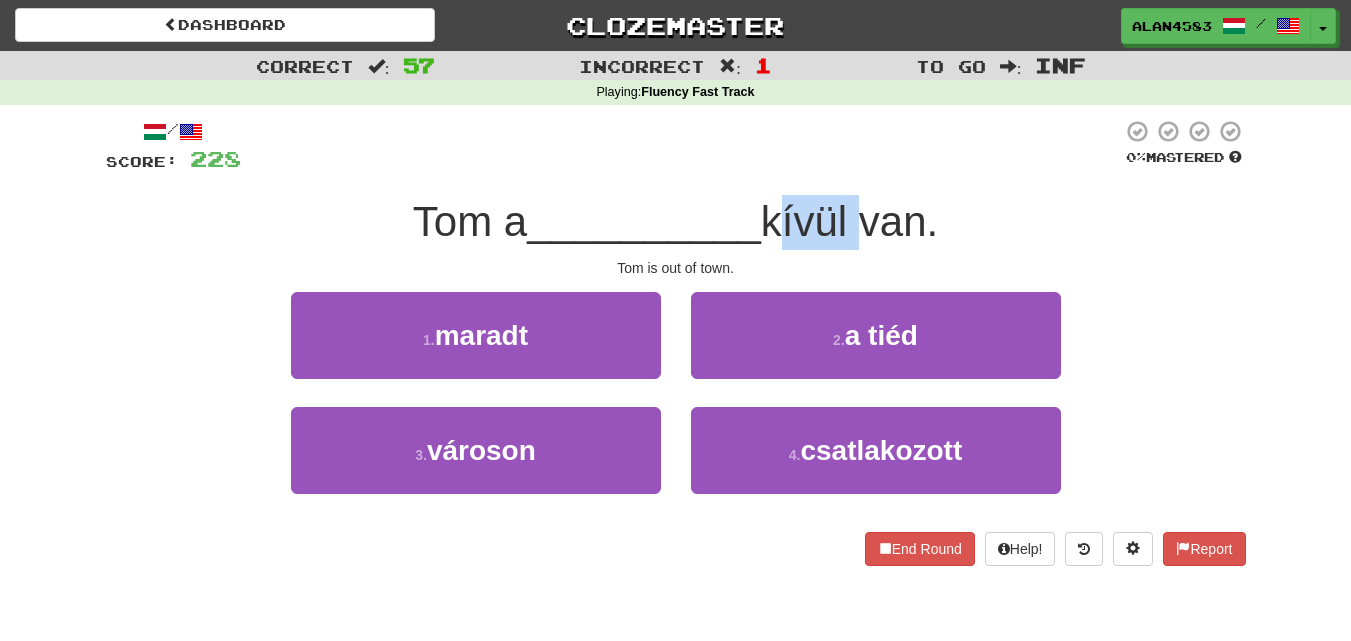 drag, startPoint x: 771, startPoint y: 210, endPoint x: 855, endPoint y: 204, distance: 84.21401 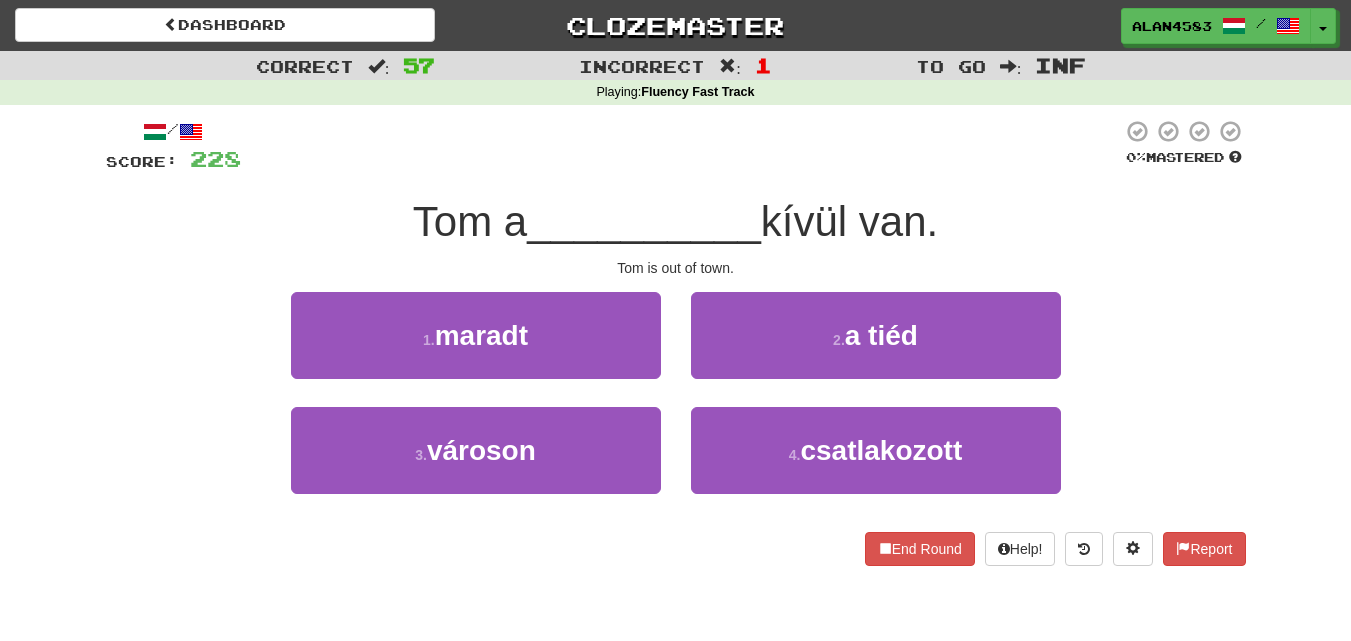 click on "__________" at bounding box center [644, 221] 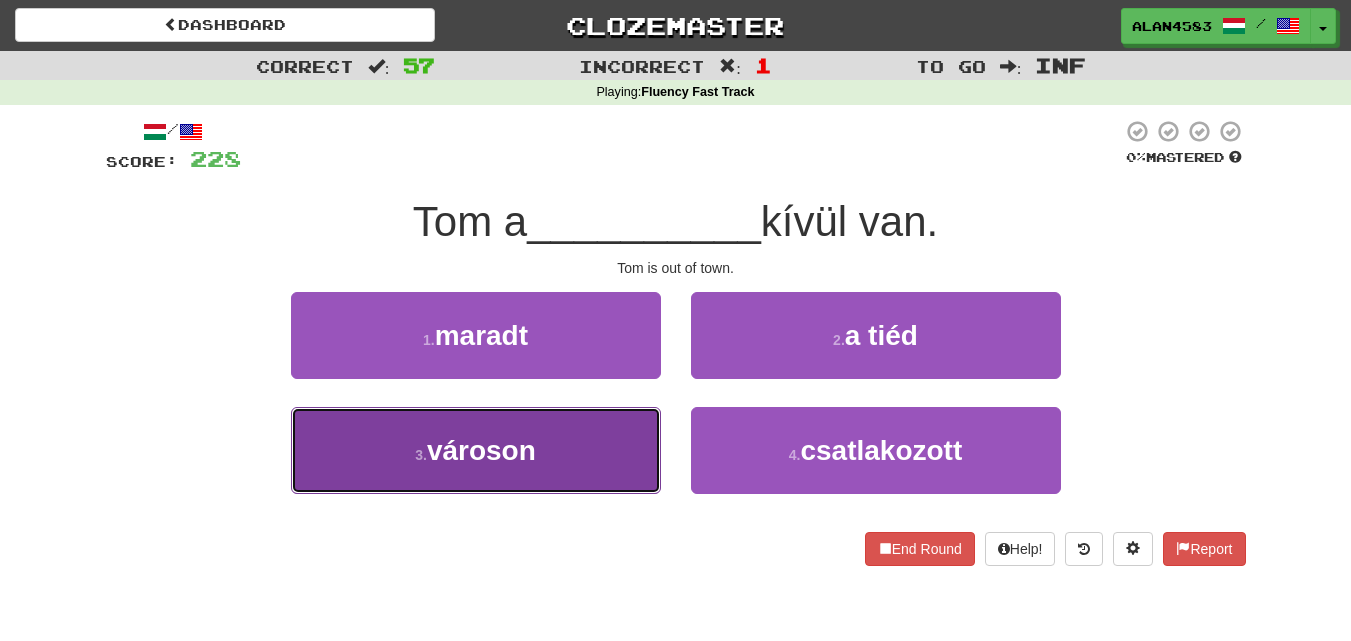 click on "3 .  városon" at bounding box center (476, 450) 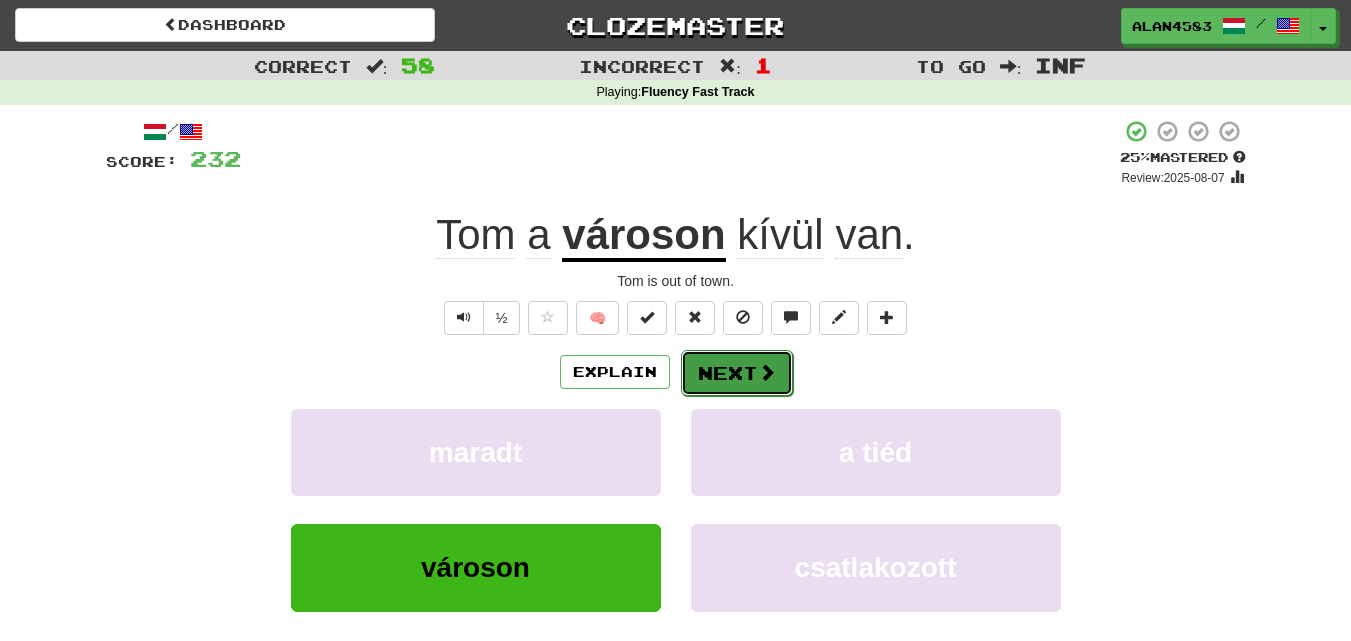 click at bounding box center [767, 372] 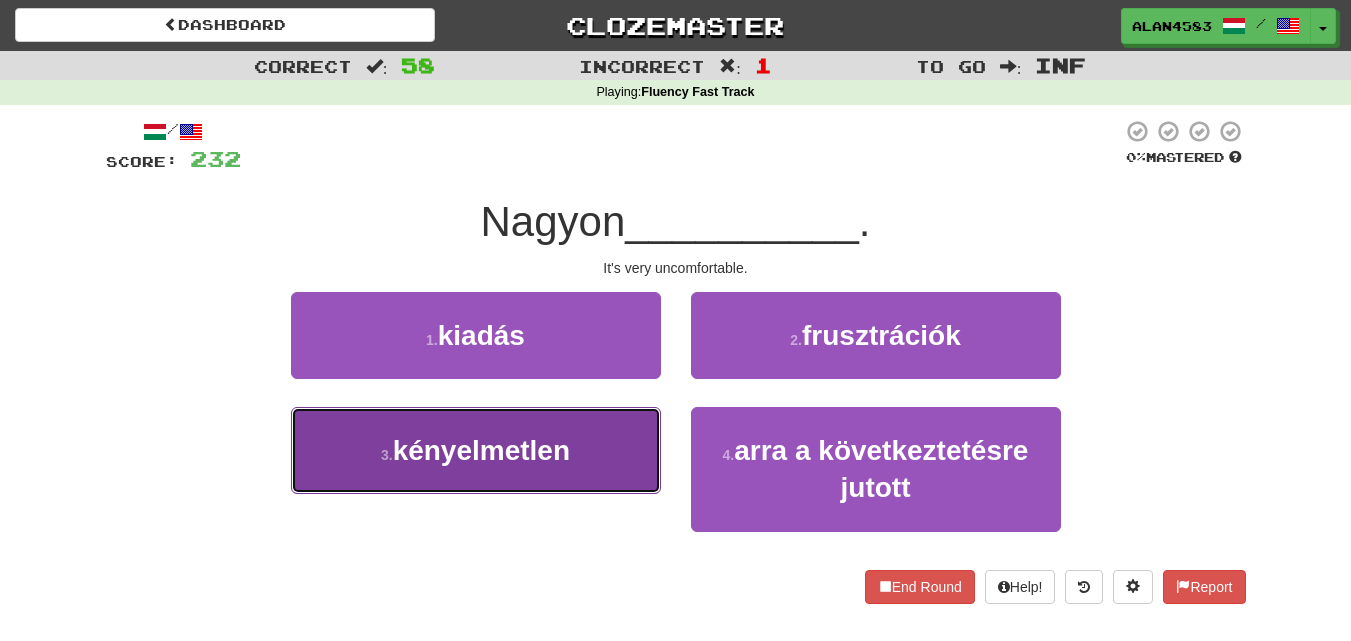 click on "kényelmetlen" at bounding box center (481, 450) 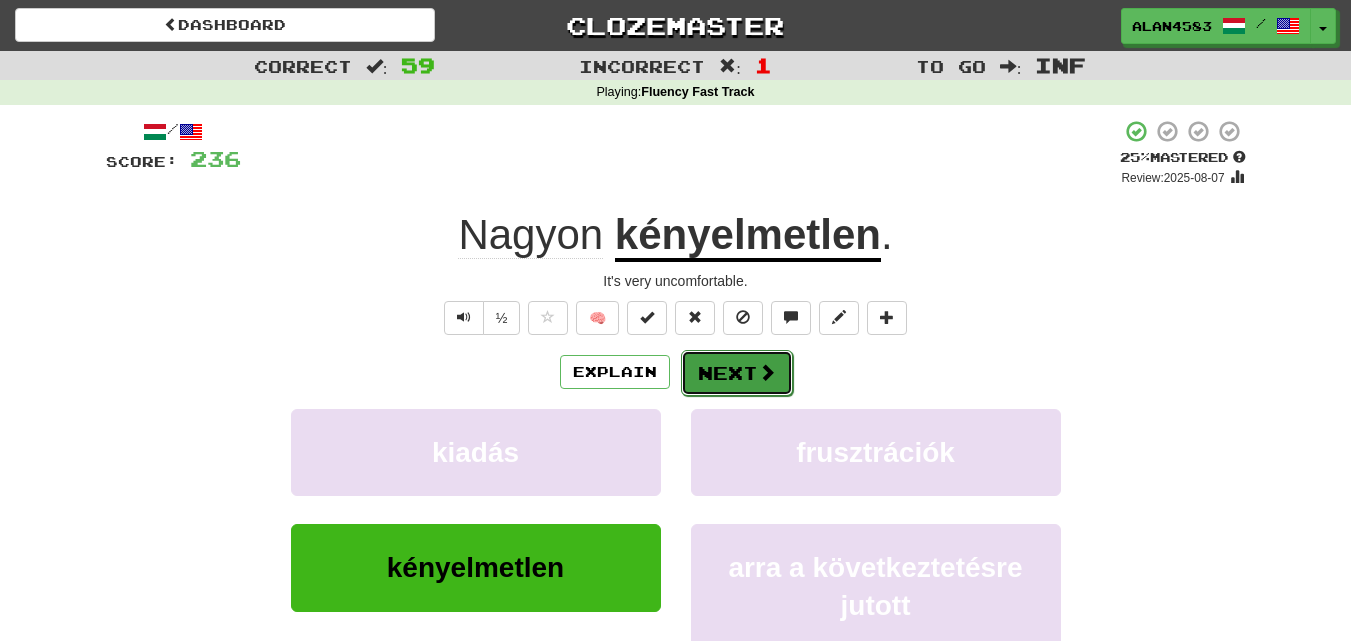 click on "Next" at bounding box center (737, 373) 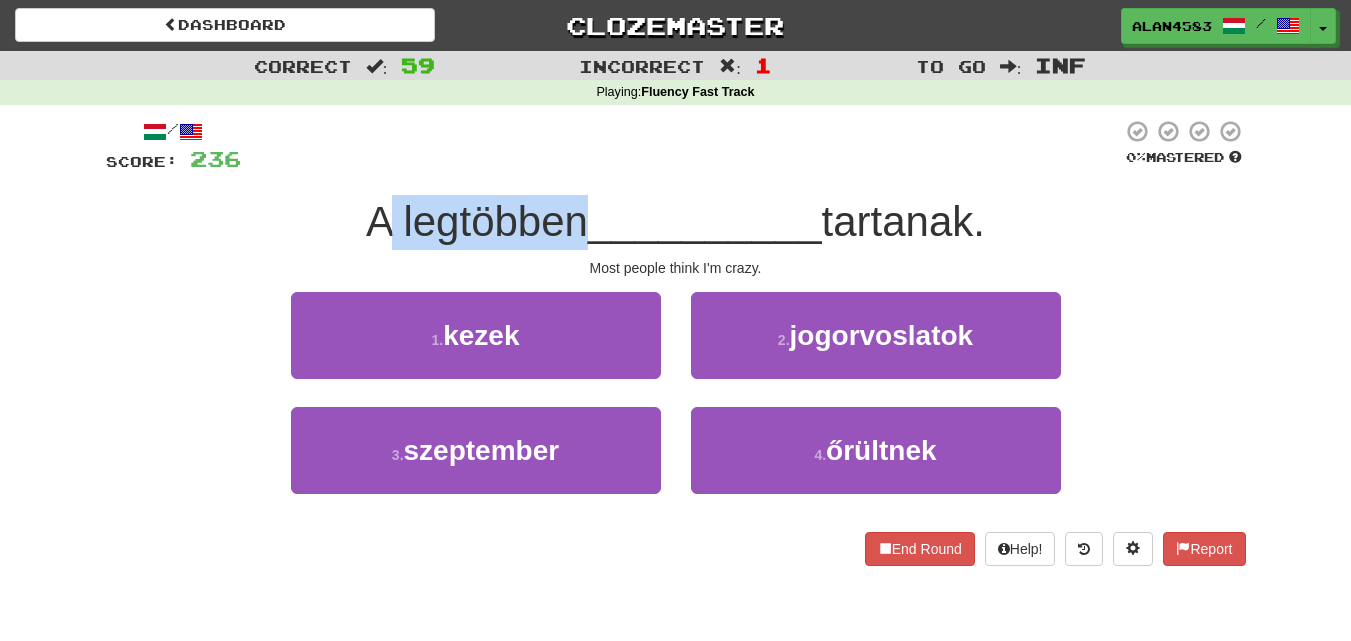drag, startPoint x: 576, startPoint y: 216, endPoint x: 384, endPoint y: 214, distance: 192.01042 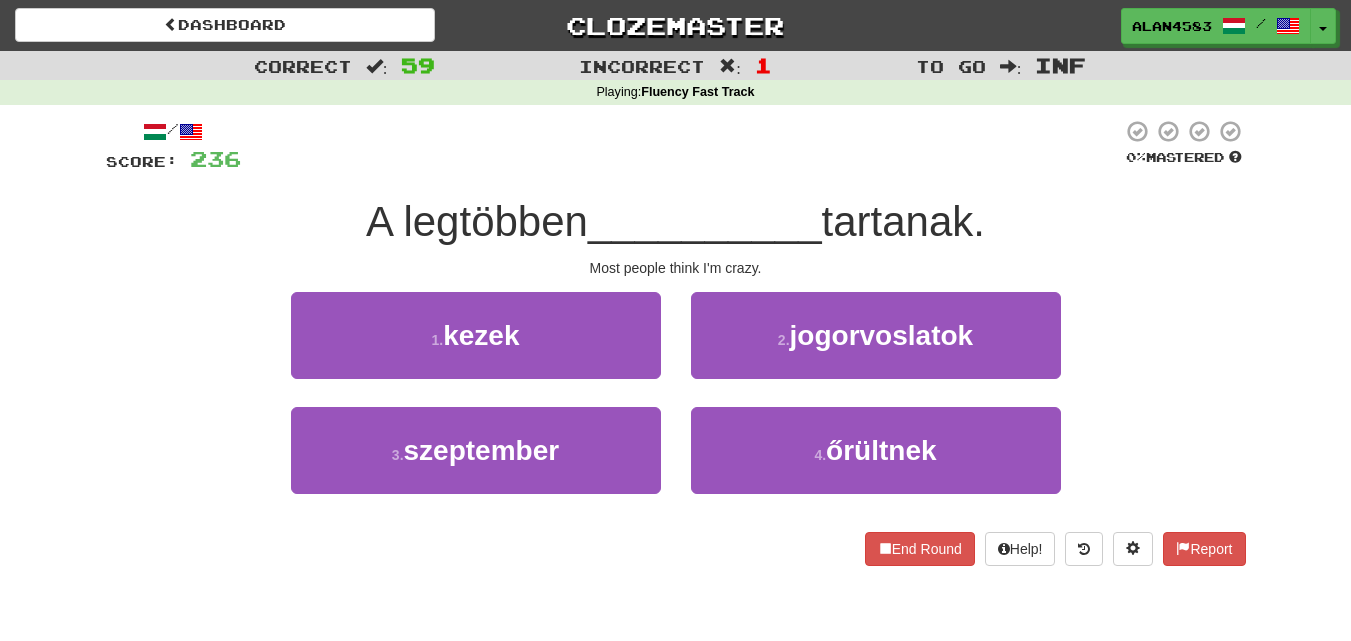click on "Mastered A legtöbben  __________  tartanak. Most people think I'm crazy. 1 .  kezek 2 .  jogorvoslatok 3 .  szeptember 4 .  őrültnek  End Round  Help!  Report" at bounding box center [676, 342] 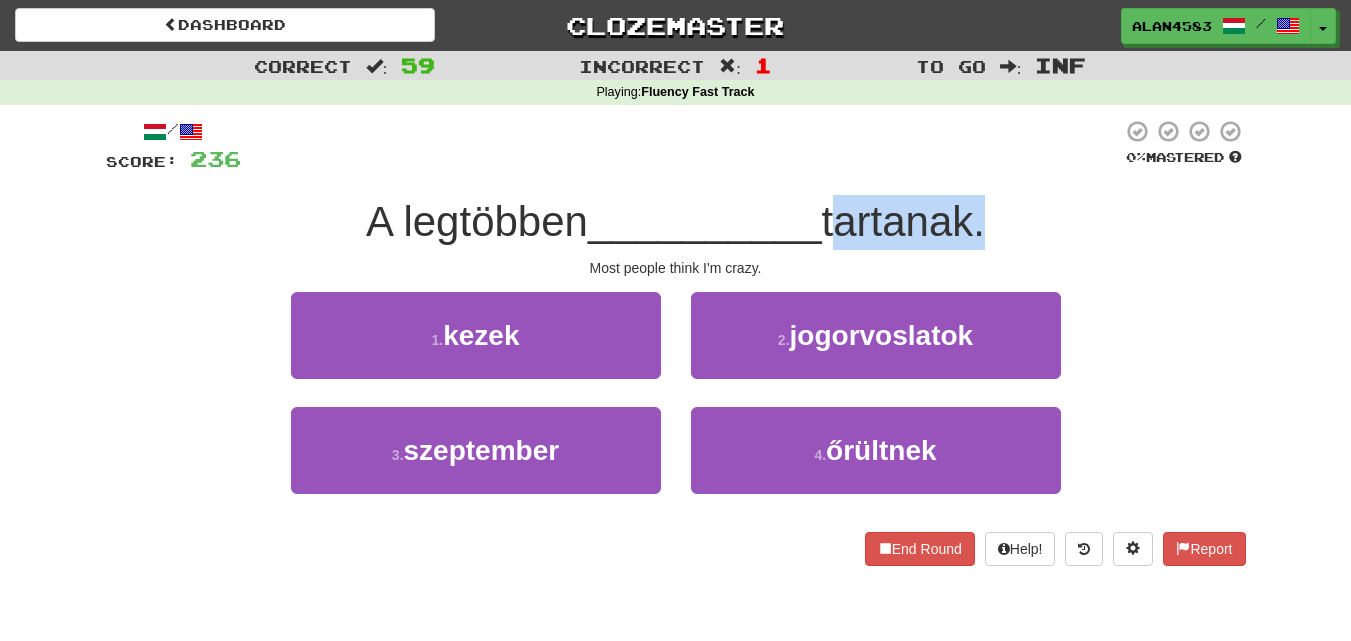 drag, startPoint x: 831, startPoint y: 215, endPoint x: 979, endPoint y: 207, distance: 148.21606 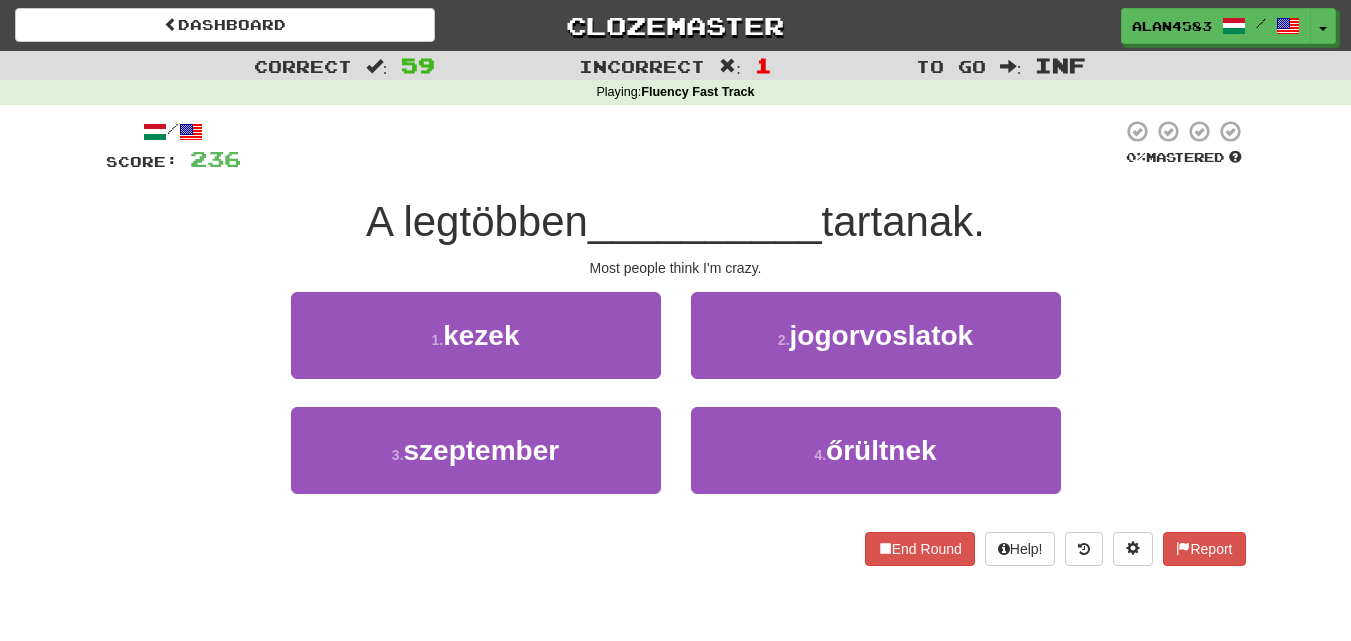 click at bounding box center (681, 146) 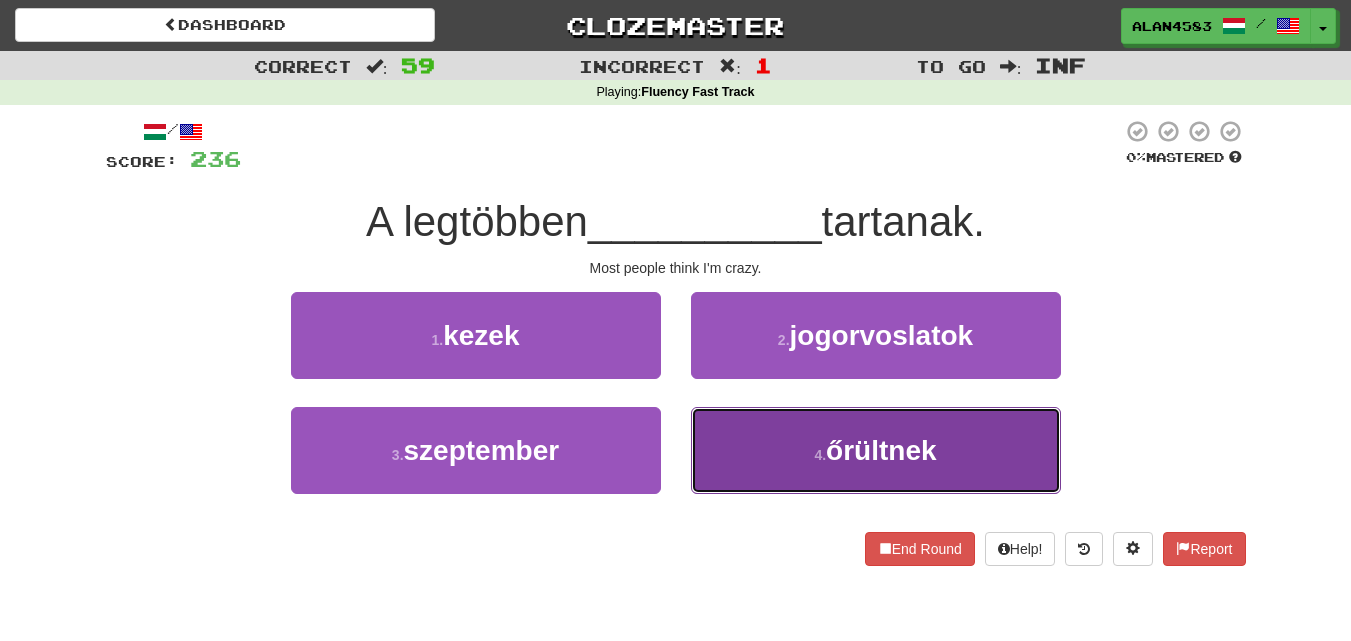 click on "4 .  őrültnek" at bounding box center [876, 450] 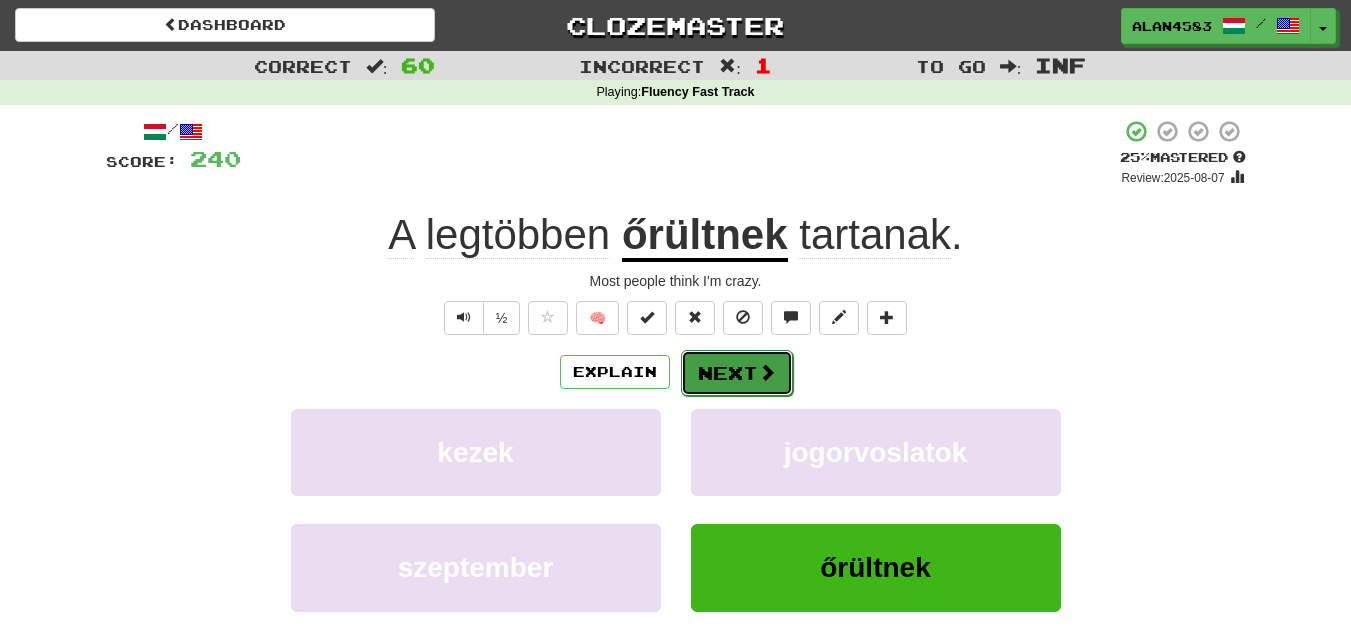 click on "Next" at bounding box center [737, 373] 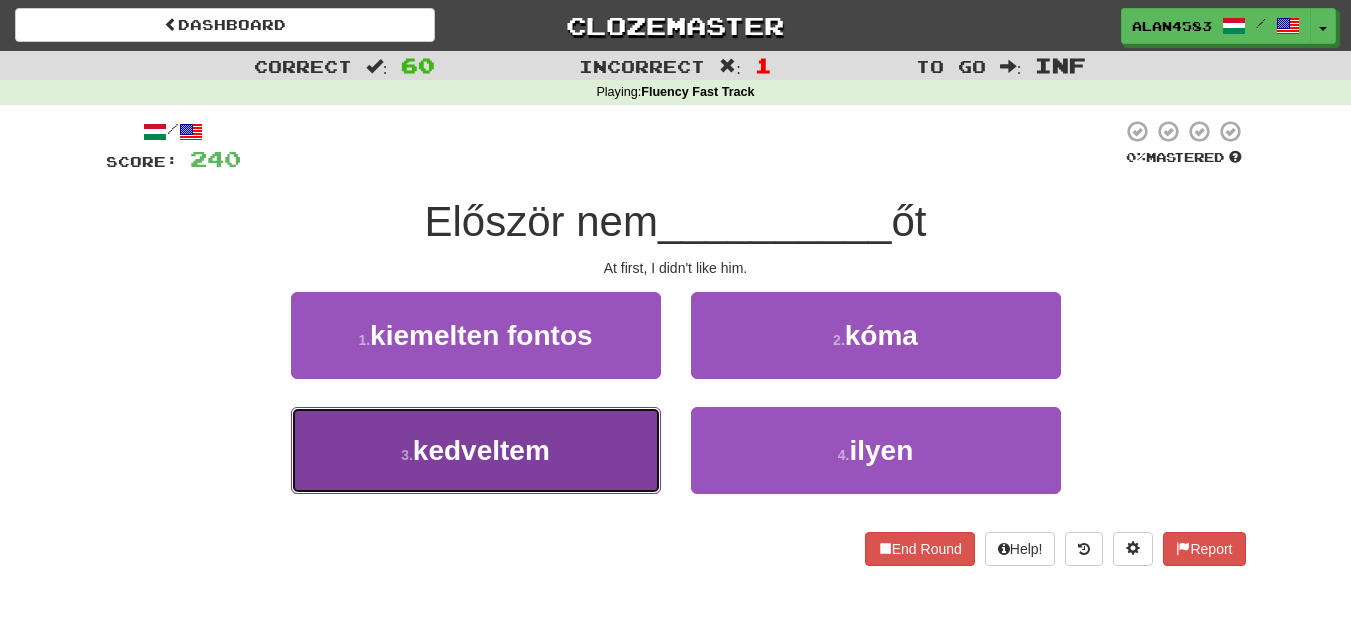 click on "3 .  kedveltem" at bounding box center (476, 450) 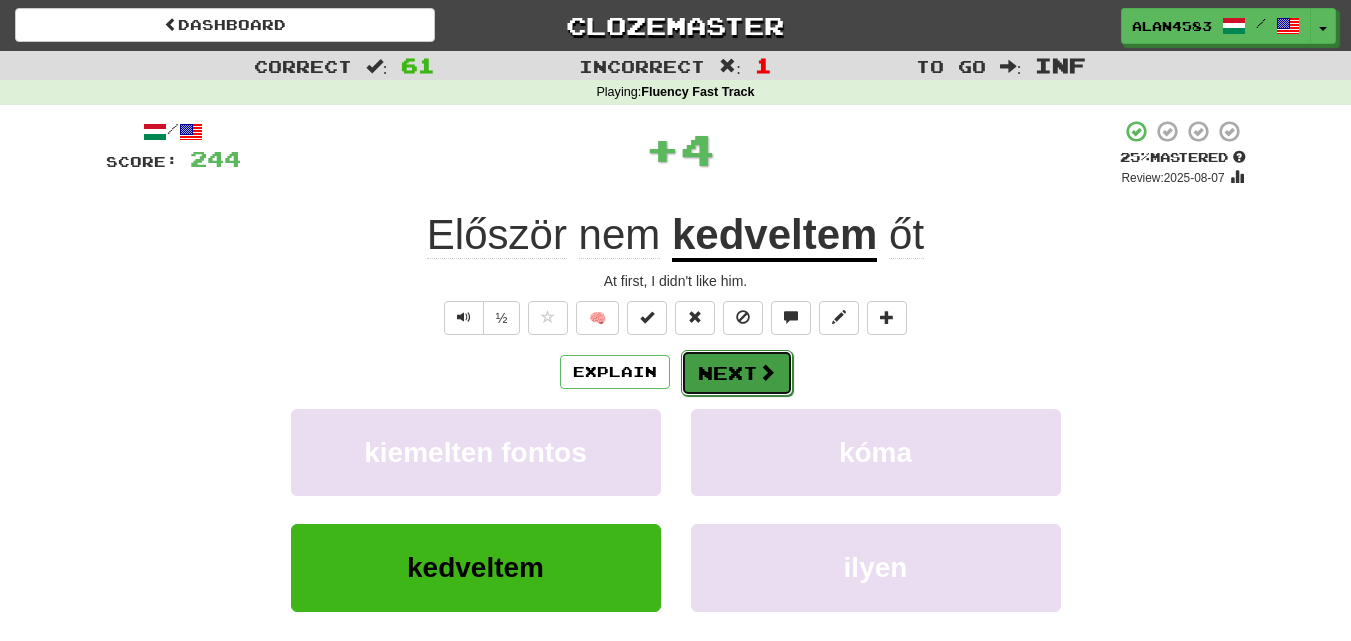 click on "Next" at bounding box center [737, 373] 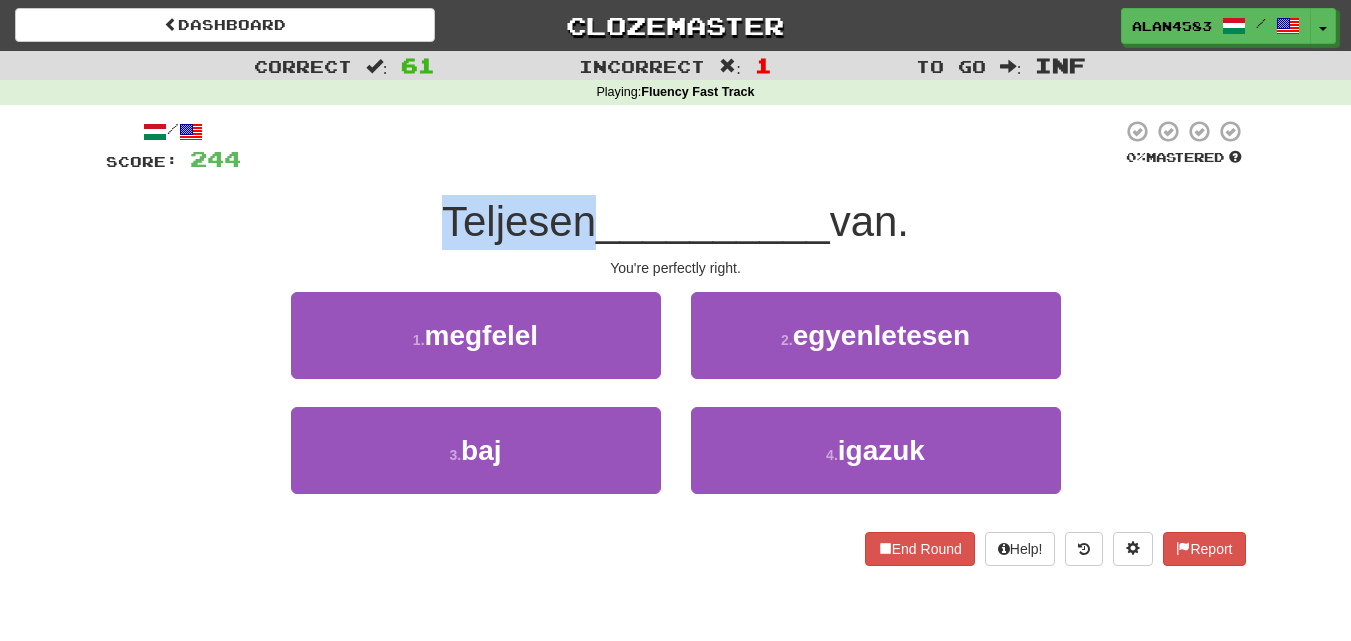 drag, startPoint x: 577, startPoint y: 204, endPoint x: 417, endPoint y: 197, distance: 160.15305 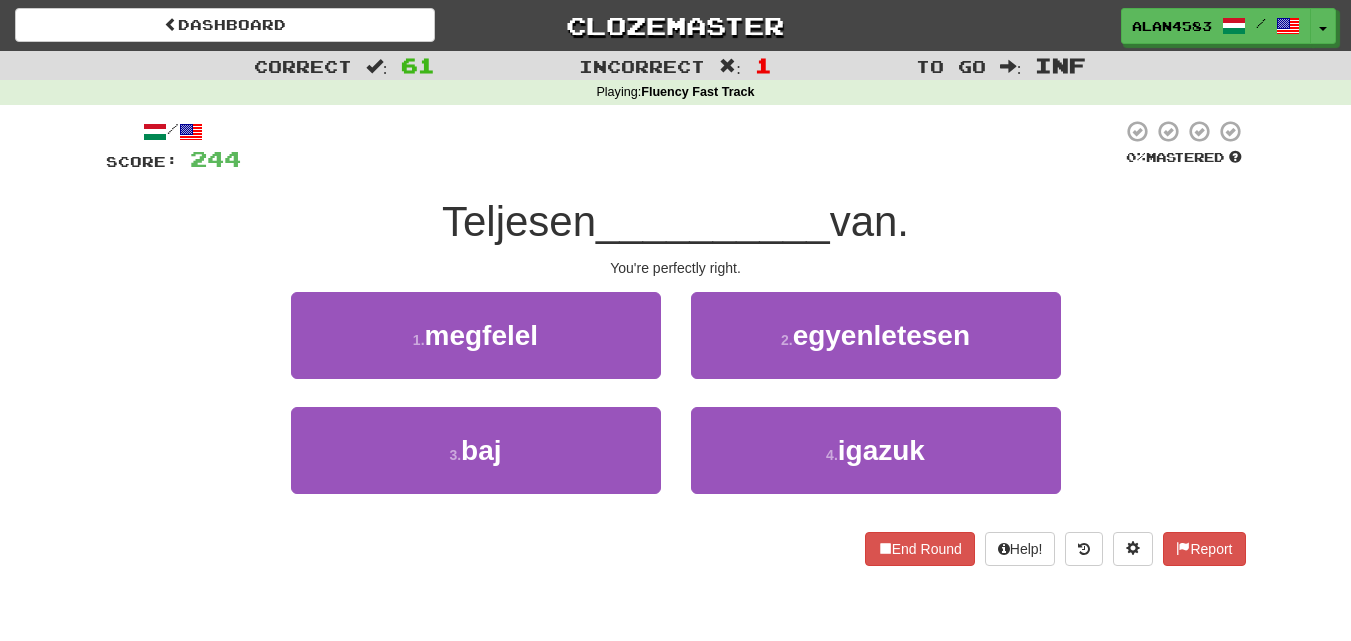 click at bounding box center [681, 146] 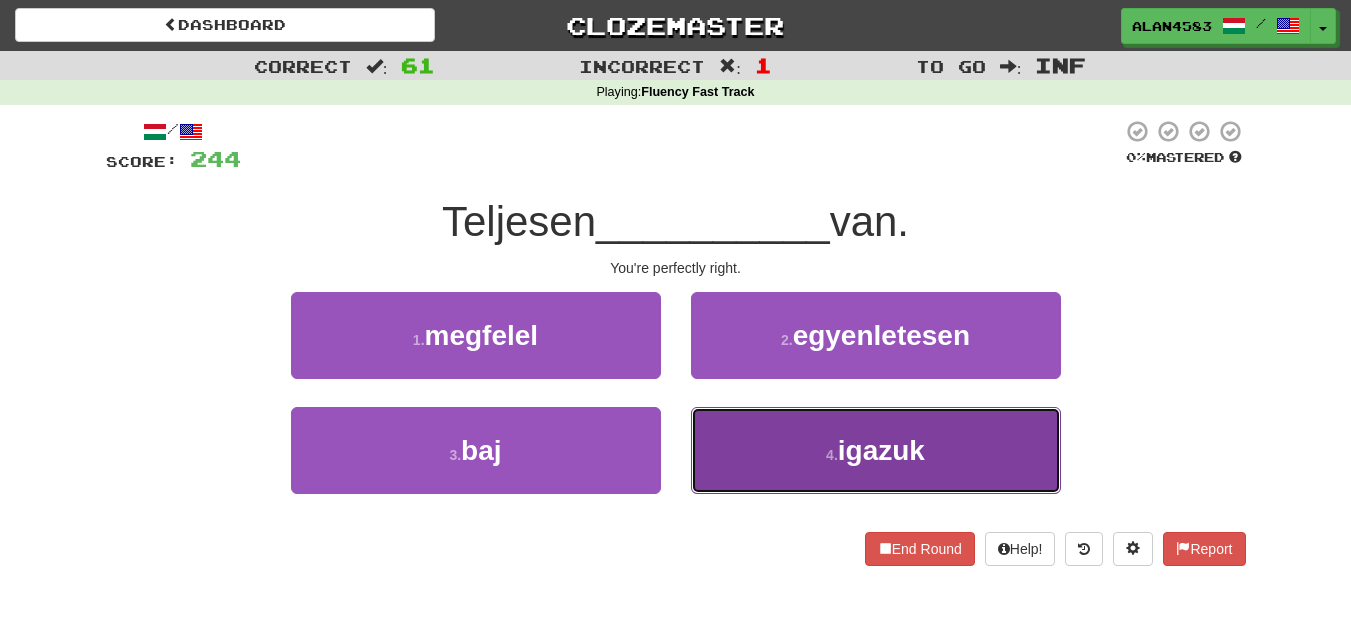 click on "igazuk" at bounding box center [881, 450] 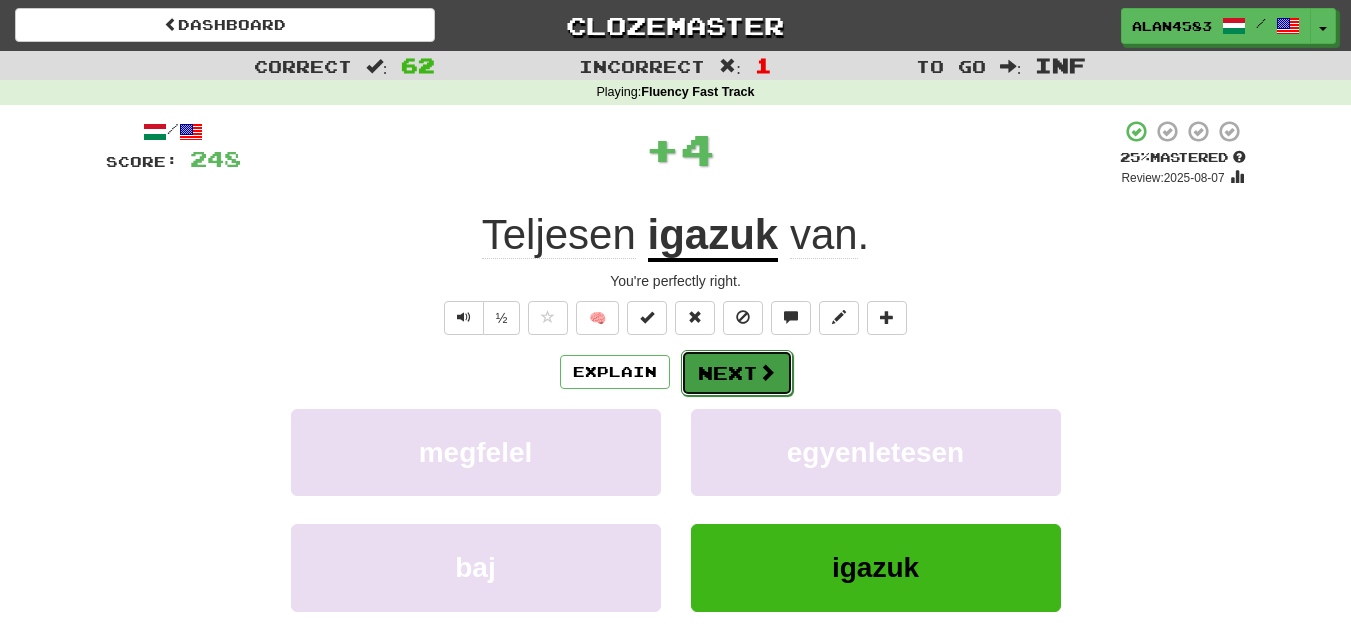 click on "Next" at bounding box center (737, 373) 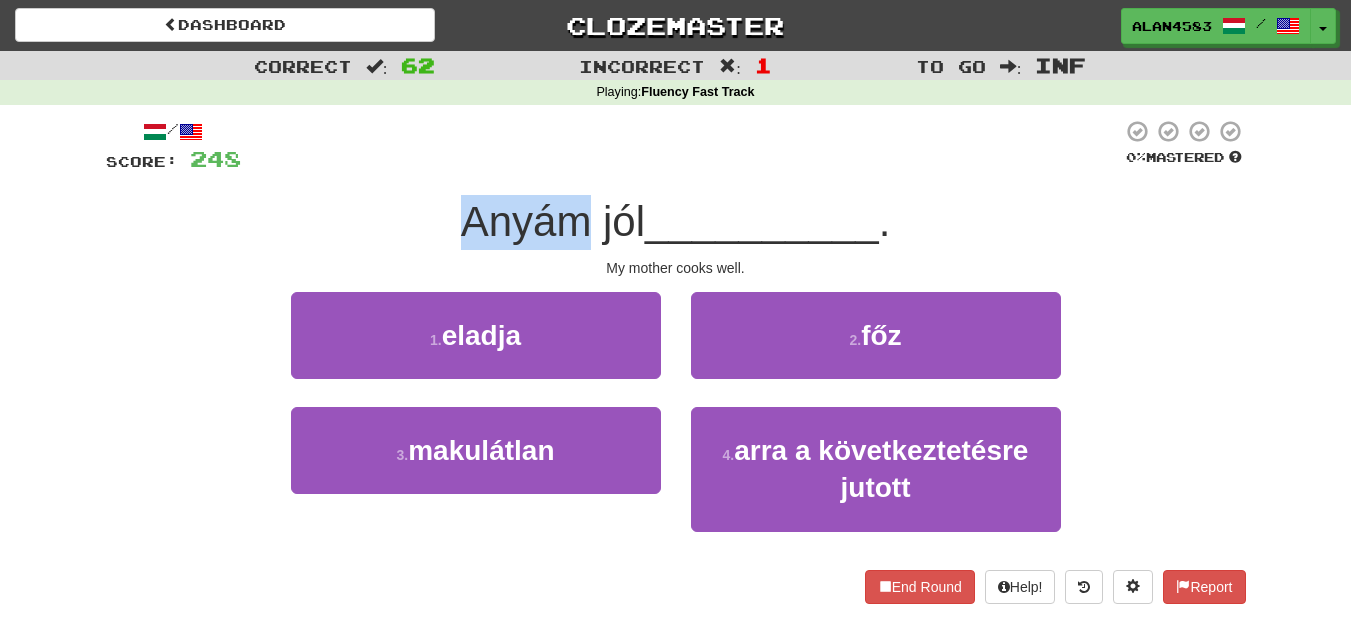 drag, startPoint x: 580, startPoint y: 201, endPoint x: 430, endPoint y: 199, distance: 150.01334 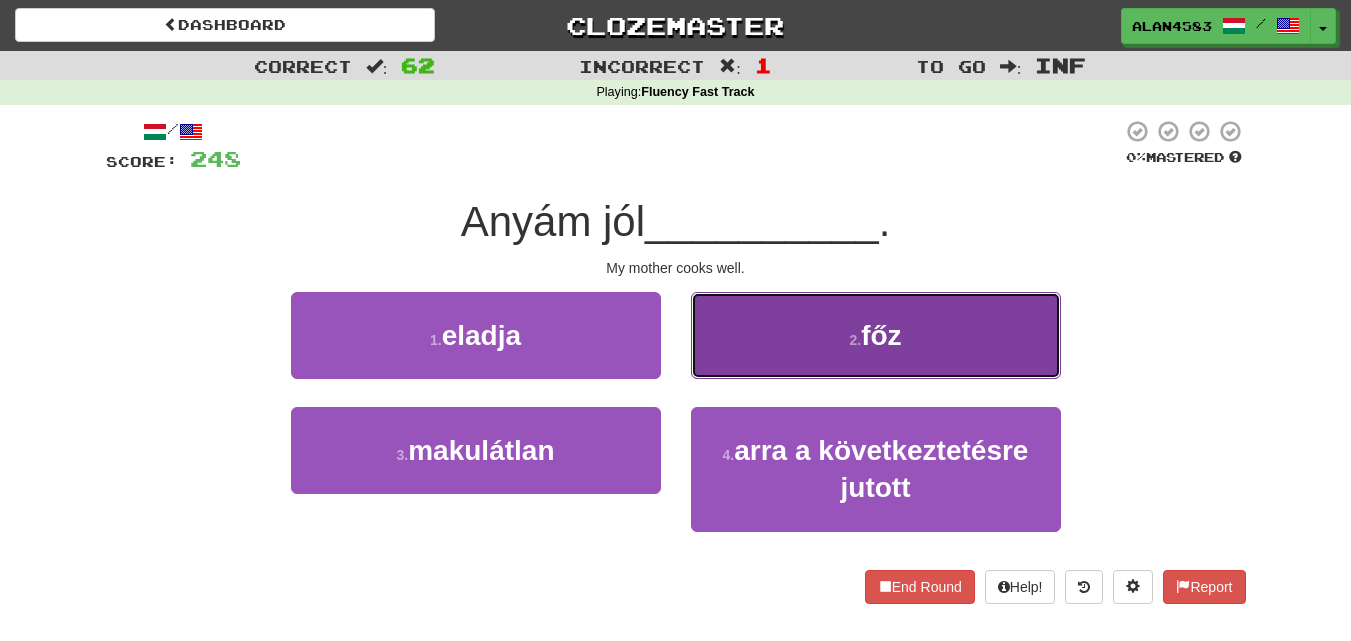 click on "2 .  főz" at bounding box center (876, 335) 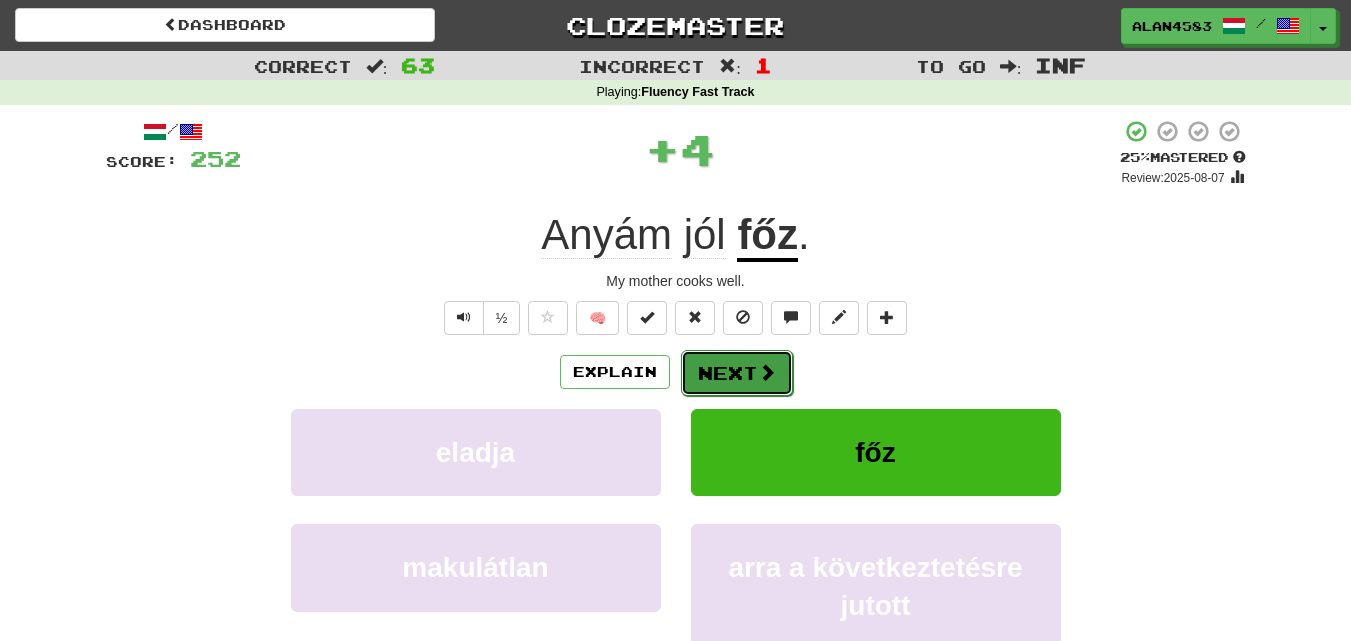 click on "Next" at bounding box center (737, 373) 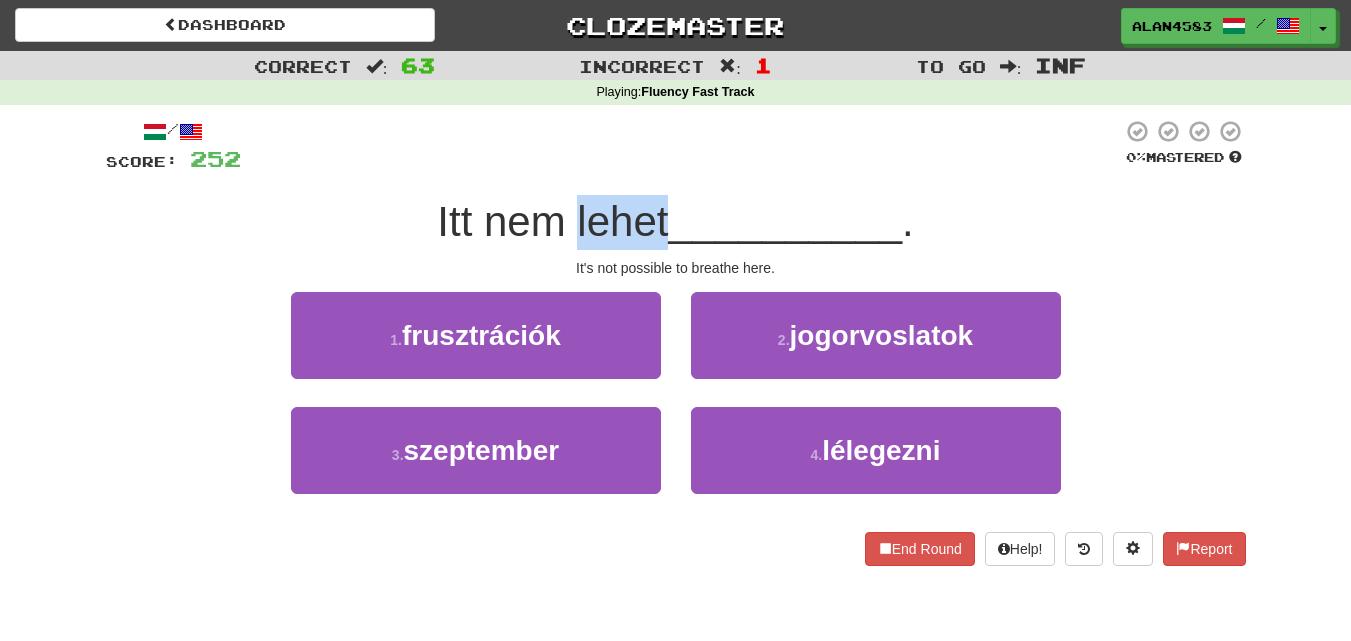 drag, startPoint x: 572, startPoint y: 217, endPoint x: 661, endPoint y: 205, distance: 89.80534 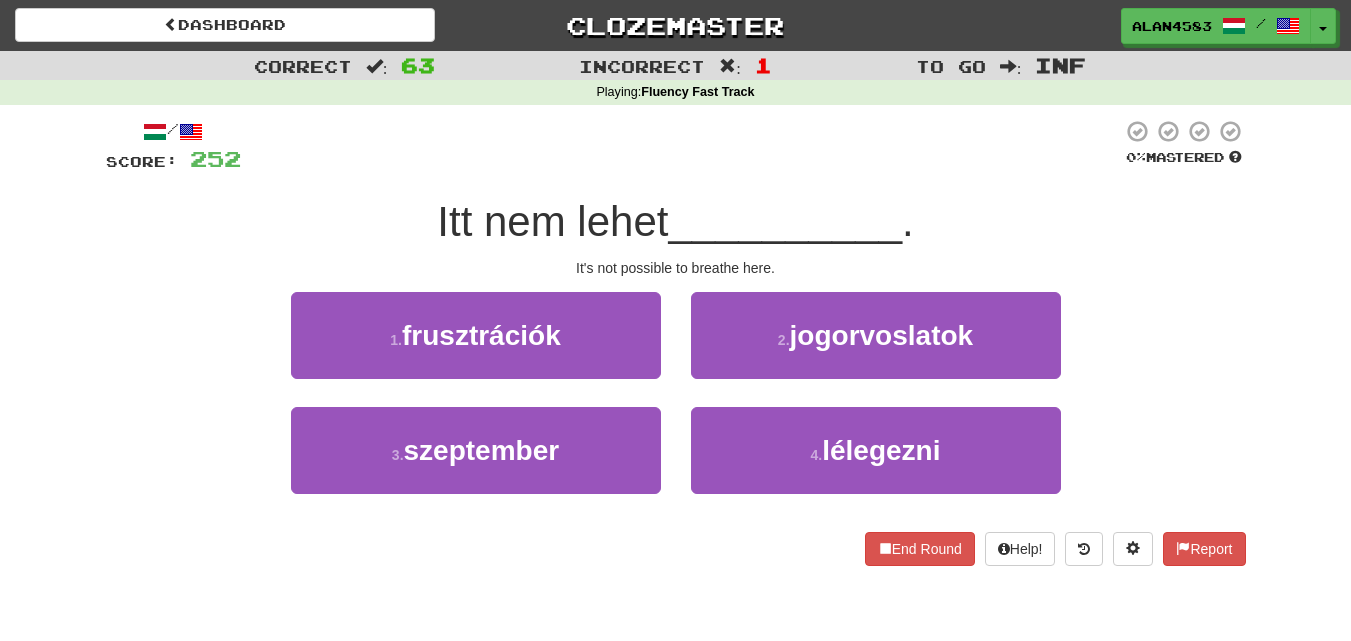 click at bounding box center (681, 146) 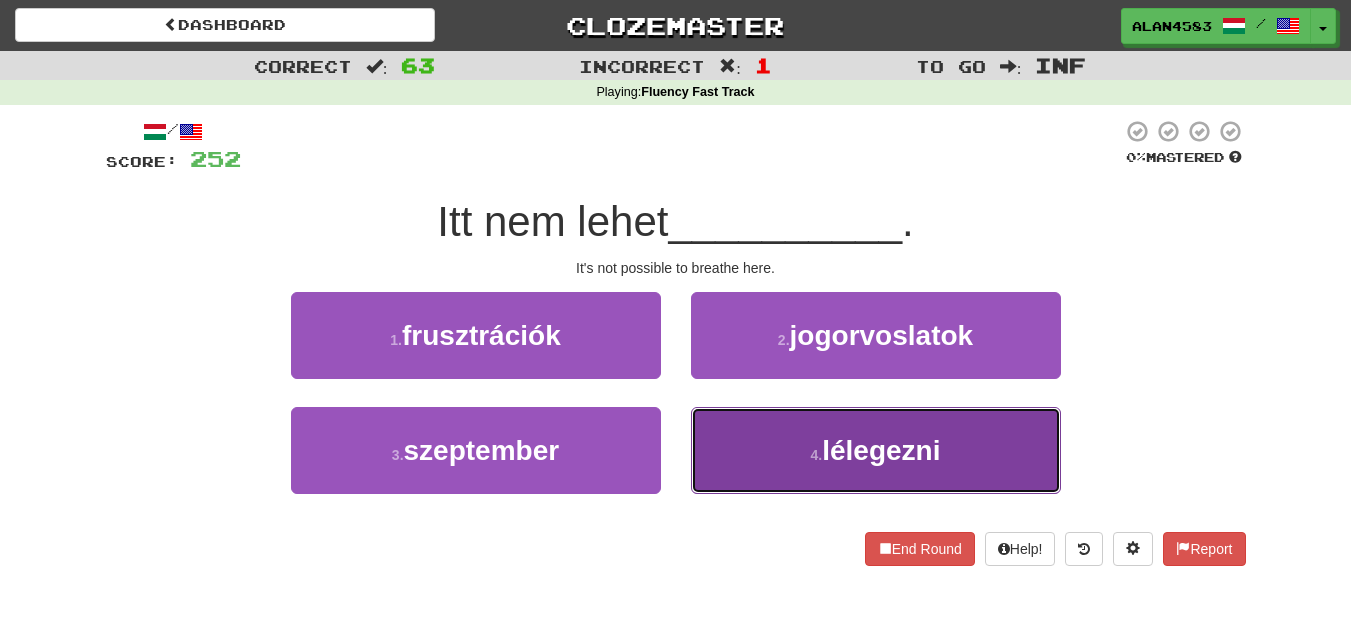 click on "lélegezni" at bounding box center (881, 450) 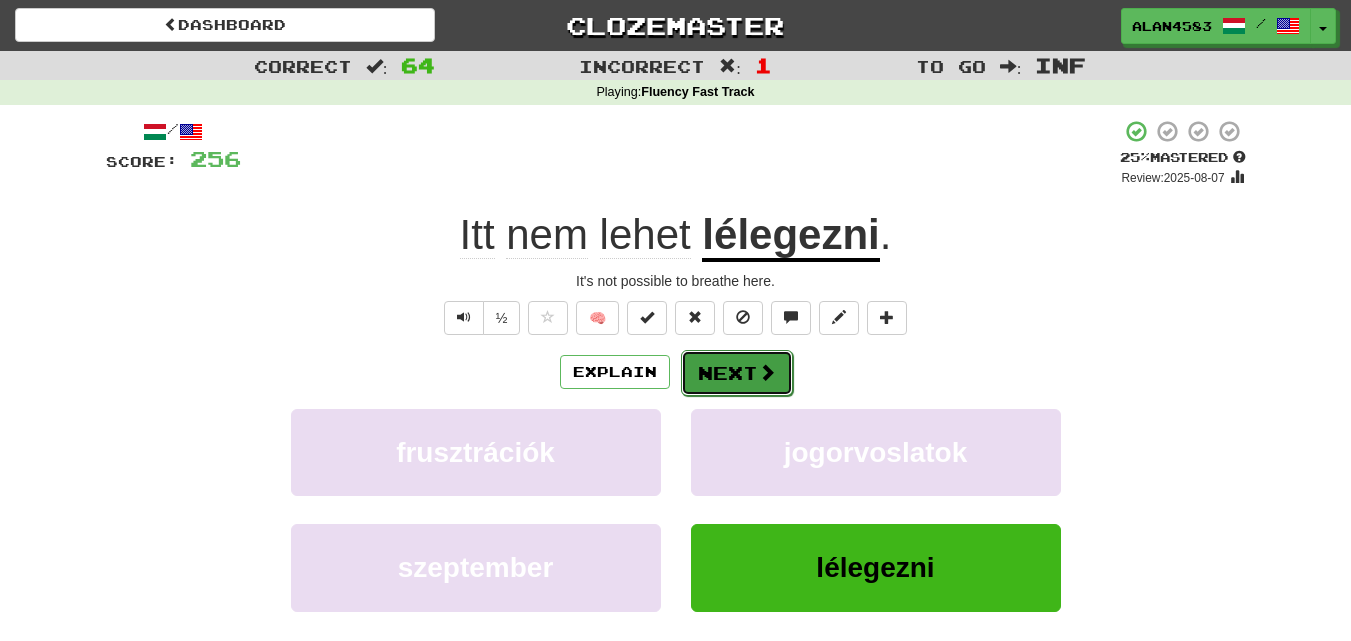 click on "Next" at bounding box center [737, 373] 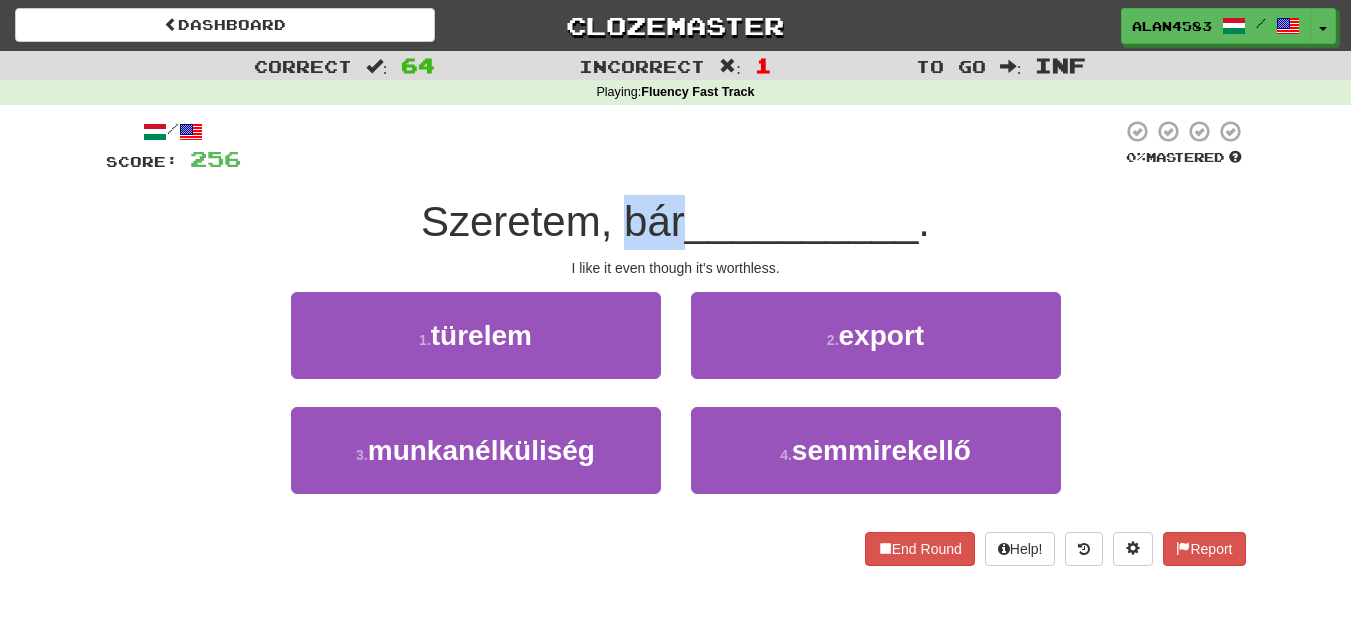 drag, startPoint x: 674, startPoint y: 225, endPoint x: 616, endPoint y: 227, distance: 58.034473 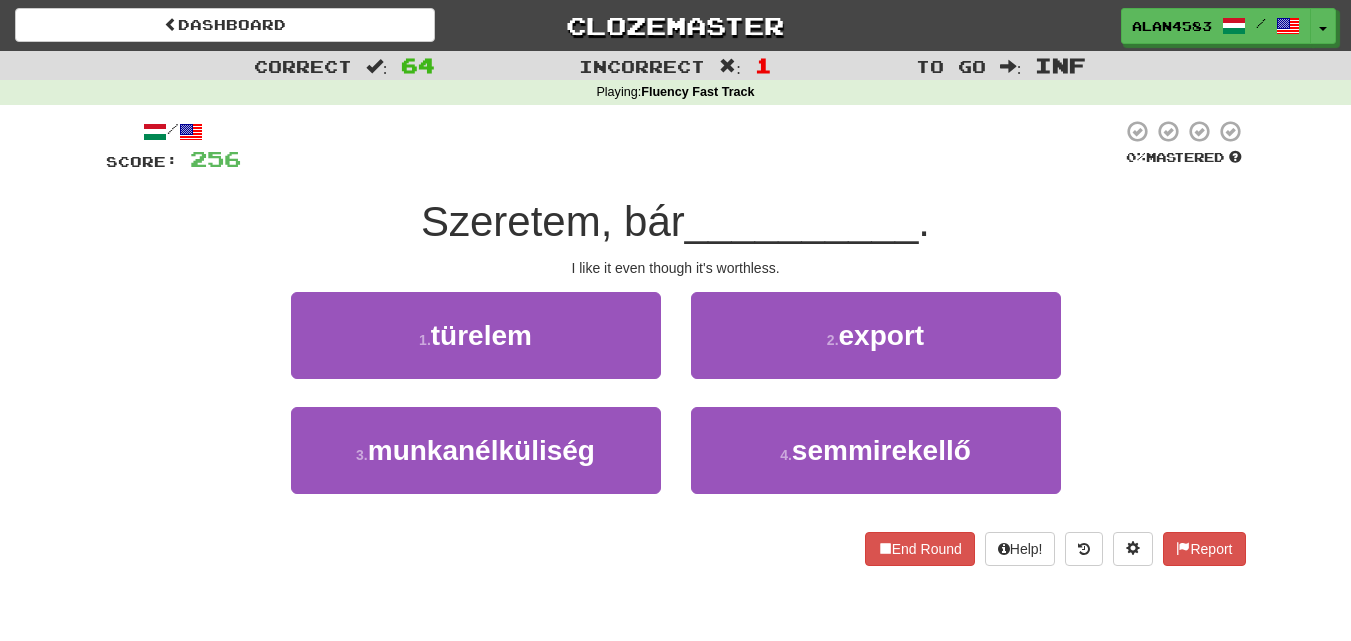 click on "__________" at bounding box center [802, 221] 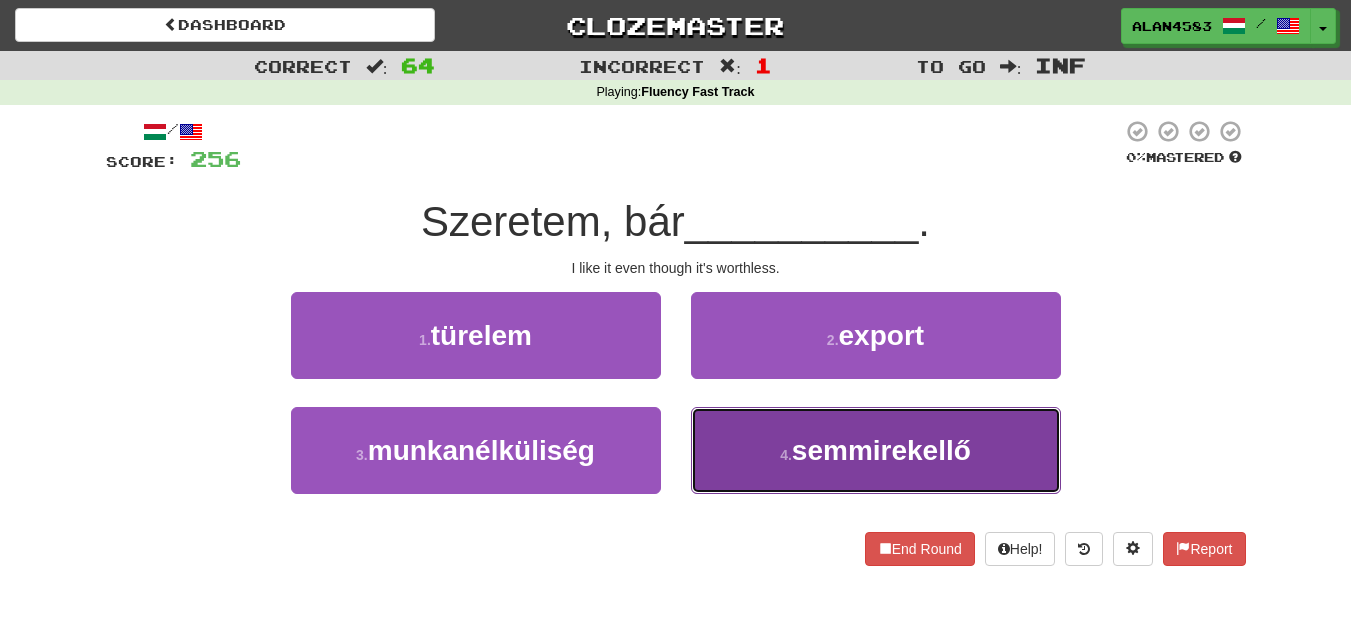 click on "4 .  semmirekellő" at bounding box center (876, 450) 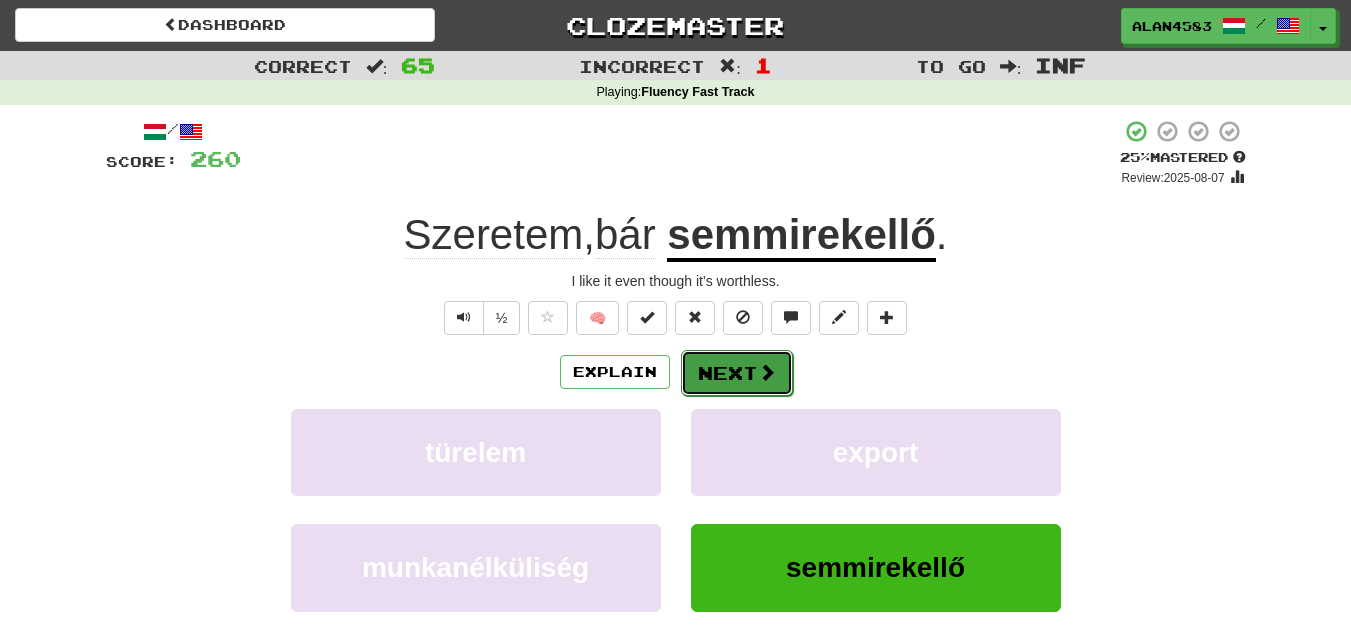 click on "Next" at bounding box center (737, 373) 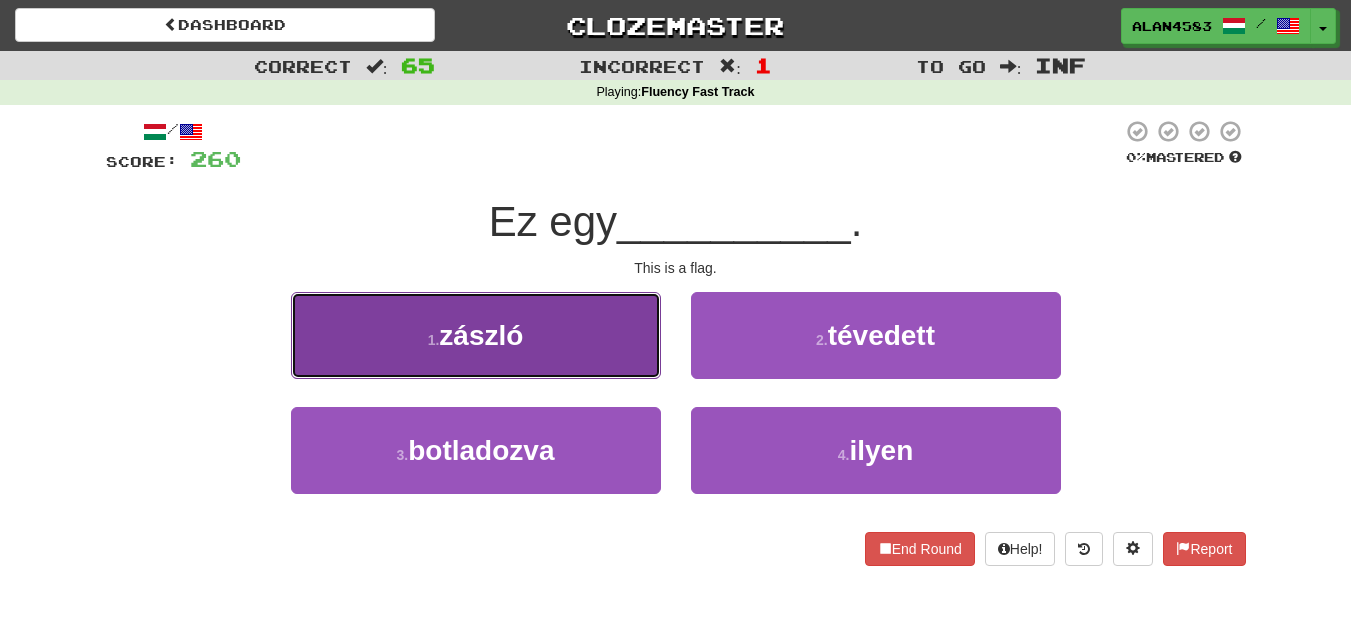 click on "1 .  zászló" at bounding box center [476, 335] 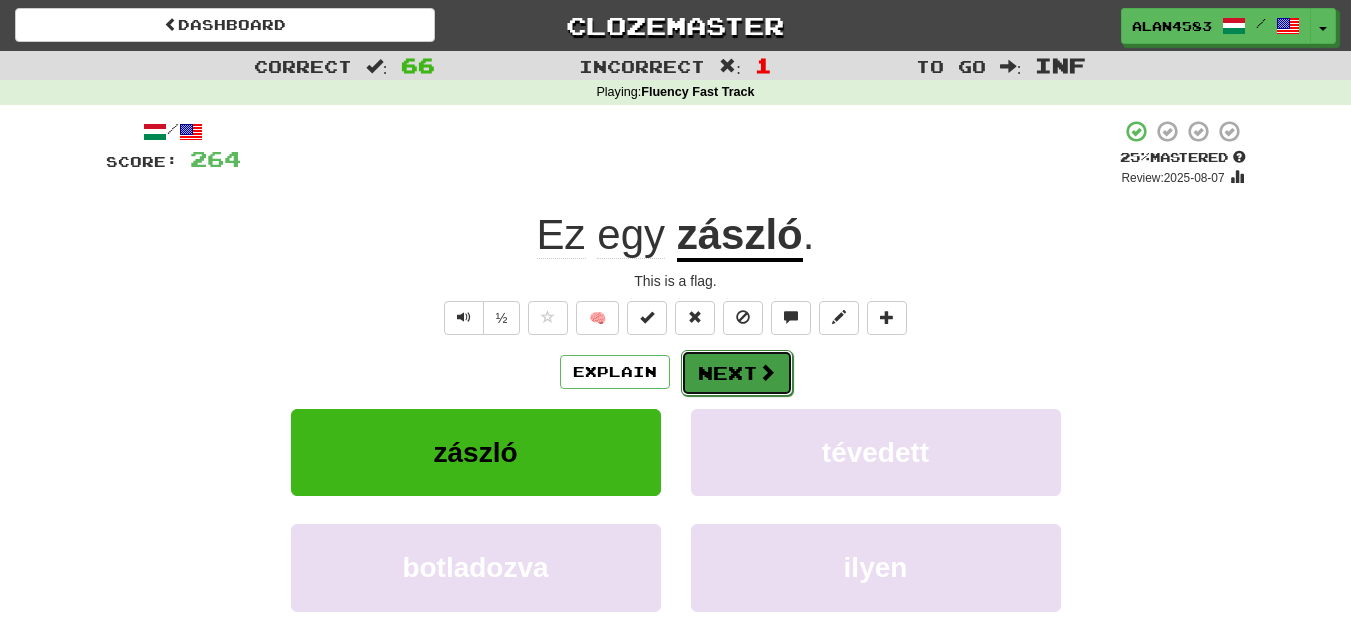 click on "Next" at bounding box center (737, 373) 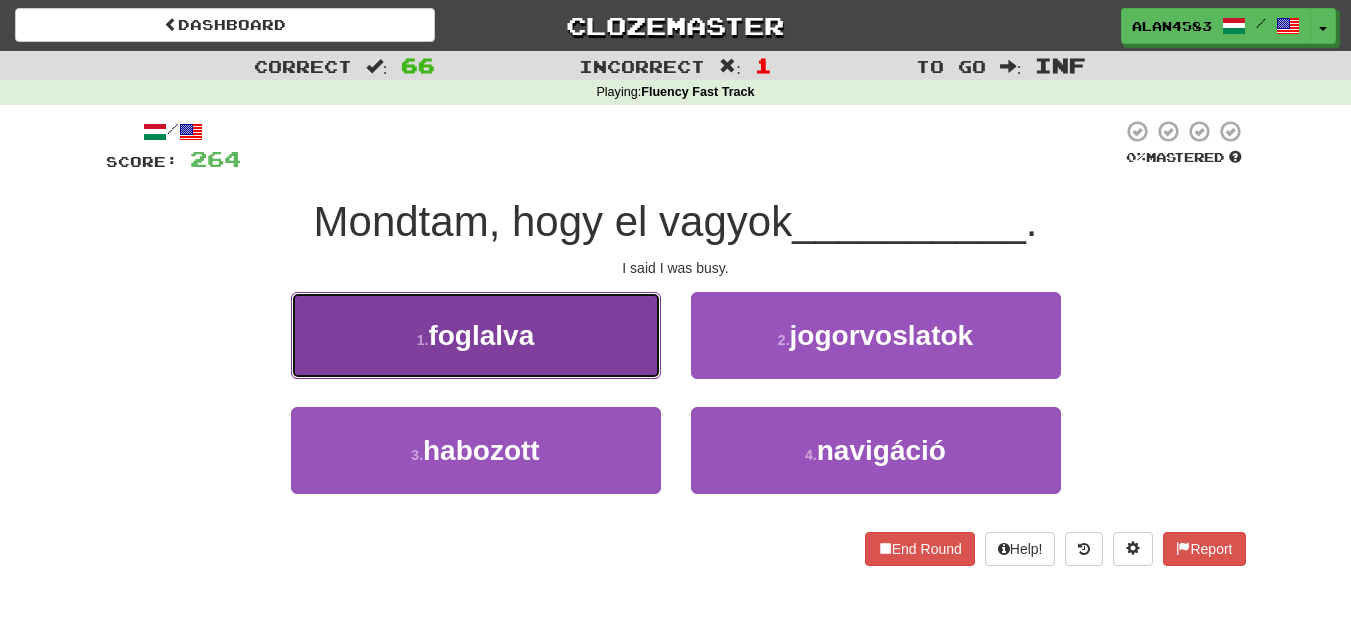 click on "1 .  foglalva" at bounding box center [476, 335] 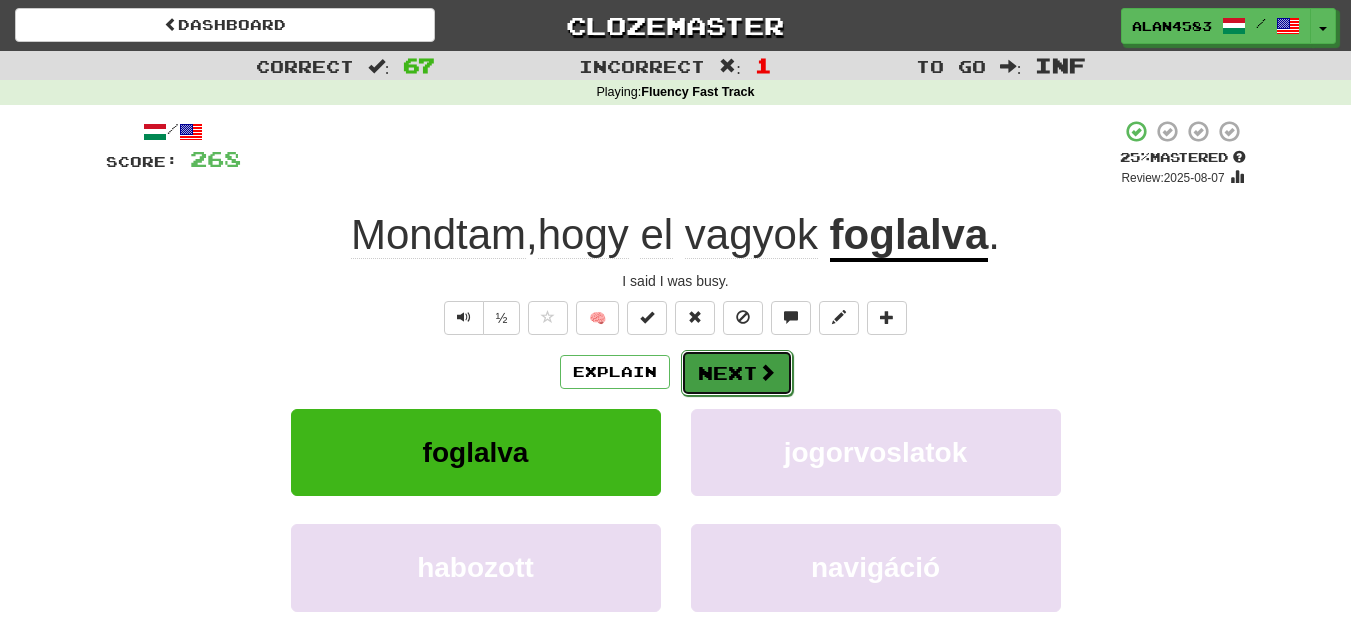 click on "Next" at bounding box center (737, 373) 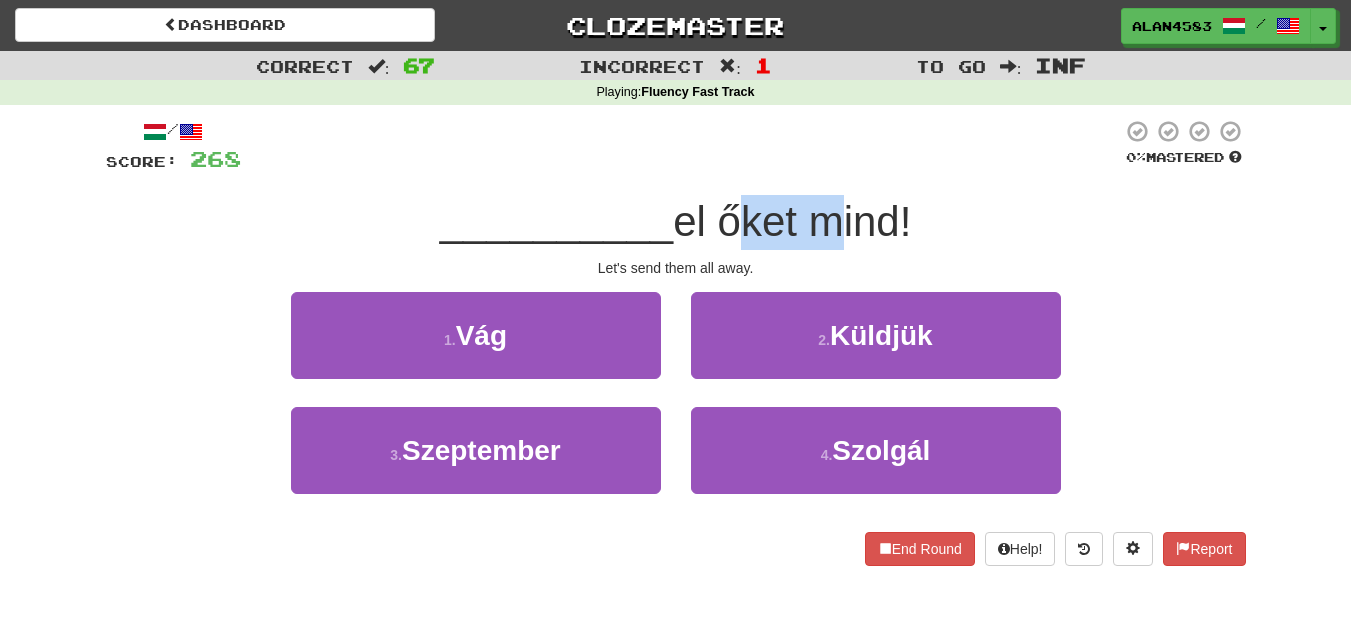 drag, startPoint x: 725, startPoint y: 223, endPoint x: 811, endPoint y: 212, distance: 86.70064 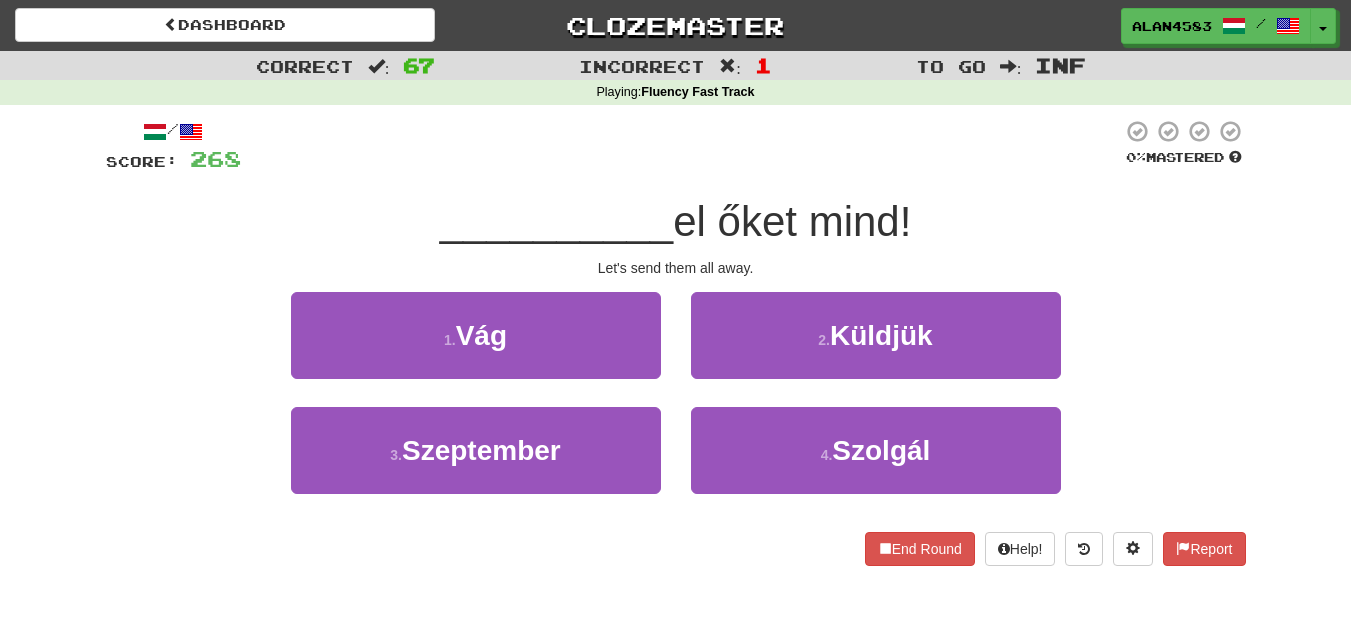 click on "__________" at bounding box center (557, 221) 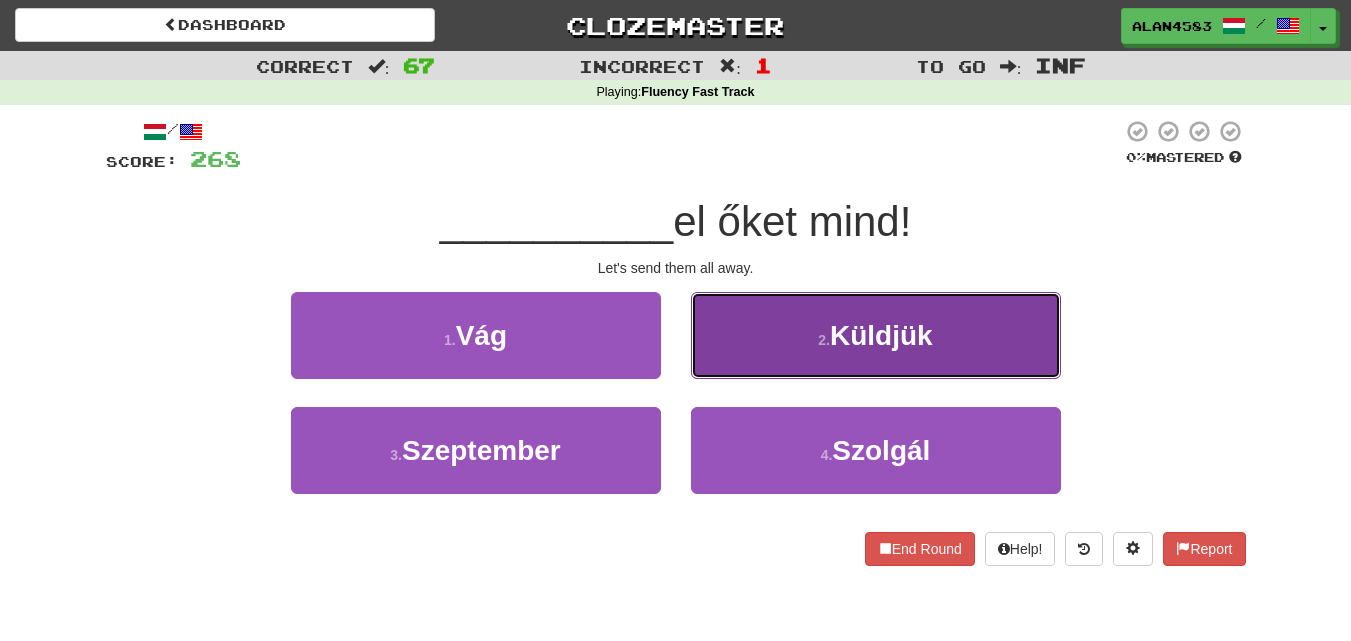 click on "2 .  Küldjük" at bounding box center (876, 335) 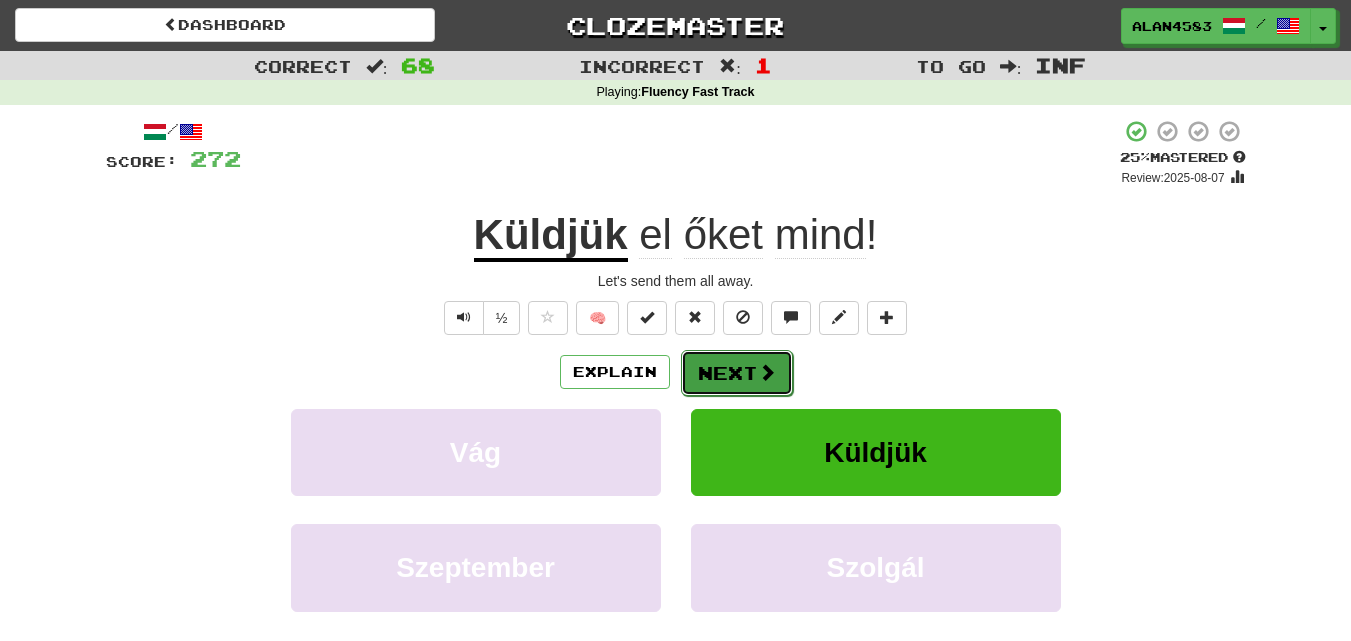 click on "Next" at bounding box center (737, 373) 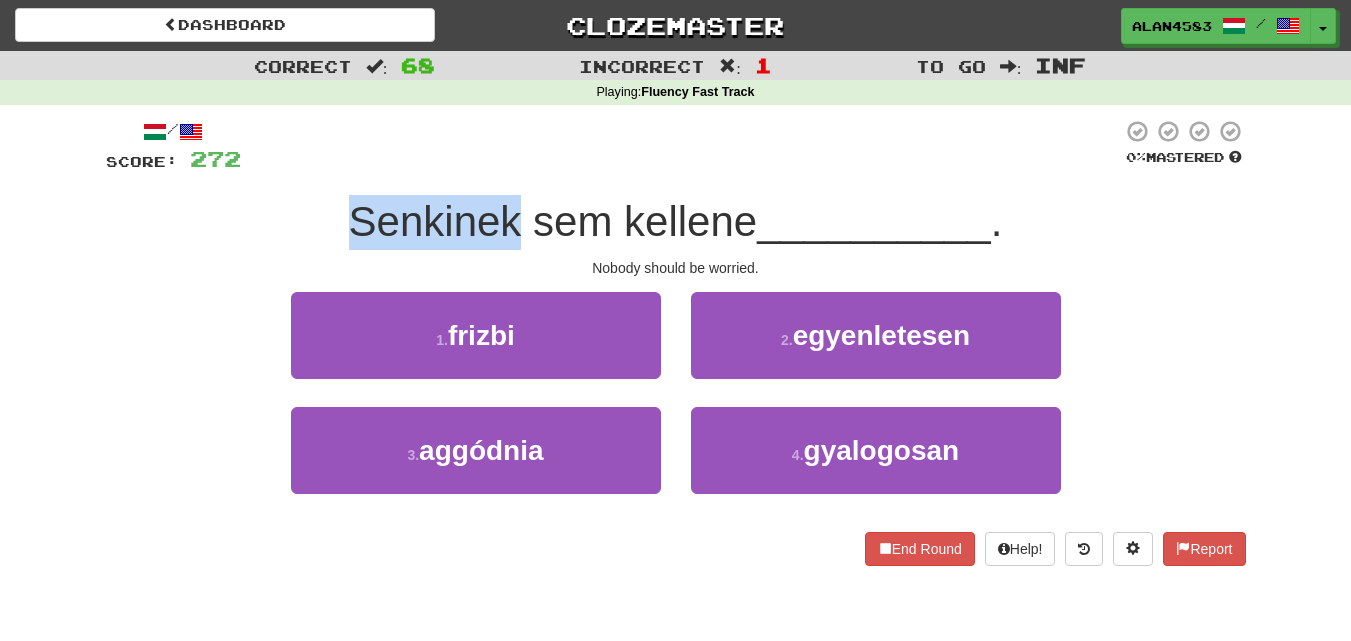 drag, startPoint x: 511, startPoint y: 213, endPoint x: 276, endPoint y: 203, distance: 235.21268 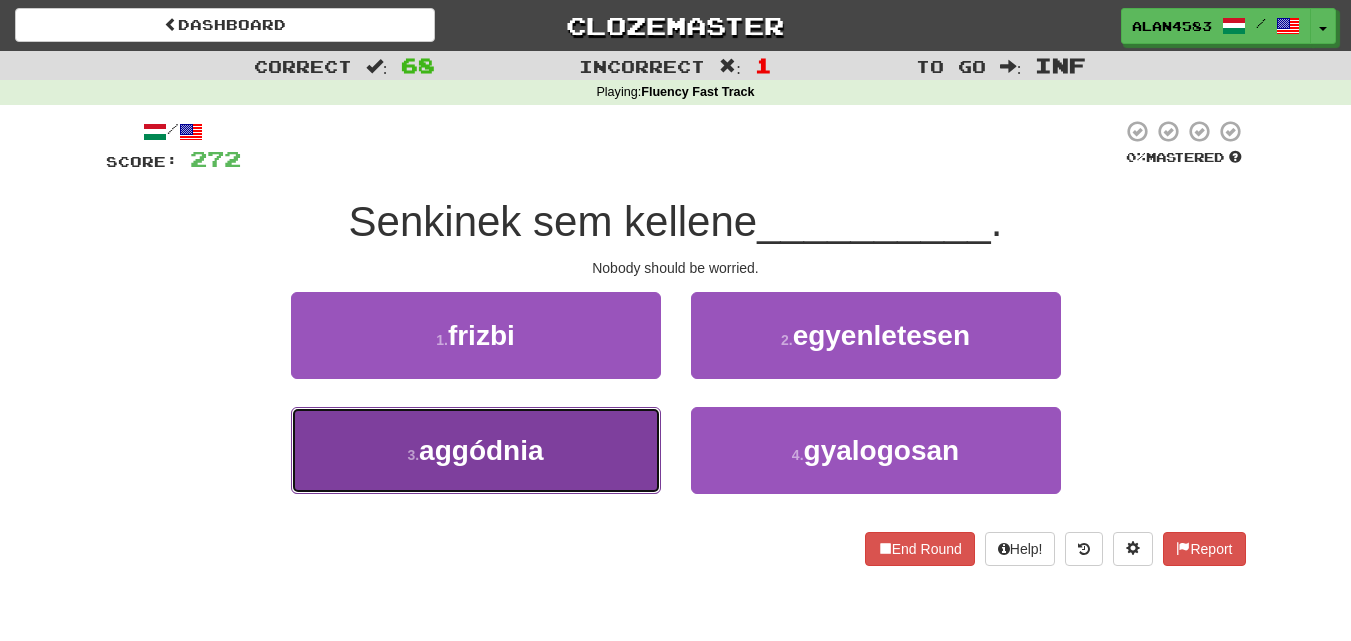 click on "3 .  aggódnia" at bounding box center [476, 450] 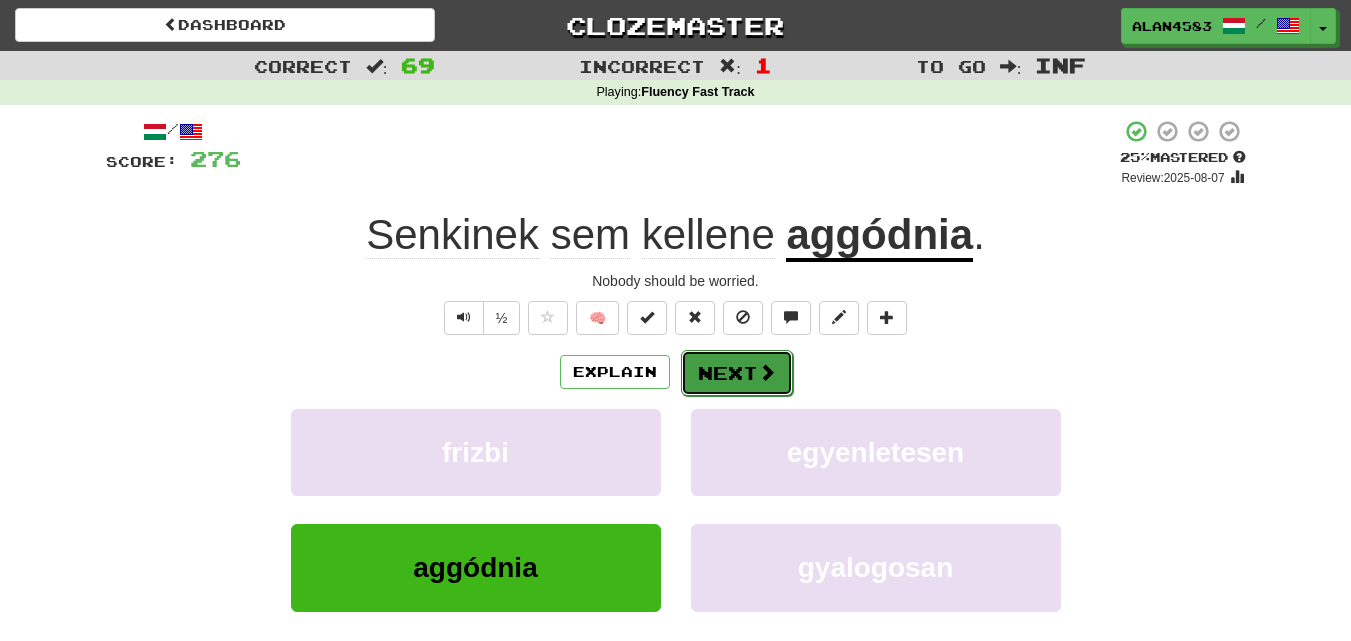 click on "Next" at bounding box center [737, 373] 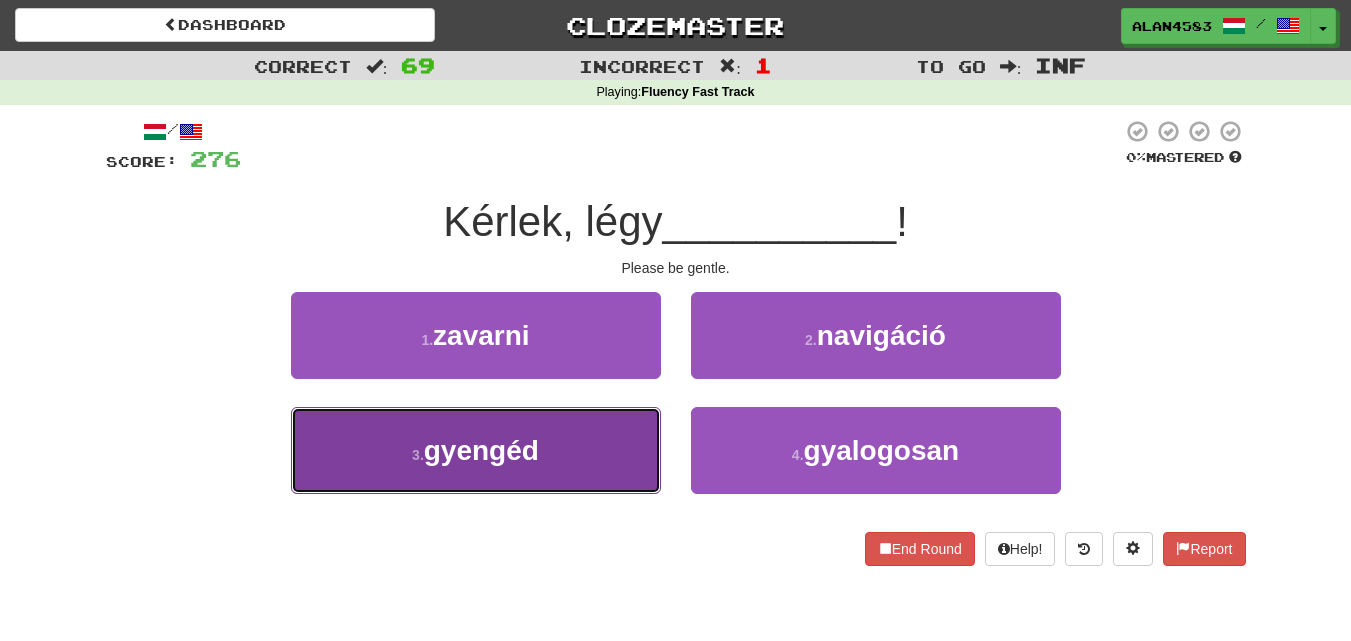 click on "3 .  gyengéd" at bounding box center (476, 450) 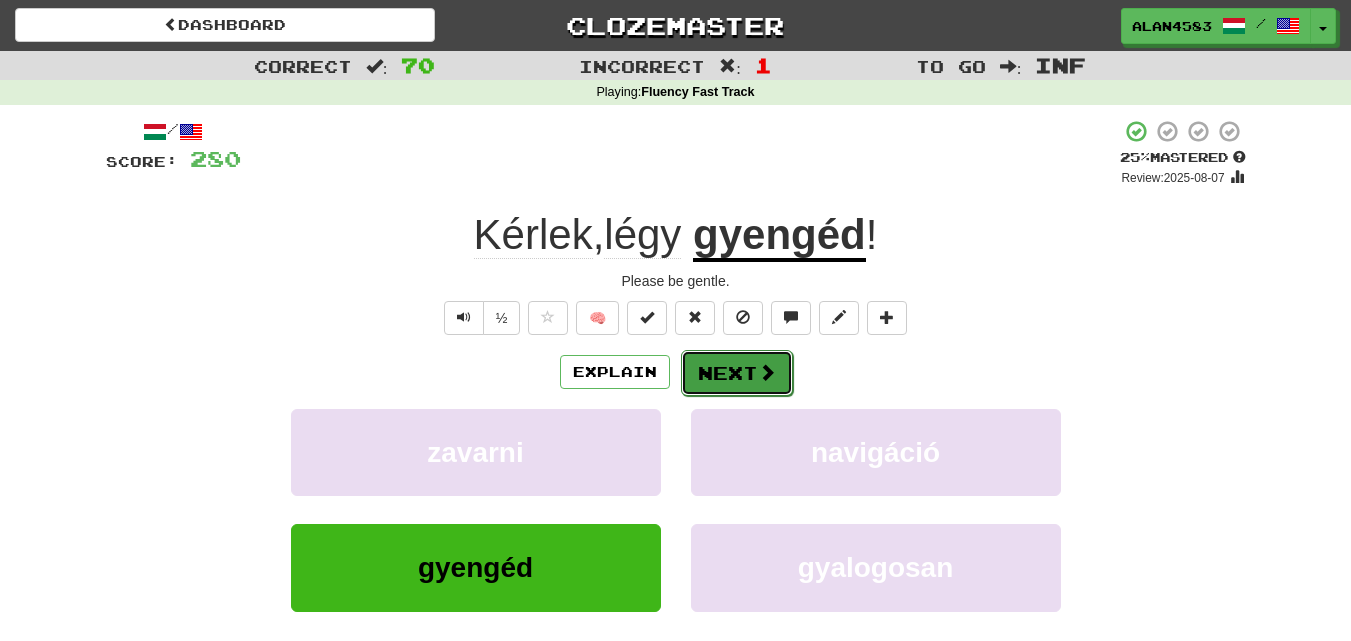 click on "Next" at bounding box center (737, 373) 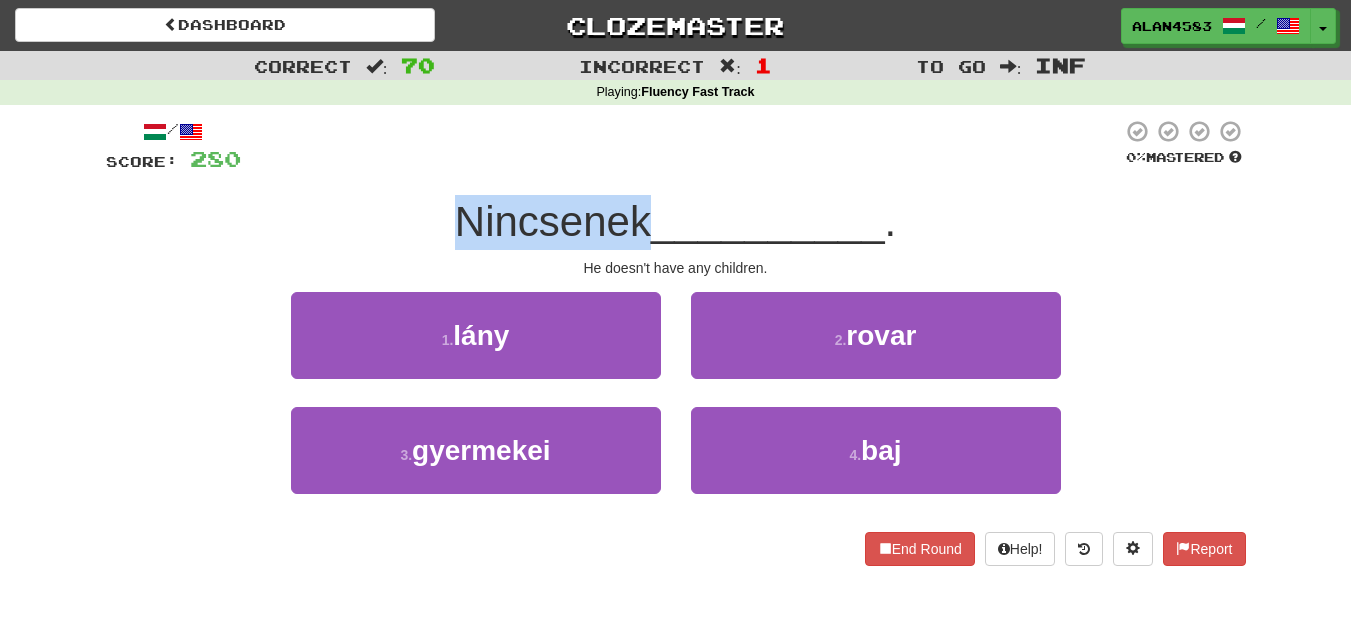 drag, startPoint x: 645, startPoint y: 222, endPoint x: 423, endPoint y: 225, distance: 222.02026 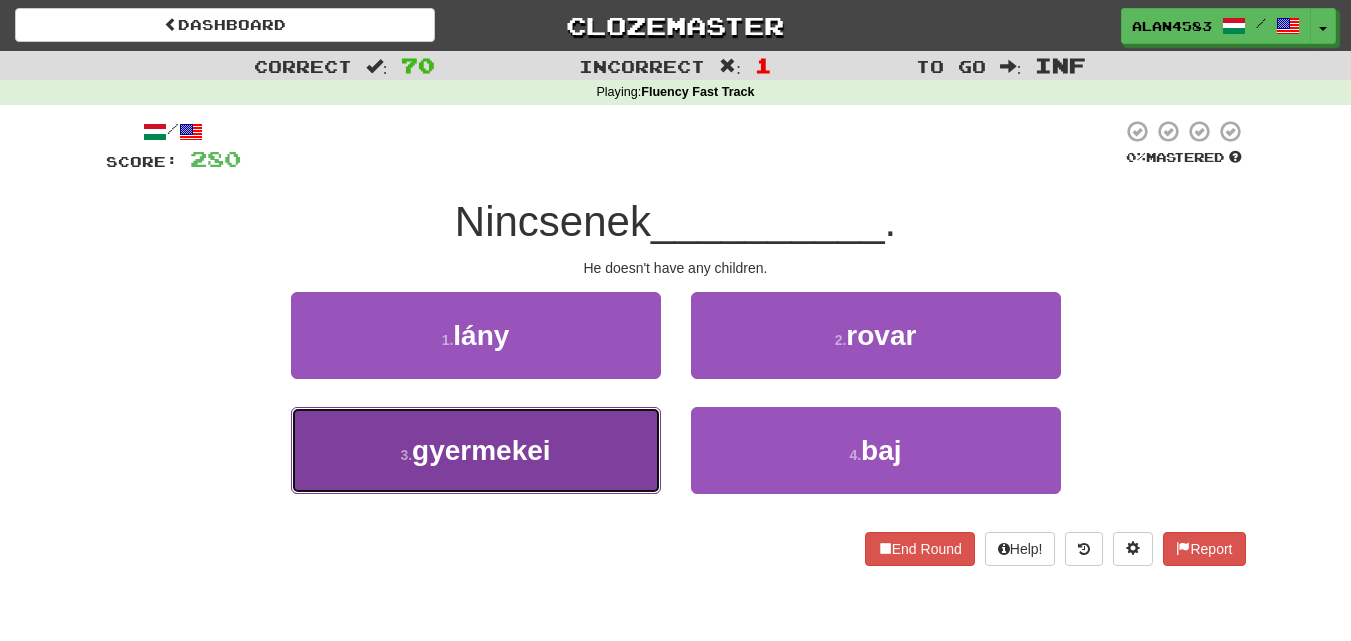 click on "gyermekei" at bounding box center (481, 450) 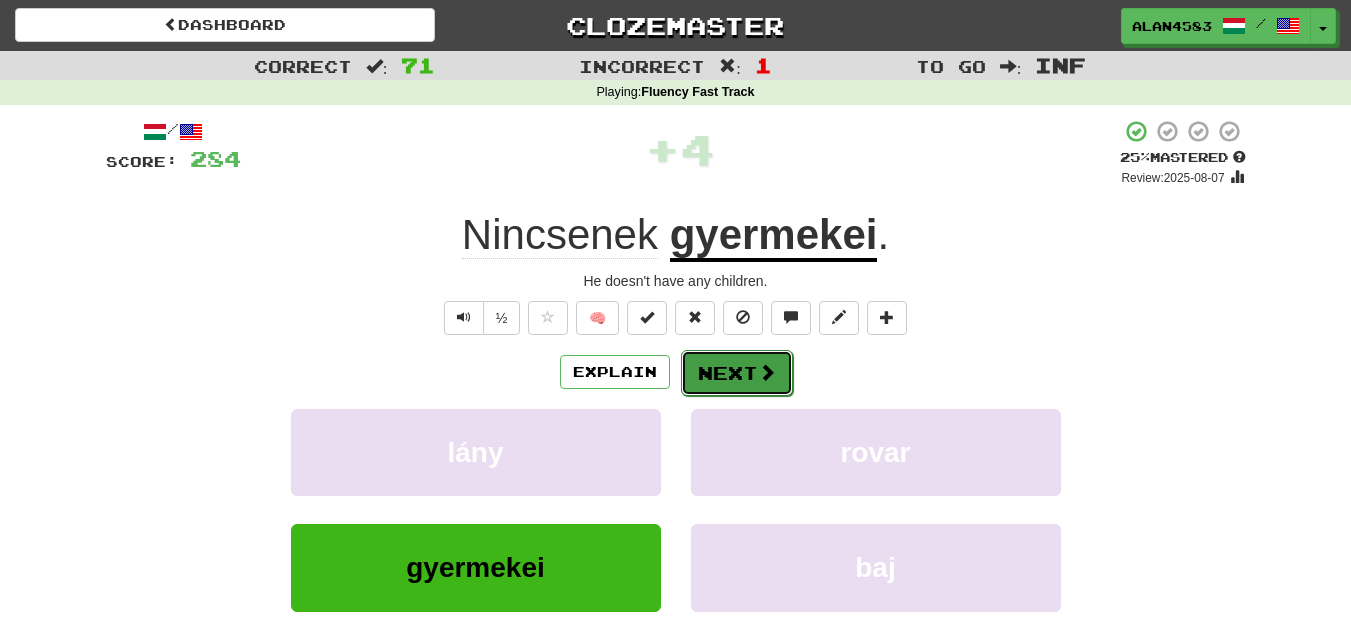 click at bounding box center (767, 372) 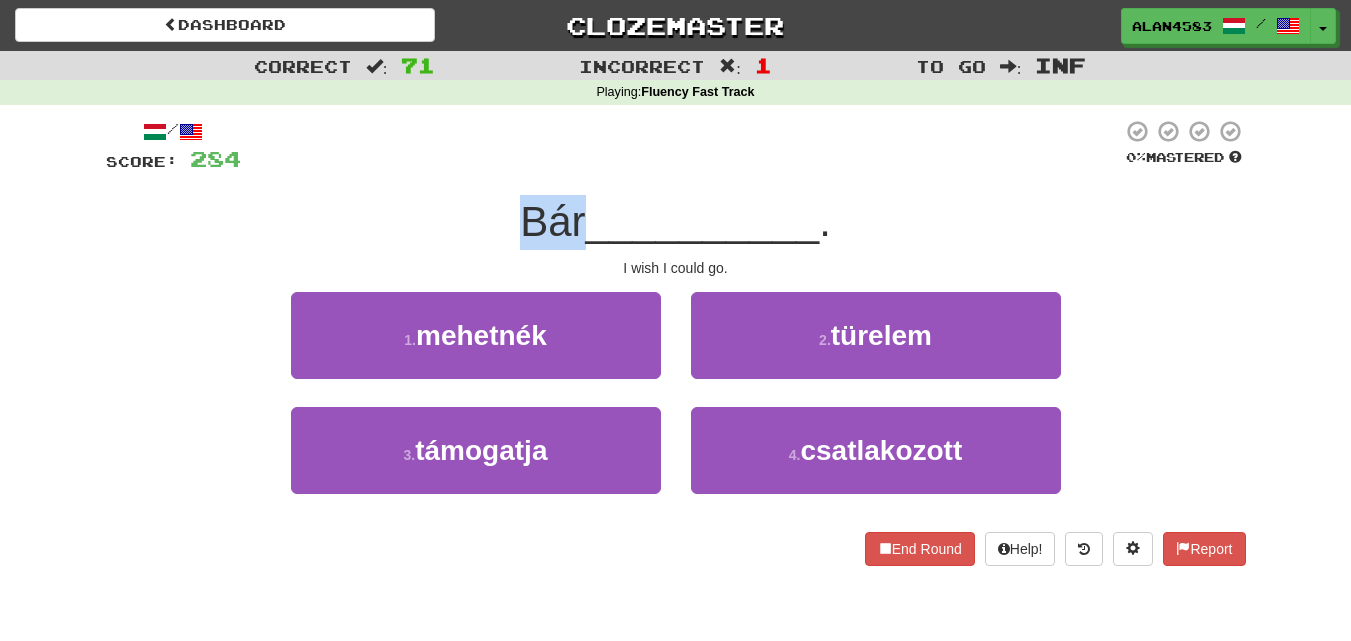 drag, startPoint x: 575, startPoint y: 211, endPoint x: 497, endPoint y: 221, distance: 78.63841 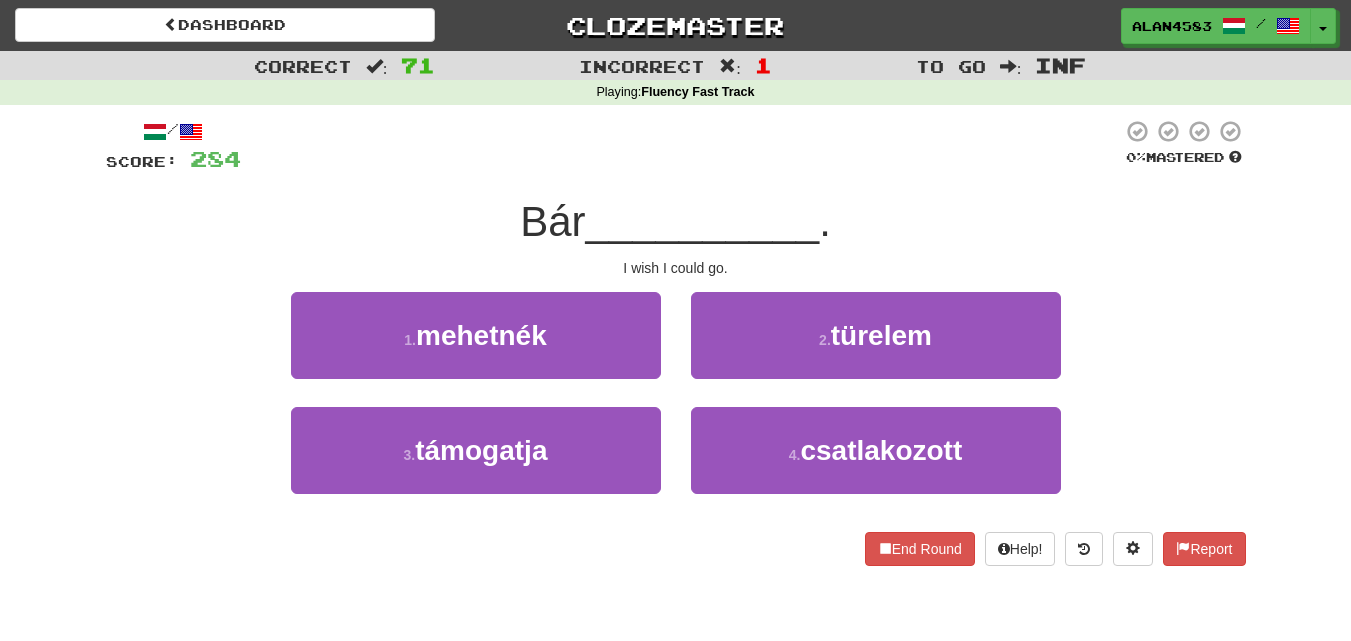 click at bounding box center (681, 146) 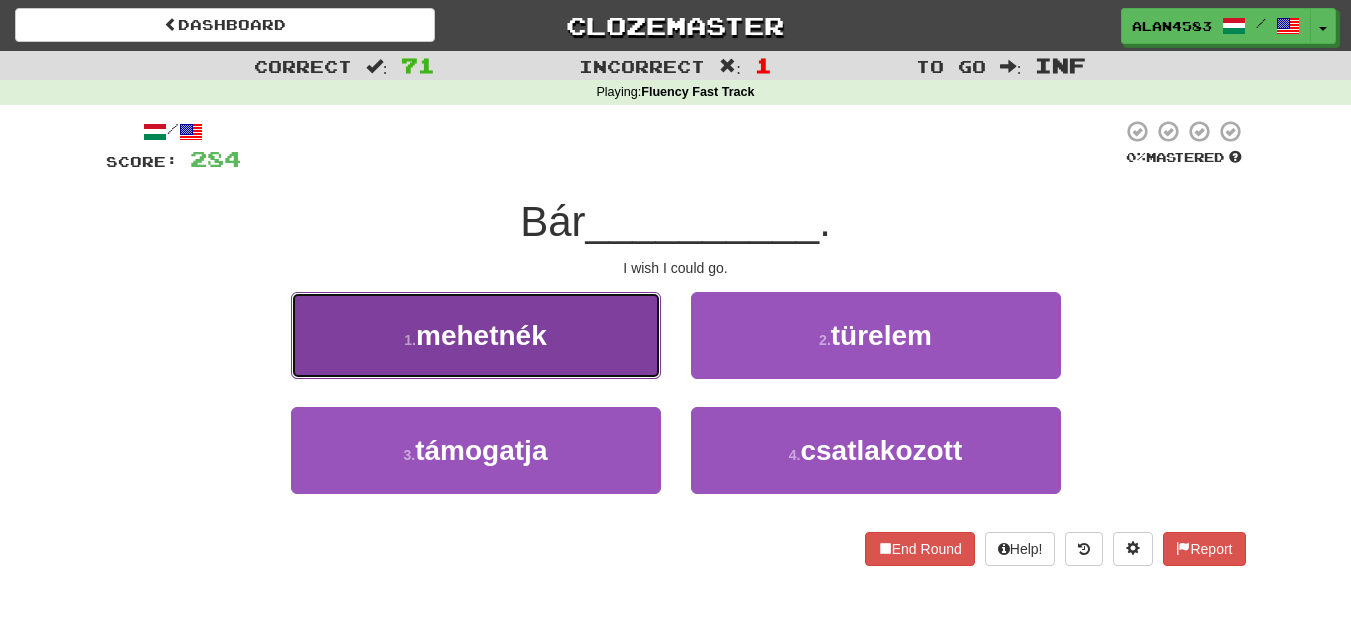 click on "1 .  mehetnék" at bounding box center (476, 335) 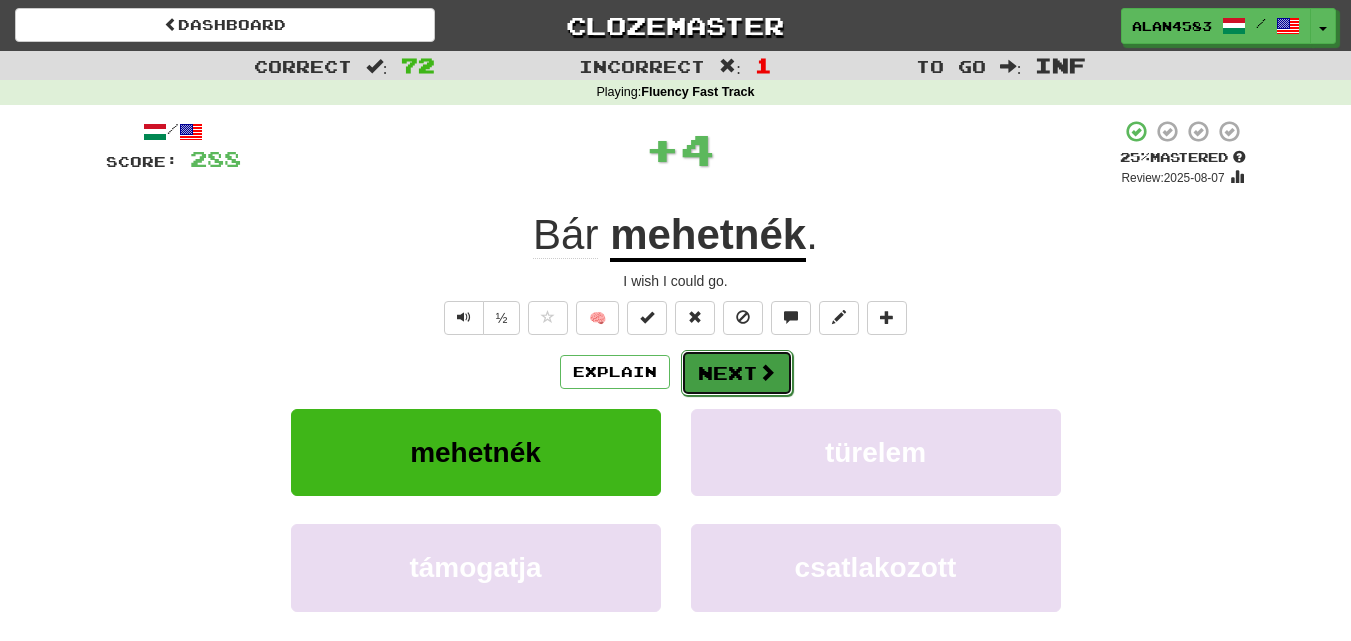 click at bounding box center (767, 372) 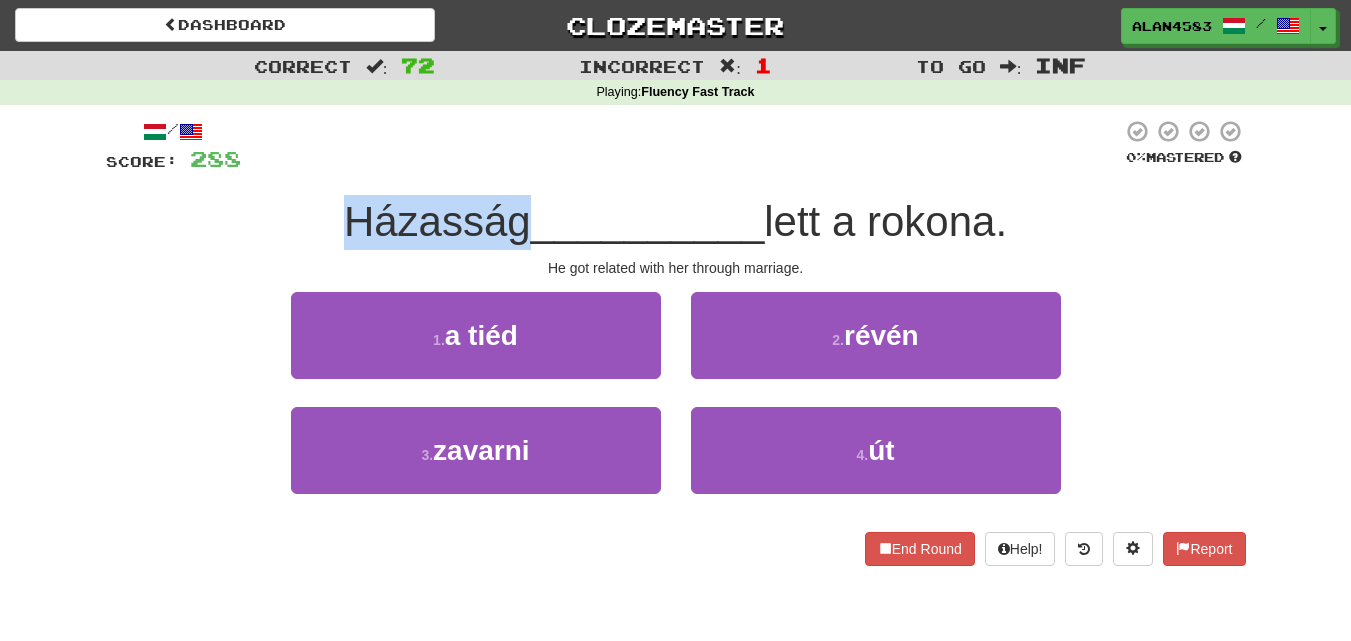drag, startPoint x: 516, startPoint y: 217, endPoint x: 296, endPoint y: 218, distance: 220.00227 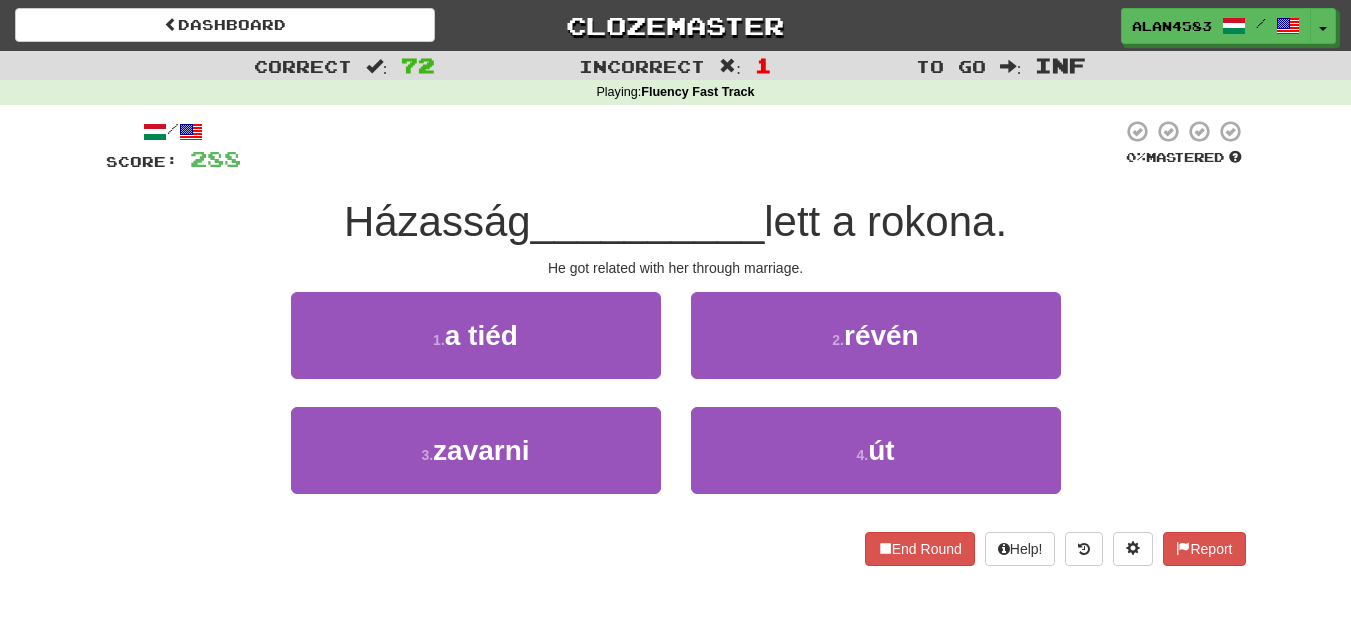 click on "Mastered Házasság  __________  lett a rokona. He got related with her through marriage. 1 .  a tiéd 2 .  révén 3 .  zavarni 4 .  út  End Round  Help!  Report" at bounding box center (676, 342) 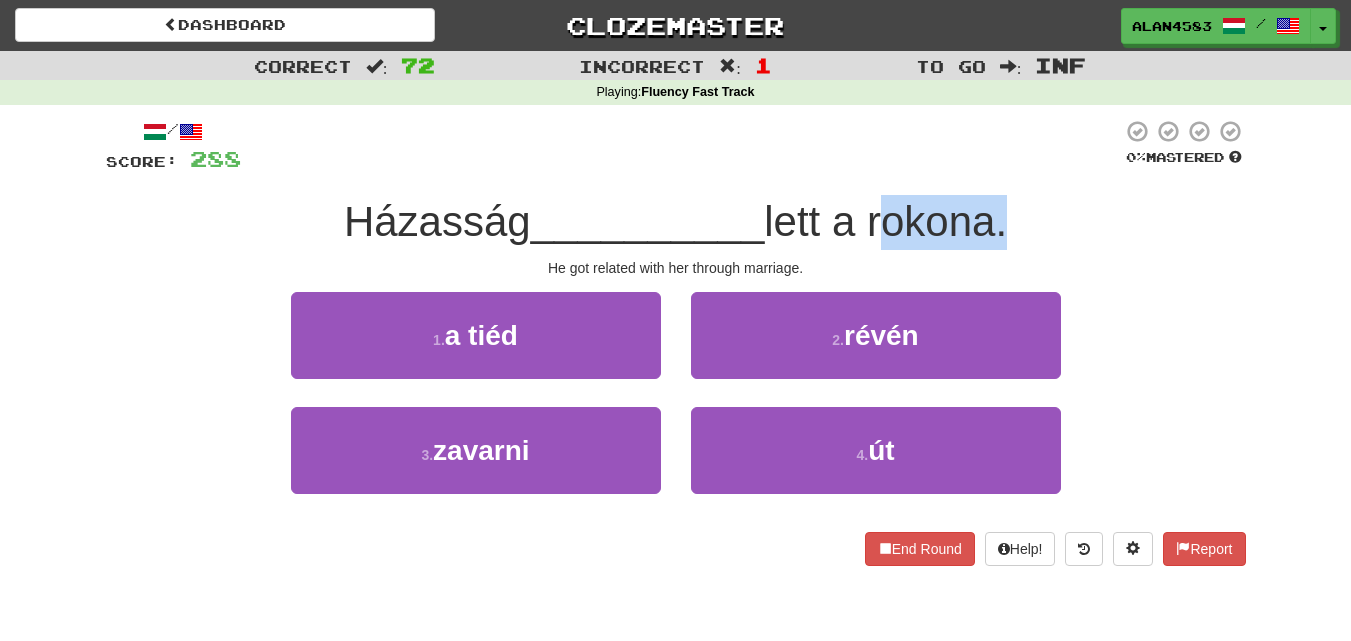drag, startPoint x: 880, startPoint y: 213, endPoint x: 1006, endPoint y: 201, distance: 126.57014 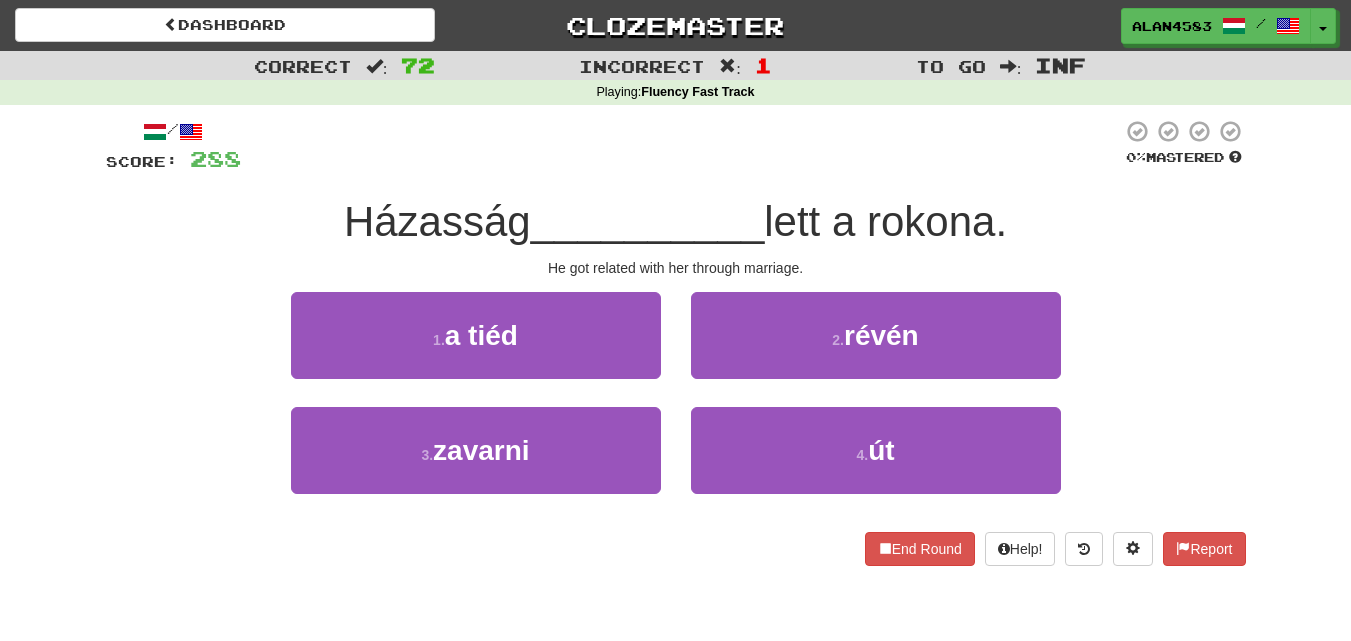 click at bounding box center [681, 146] 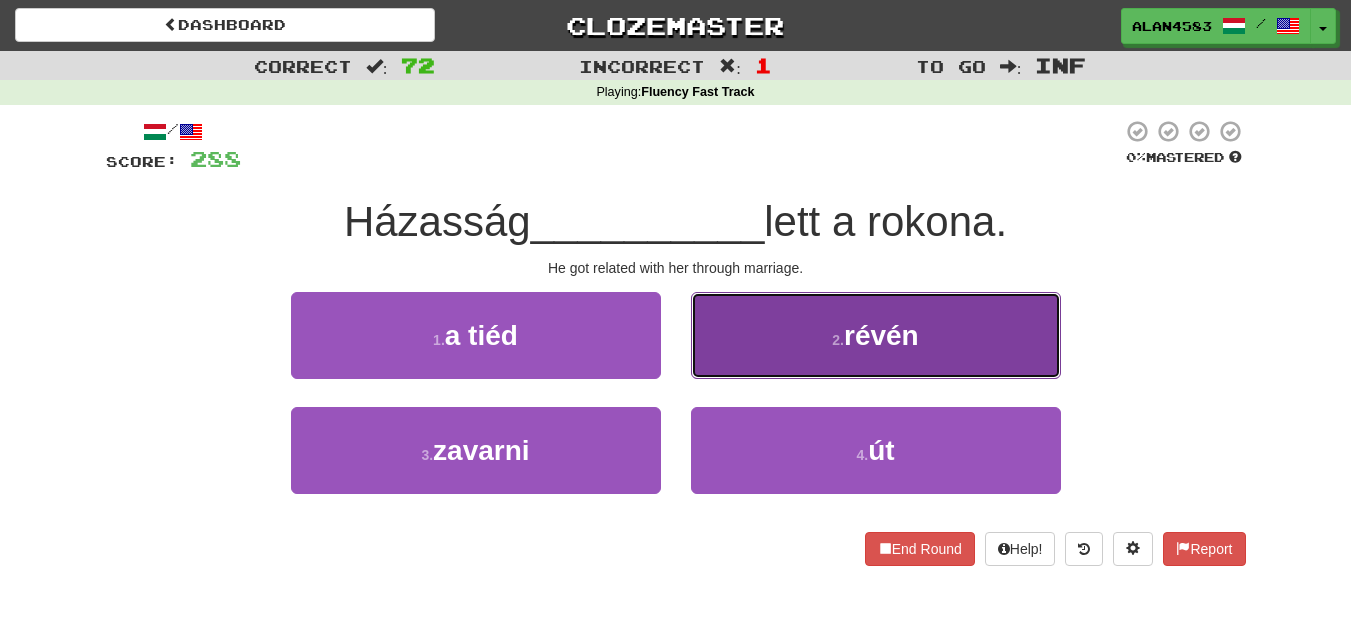 click on "2 .  révén" at bounding box center [876, 335] 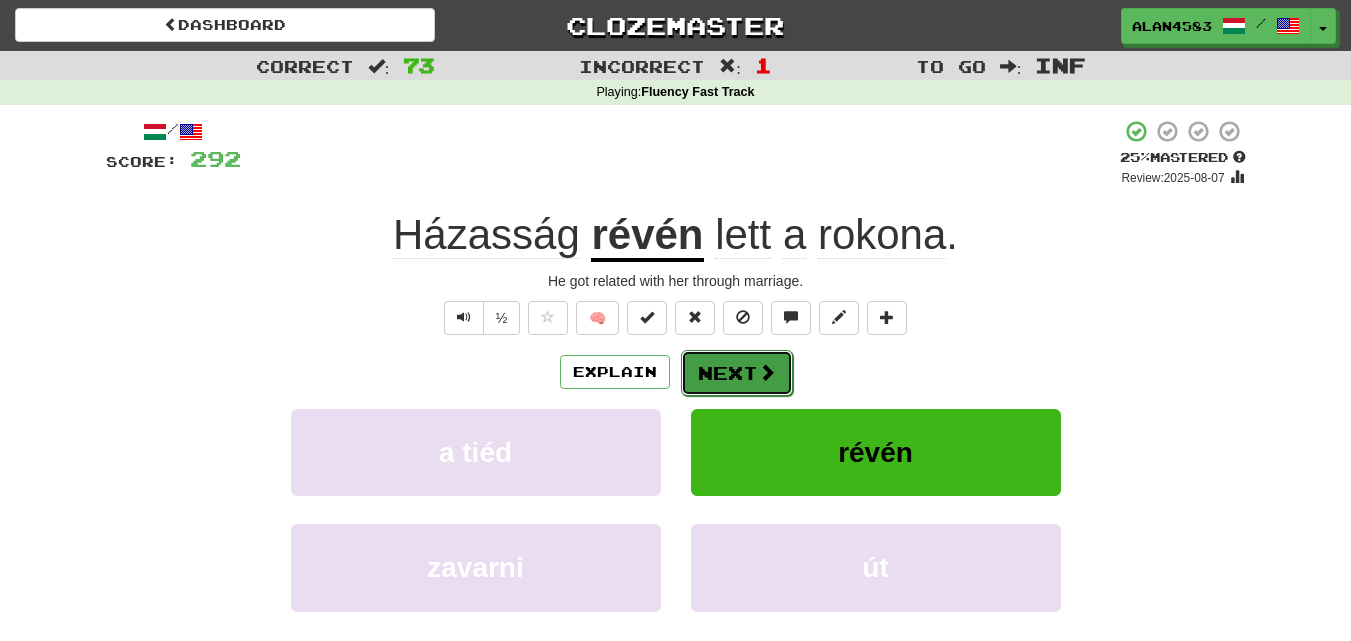 click on "Next" at bounding box center [737, 373] 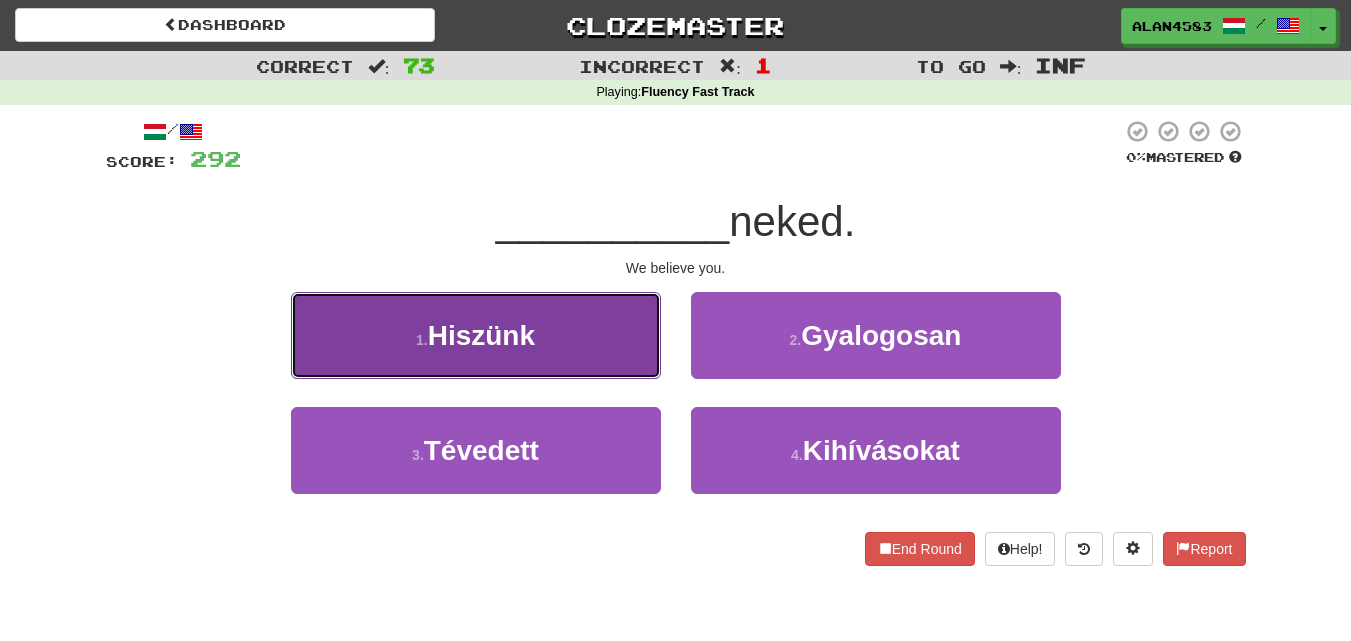 click on "1 .  Hiszünk" at bounding box center (476, 335) 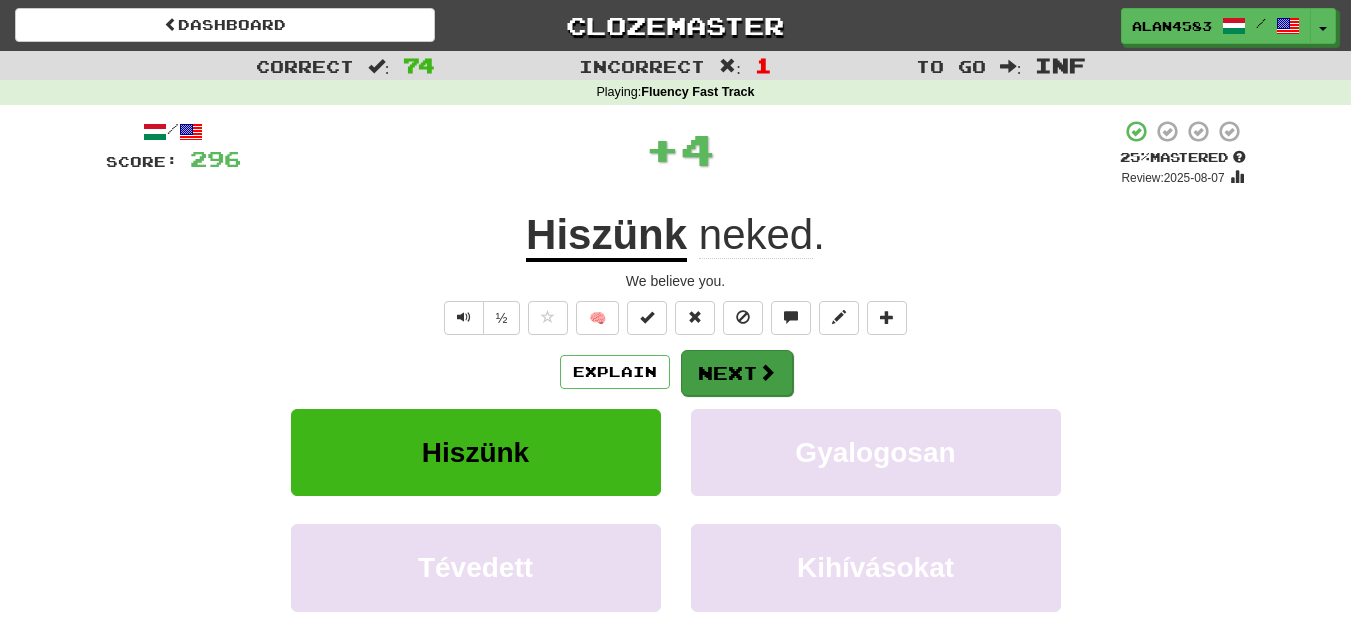 click on "Explain Next" at bounding box center [676, 372] 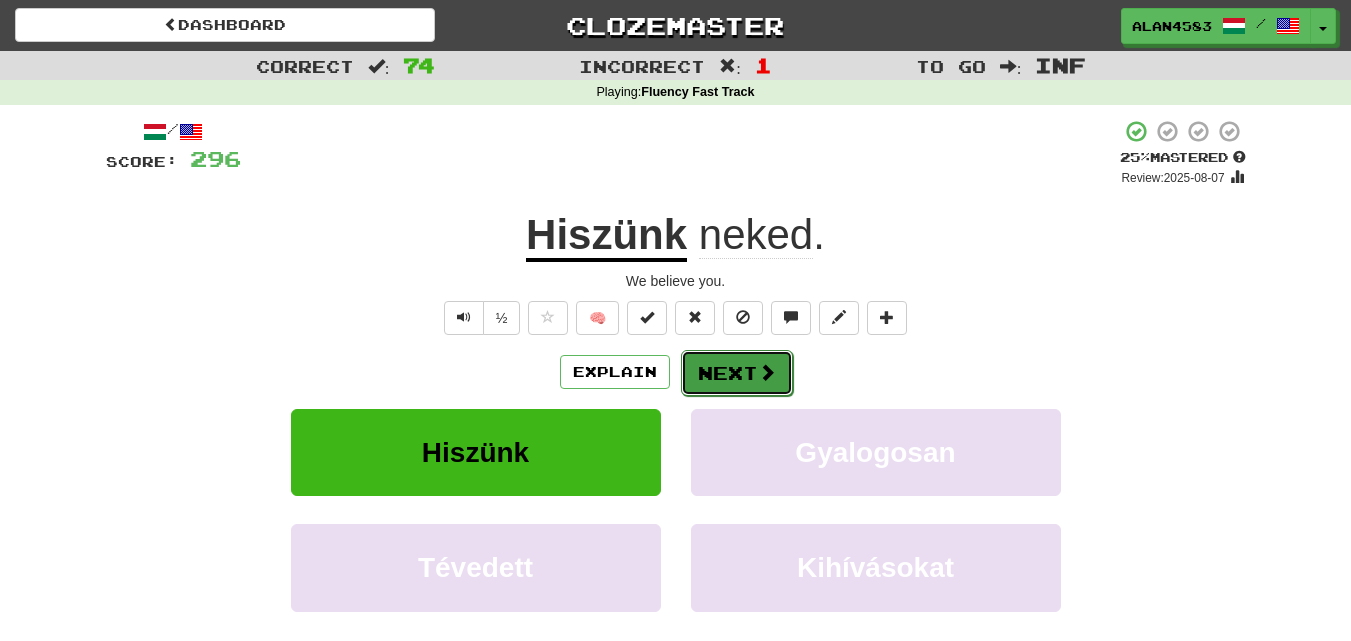 click on "Next" at bounding box center (737, 373) 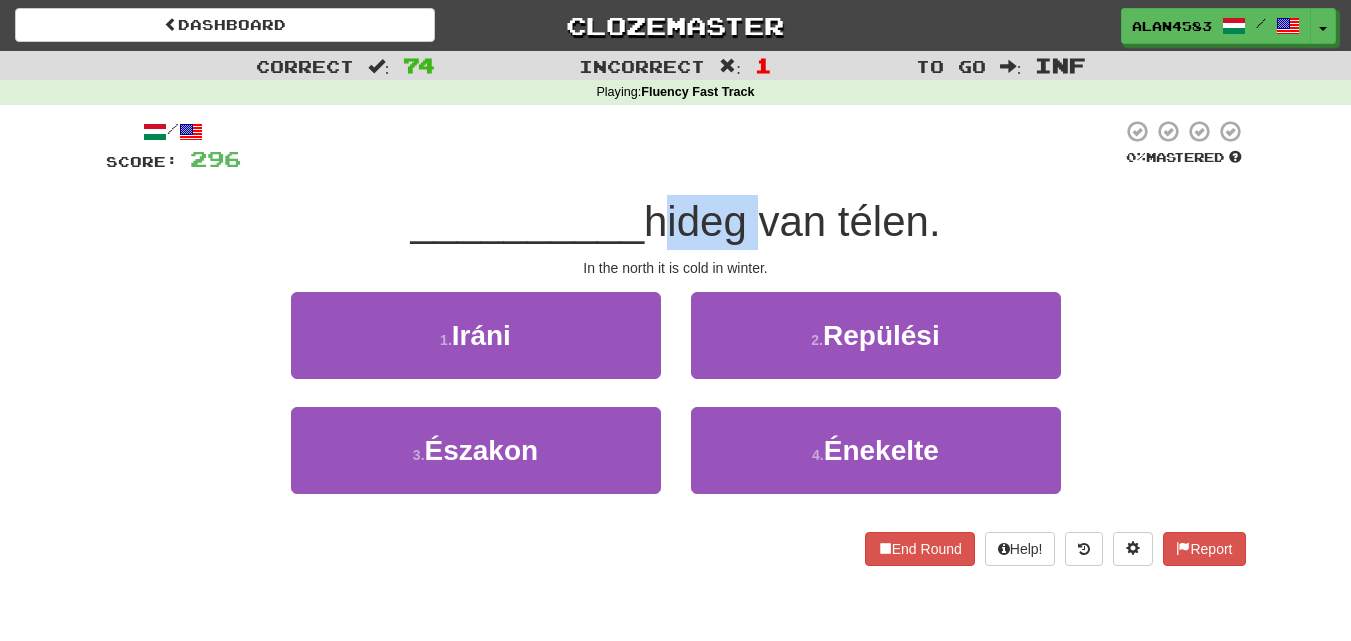 drag, startPoint x: 751, startPoint y: 233, endPoint x: 649, endPoint y: 235, distance: 102.01961 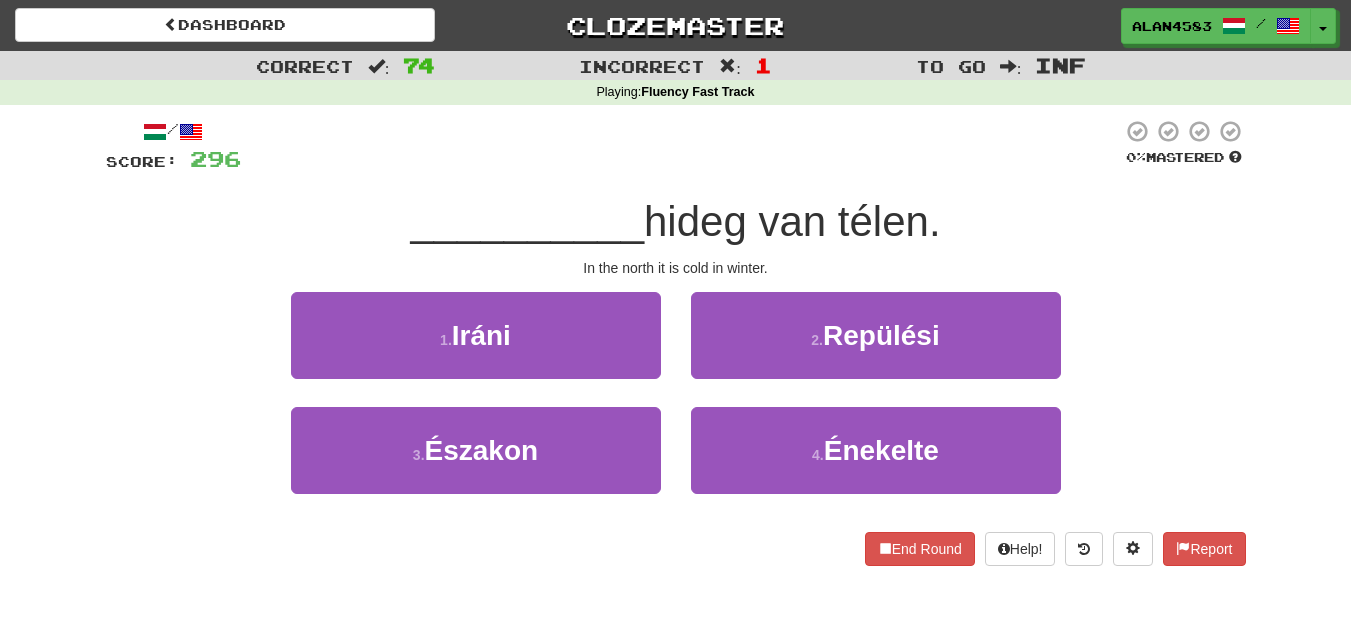 click at bounding box center (681, 146) 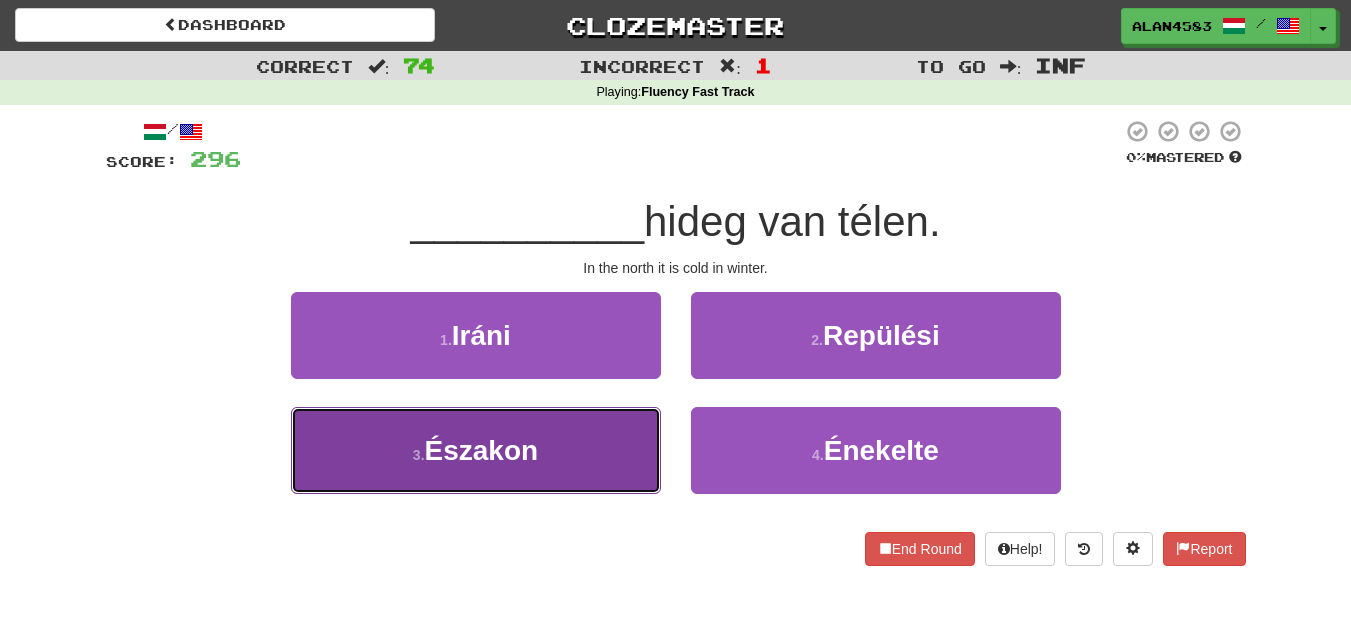 click on "3 .  Északon" at bounding box center [476, 450] 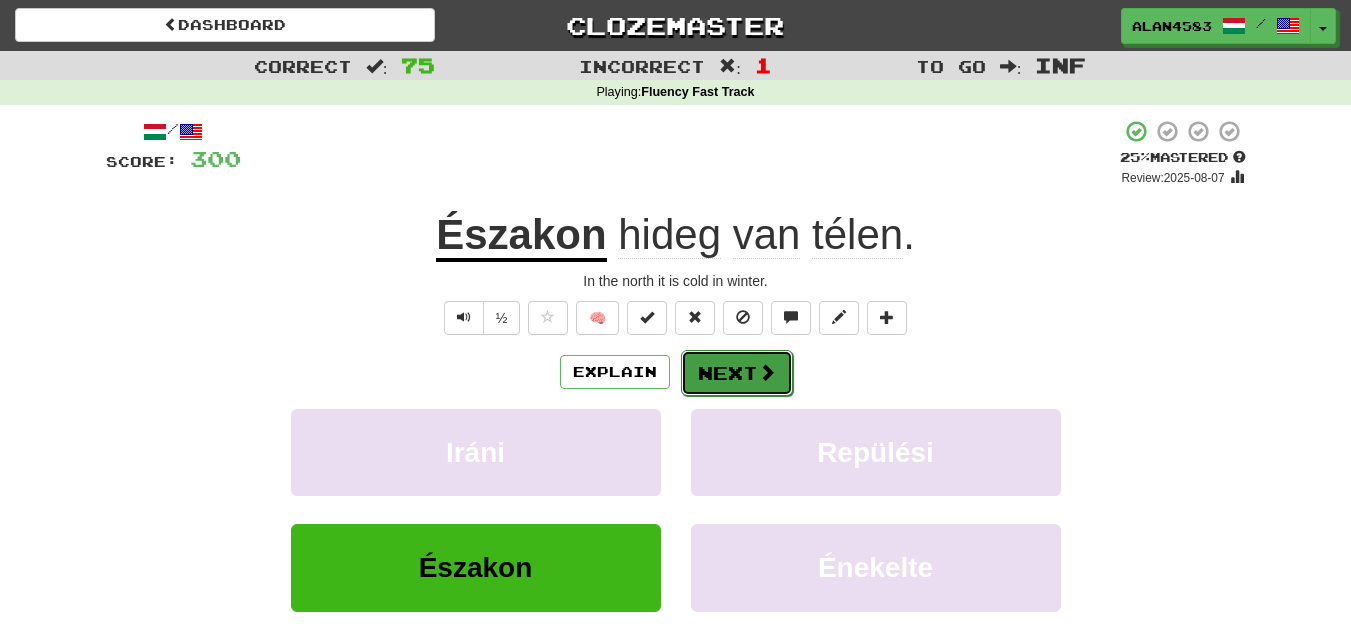 click on "Next" at bounding box center [737, 373] 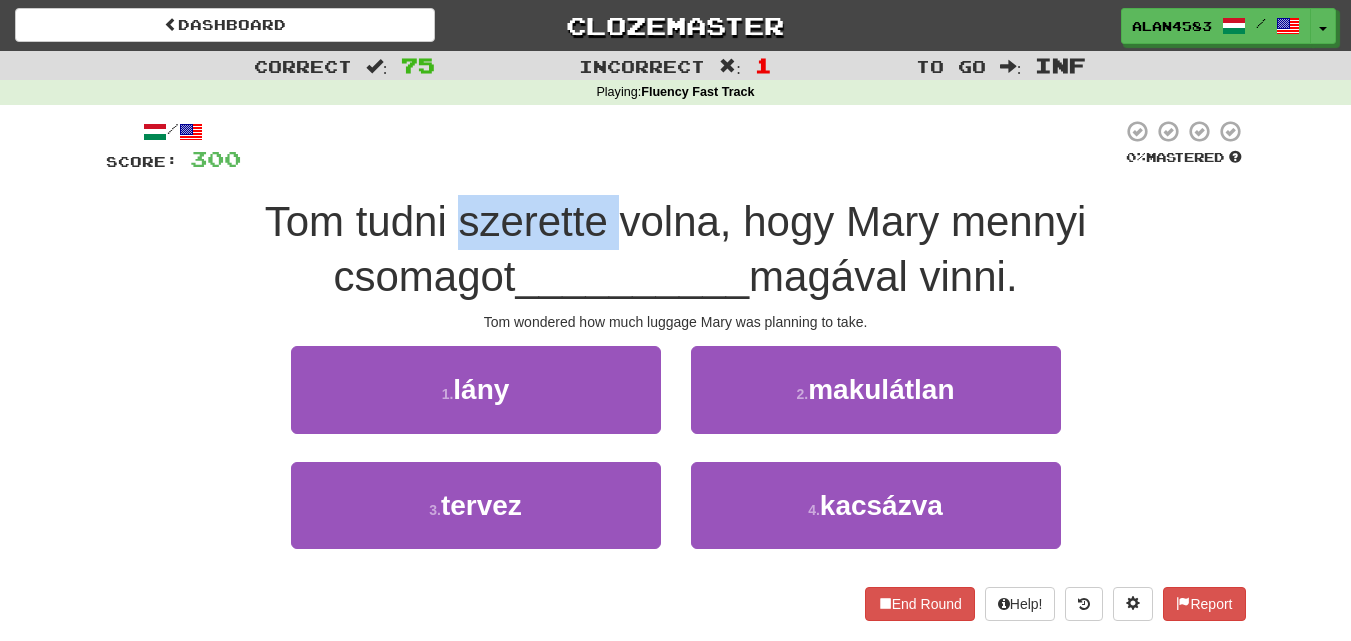 drag, startPoint x: 359, startPoint y: 222, endPoint x: 519, endPoint y: 218, distance: 160.04999 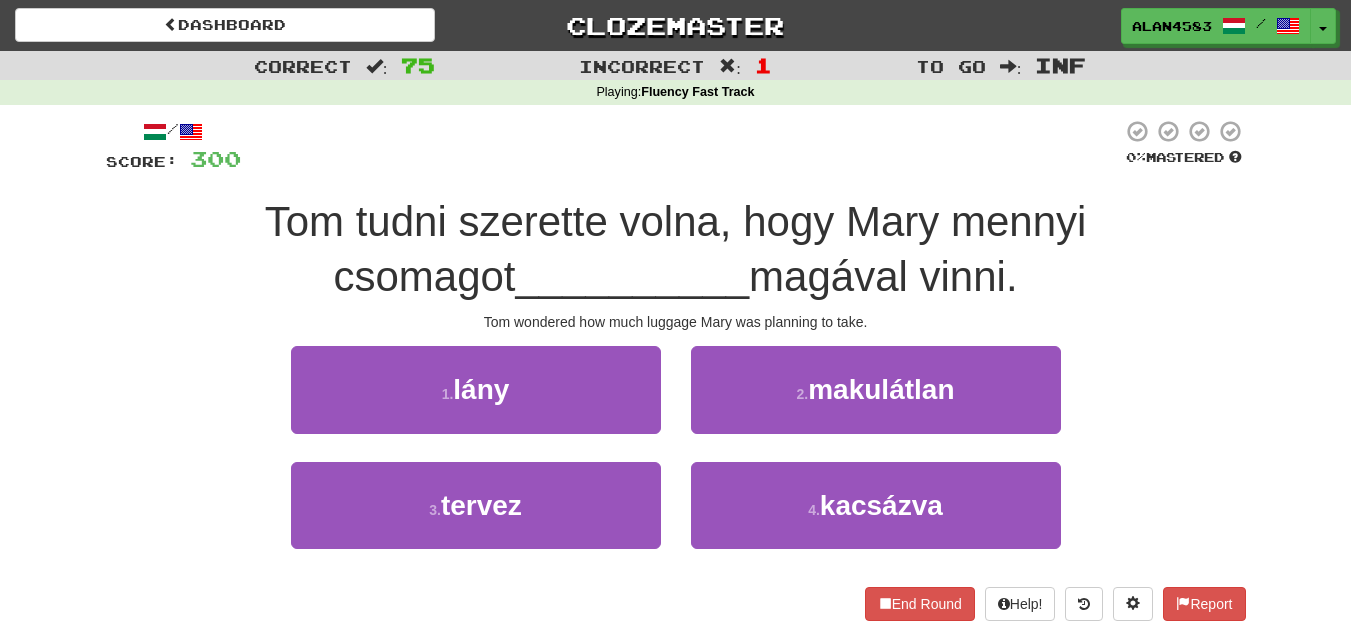 click at bounding box center (681, 146) 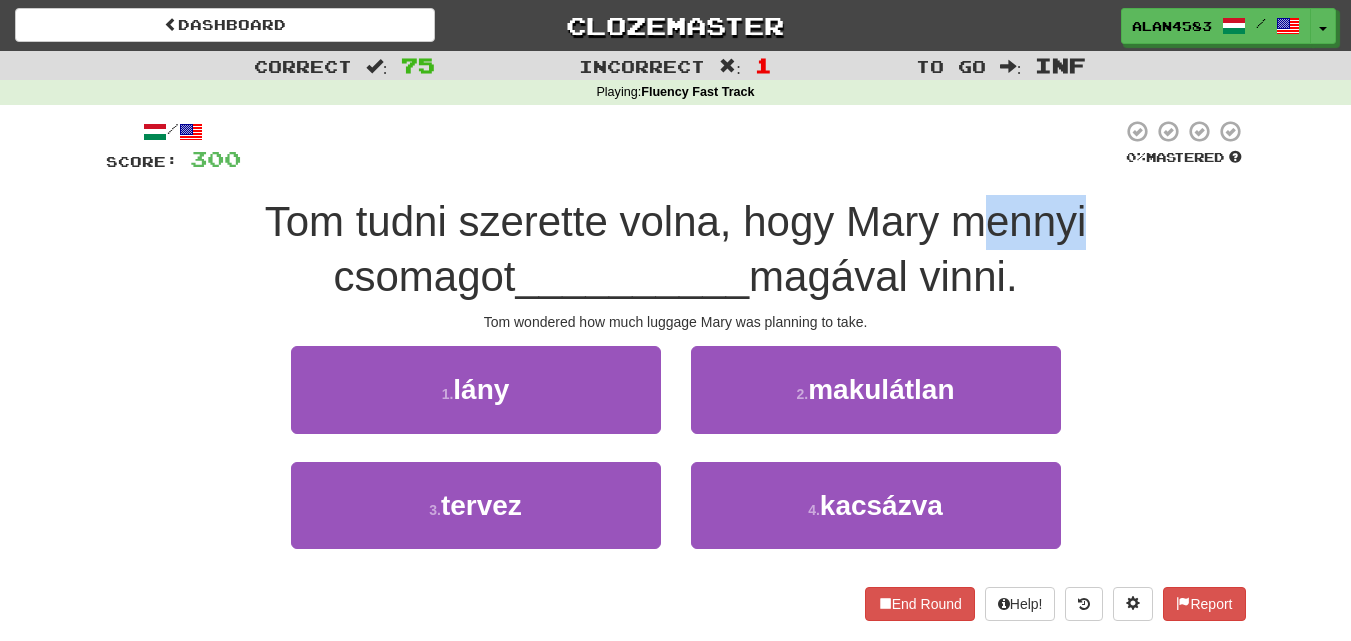 drag, startPoint x: 990, startPoint y: 216, endPoint x: 872, endPoint y: 223, distance: 118.20744 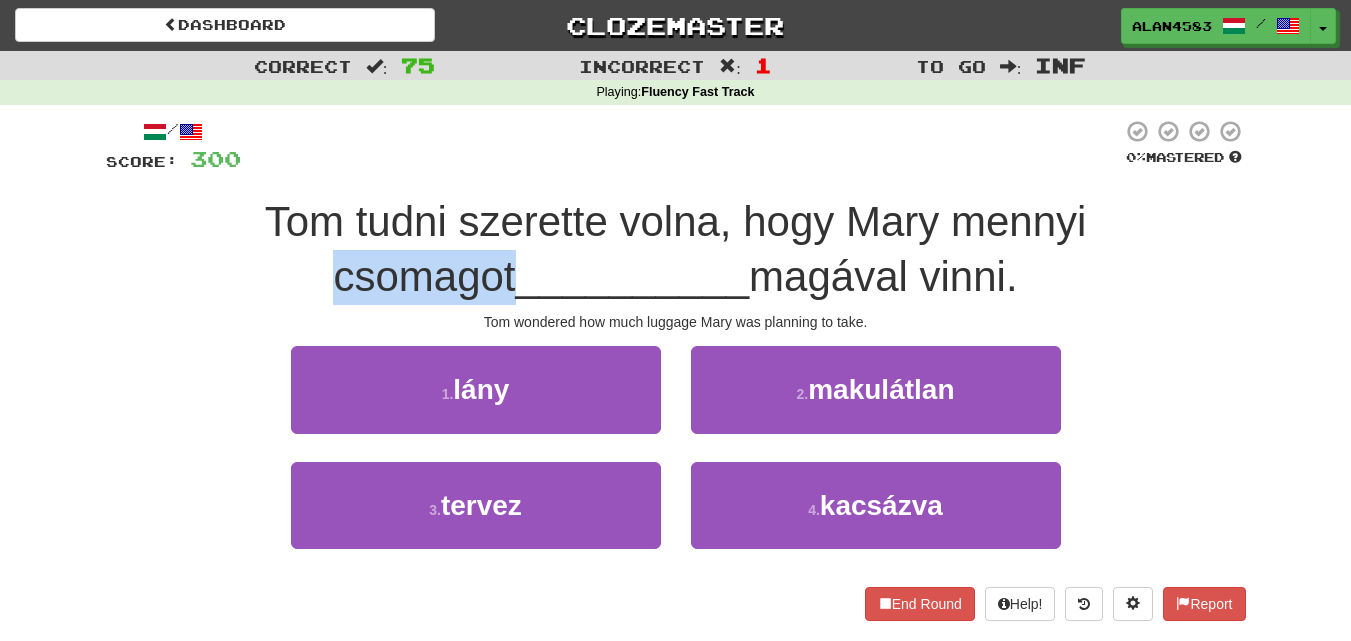 drag, startPoint x: 1006, startPoint y: 217, endPoint x: 1192, endPoint y: 203, distance: 186.52614 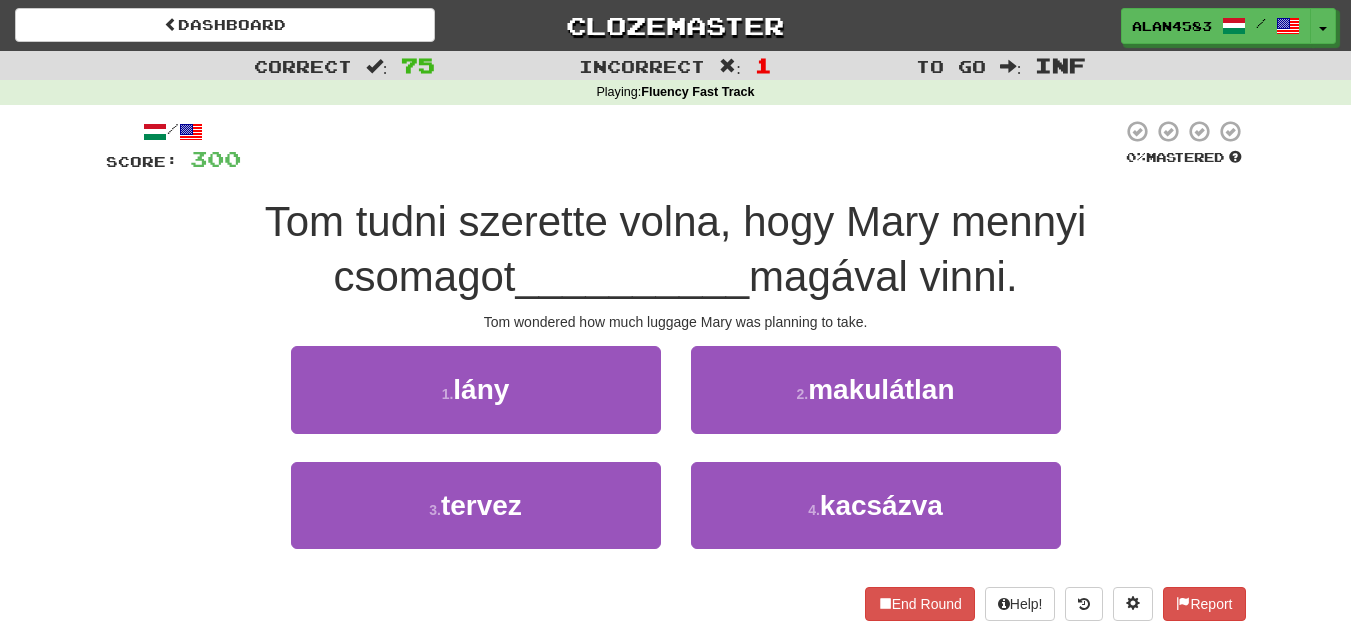 click on "Mastered Tom tudni szerette volna, hogy Mary mennyi csomagot  __________  magával vinni. Tom wondered how much luggage Mary was planning to take. 1 .  lány 2 .  makulátlan 3 .  tervez 4 .  kacsázva  End Round  Help!  Report" at bounding box center [676, 369] 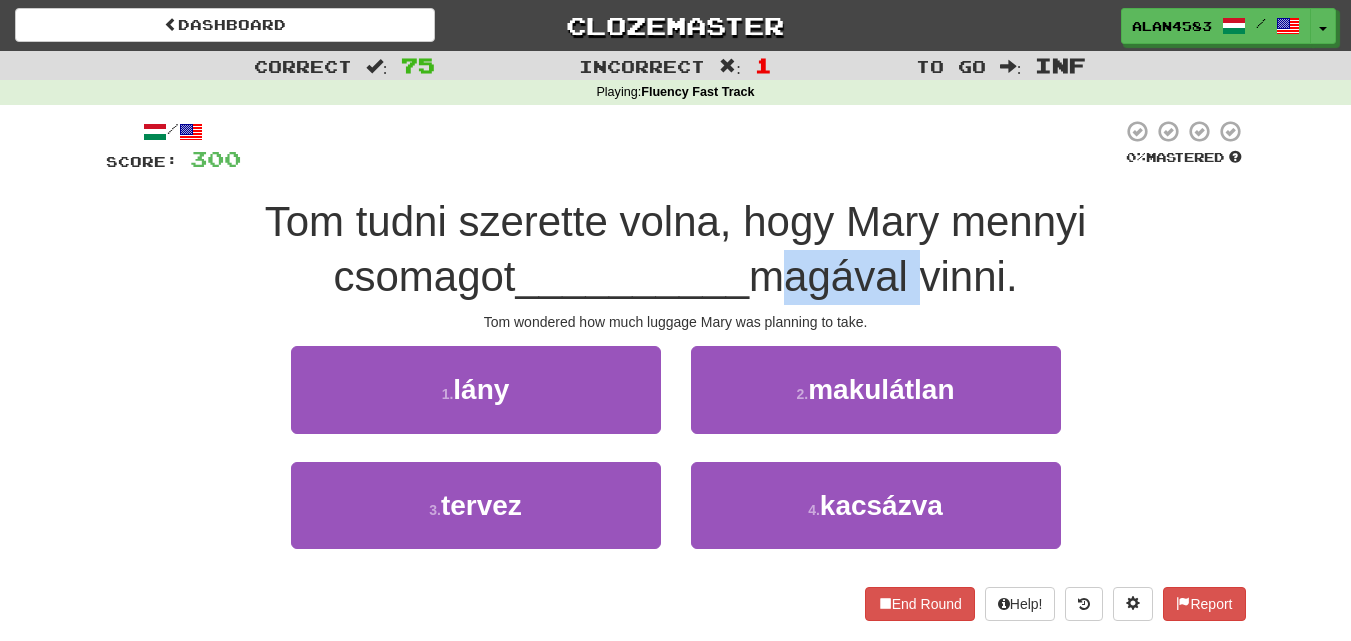 drag, startPoint x: 667, startPoint y: 271, endPoint x: 819, endPoint y: 265, distance: 152.11838 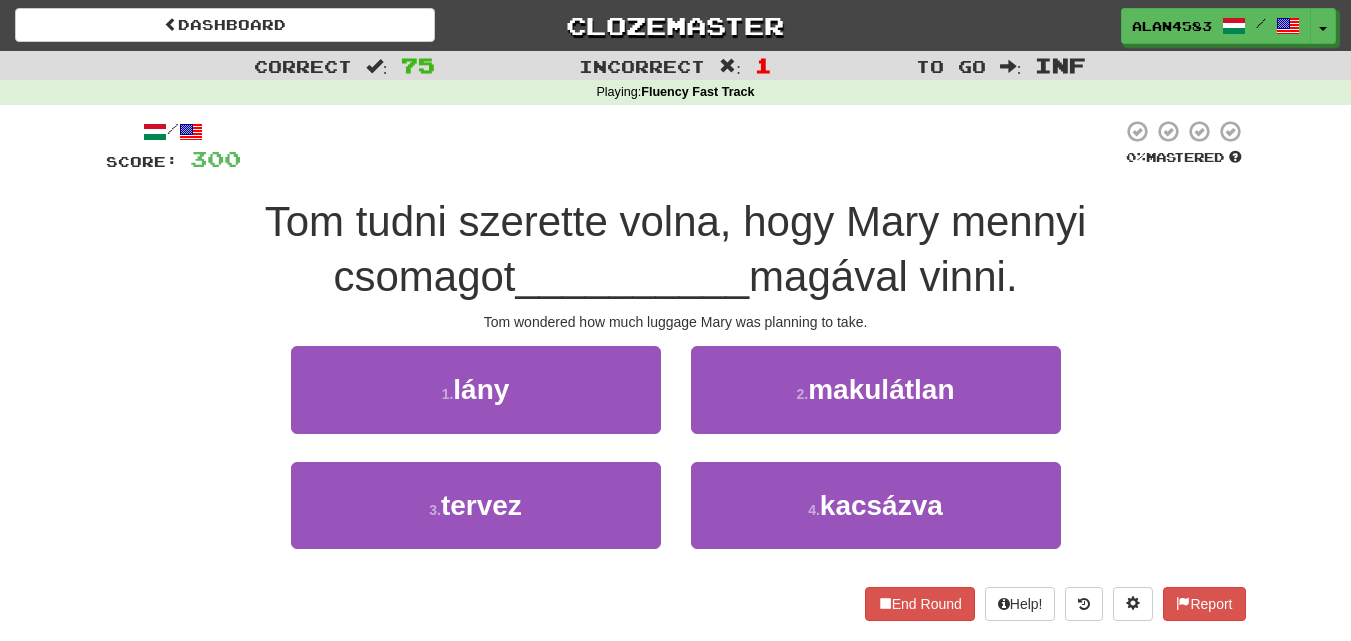 click at bounding box center [681, 146] 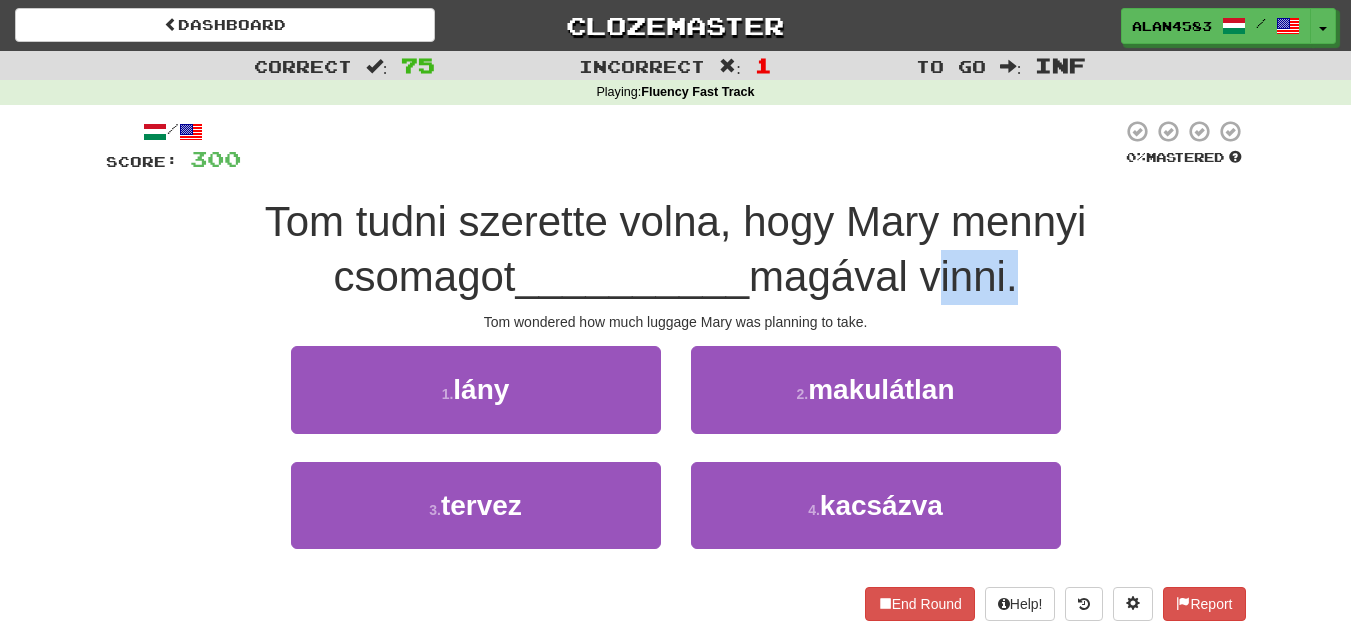 drag, startPoint x: 837, startPoint y: 284, endPoint x: 920, endPoint y: 278, distance: 83.21658 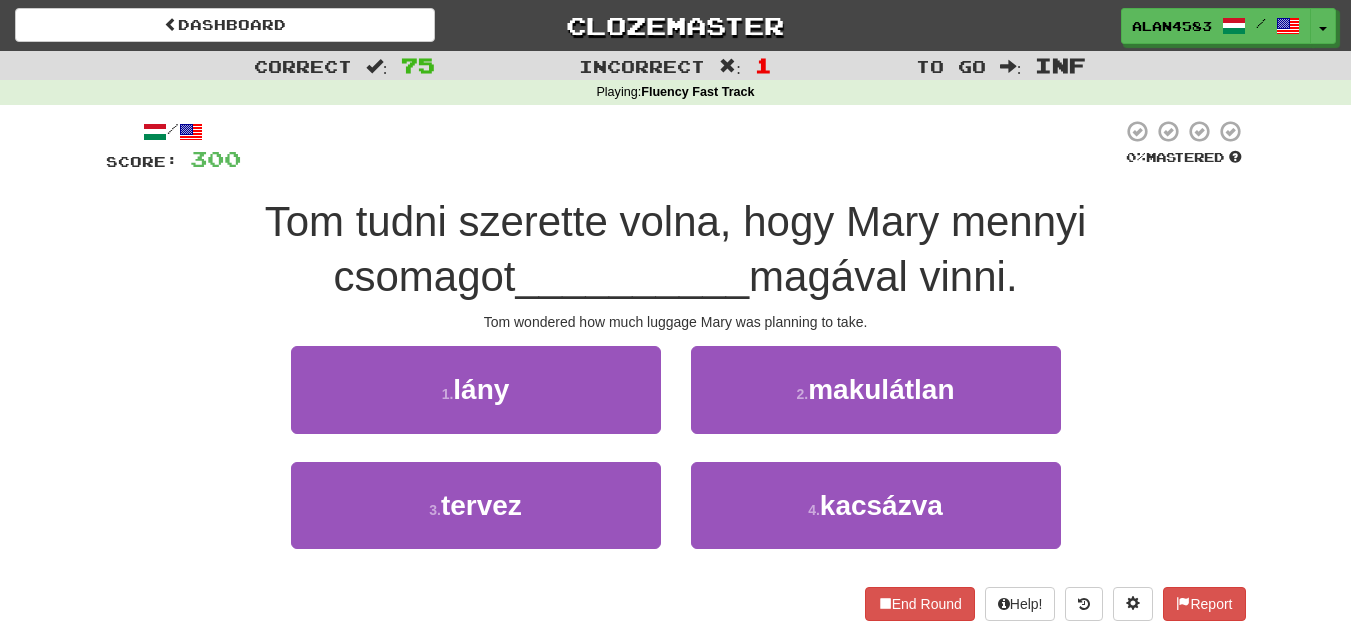 click at bounding box center [681, 146] 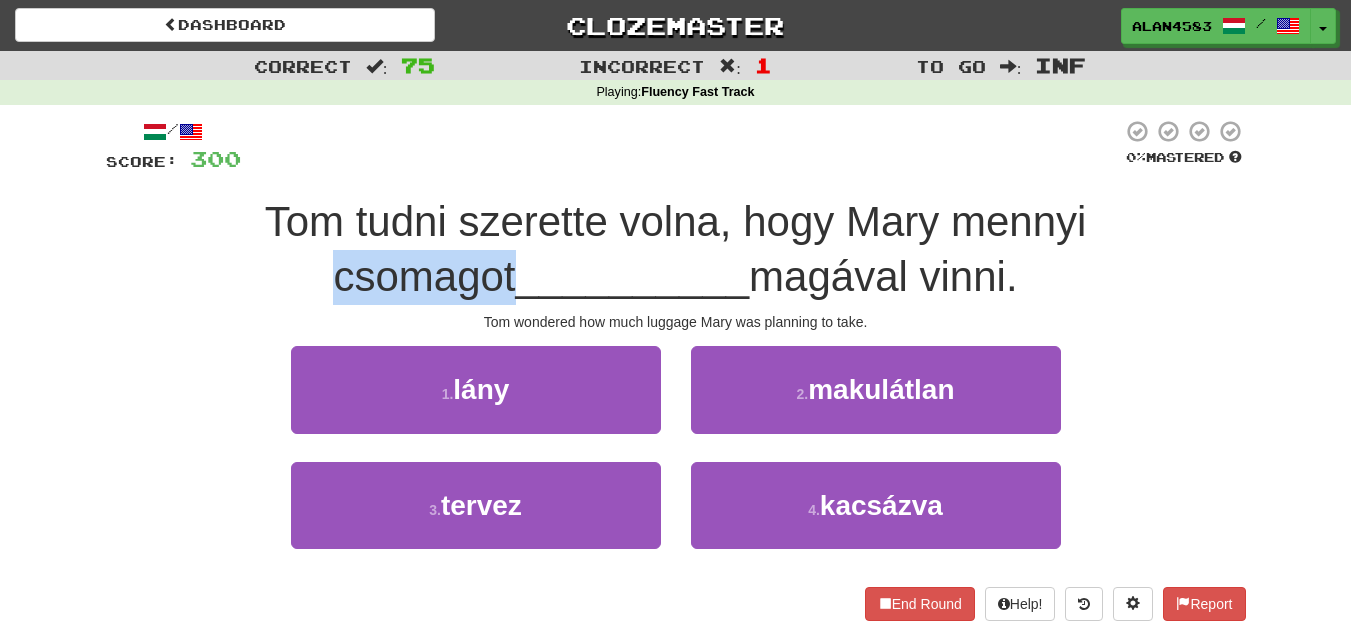 drag, startPoint x: 1002, startPoint y: 221, endPoint x: 1184, endPoint y: 218, distance: 182.02472 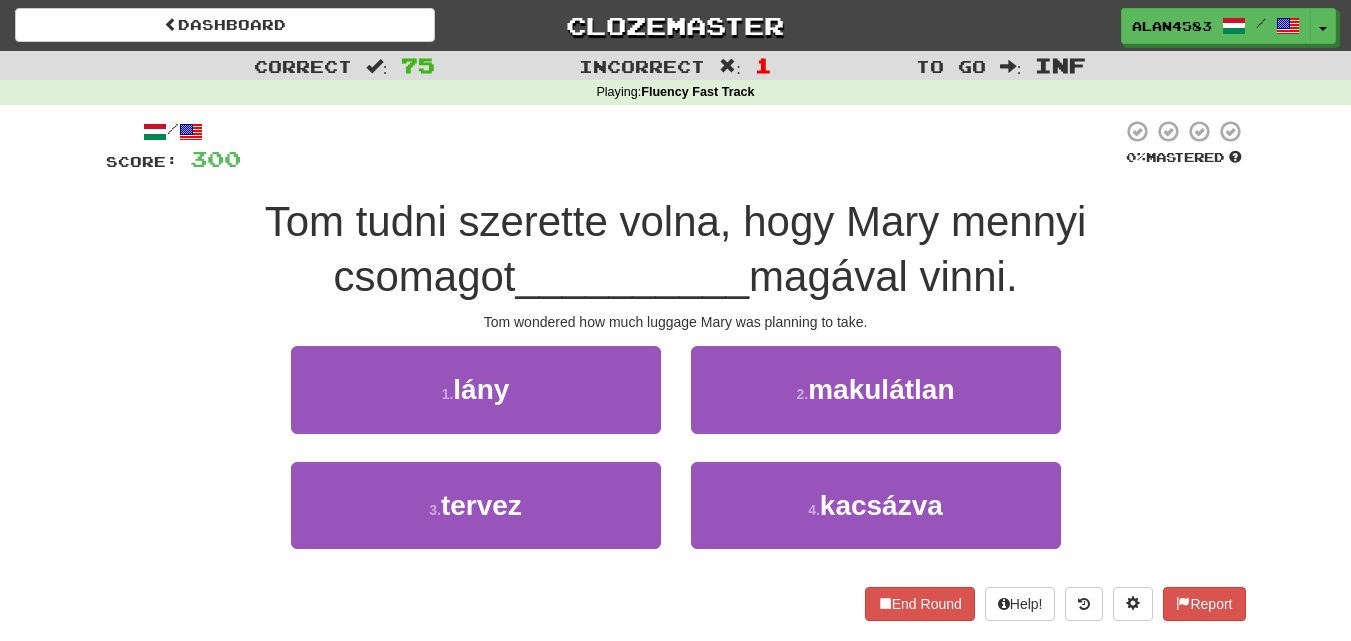 click on "Tom tudni szerette volna, hogy Mary mennyi csomagot [LAST] magával vinni." at bounding box center [676, 249] 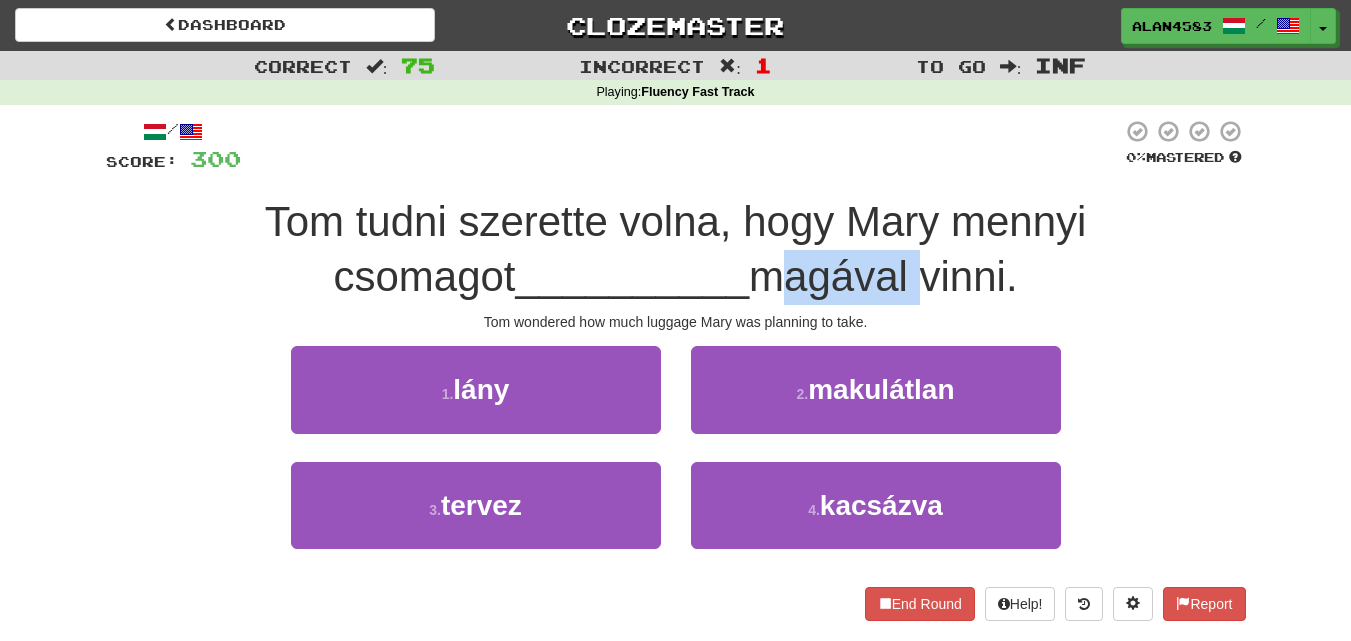 drag, startPoint x: 821, startPoint y: 260, endPoint x: 669, endPoint y: 272, distance: 152.47295 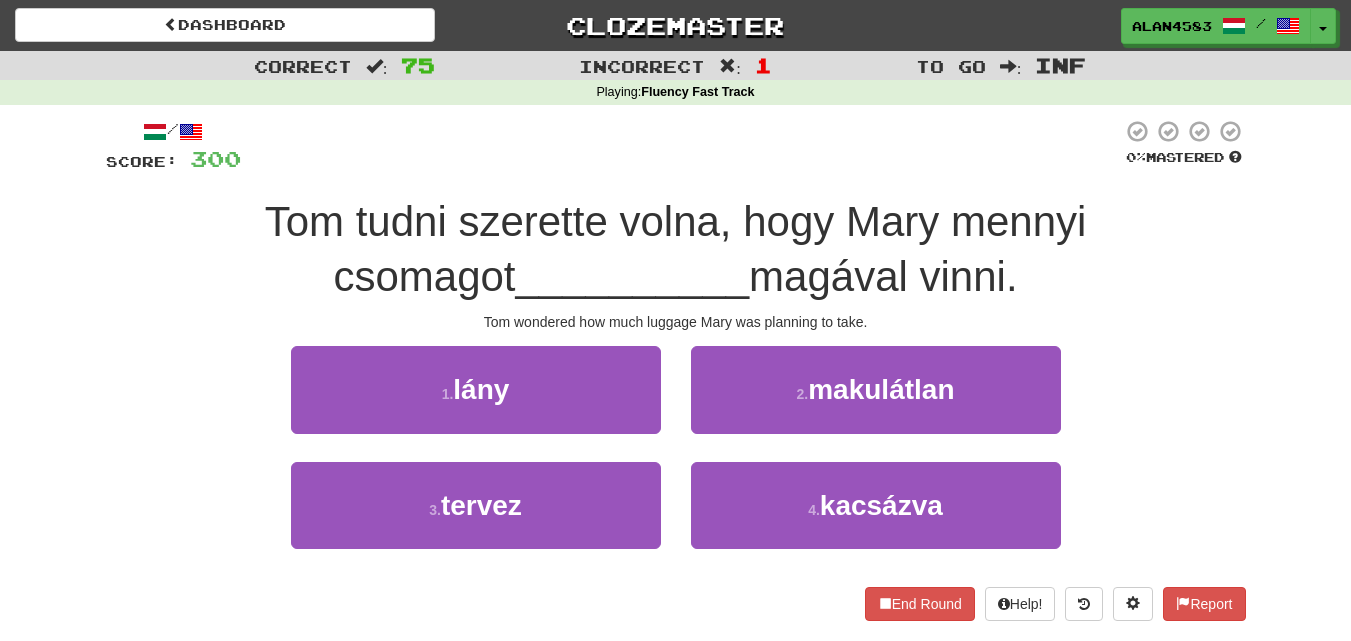 click on "Tom tudni szerette volna, hogy Mary mennyi csomagot" at bounding box center (676, 249) 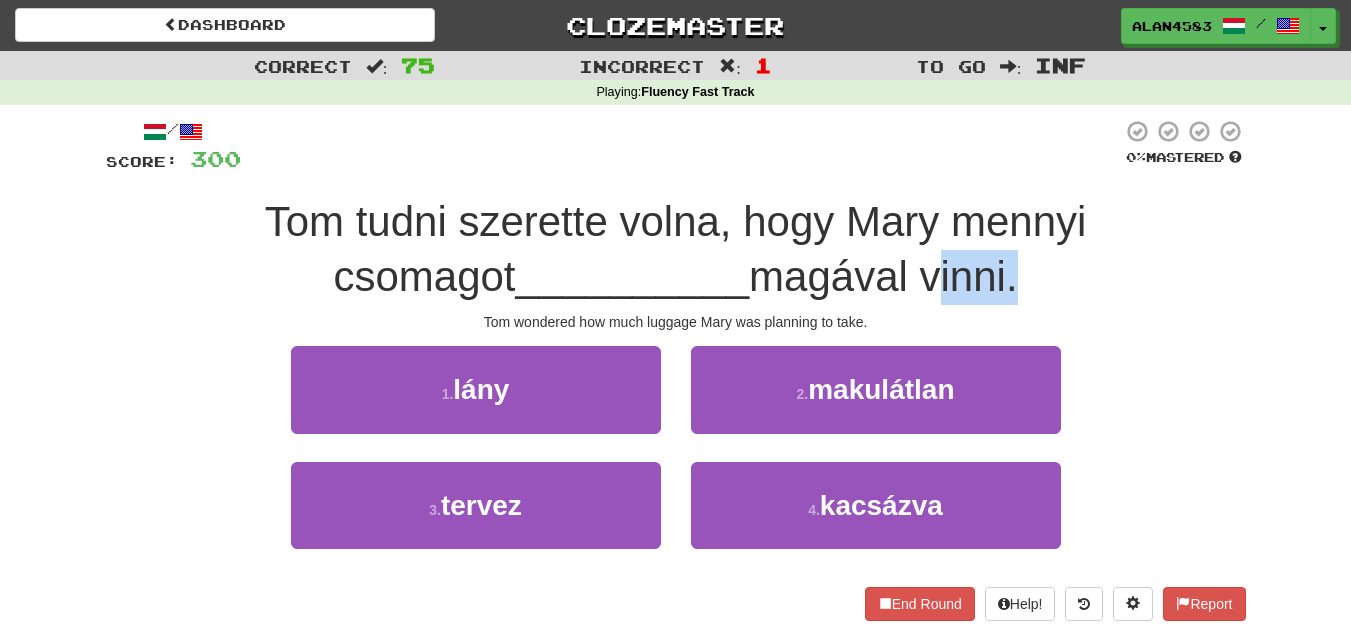 drag, startPoint x: 835, startPoint y: 275, endPoint x: 926, endPoint y: 269, distance: 91.197586 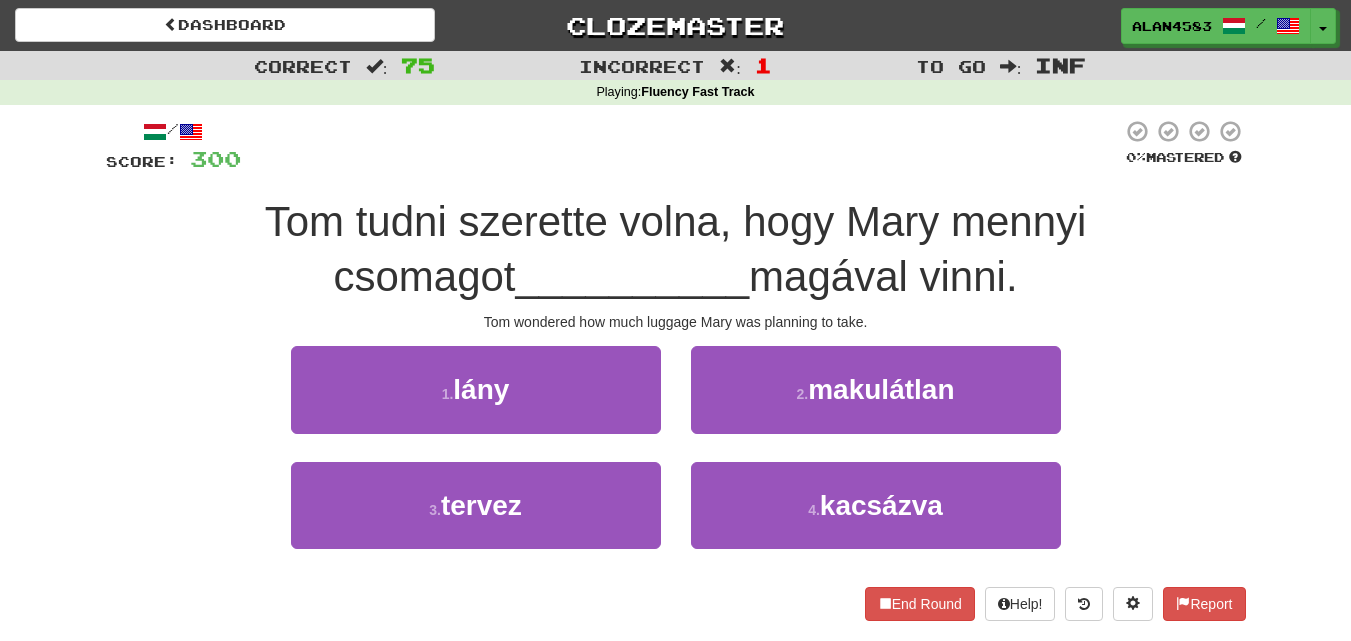 click at bounding box center (681, 146) 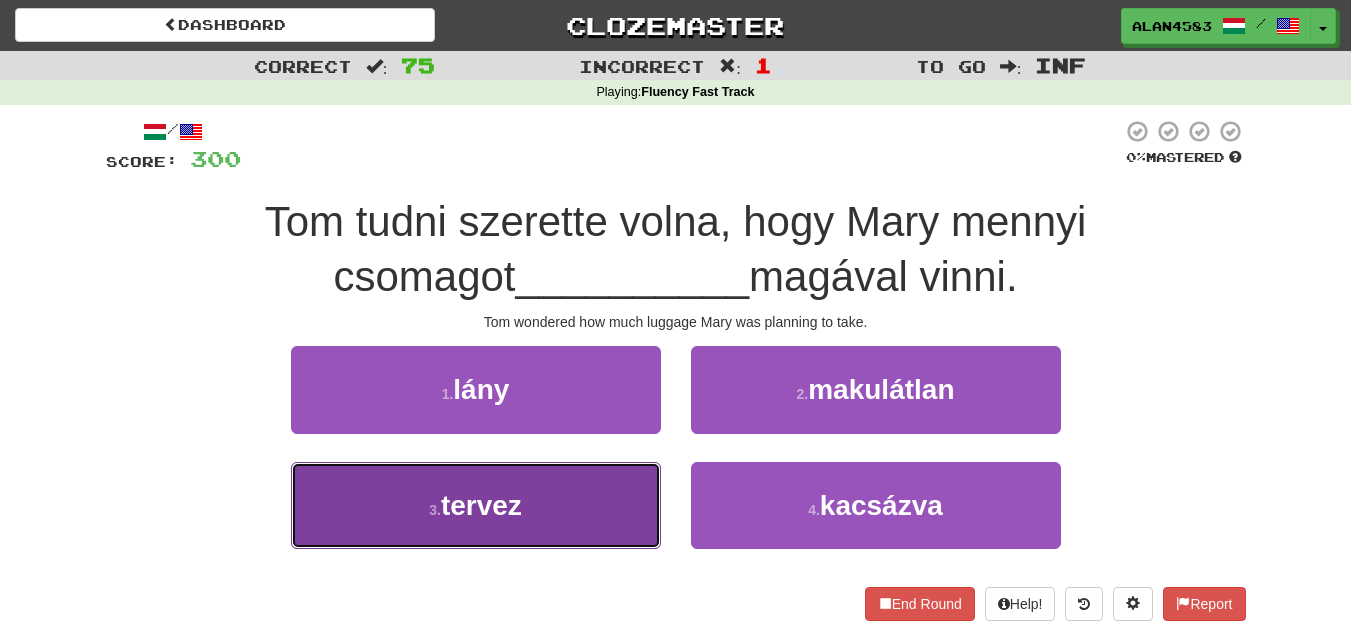 click on "3 .  tervez" at bounding box center (476, 505) 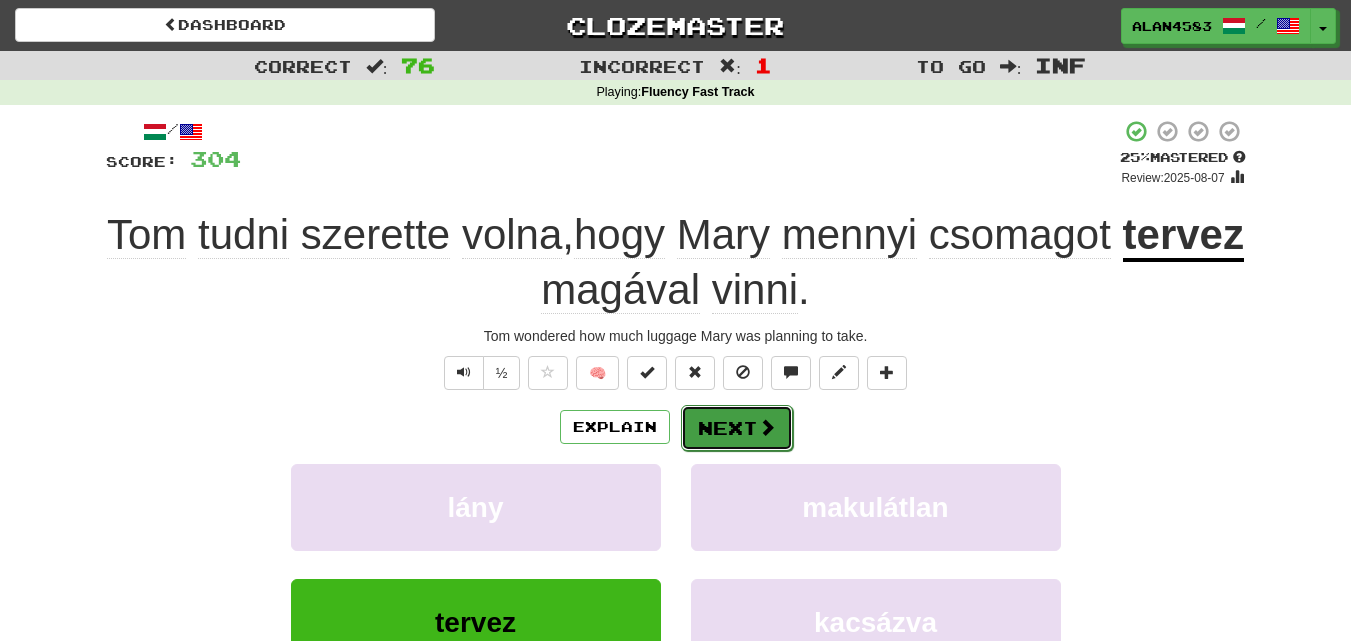 click on "Next" at bounding box center (737, 428) 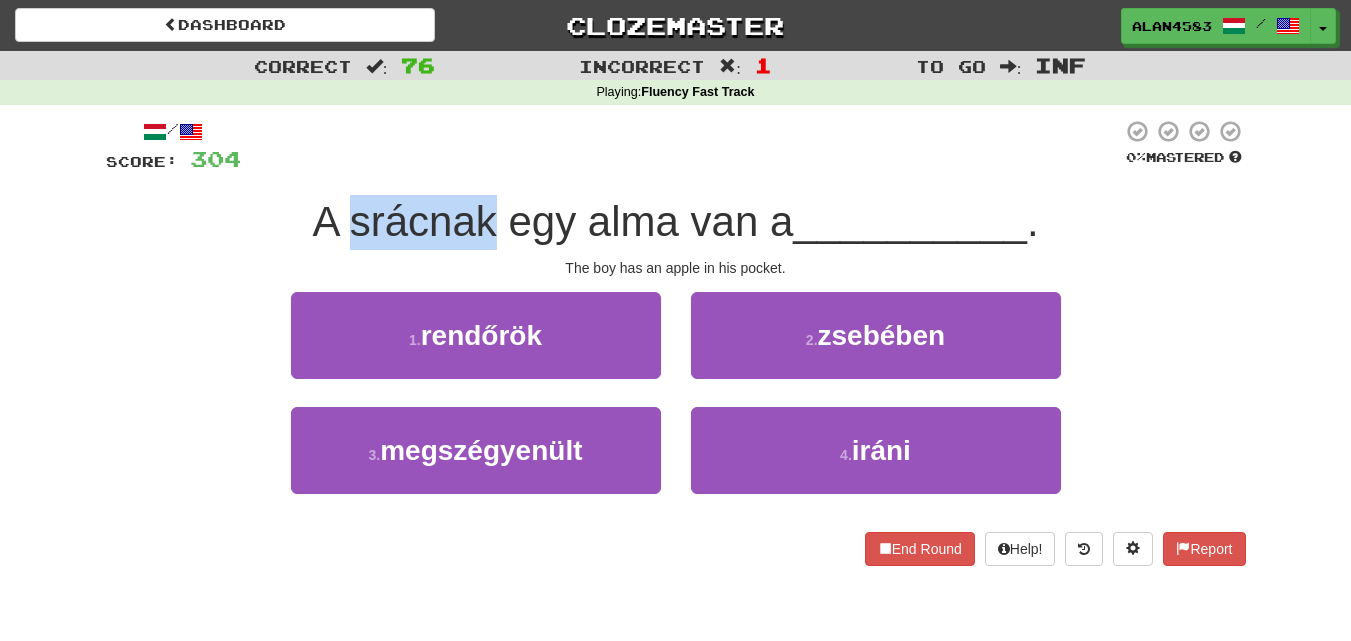 drag, startPoint x: 490, startPoint y: 218, endPoint x: 354, endPoint y: 217, distance: 136.00368 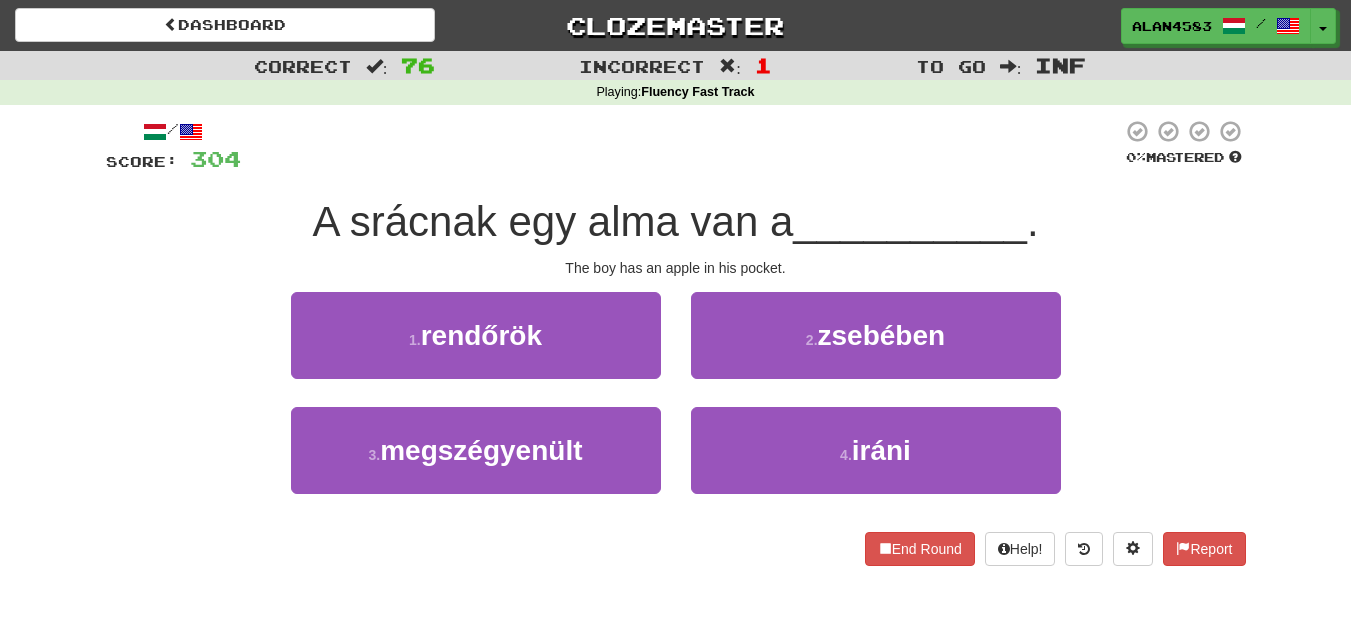 click at bounding box center [681, 146] 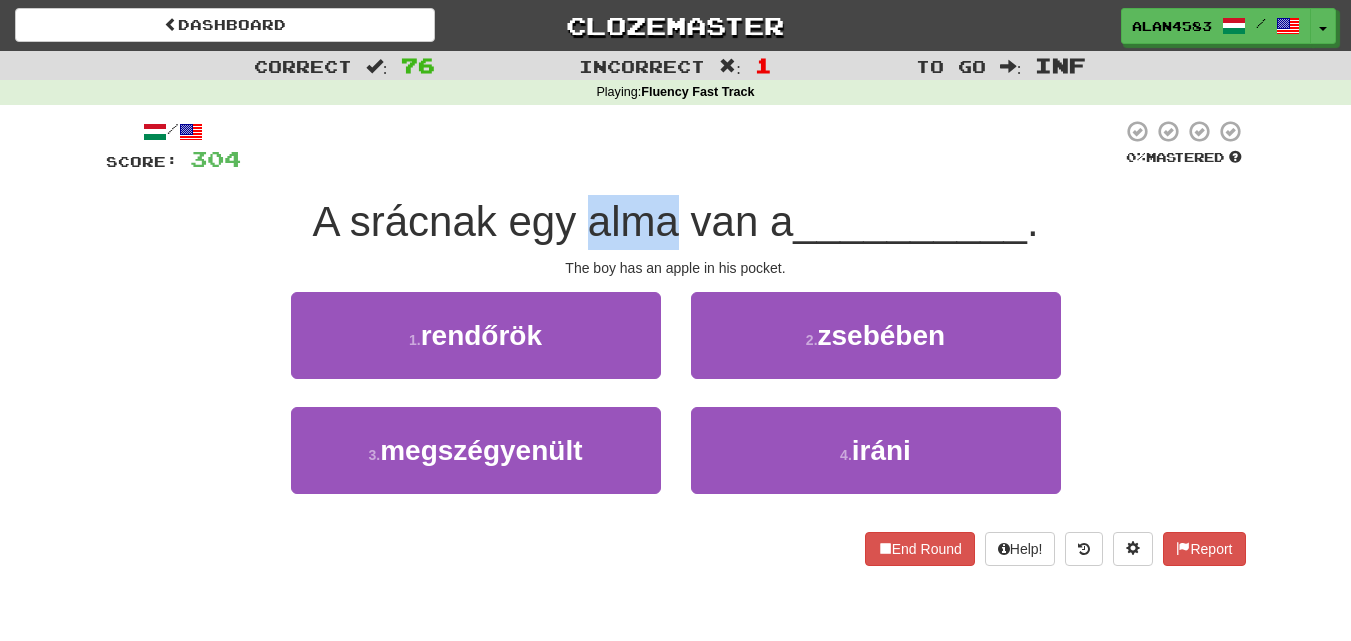 drag, startPoint x: 580, startPoint y: 205, endPoint x: 672, endPoint y: 206, distance: 92.00543 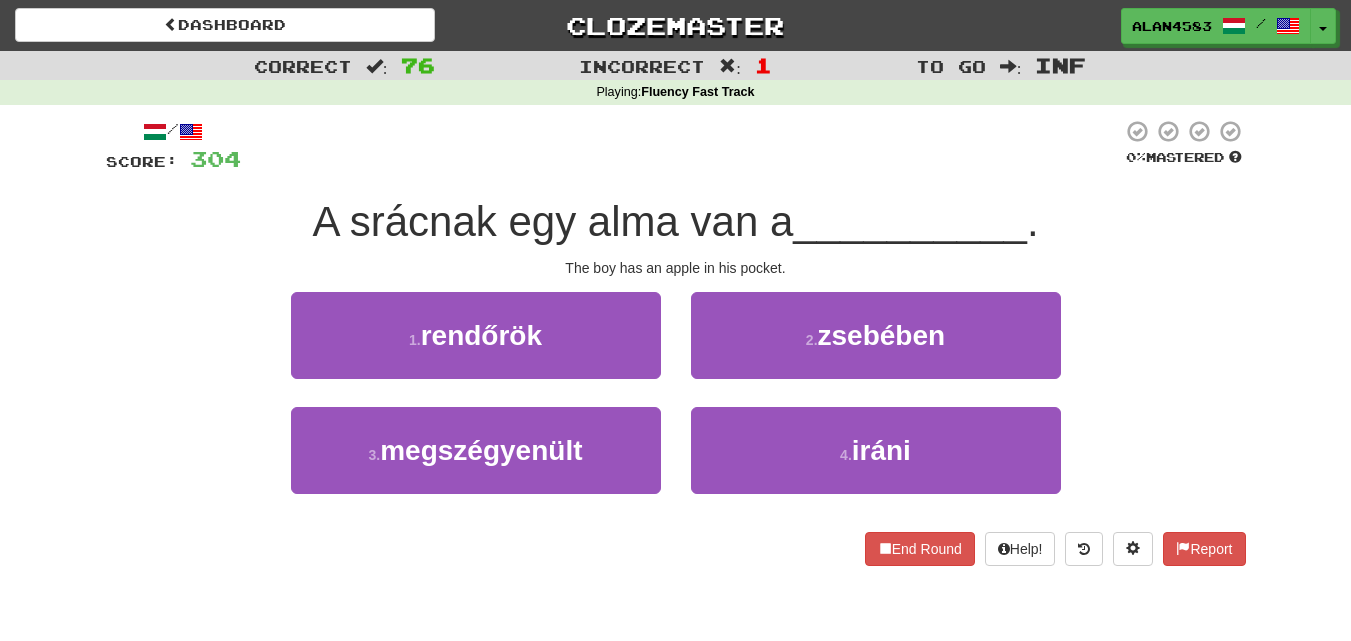 click at bounding box center (681, 146) 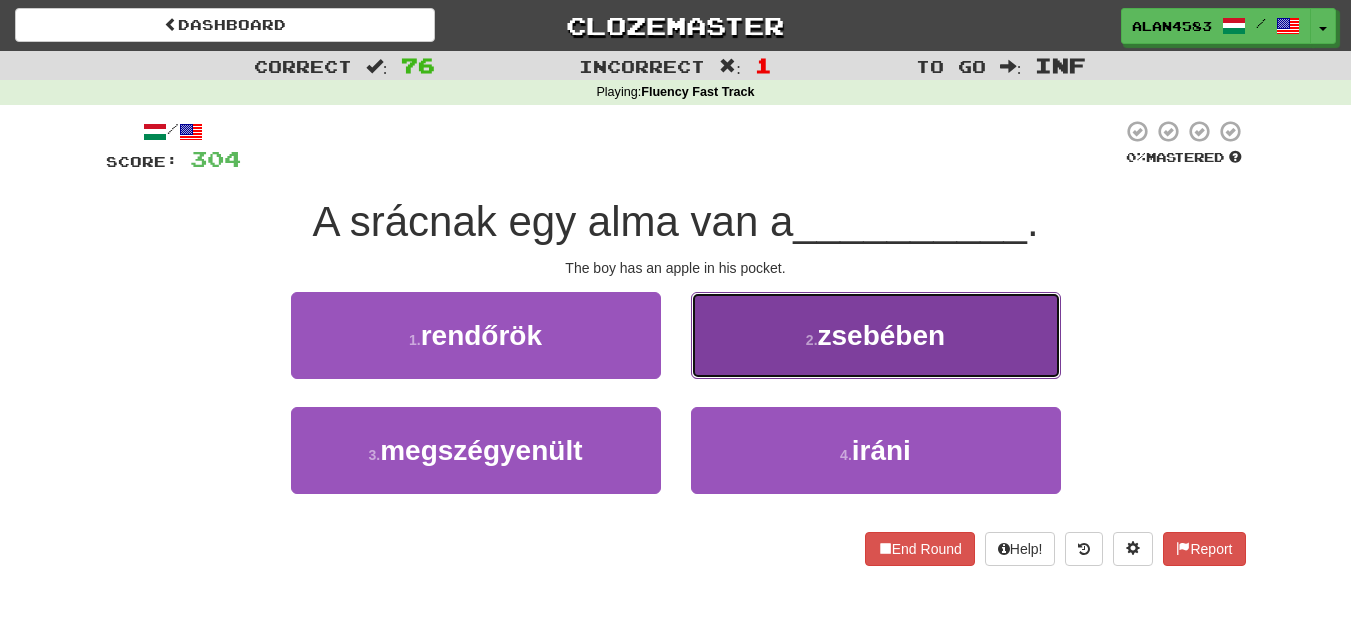 click on "2 .  zsebében" at bounding box center [876, 335] 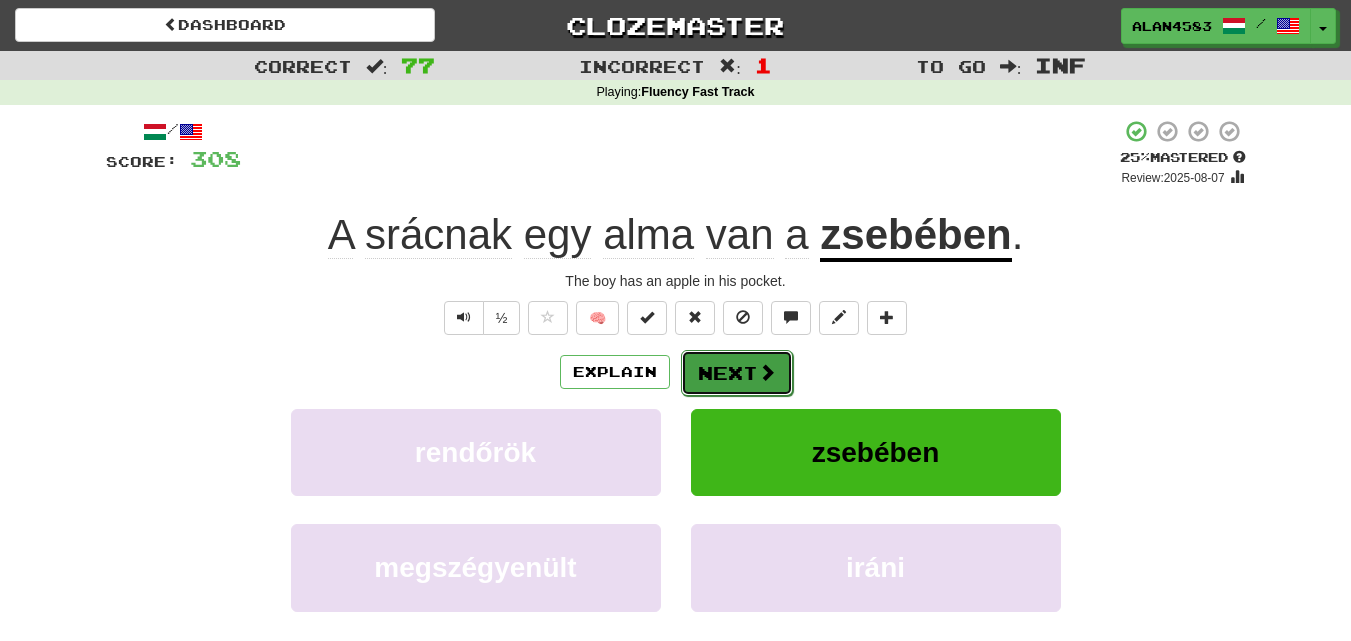 click on "Next" at bounding box center [737, 373] 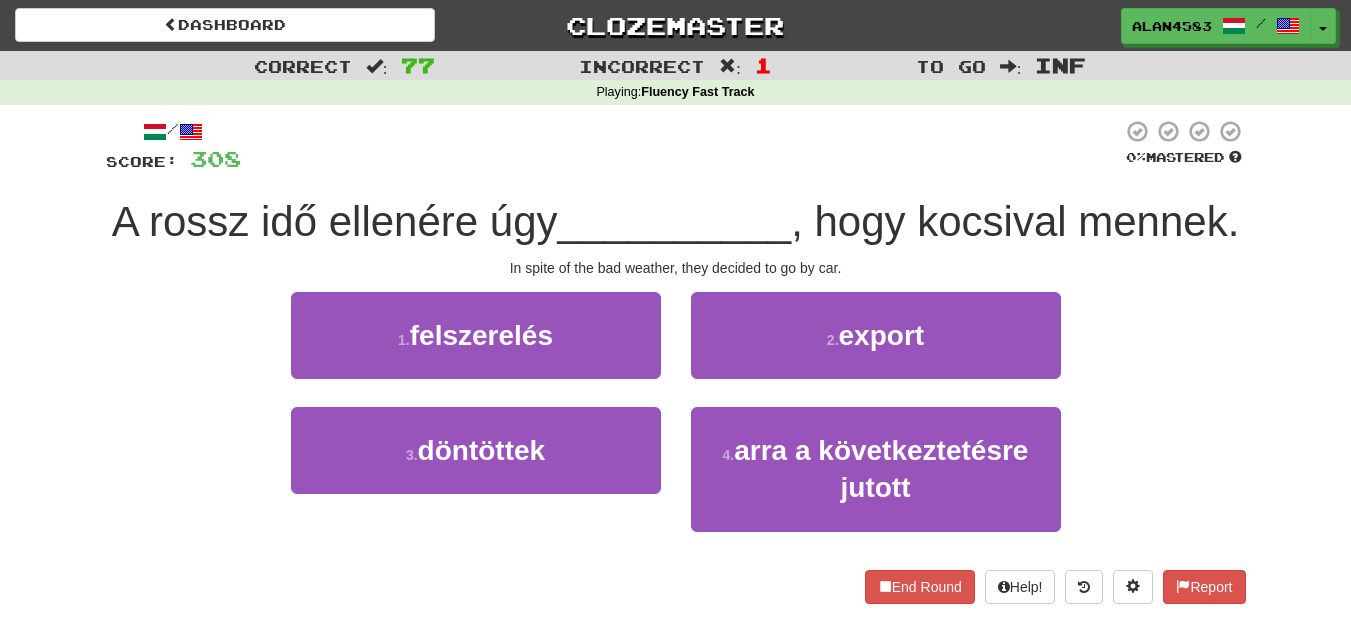 click on "A rossz idő ellenére úgy" at bounding box center (335, 221) 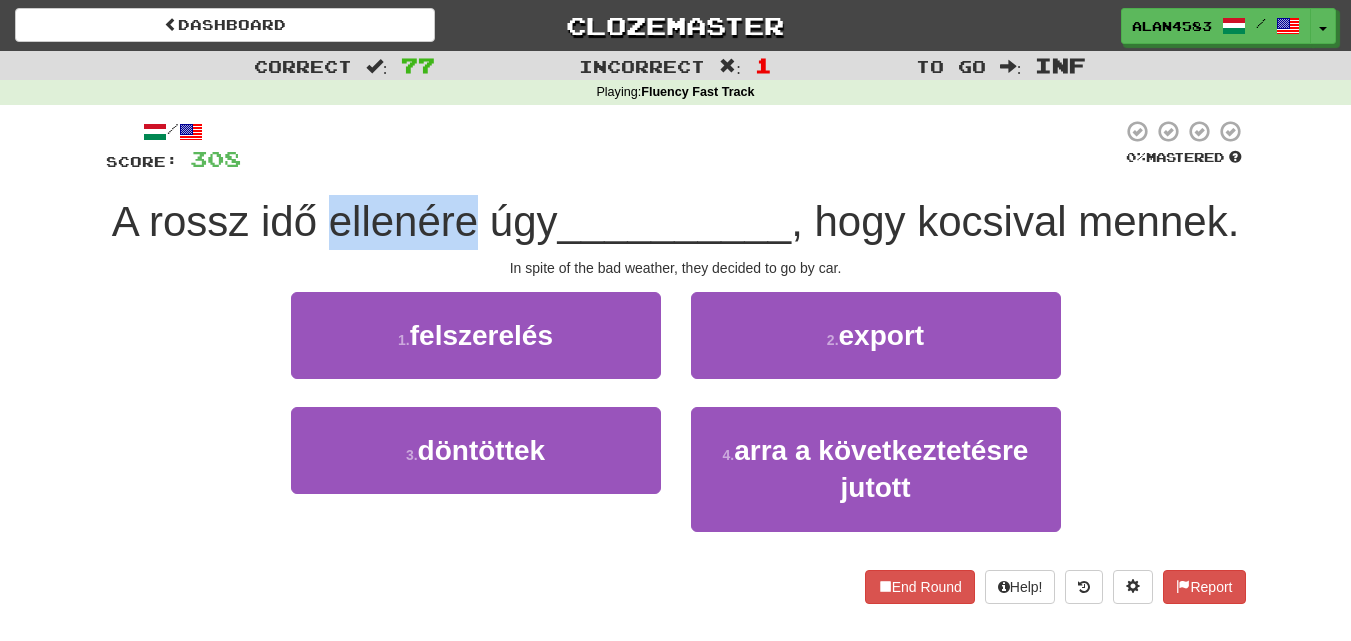 drag, startPoint x: 326, startPoint y: 223, endPoint x: 465, endPoint y: 216, distance: 139.17615 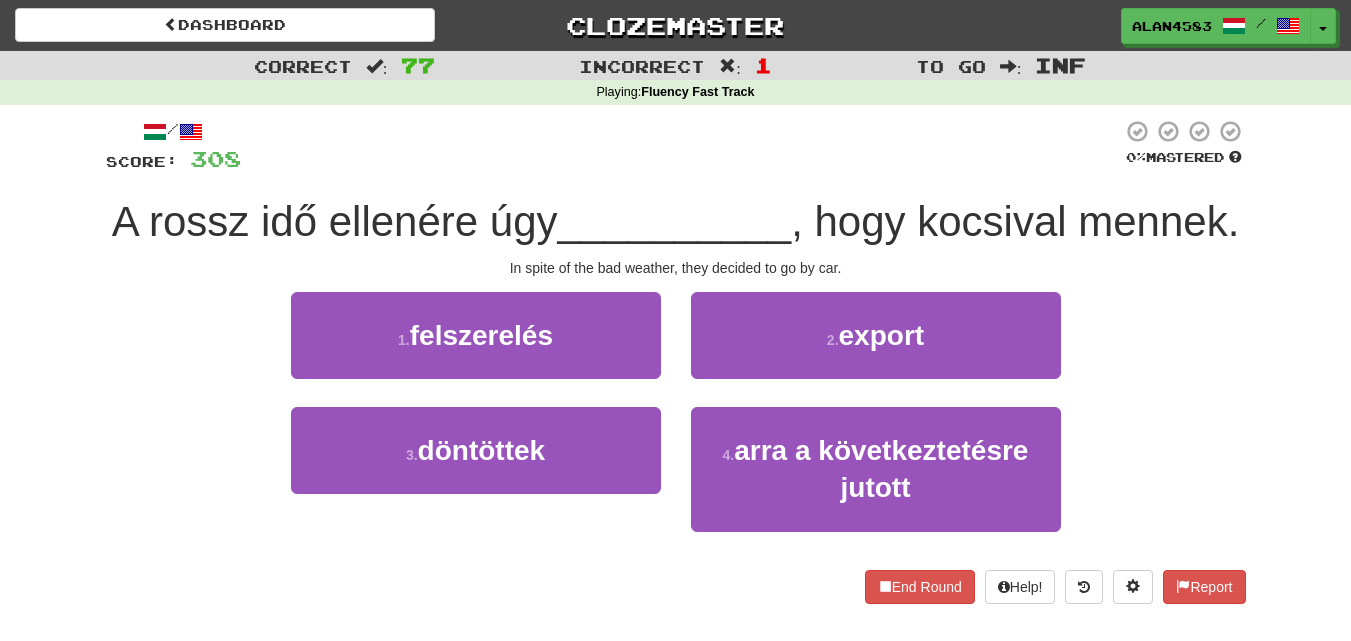 click at bounding box center (681, 146) 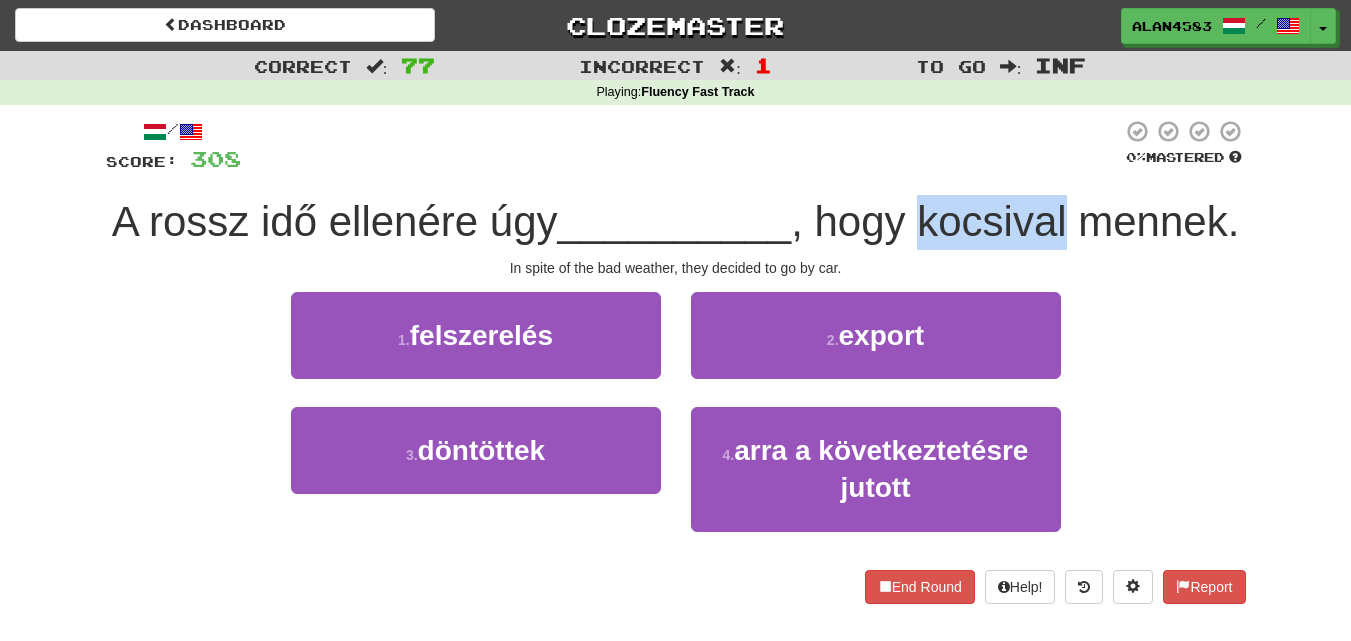 drag, startPoint x: 925, startPoint y: 220, endPoint x: 1078, endPoint y: 212, distance: 153.20901 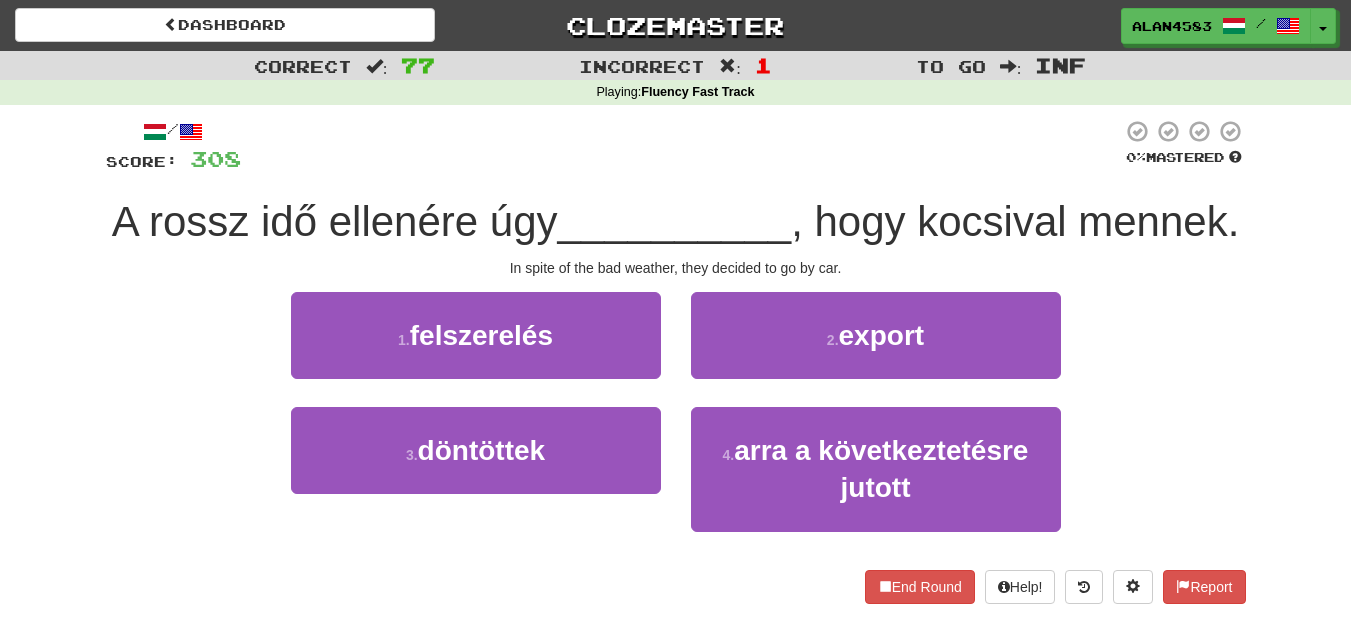 click at bounding box center [681, 146] 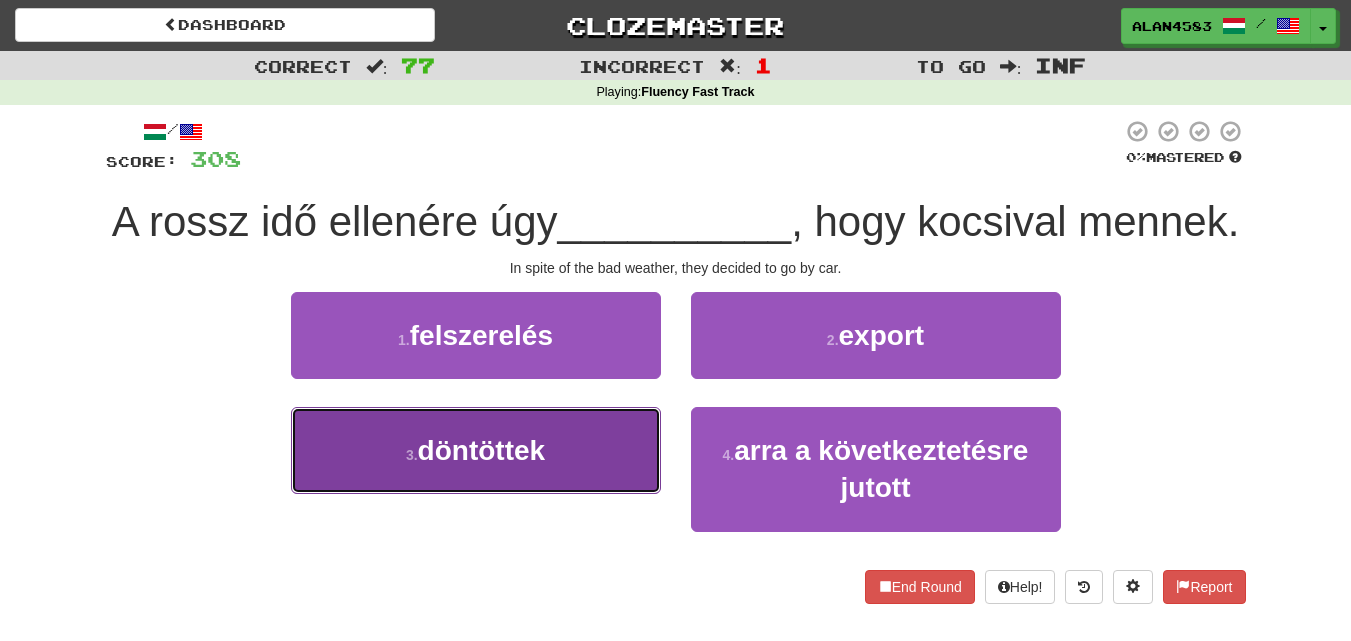 click on "3 .  döntöttek" at bounding box center [476, 450] 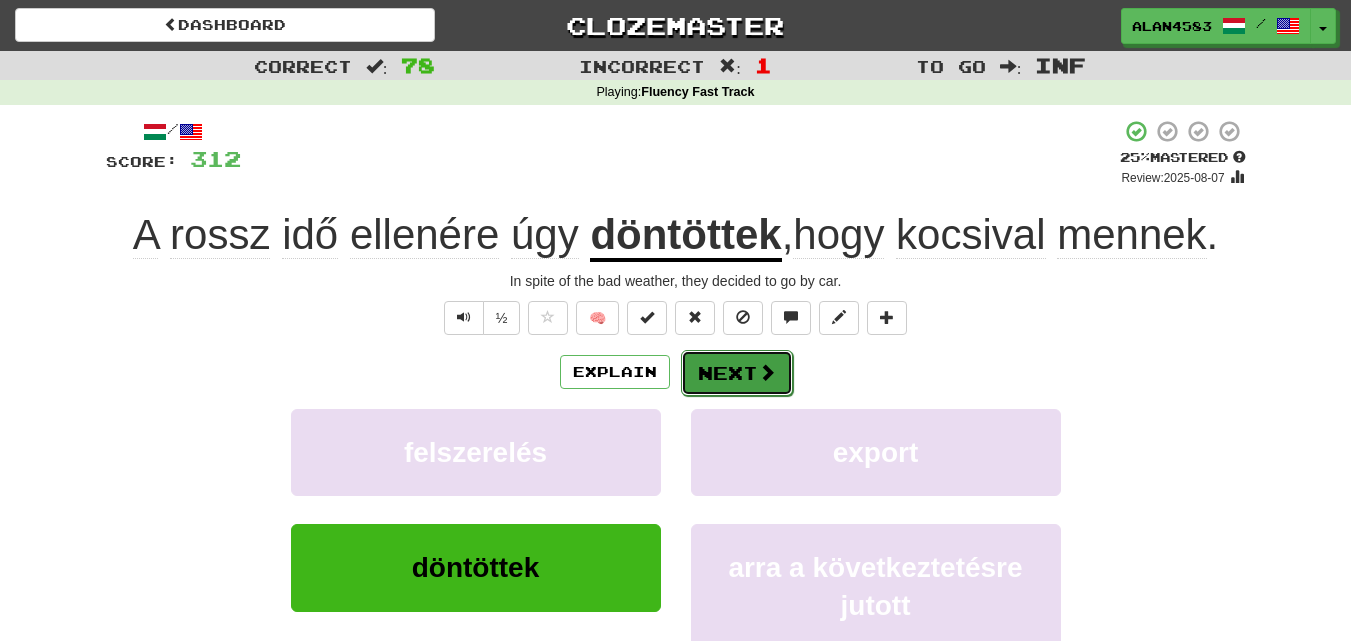 click on "Next" at bounding box center (737, 373) 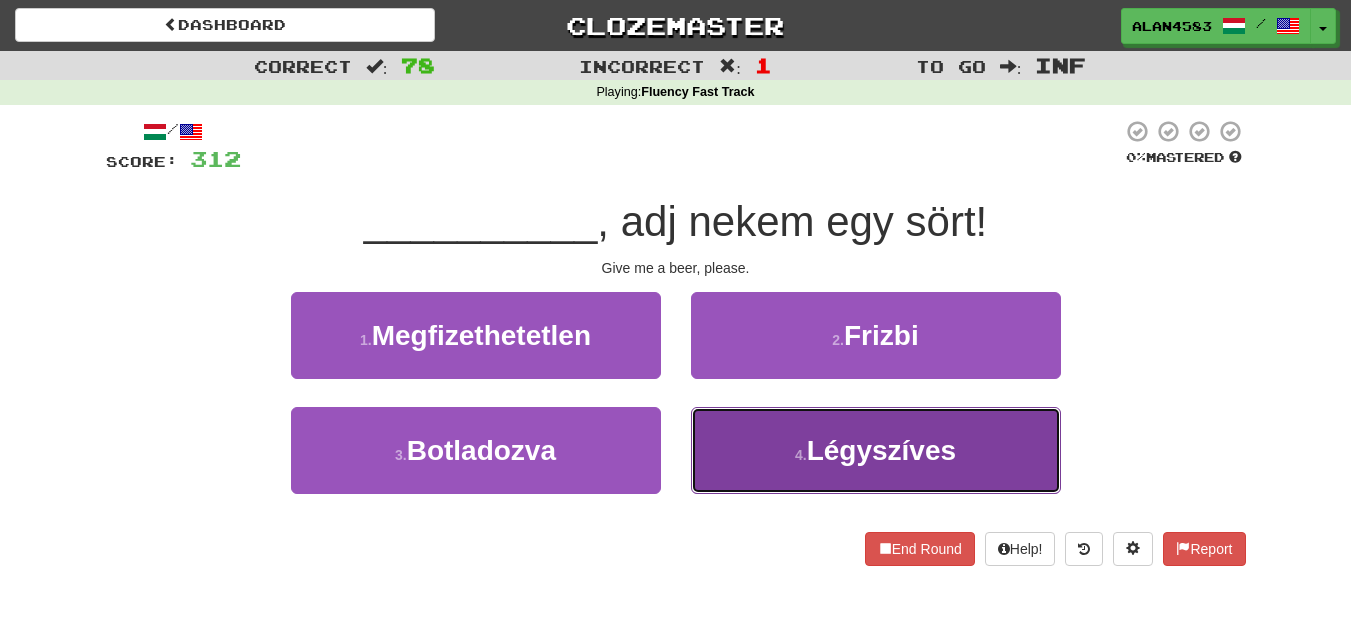 click on "4 .  Légyszíves" at bounding box center [876, 450] 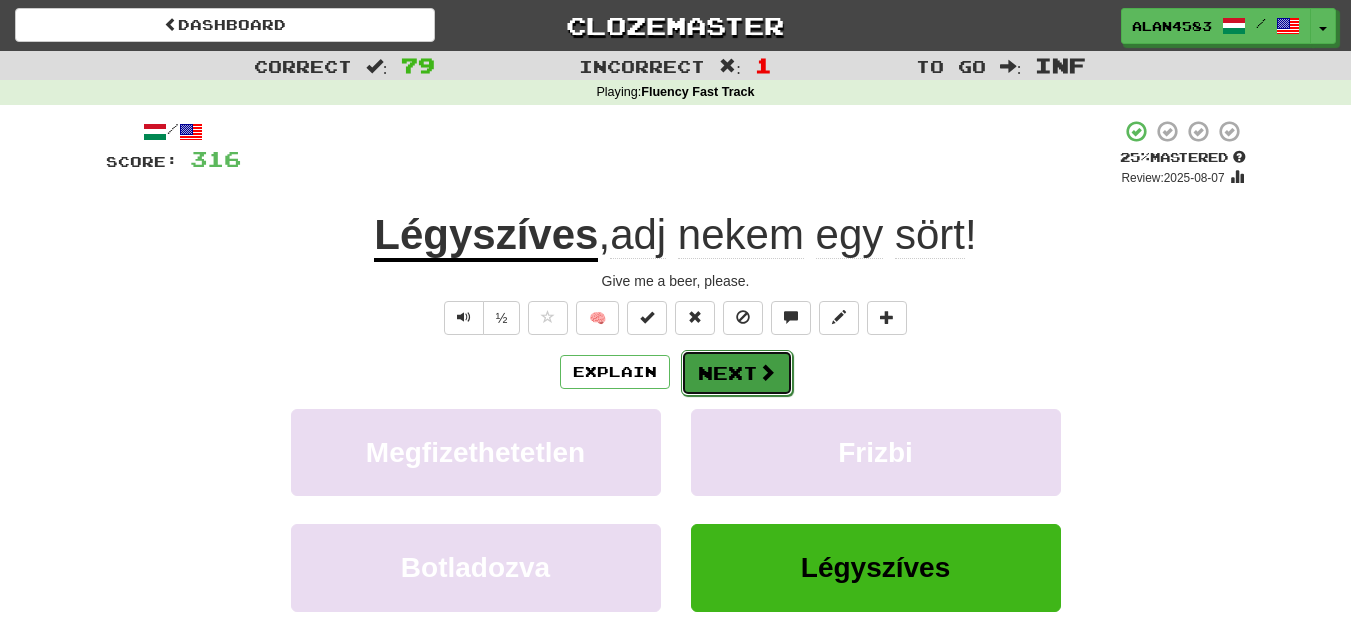 click on "Next" at bounding box center [737, 373] 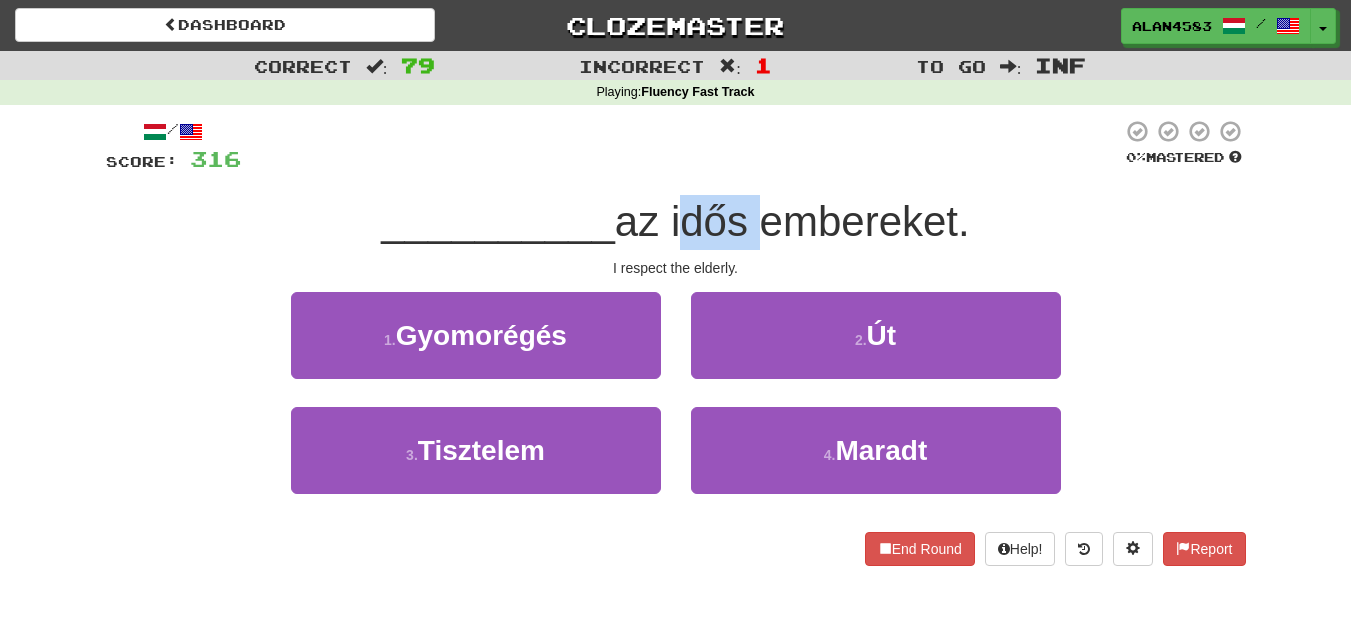 drag, startPoint x: 750, startPoint y: 226, endPoint x: 679, endPoint y: 226, distance: 71 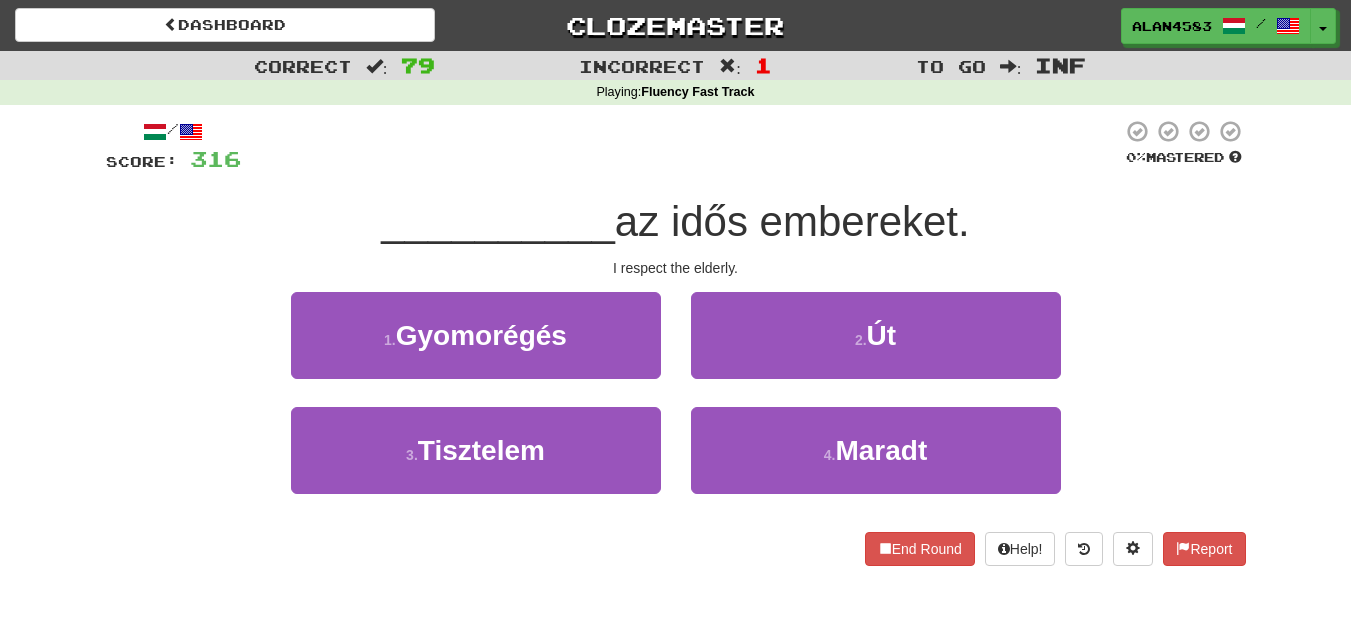click at bounding box center [681, 146] 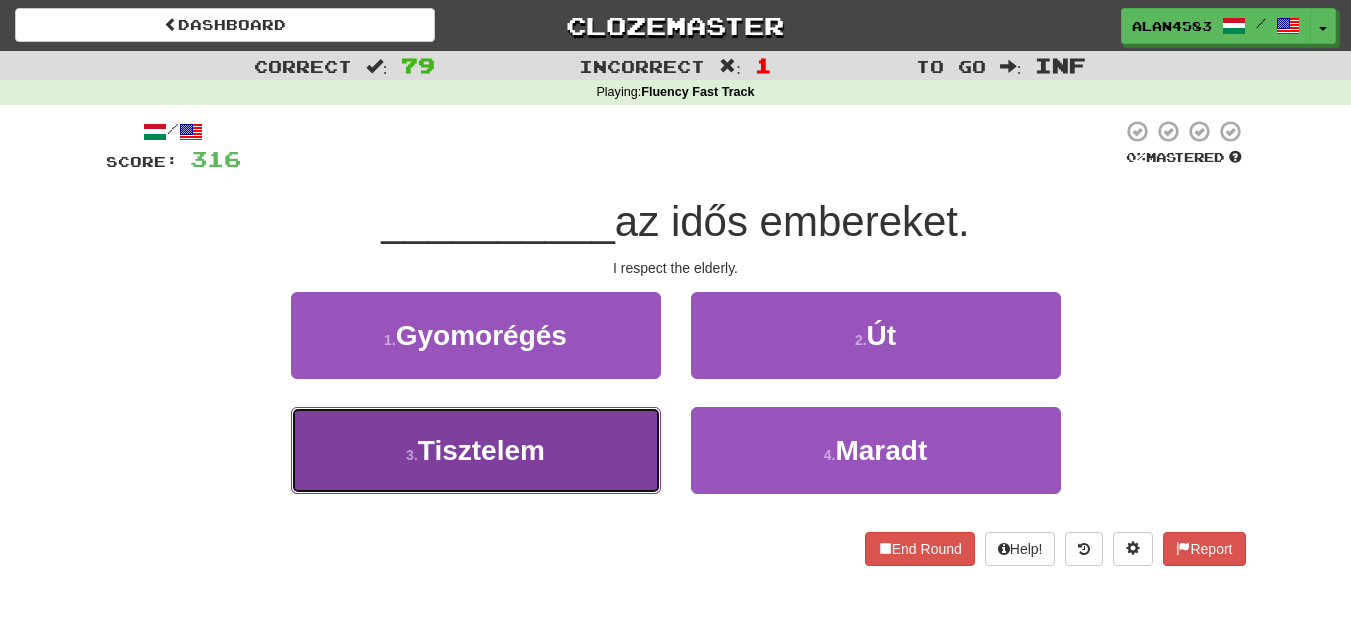 click on "Tisztelem" at bounding box center [481, 450] 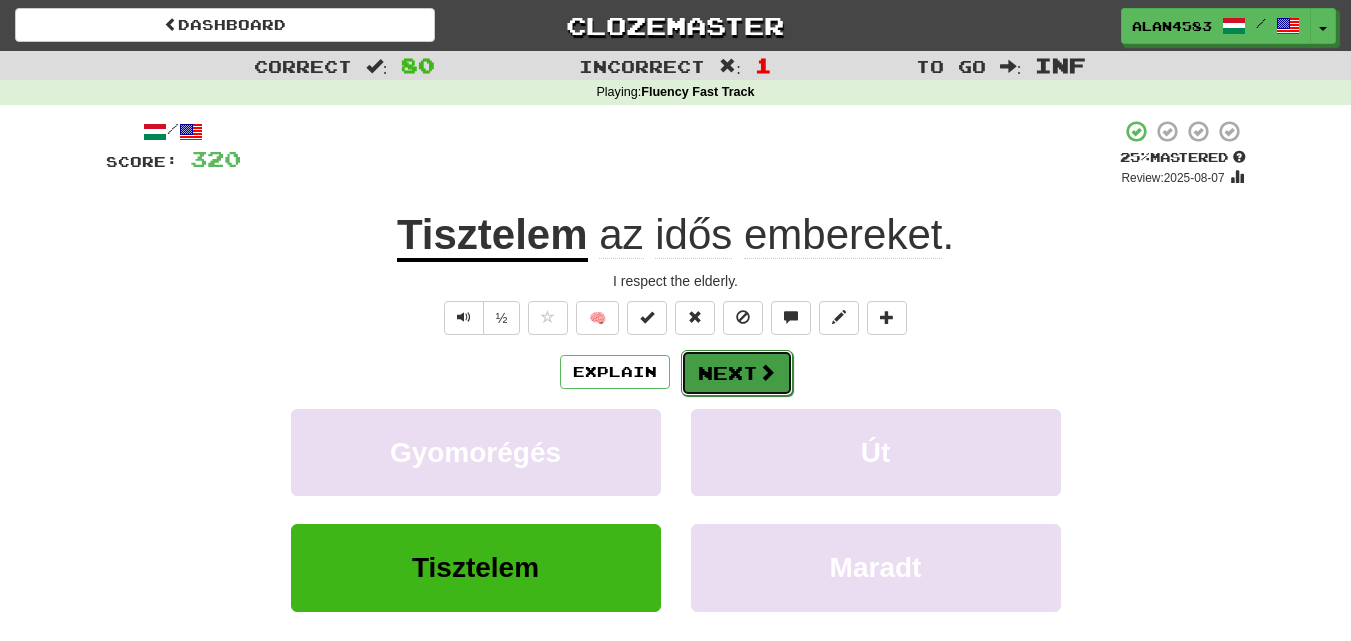 click on "Next" at bounding box center [737, 373] 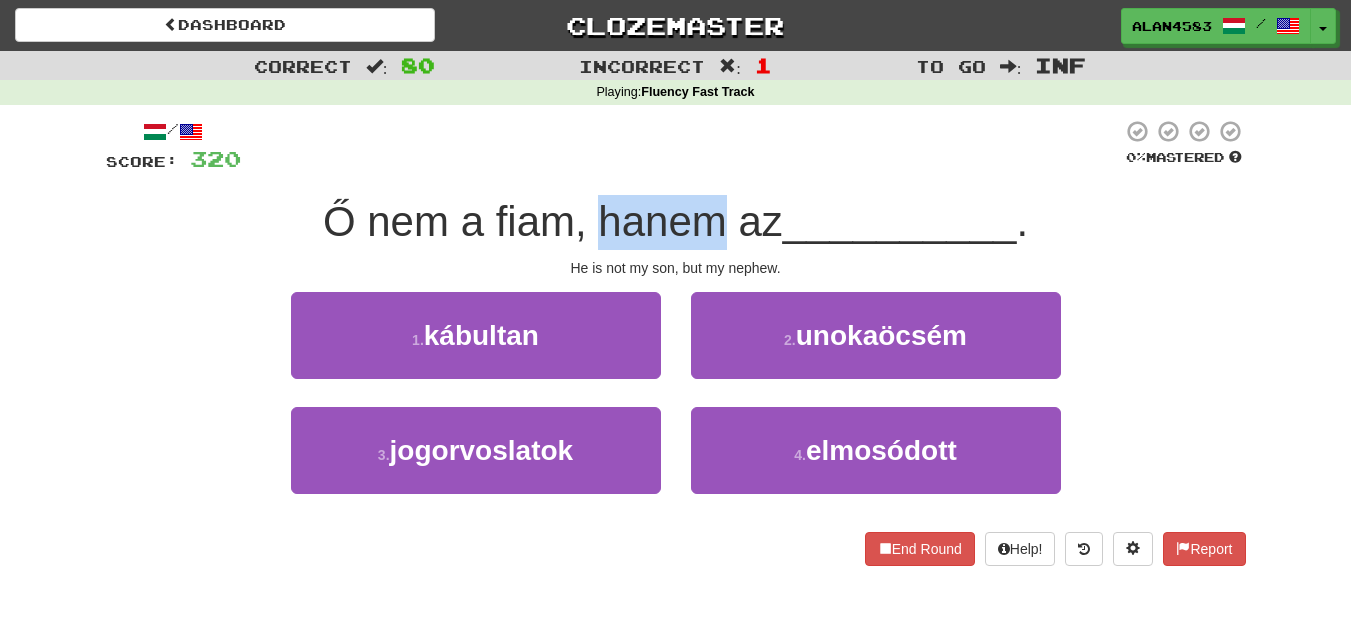drag, startPoint x: 592, startPoint y: 222, endPoint x: 713, endPoint y: 220, distance: 121.016525 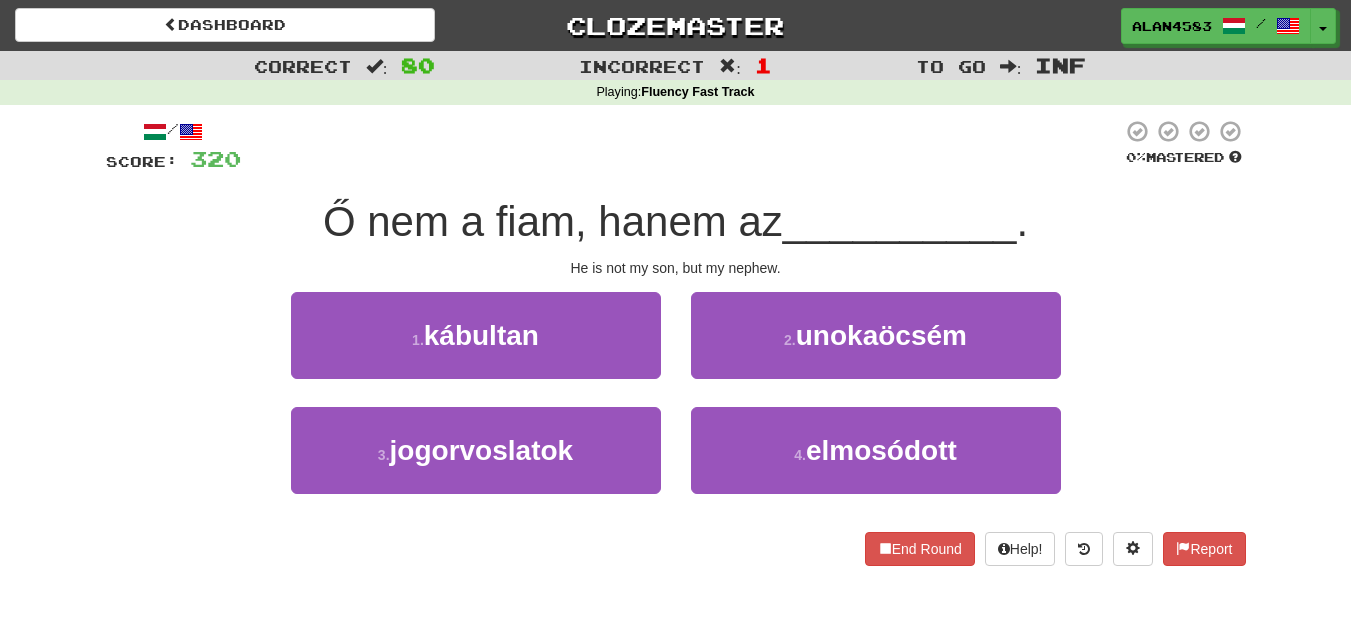 click on "Ő nem a fiam, hanem az" at bounding box center (553, 221) 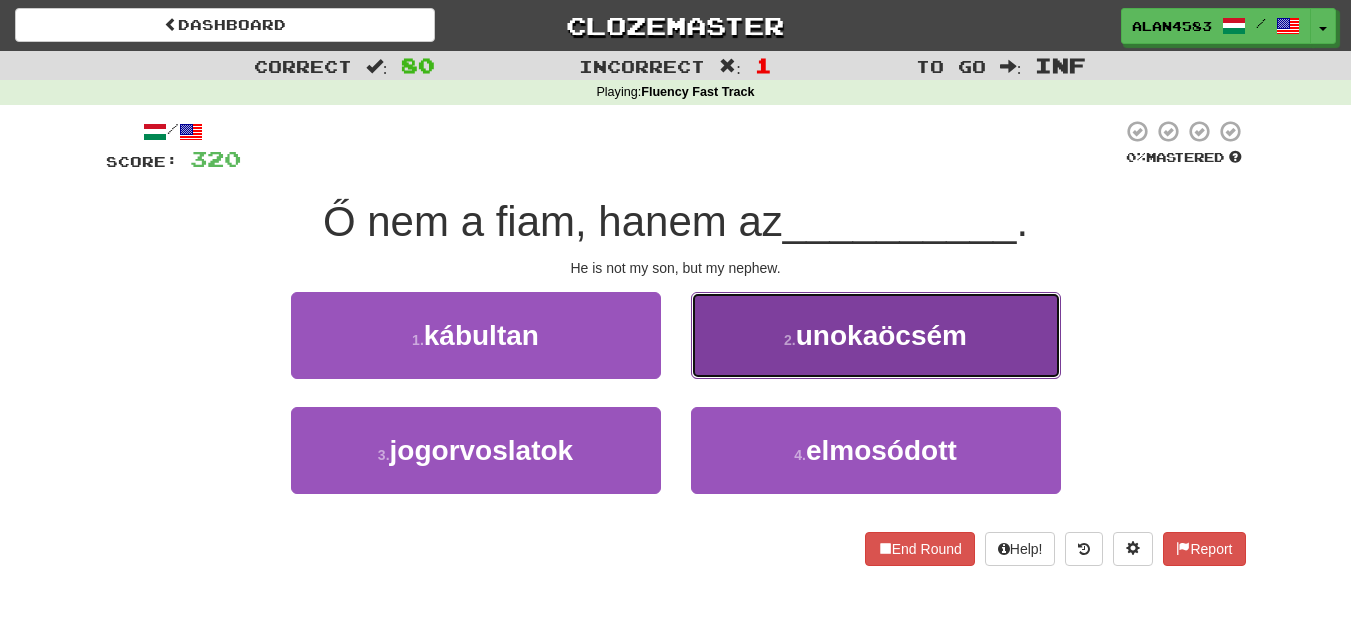 click on "unokaöcsém" at bounding box center (881, 335) 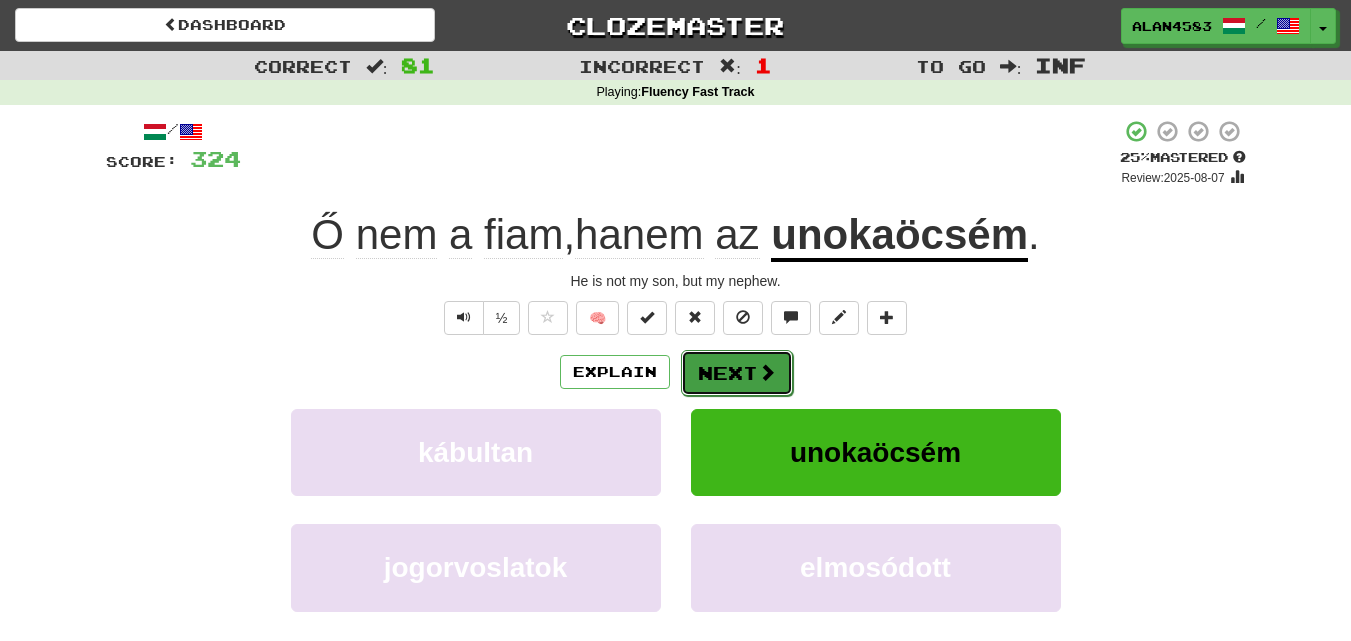 click on "Next" at bounding box center [737, 373] 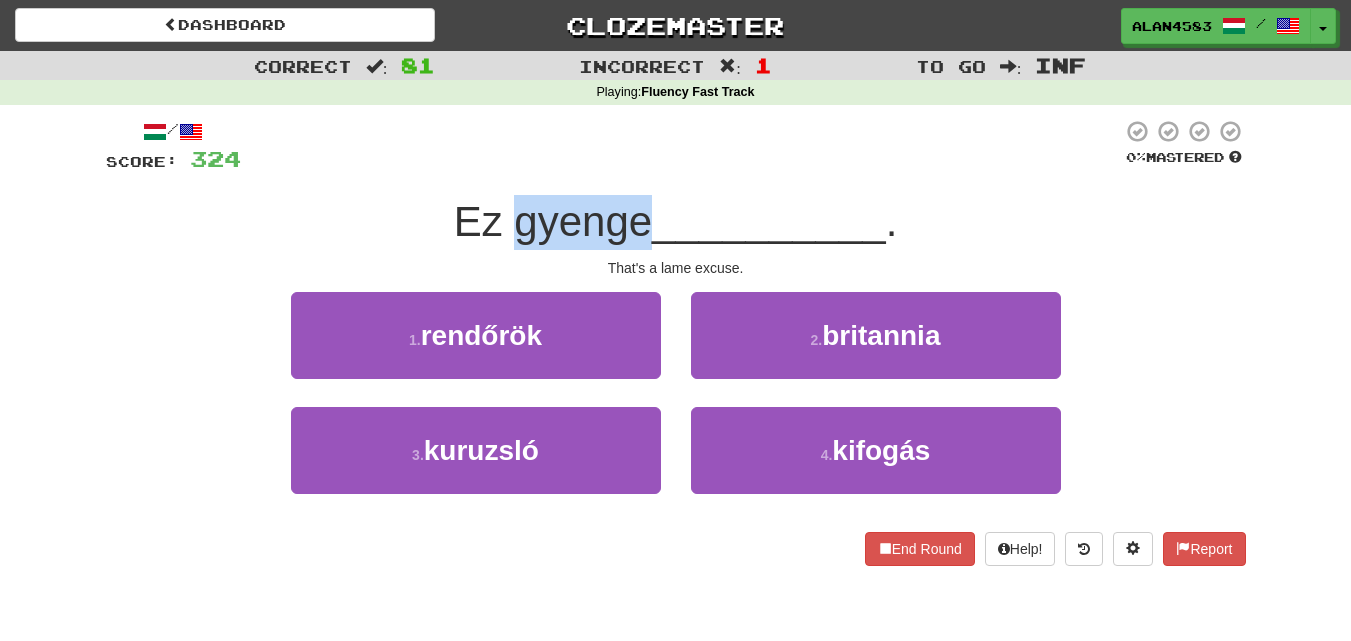 drag, startPoint x: 641, startPoint y: 213, endPoint x: 519, endPoint y: 208, distance: 122.10242 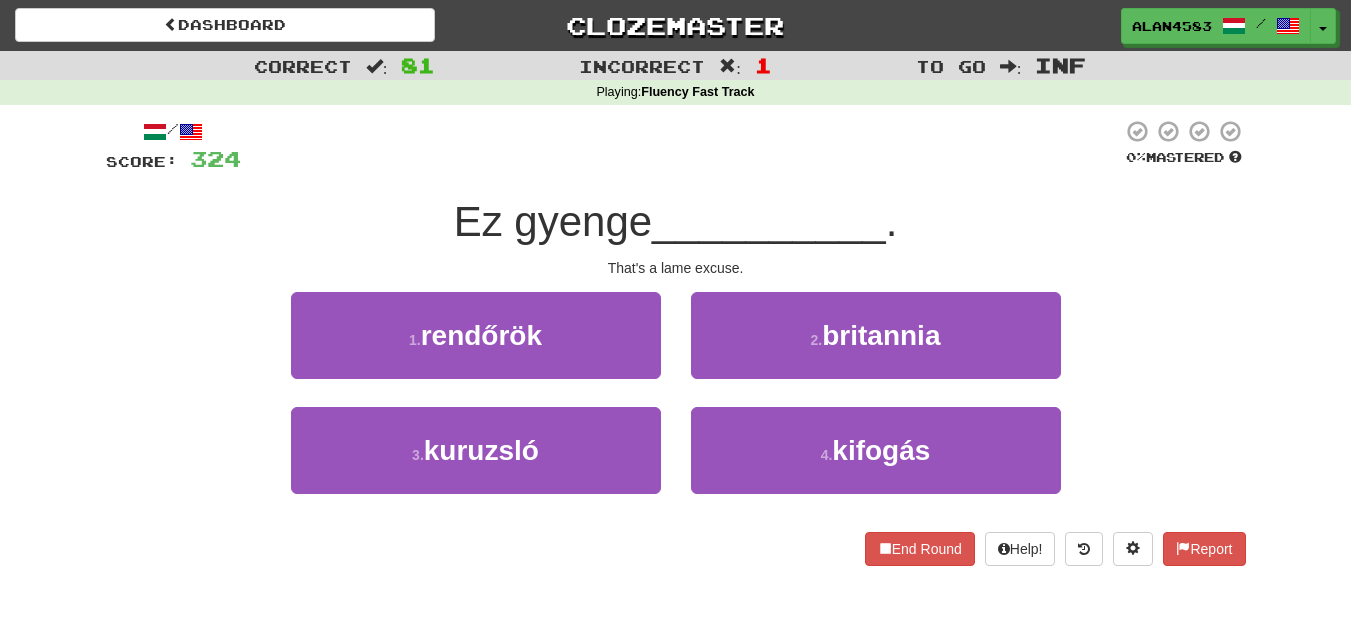 click at bounding box center (681, 146) 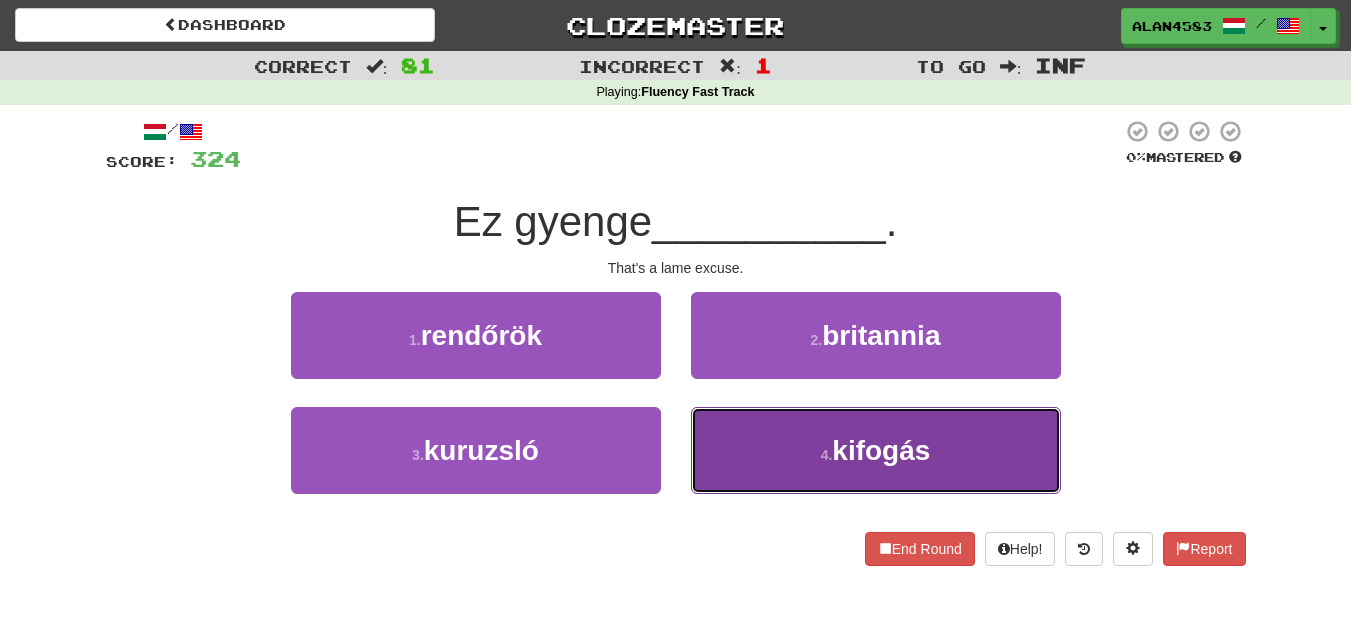 click on "4 .  kifogás" at bounding box center [876, 450] 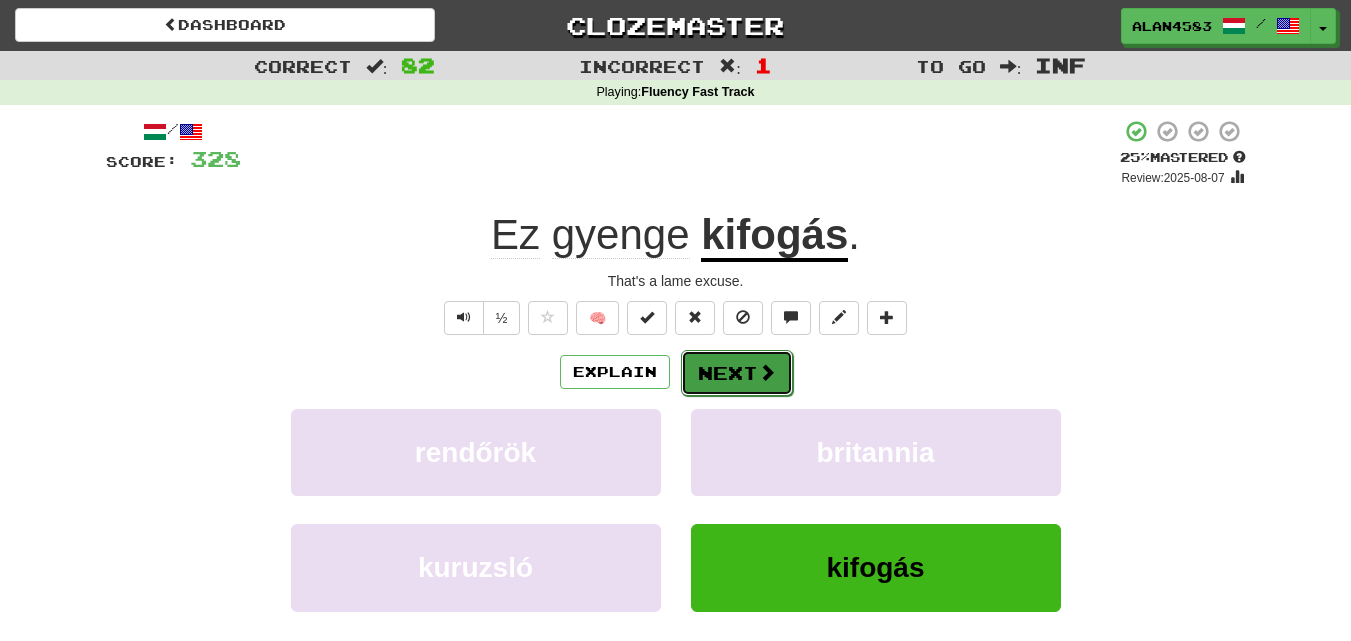 click at bounding box center (767, 372) 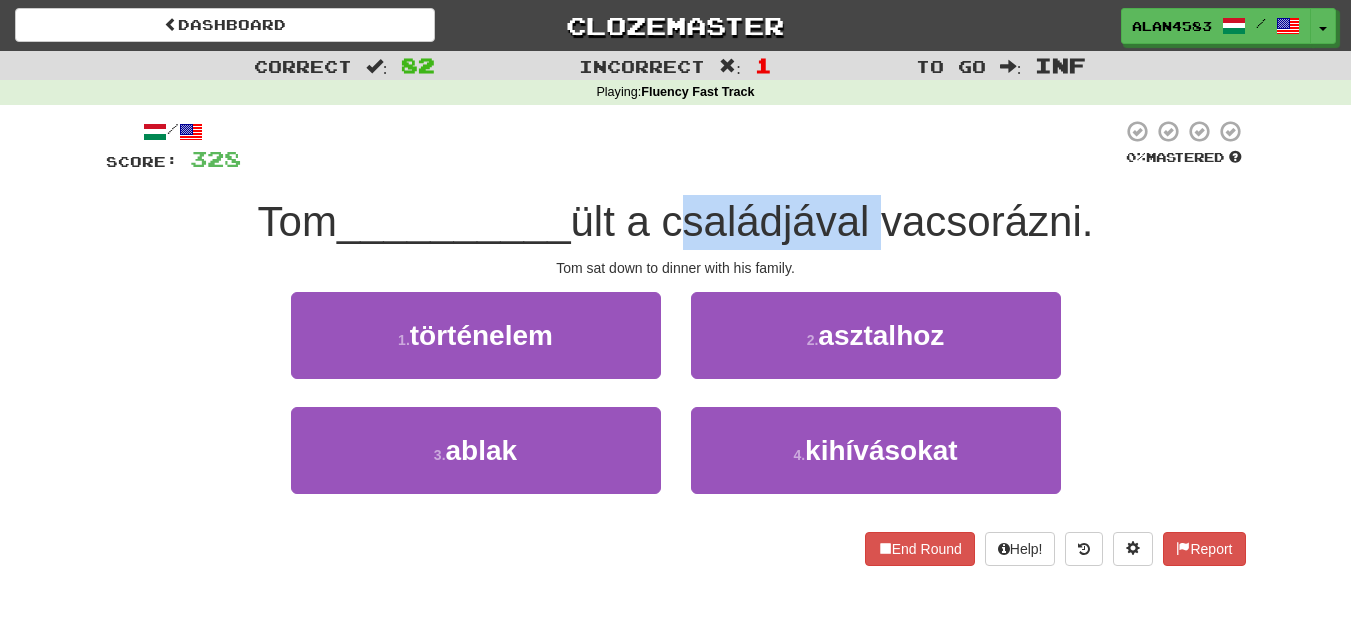 drag, startPoint x: 677, startPoint y: 217, endPoint x: 880, endPoint y: 209, distance: 203.15758 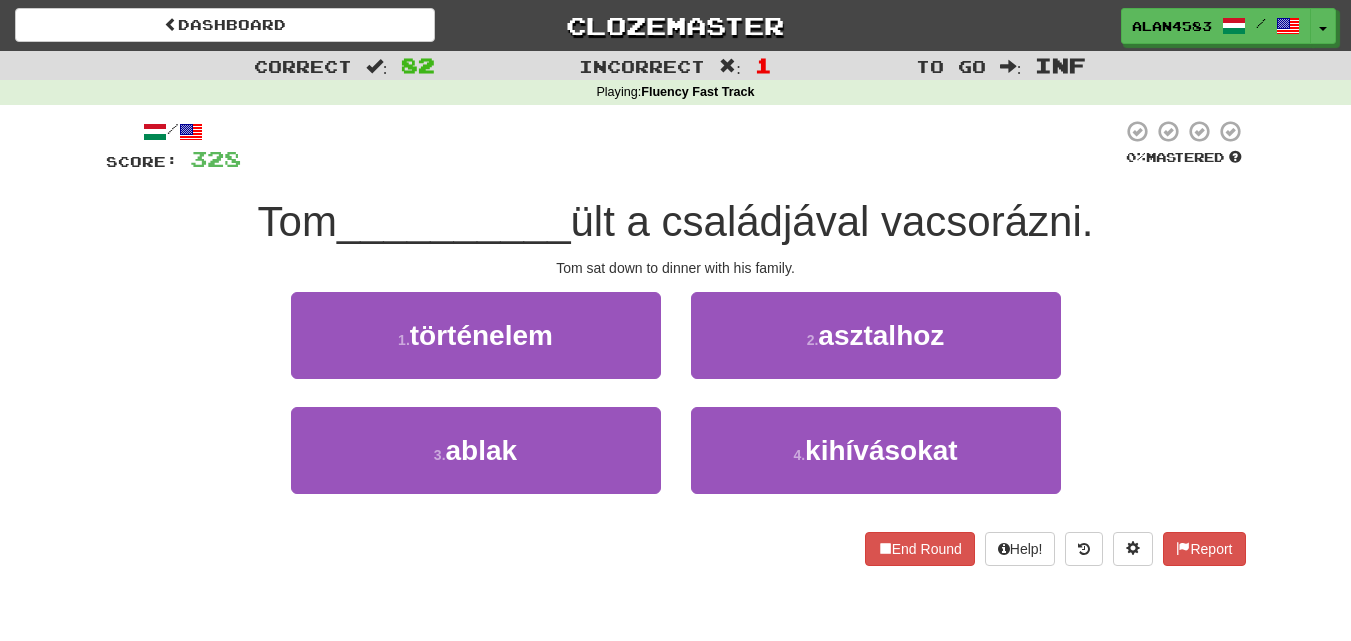 click on "Tom [LAST] ült a családjával vacsorázni." at bounding box center (676, 222) 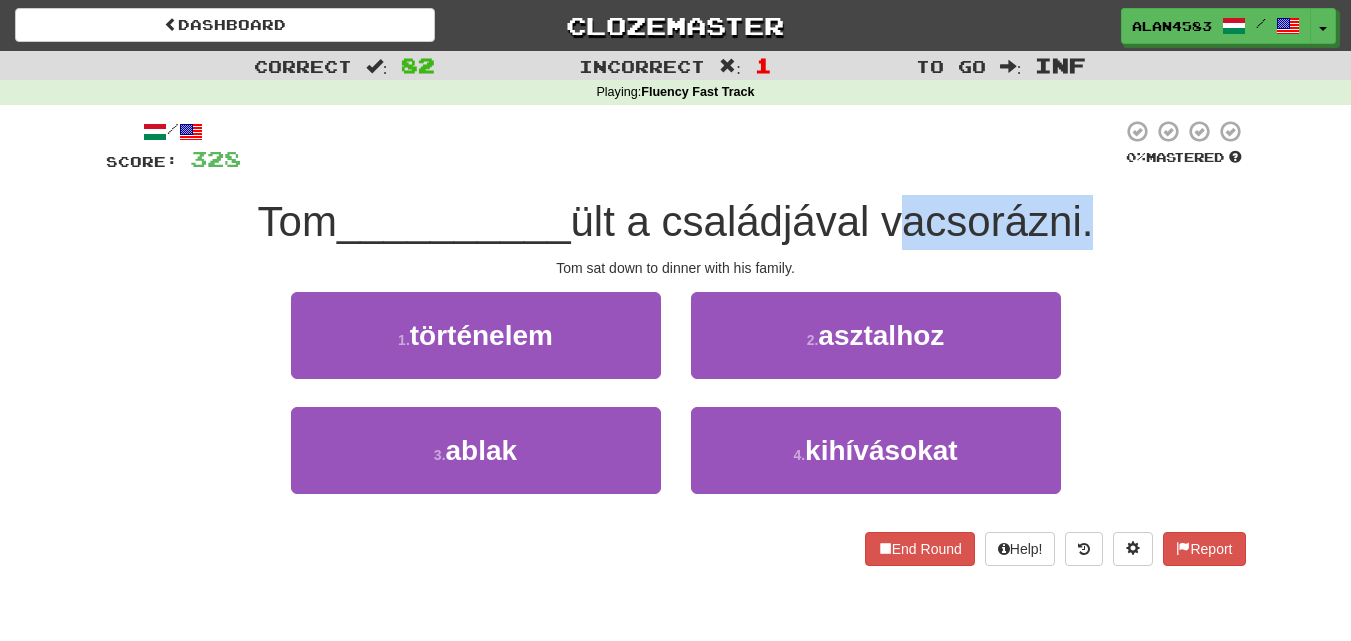 drag, startPoint x: 893, startPoint y: 216, endPoint x: 1092, endPoint y: 211, distance: 199.0628 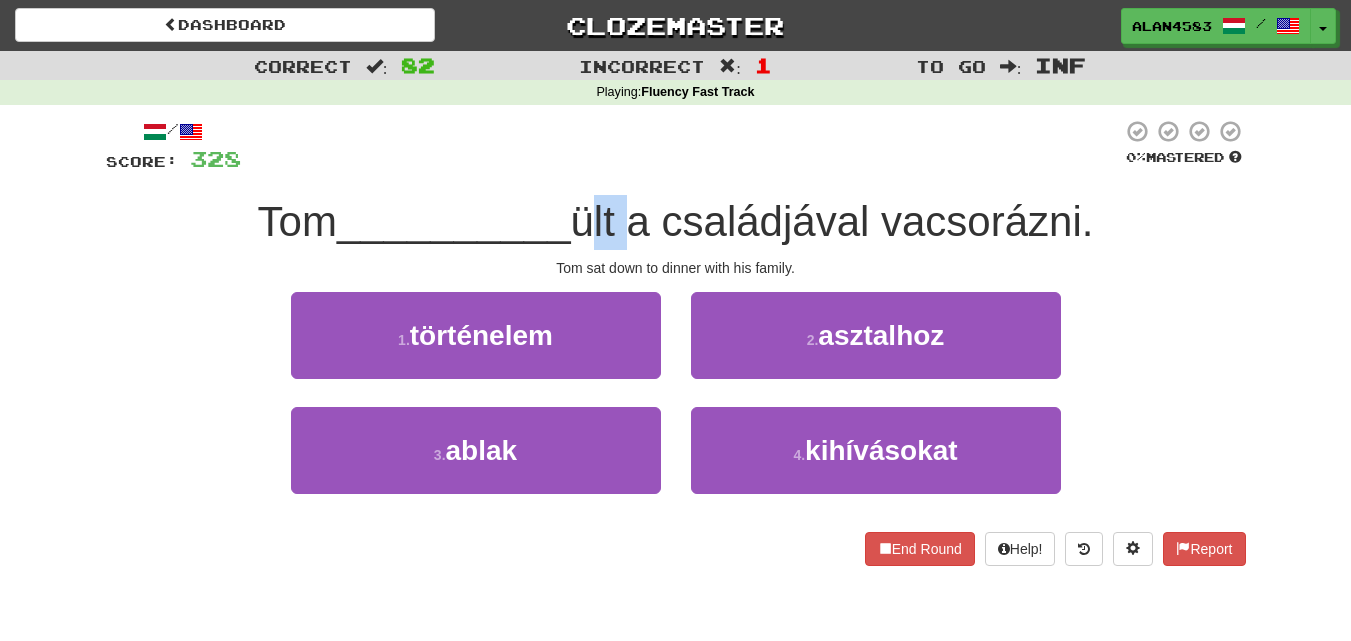 drag, startPoint x: 626, startPoint y: 220, endPoint x: 588, endPoint y: 220, distance: 38 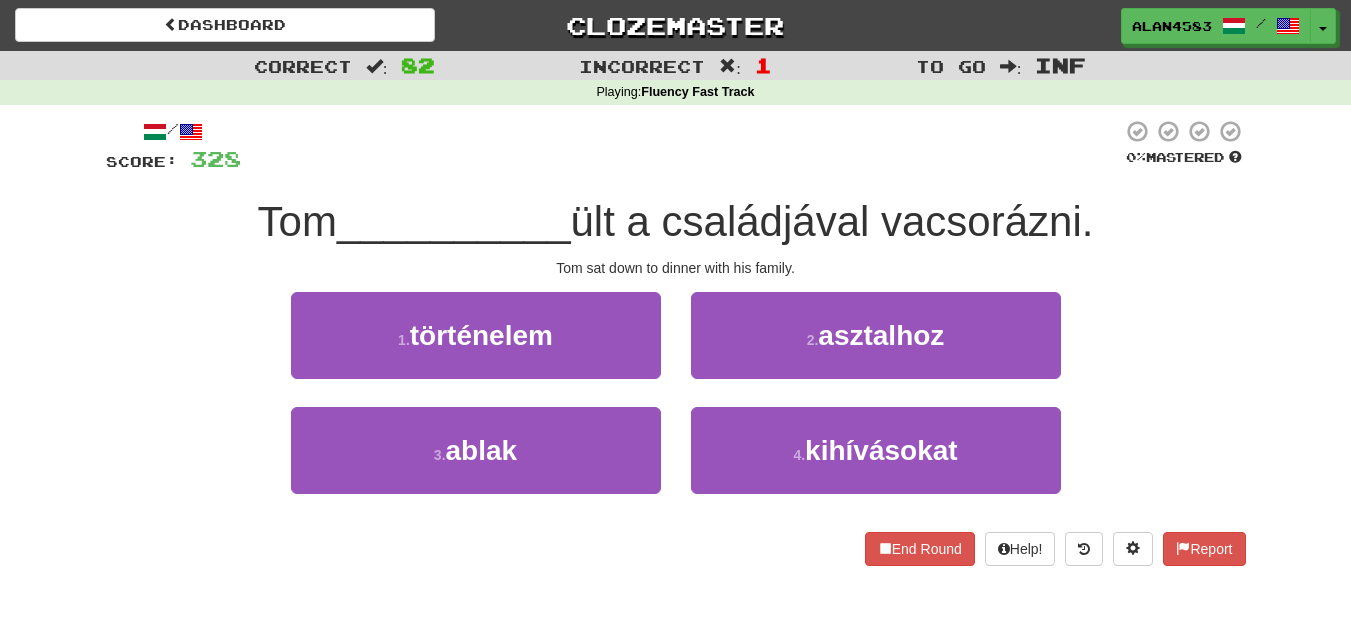 click at bounding box center [681, 146] 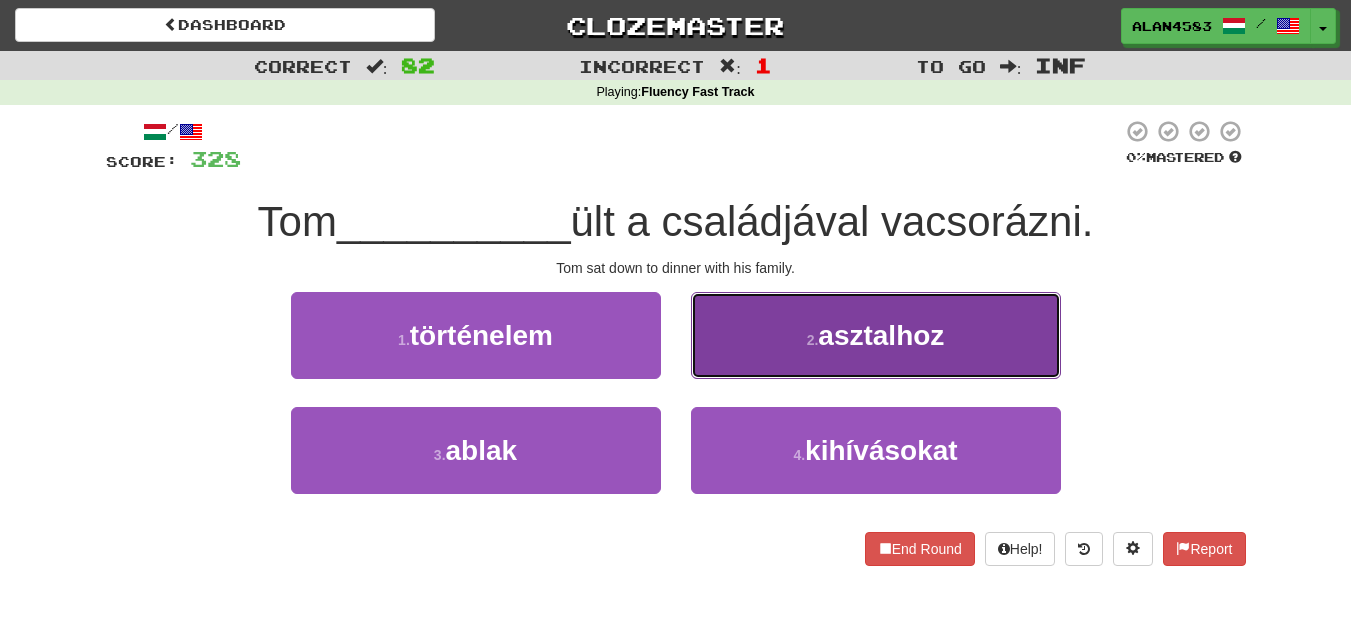 click on "2 .  asztalhoz" at bounding box center [876, 335] 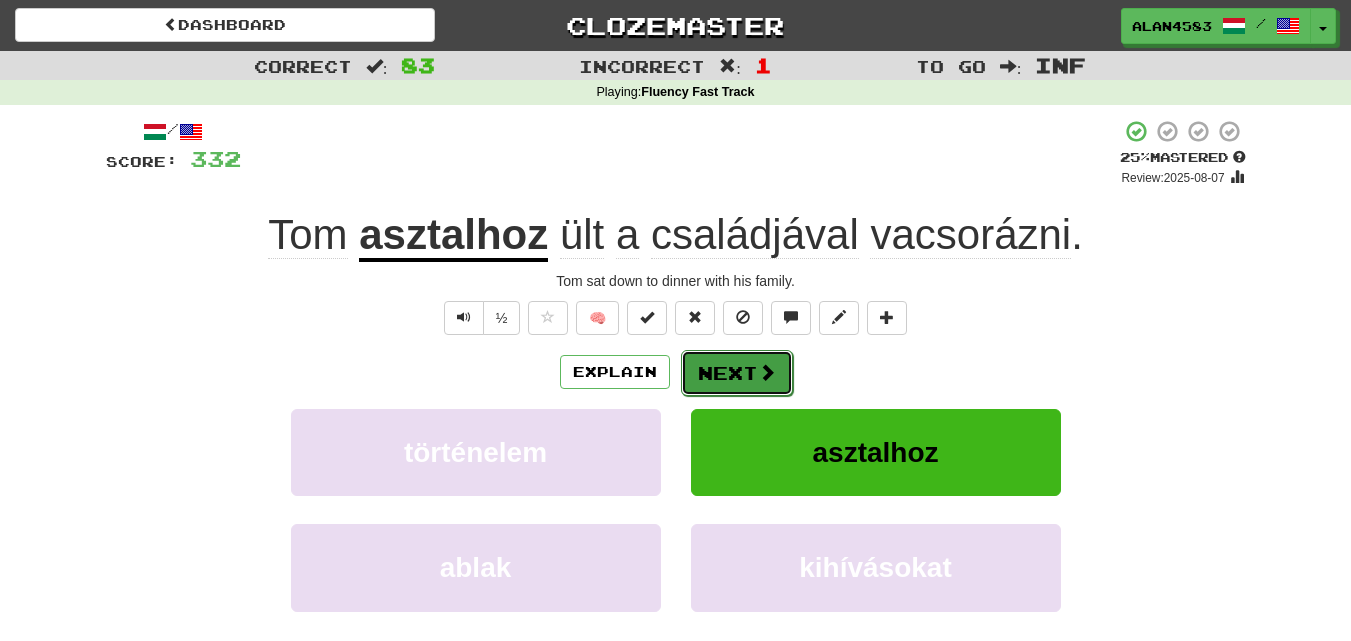 click at bounding box center [767, 372] 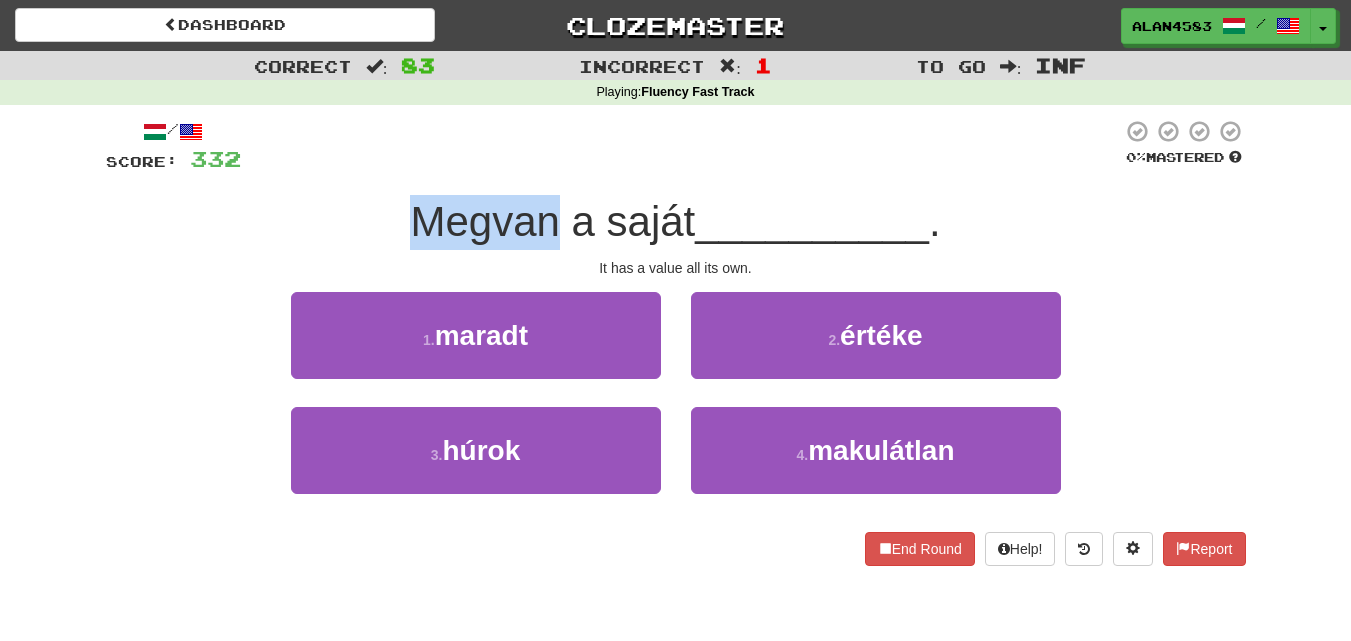 drag, startPoint x: 549, startPoint y: 204, endPoint x: 416, endPoint y: 189, distance: 133.84319 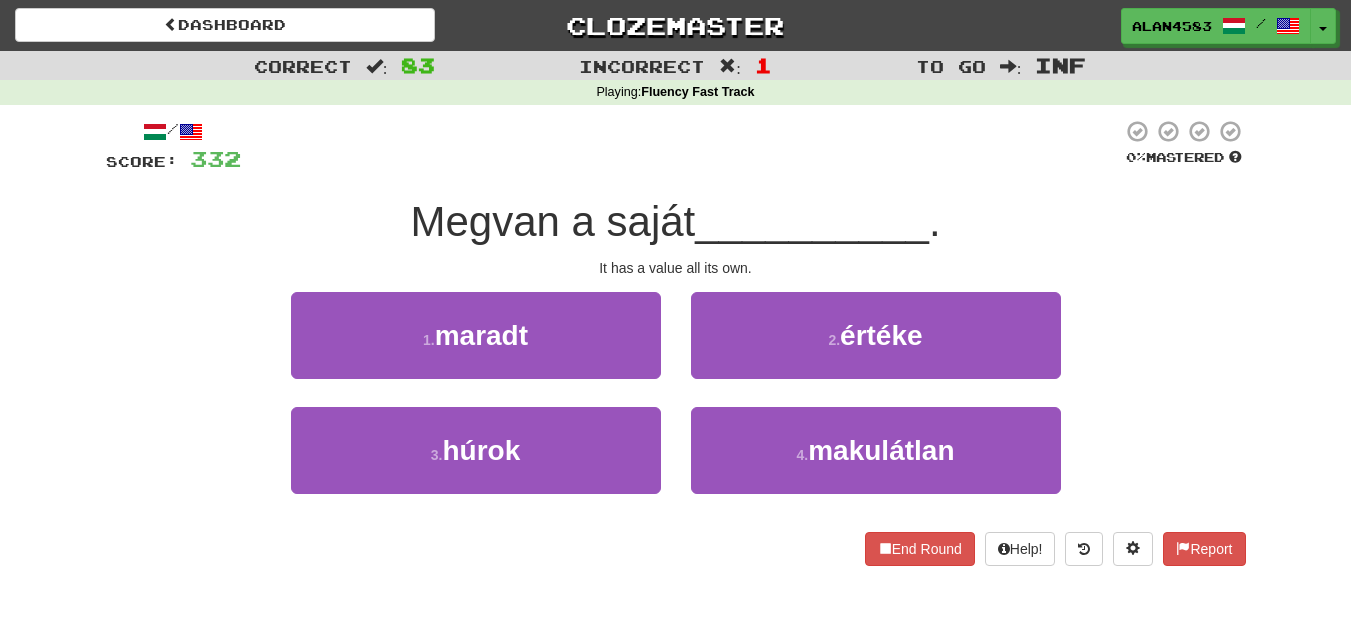 click at bounding box center [681, 146] 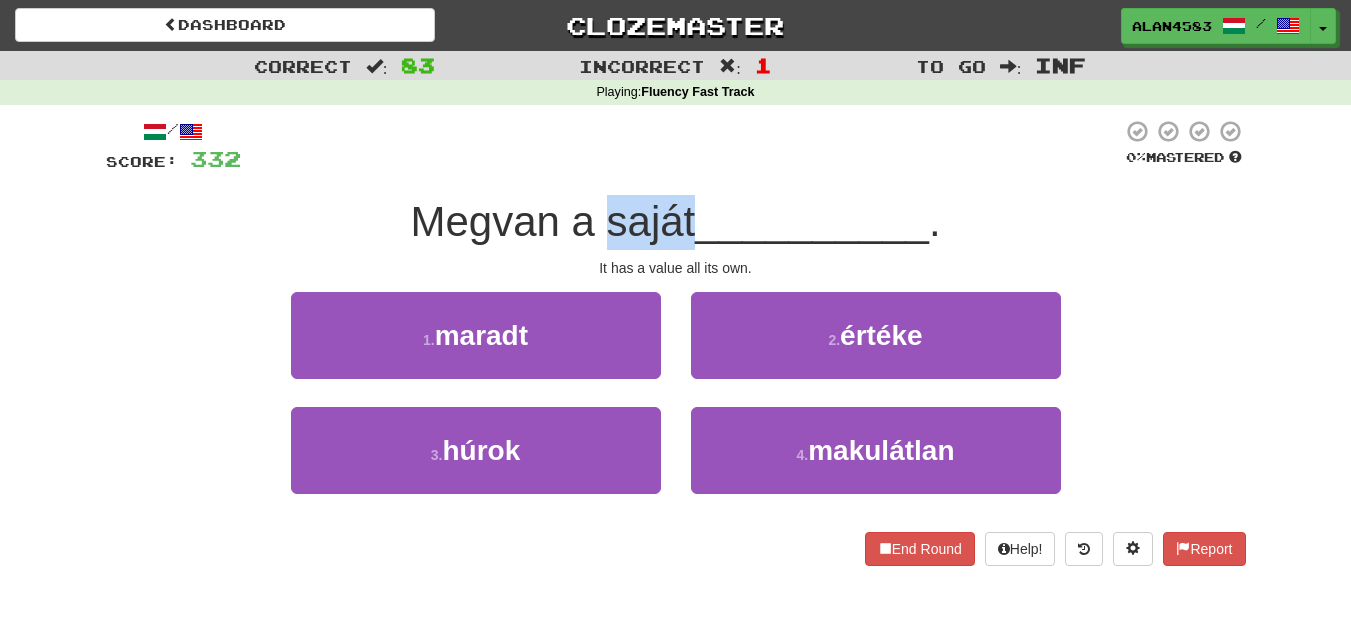 drag, startPoint x: 605, startPoint y: 222, endPoint x: 688, endPoint y: 213, distance: 83.48653 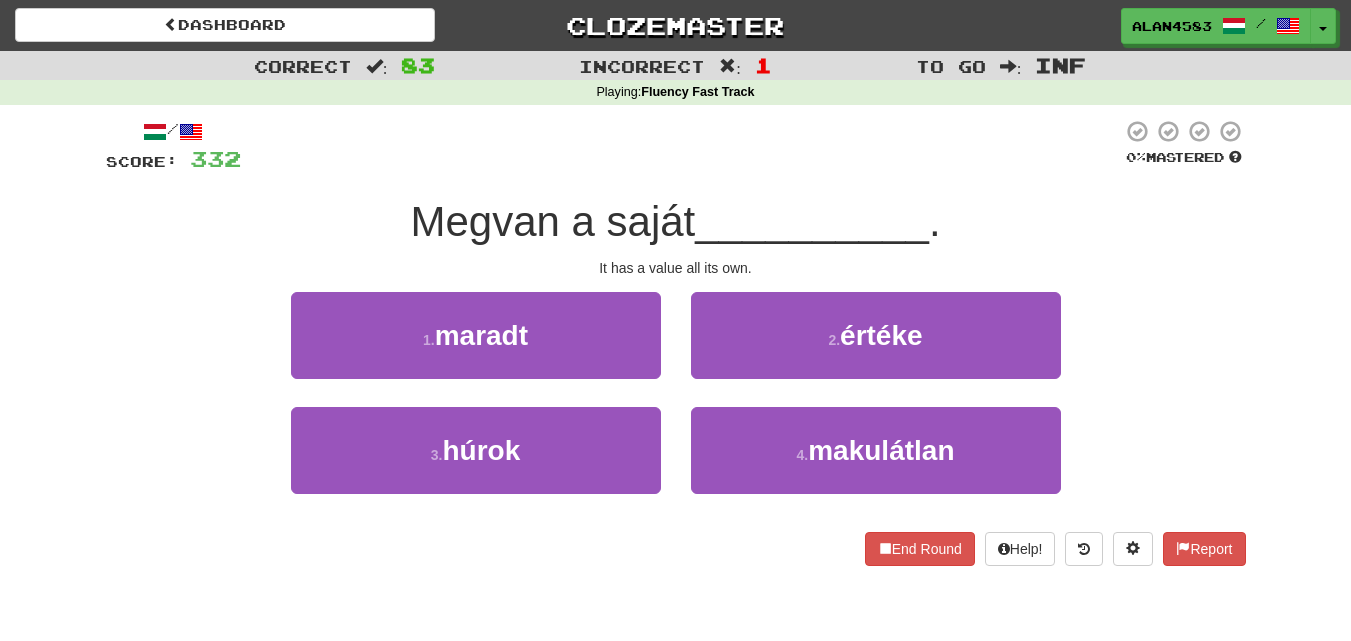 click at bounding box center (681, 146) 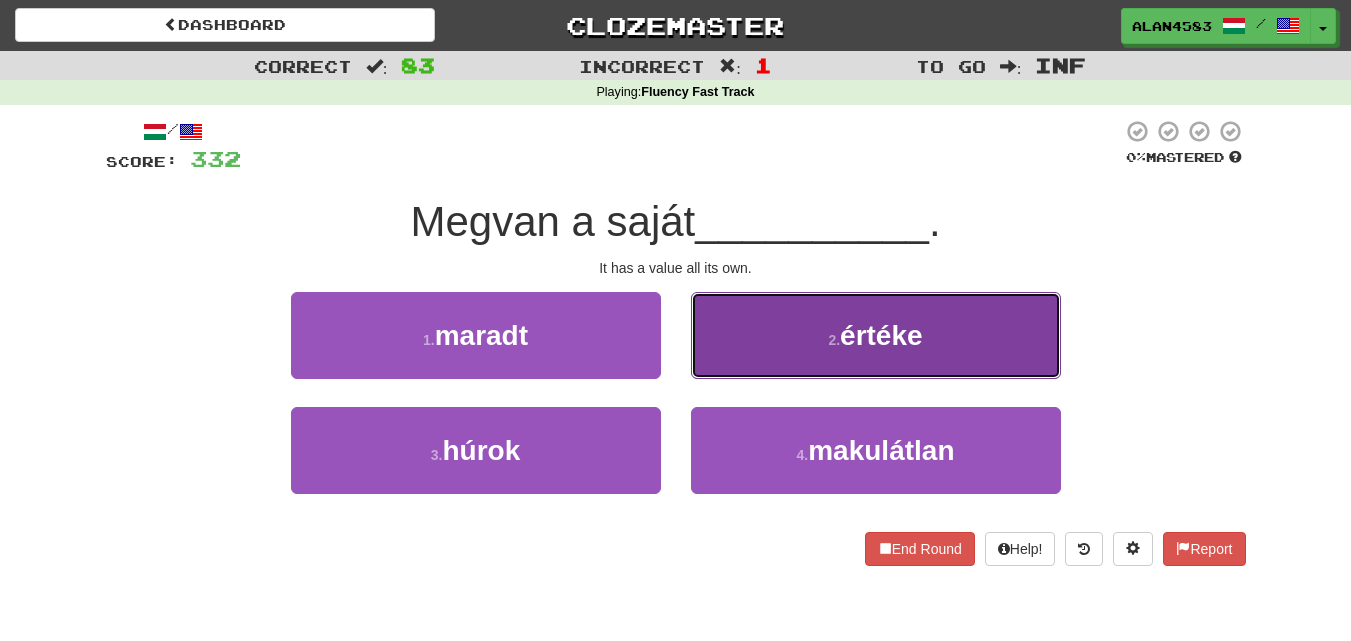 click on "2 .  értéke" at bounding box center (876, 335) 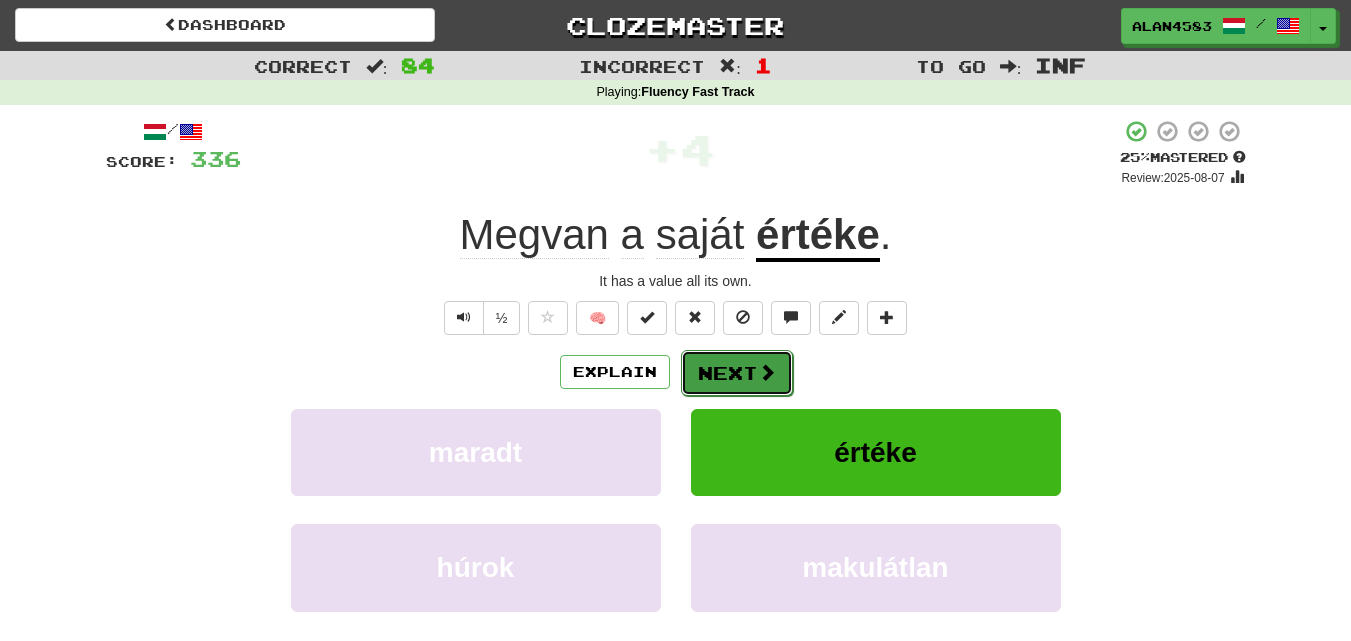 click on "Next" at bounding box center (737, 373) 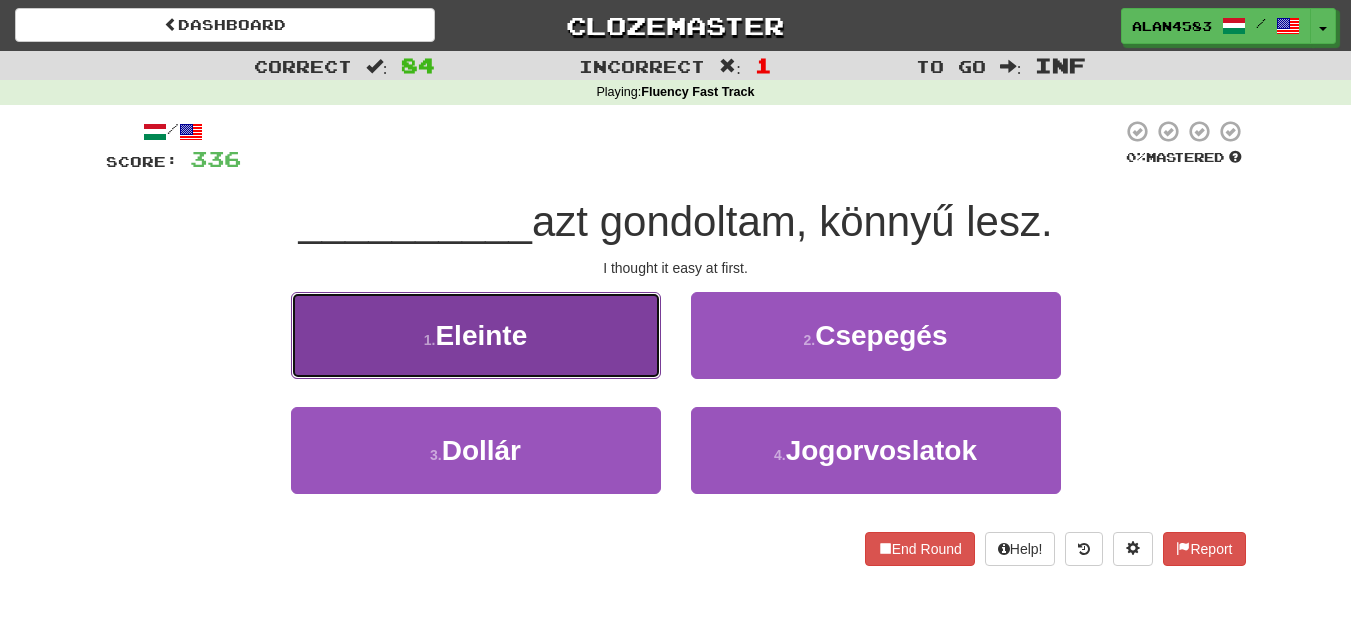 click on "Eleinte" at bounding box center (481, 335) 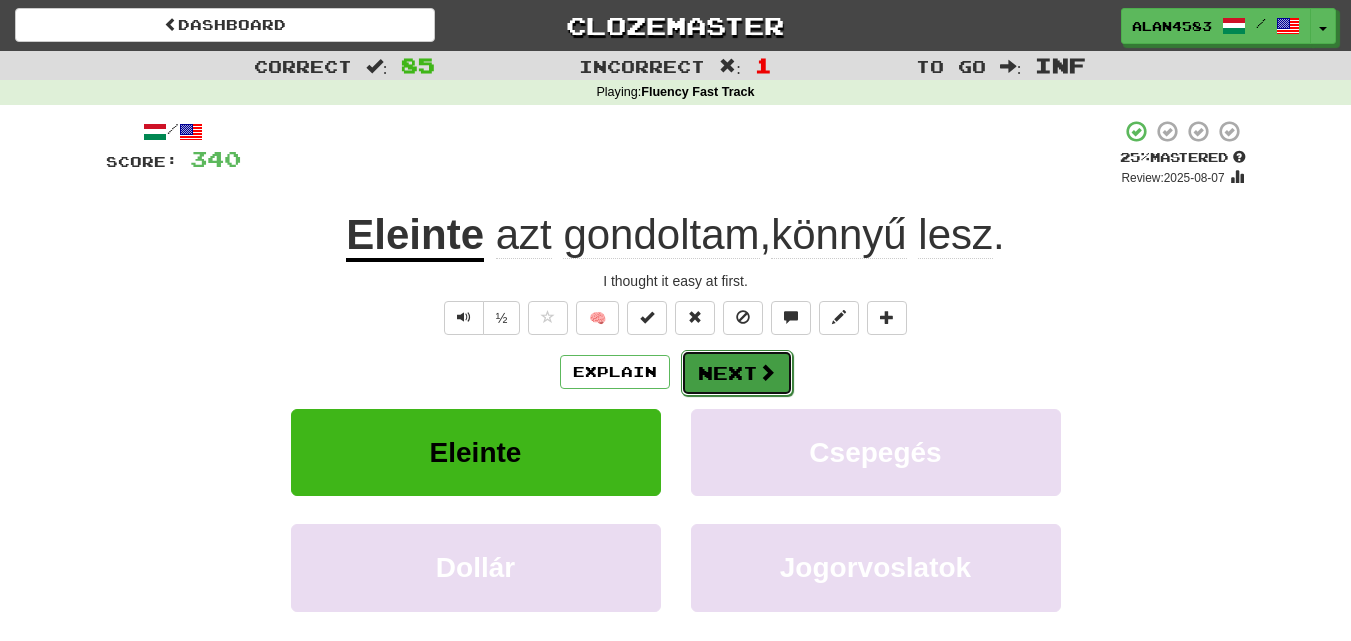 click on "Next" at bounding box center [737, 373] 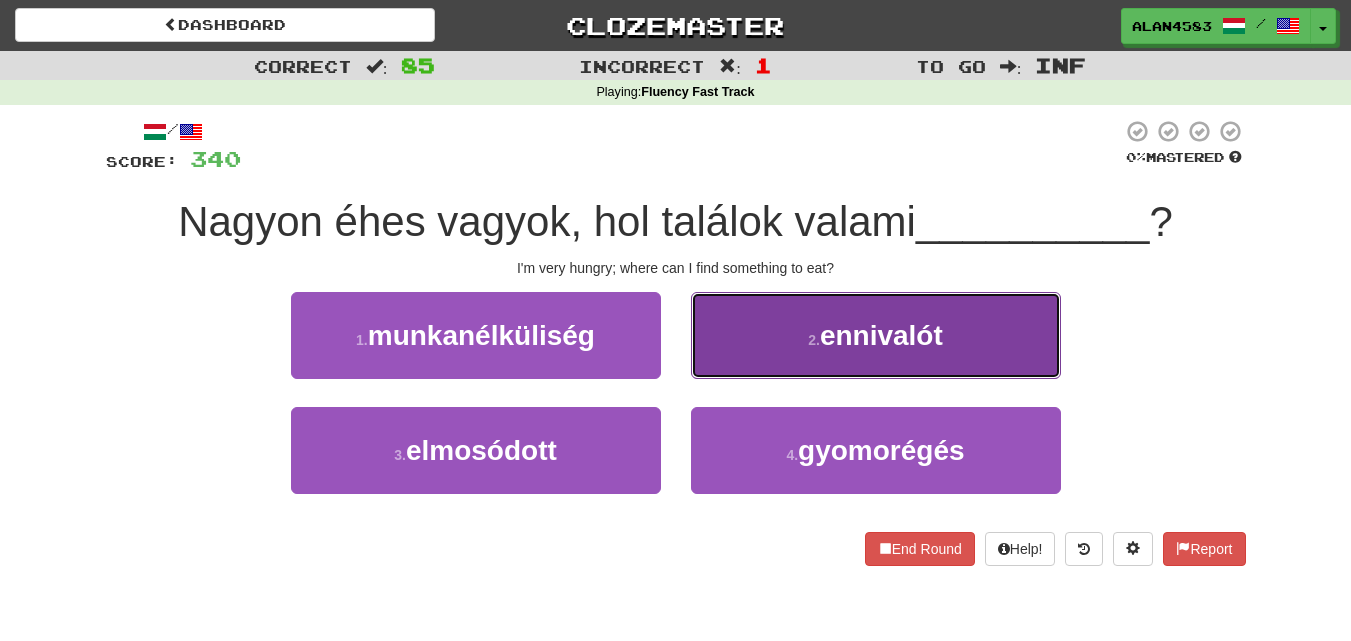 click on "ennivalót" at bounding box center [881, 335] 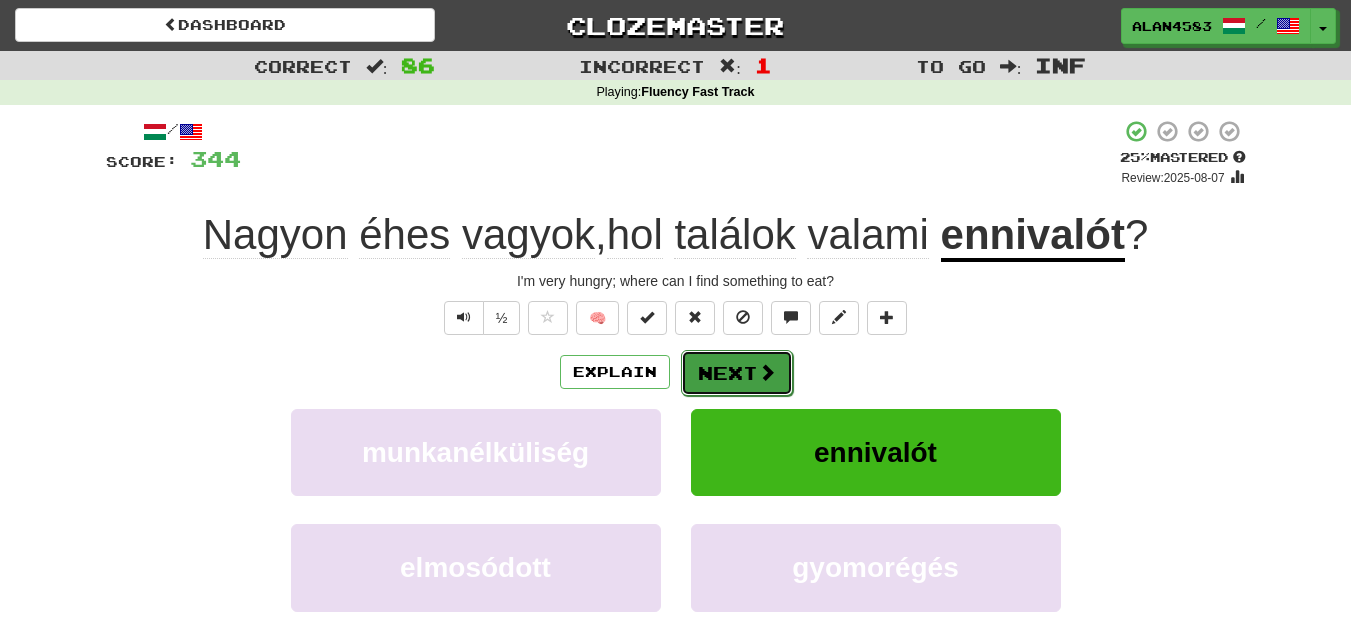 click on "Next" at bounding box center (737, 373) 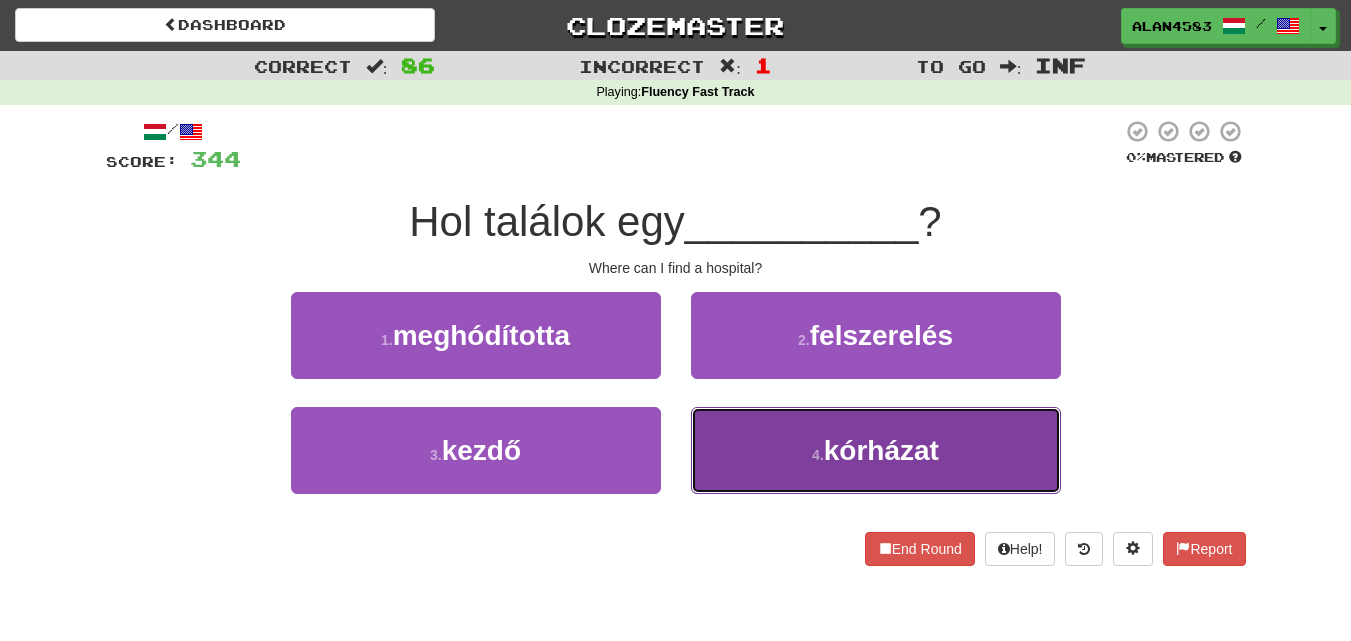 click on "4 .  kórházat" at bounding box center (876, 450) 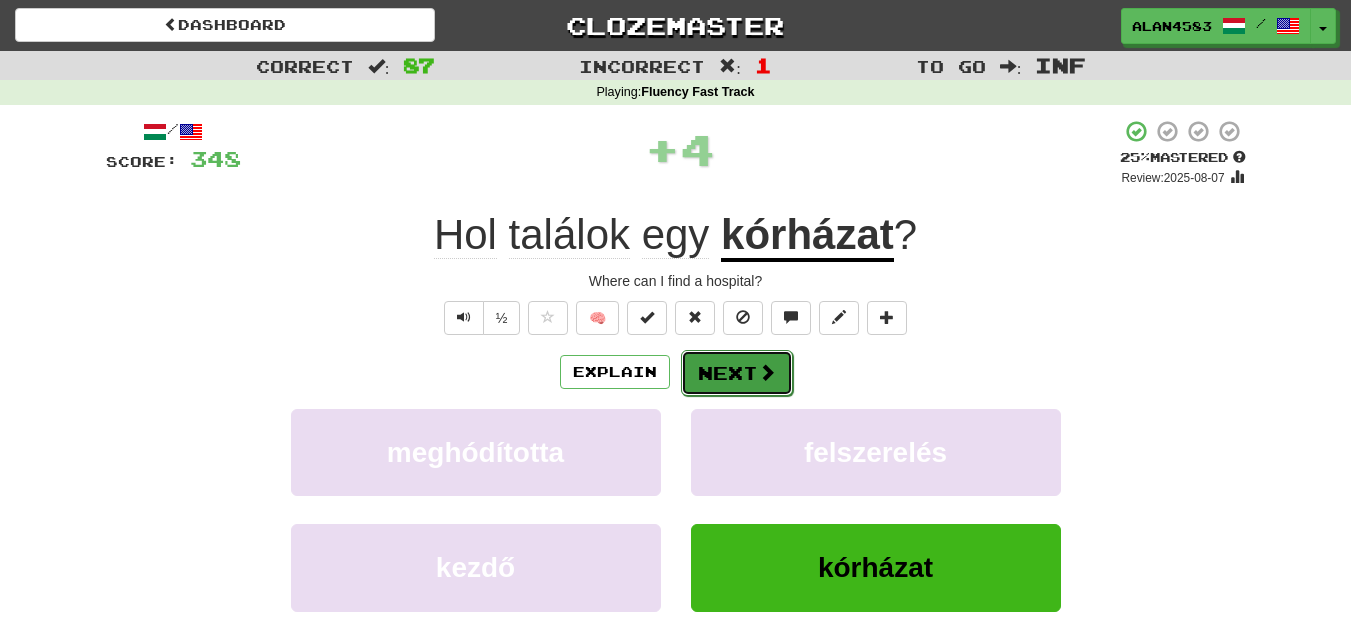 click on "Next" at bounding box center [737, 373] 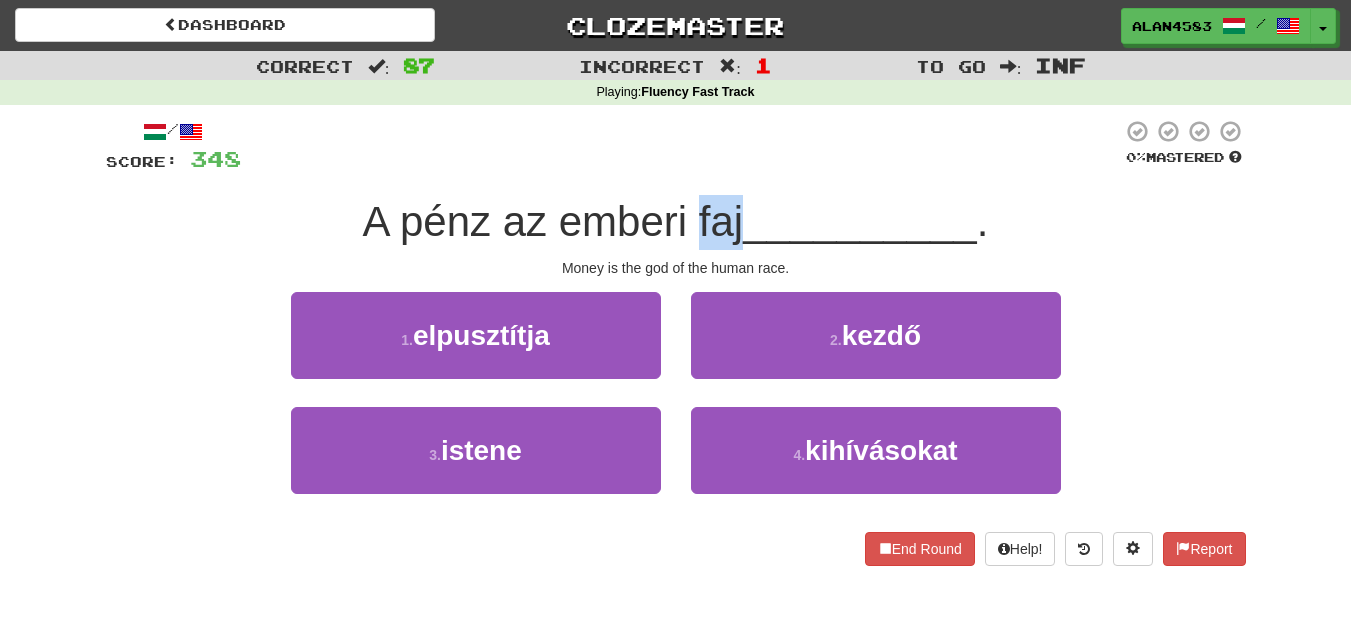 drag, startPoint x: 695, startPoint y: 219, endPoint x: 733, endPoint y: 217, distance: 38.052597 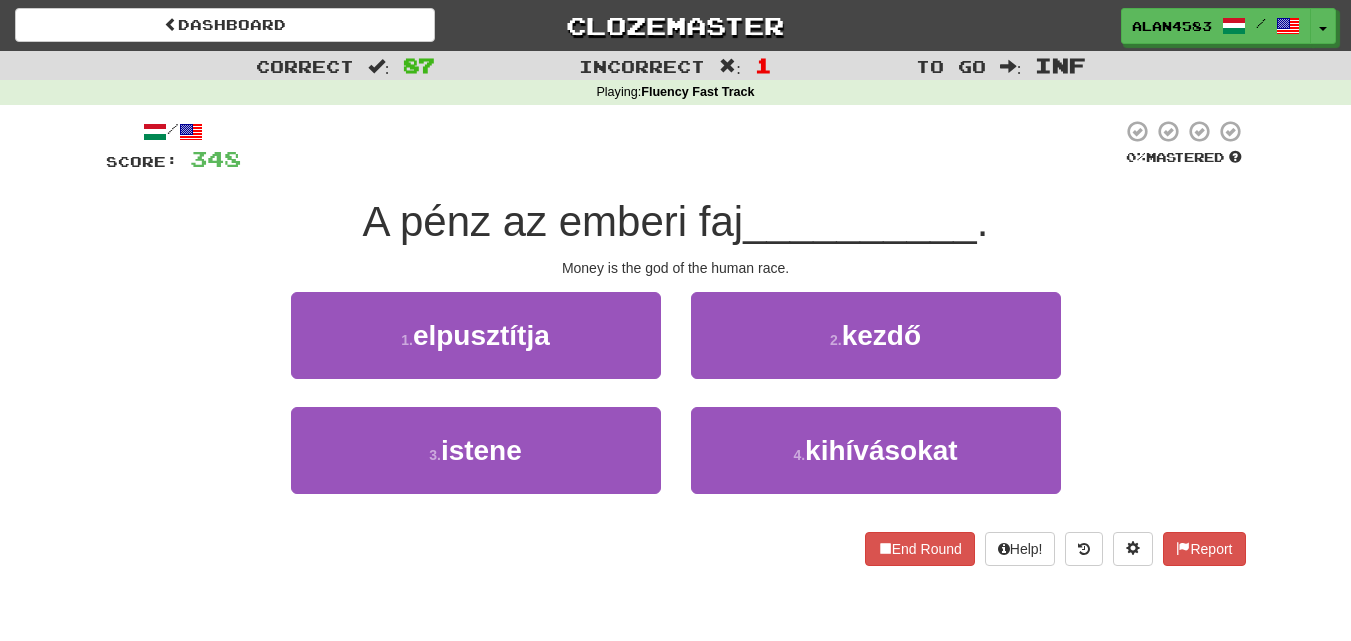 click at bounding box center (681, 146) 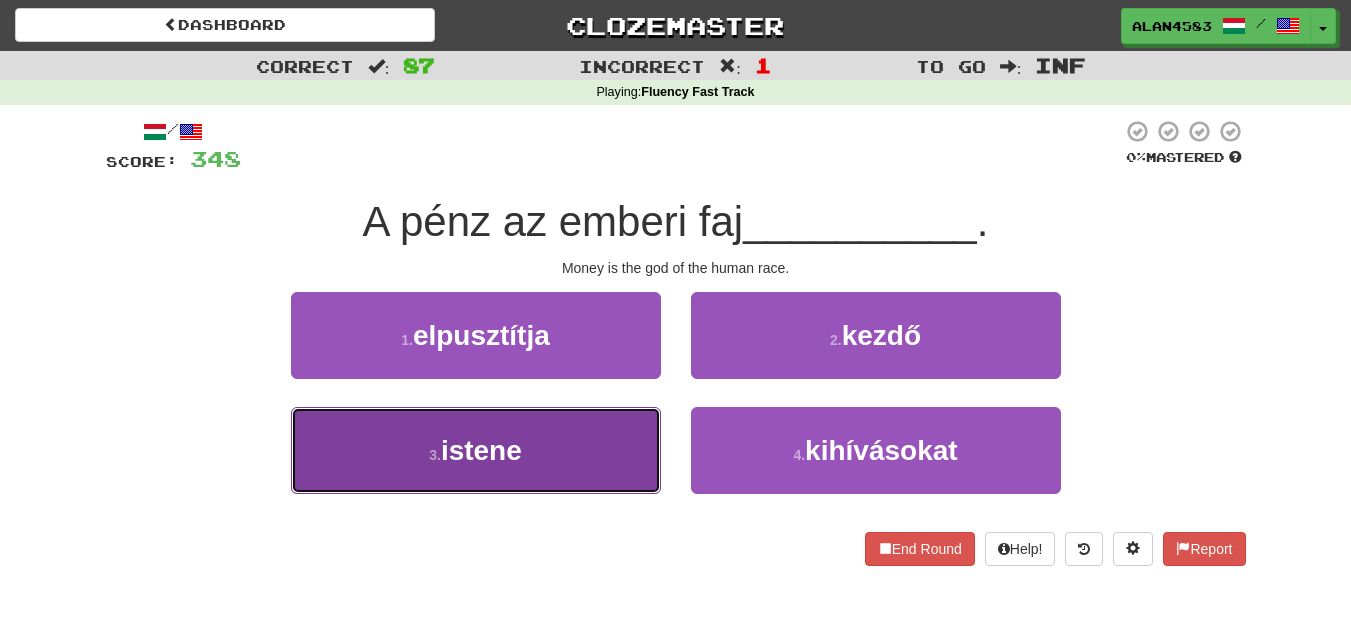 click on "3 .  istene" at bounding box center (476, 450) 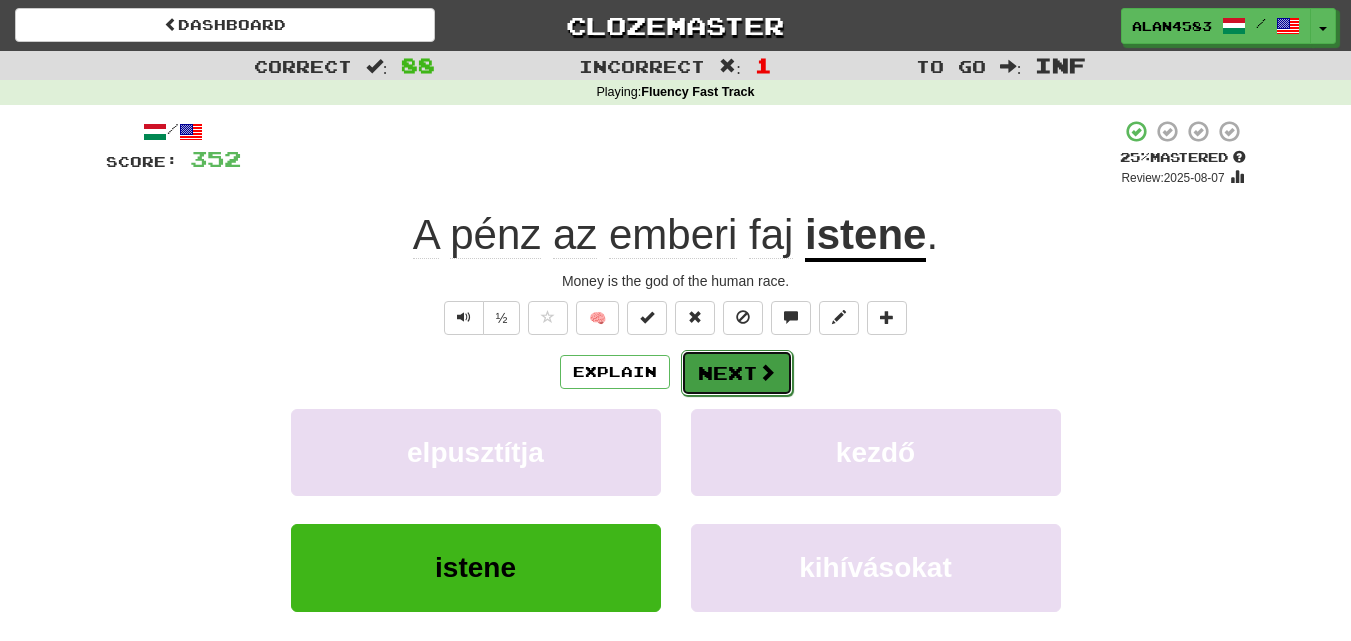 click on "Next" at bounding box center (737, 373) 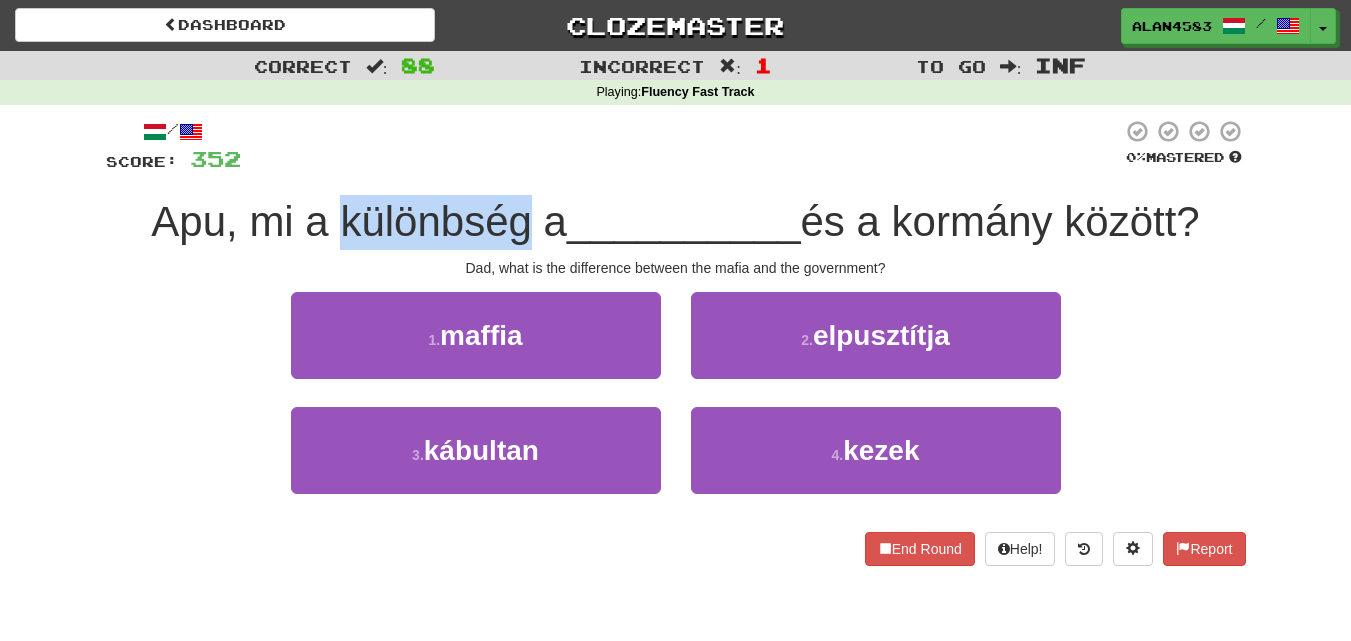 drag, startPoint x: 328, startPoint y: 230, endPoint x: 524, endPoint y: 223, distance: 196.12495 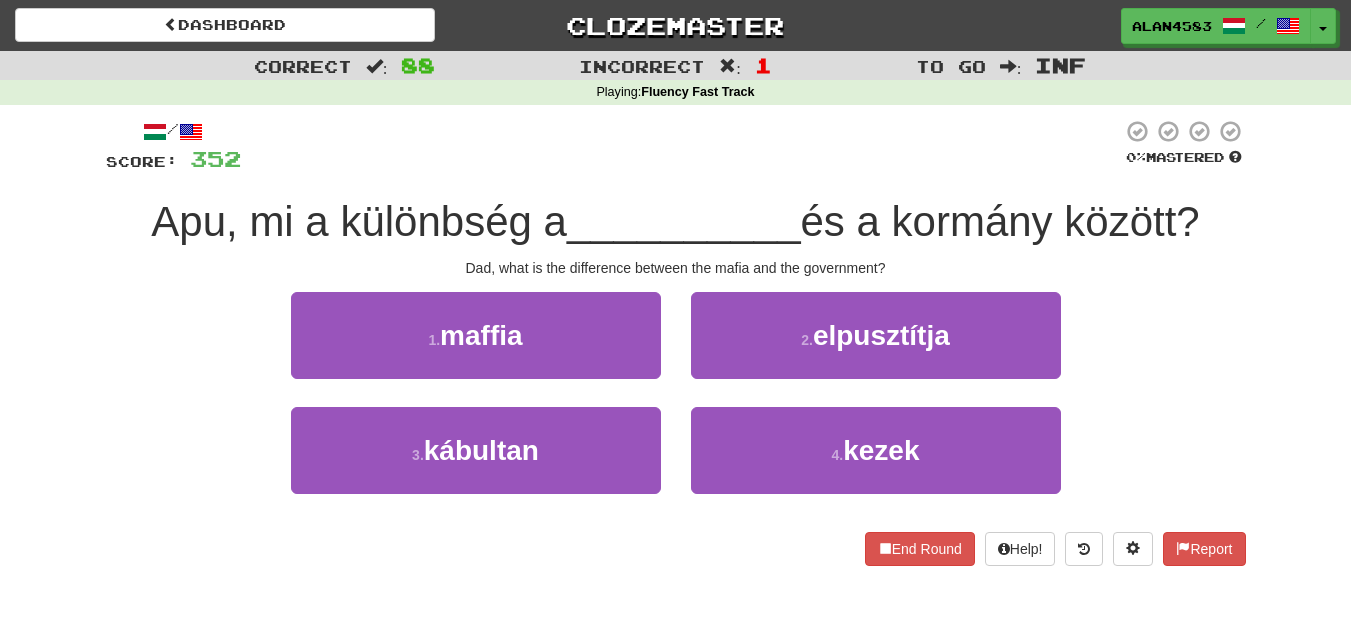 click on "__________" at bounding box center (684, 221) 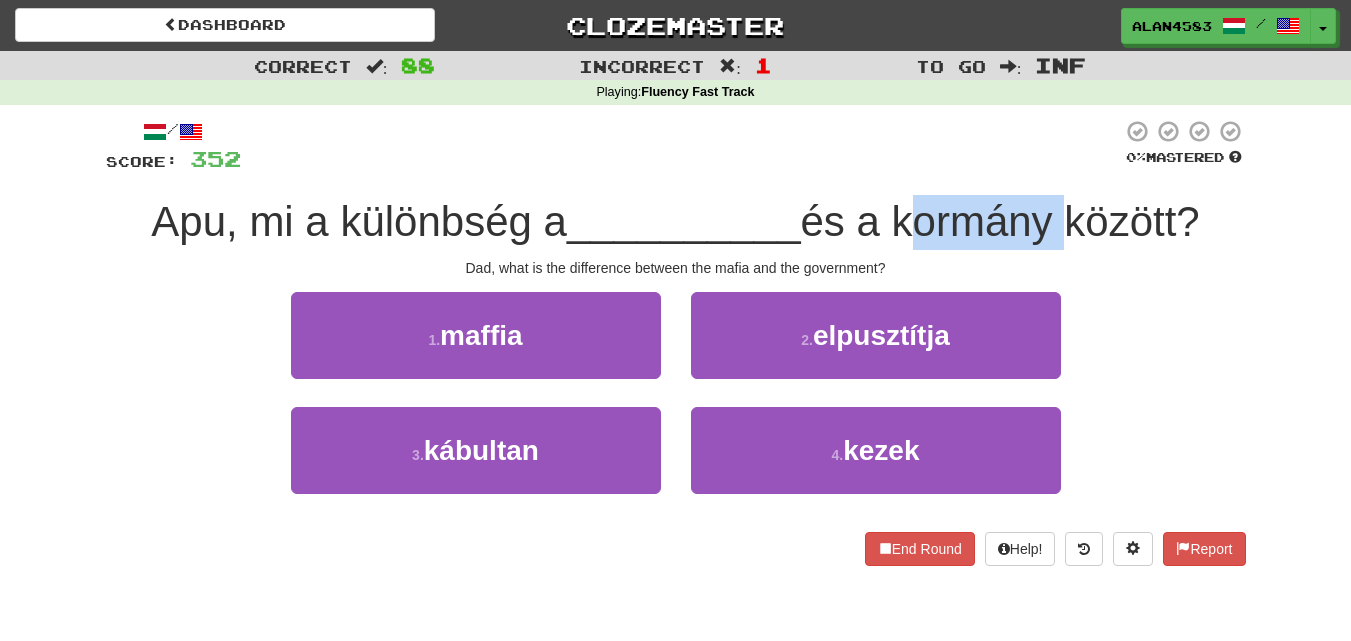 drag, startPoint x: 908, startPoint y: 218, endPoint x: 1061, endPoint y: 210, distance: 153.20901 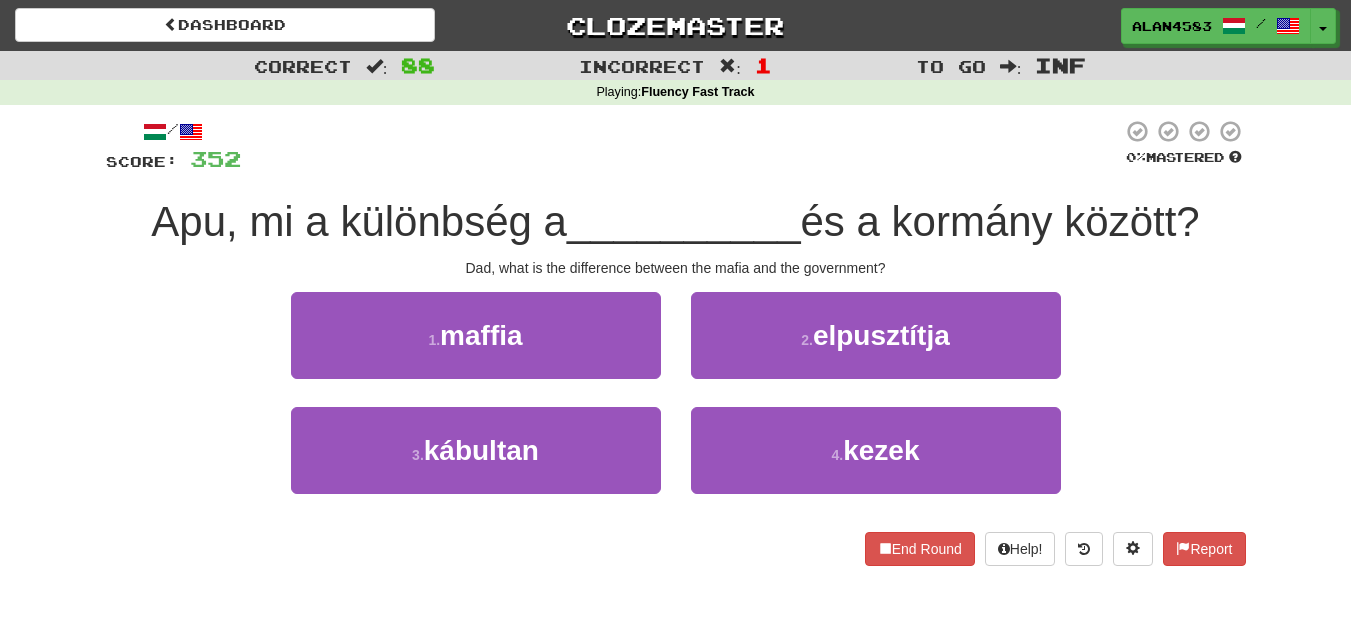 click on "__________" at bounding box center (684, 221) 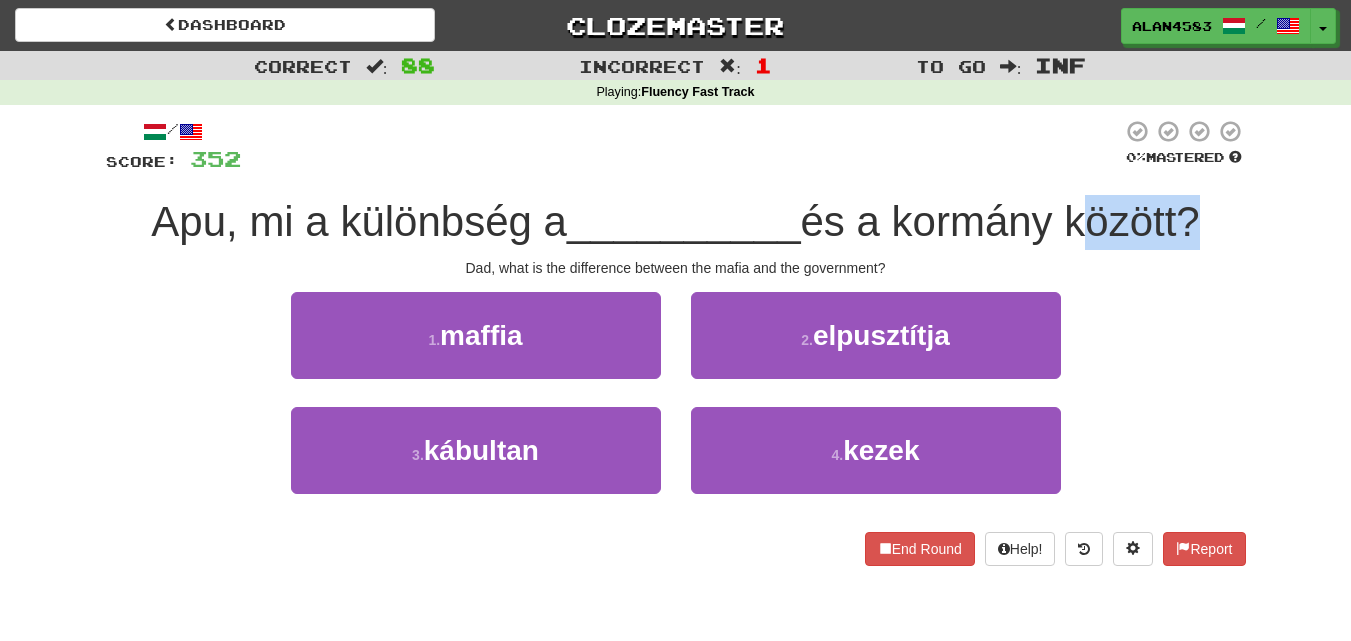 drag, startPoint x: 1080, startPoint y: 216, endPoint x: 1184, endPoint y: 211, distance: 104.120125 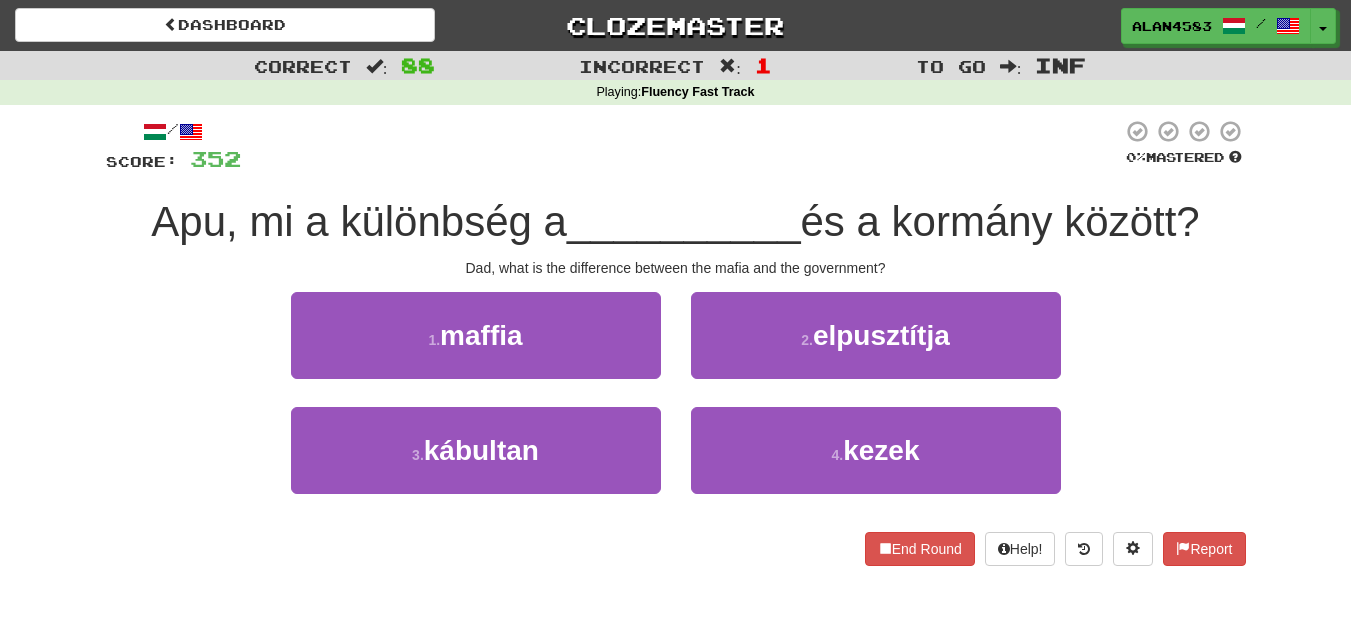click on "és a kormány között?" at bounding box center (1000, 221) 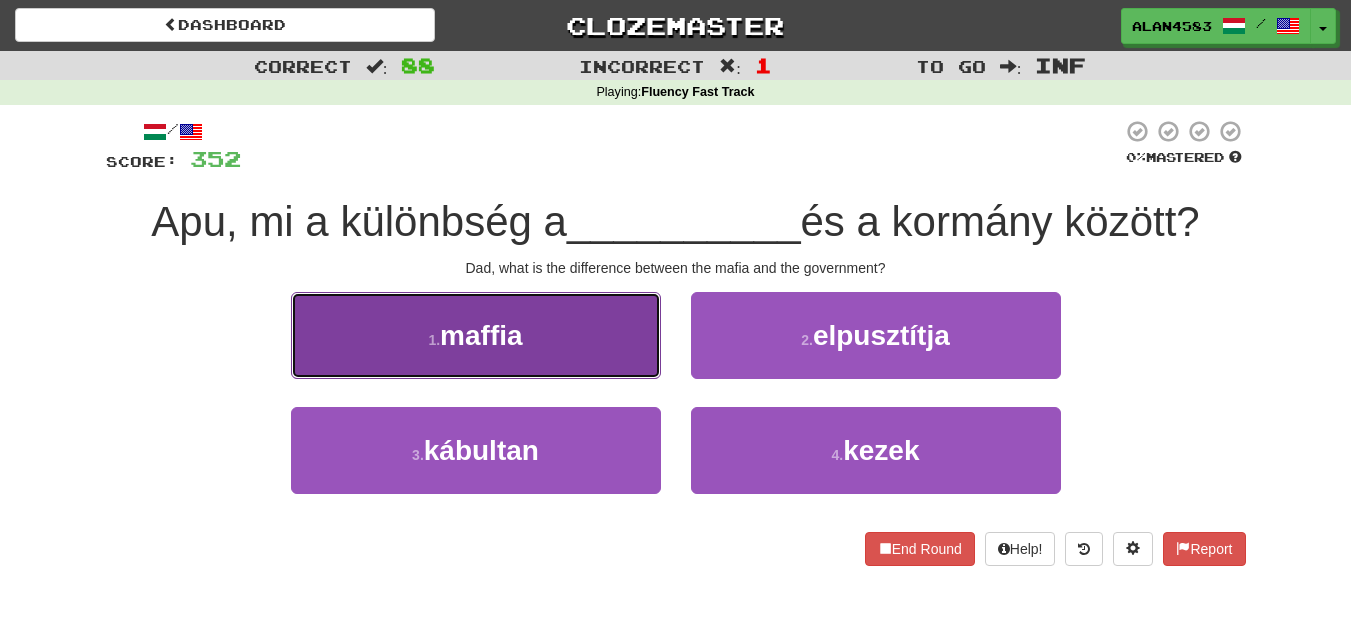 click on "1 .  maffia" at bounding box center [476, 335] 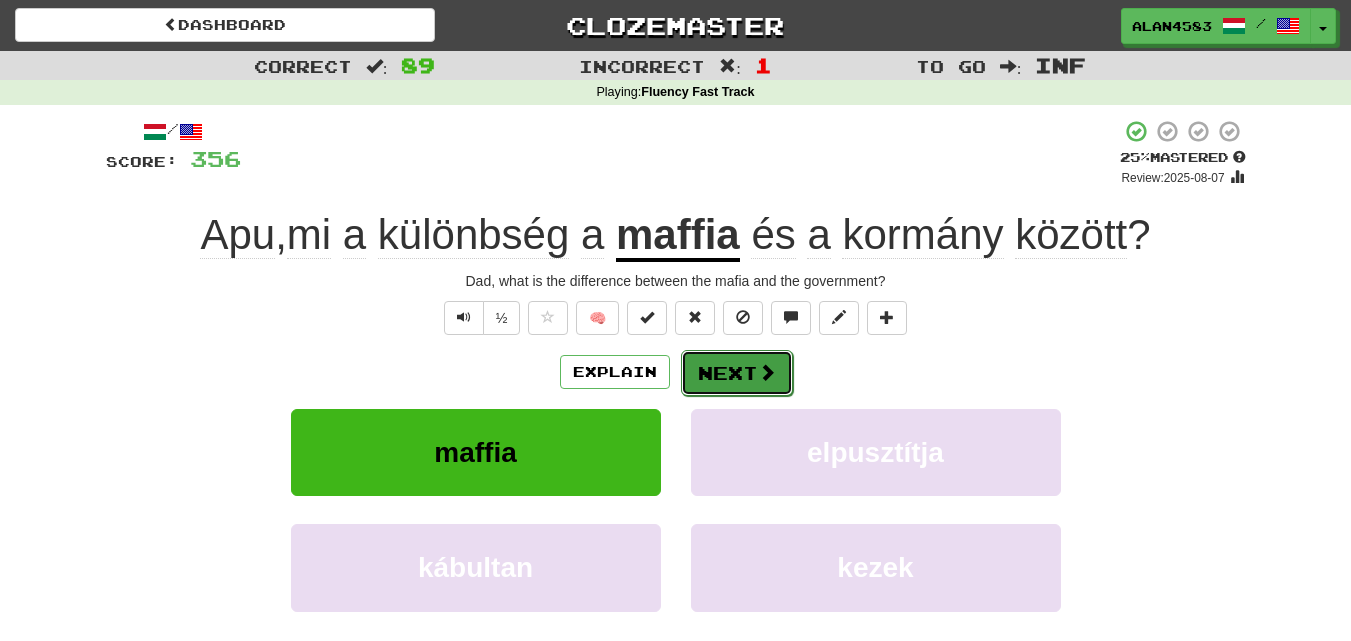 click on "Next" at bounding box center [737, 373] 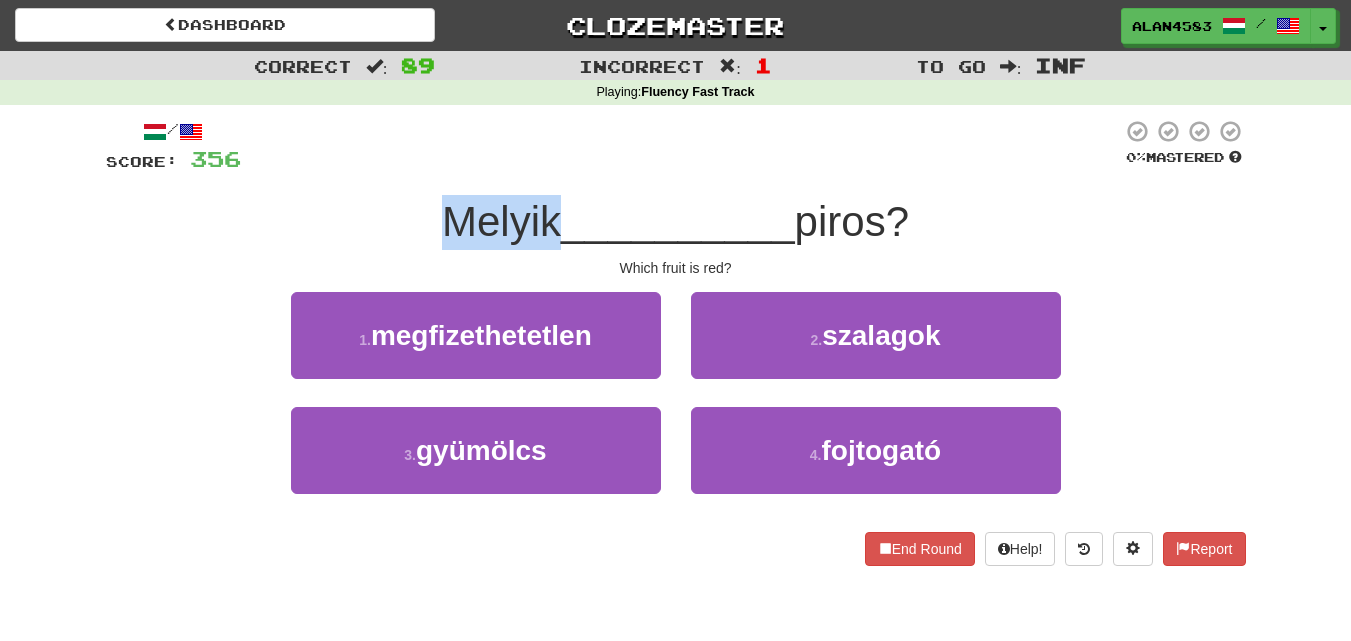 drag, startPoint x: 547, startPoint y: 216, endPoint x: 416, endPoint y: 206, distance: 131.38112 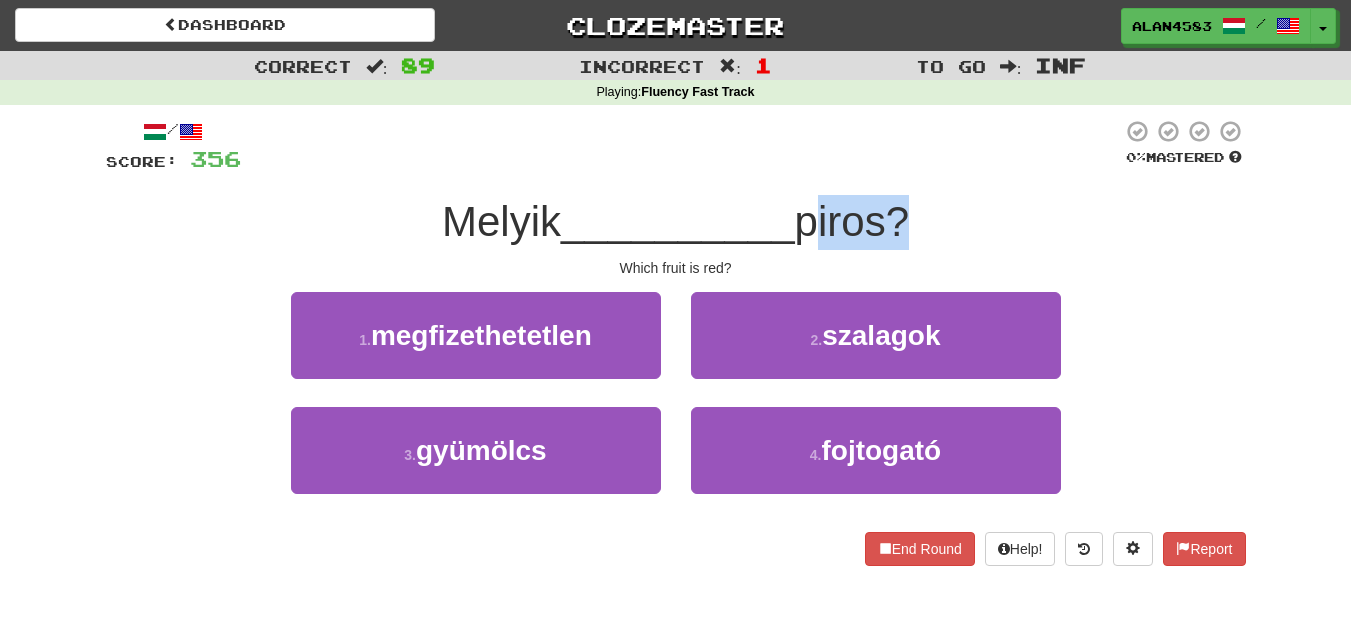 drag, startPoint x: 804, startPoint y: 213, endPoint x: 897, endPoint y: 213, distance: 93 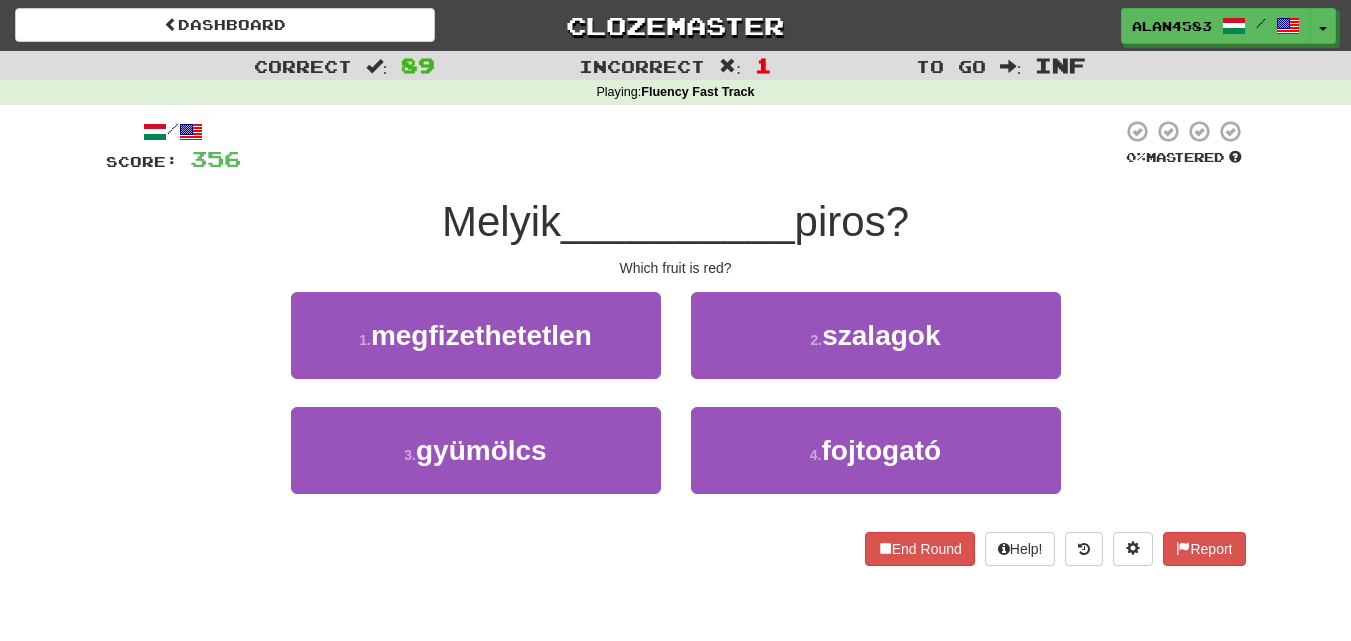 click at bounding box center (681, 146) 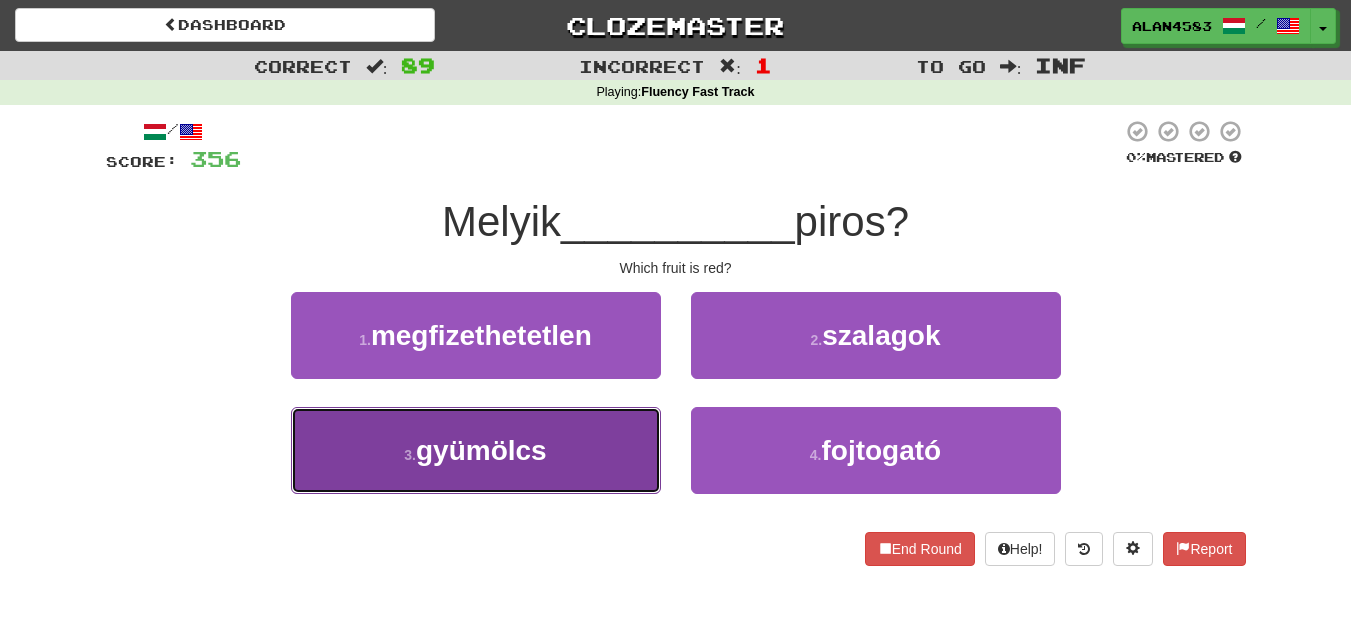 click on "3 .  gyümölcs" at bounding box center (476, 450) 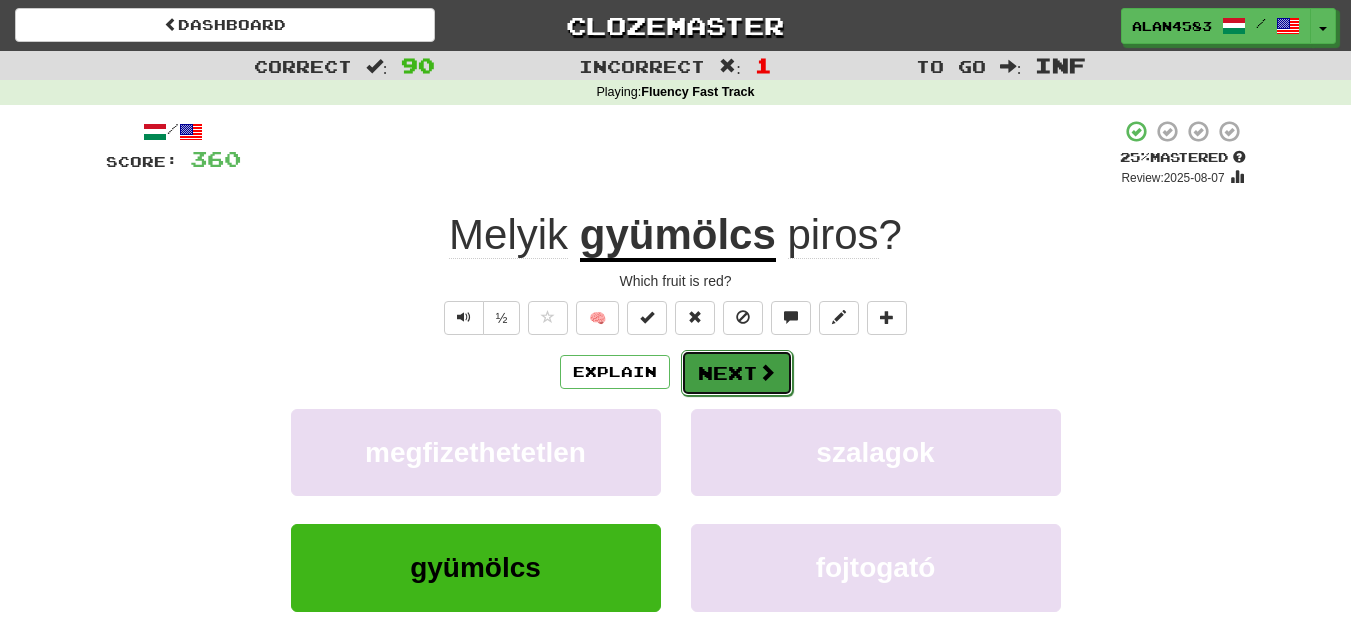 click on "Next" at bounding box center [737, 373] 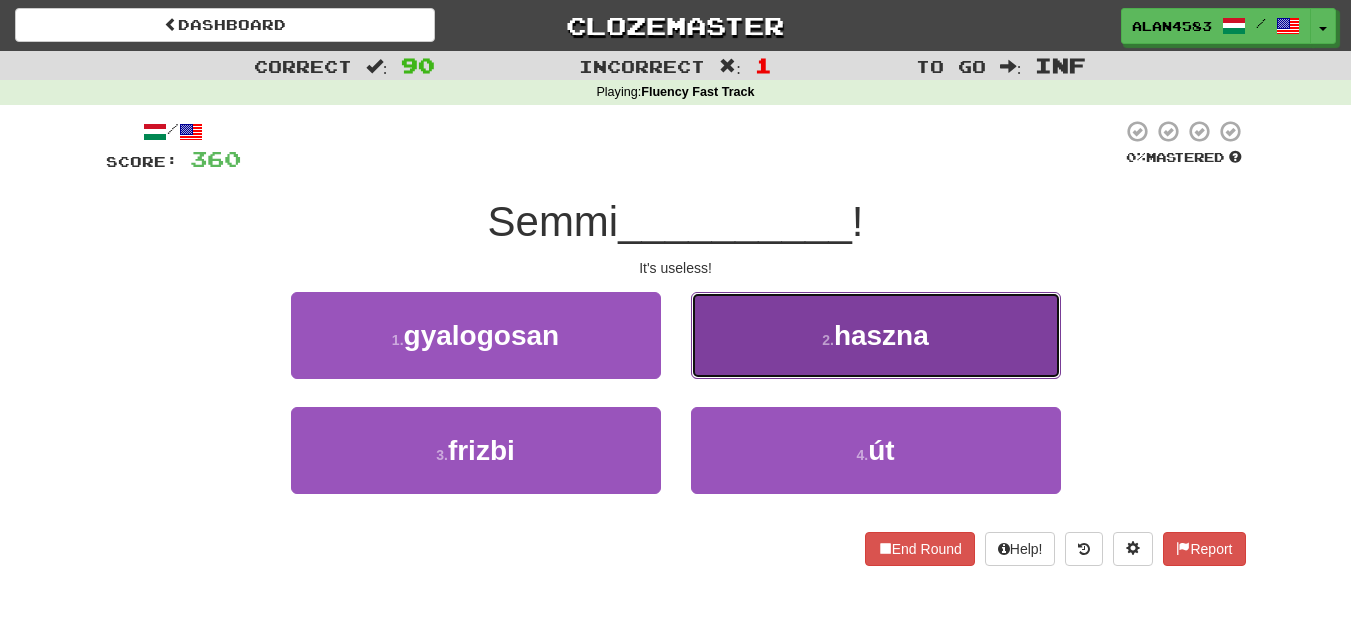 click on "2 .  haszna" at bounding box center (876, 335) 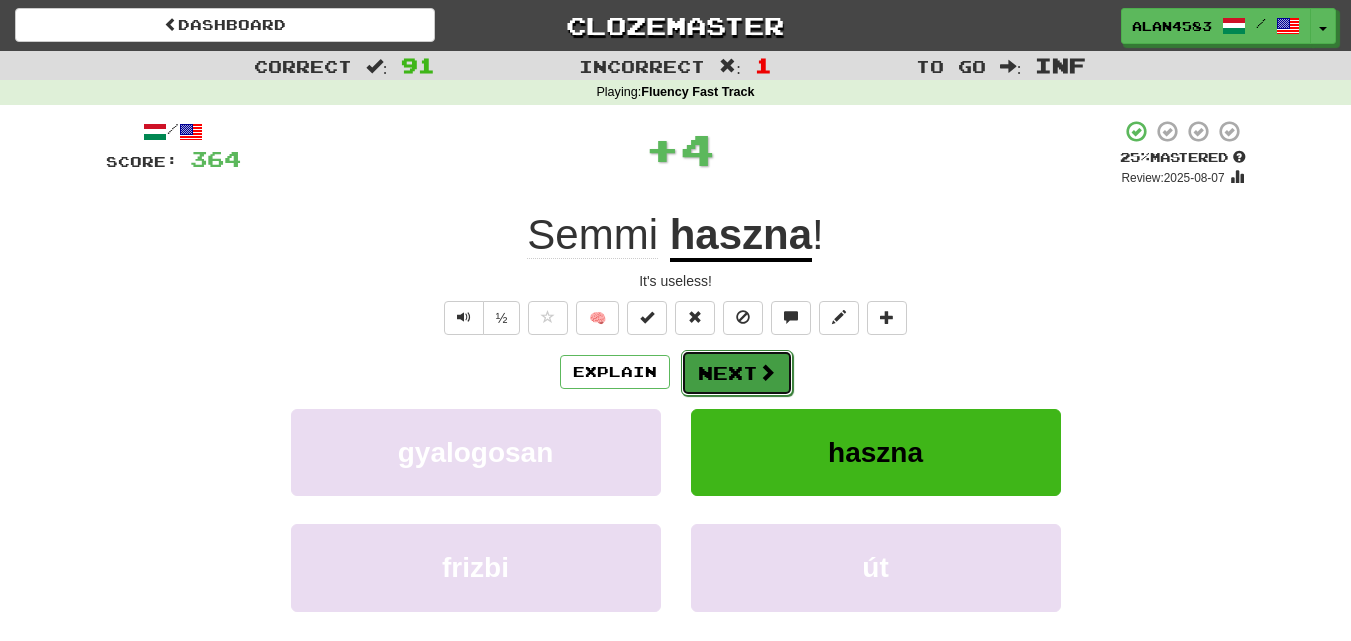 click on "Next" at bounding box center (737, 373) 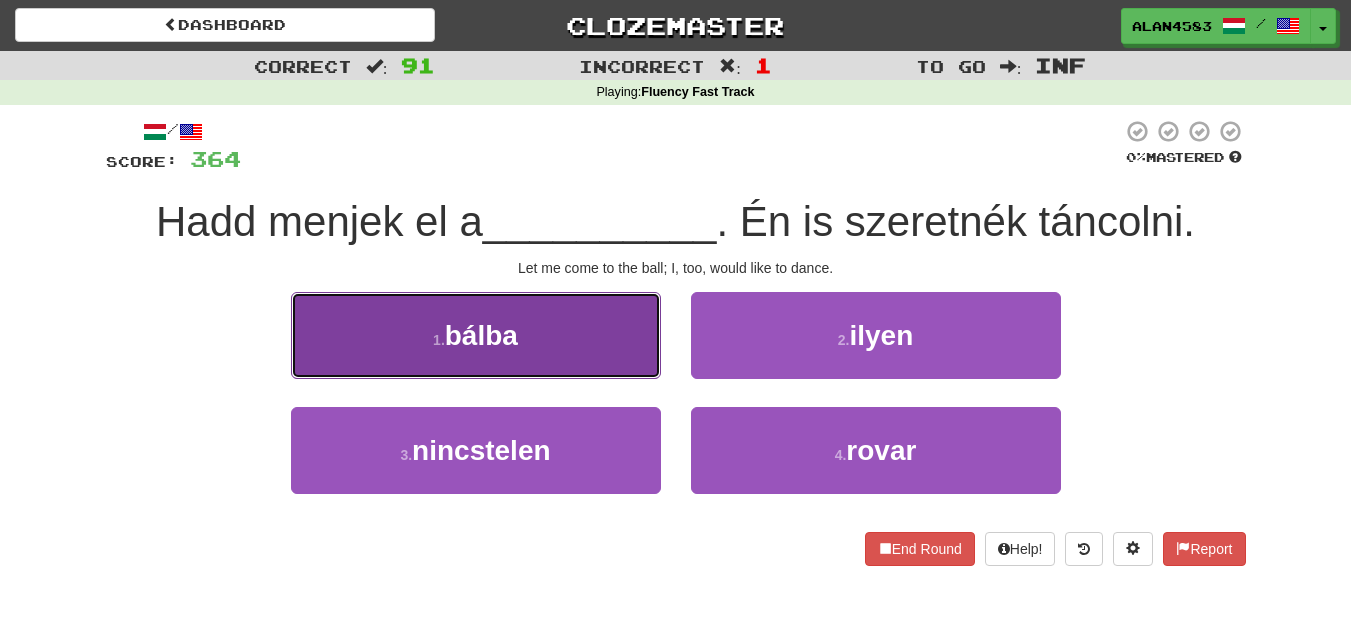 click on "1 .  bálba" at bounding box center (476, 335) 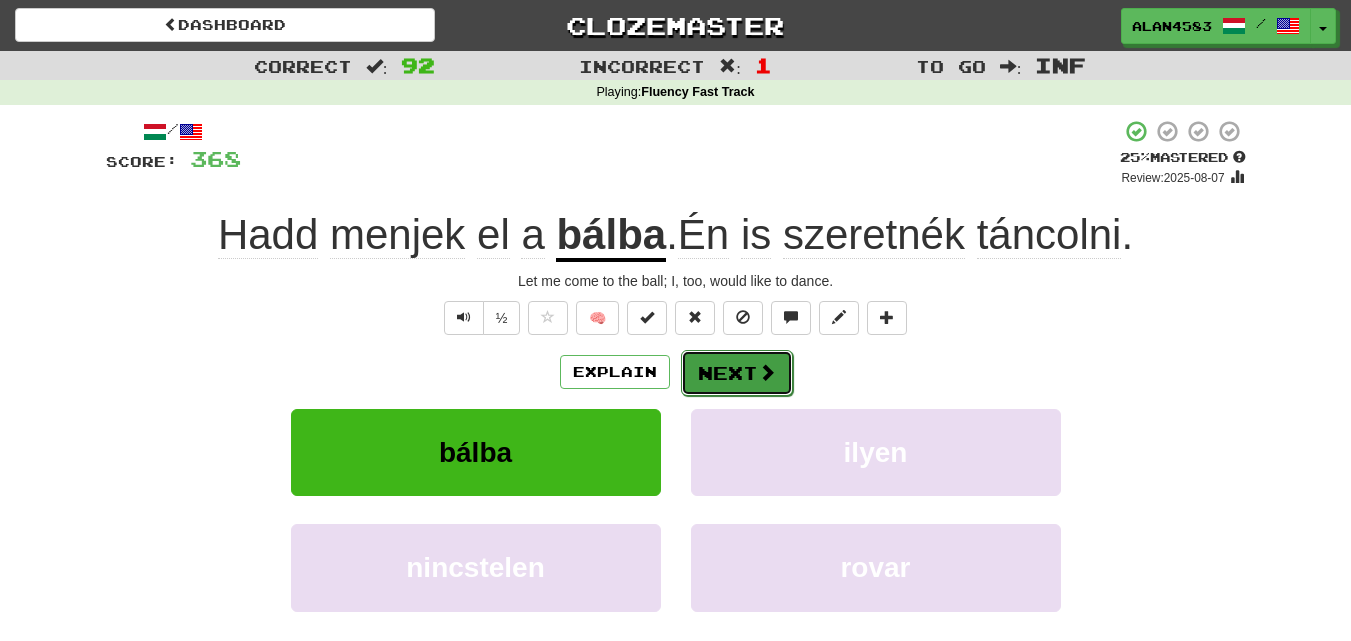 click on "Next" at bounding box center (737, 373) 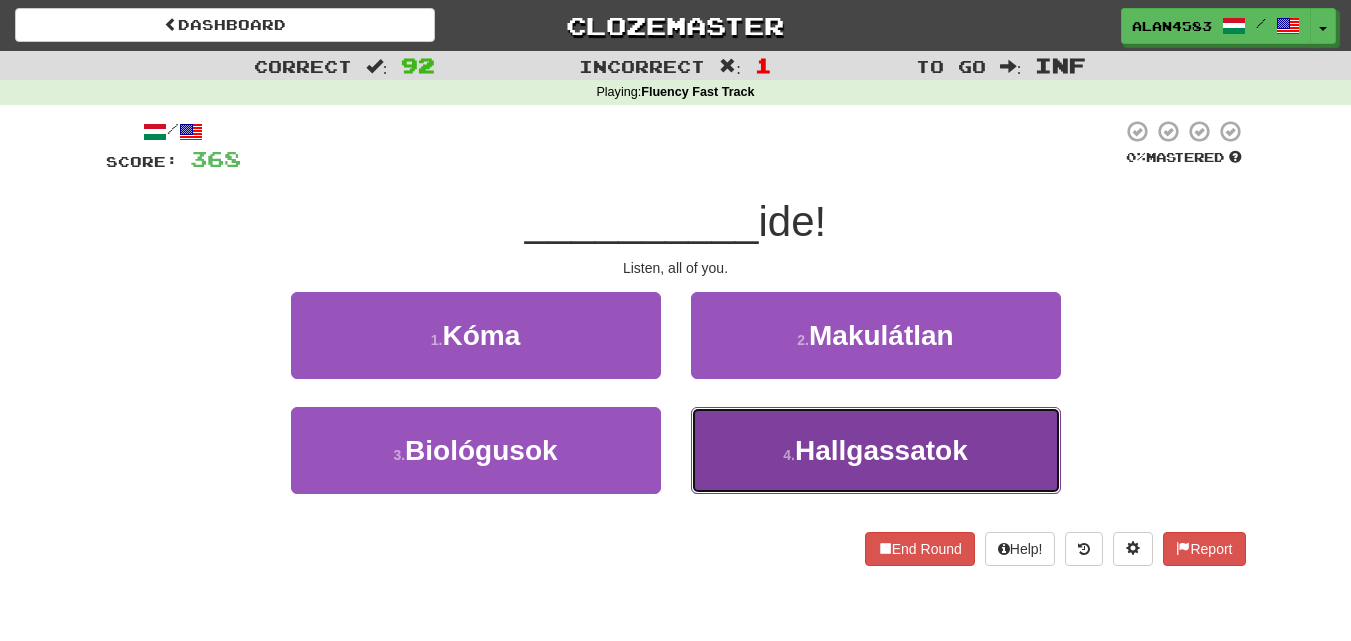 click on "4 .  Hallgassatok" at bounding box center [876, 450] 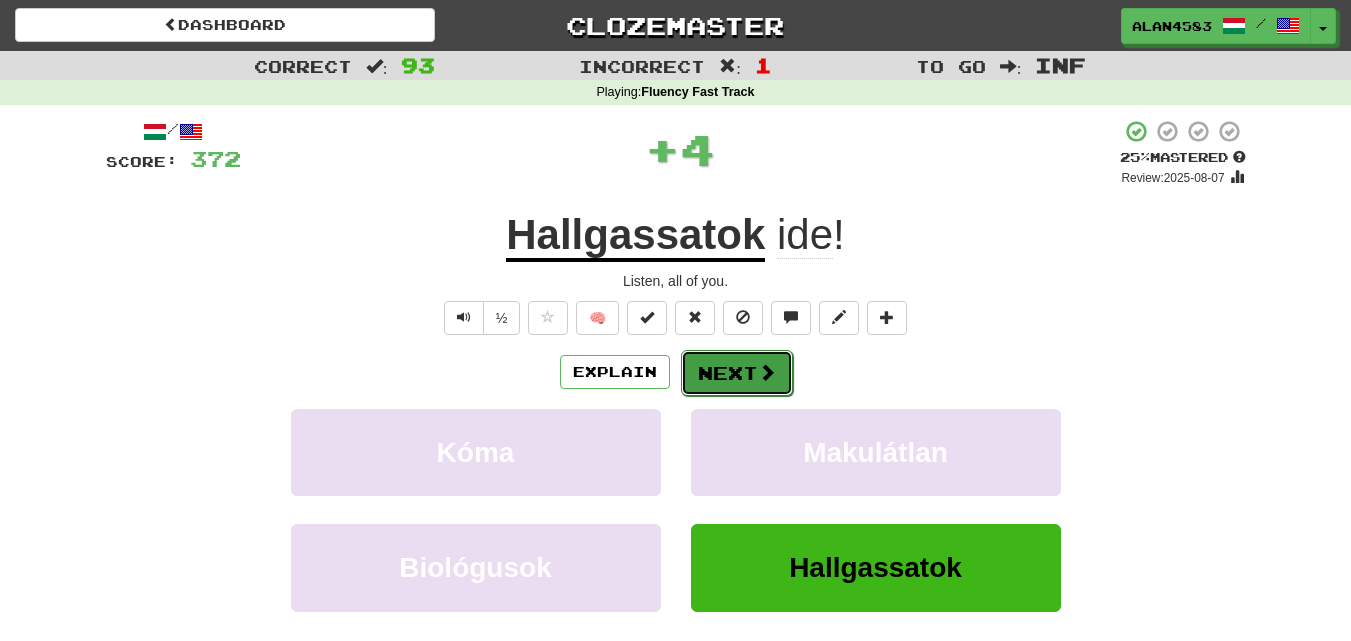click on "Next" at bounding box center (737, 373) 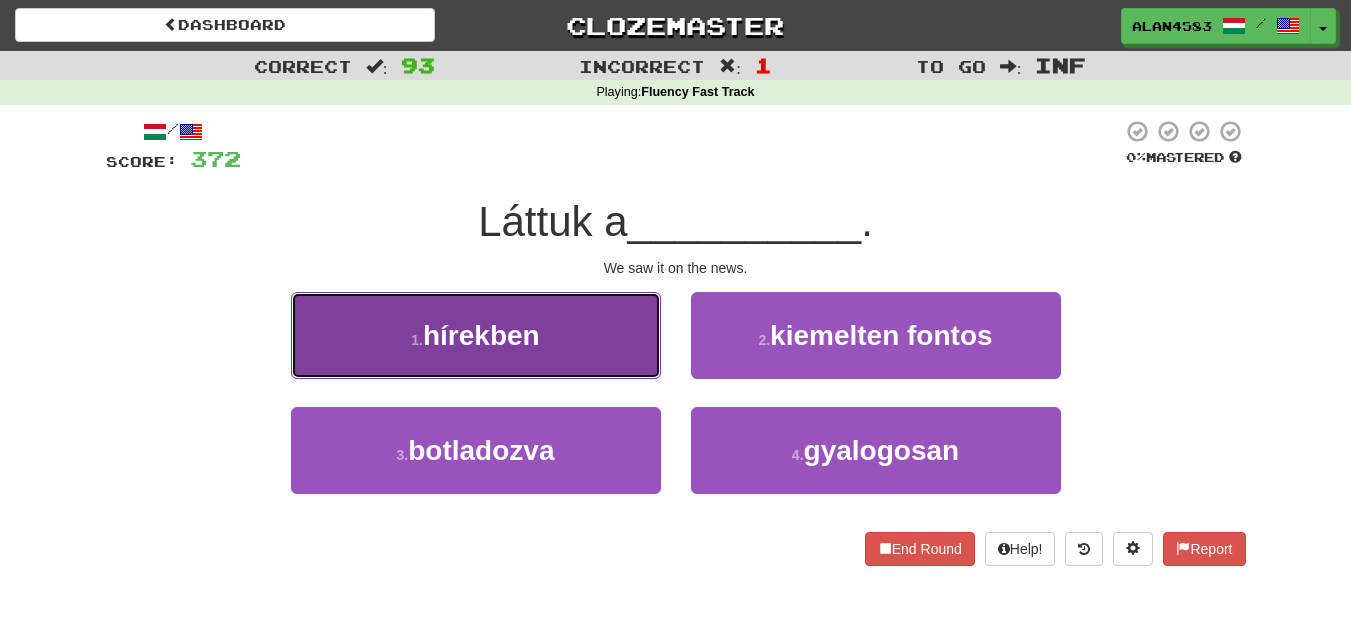 click on "1 .  hírekben" at bounding box center (476, 335) 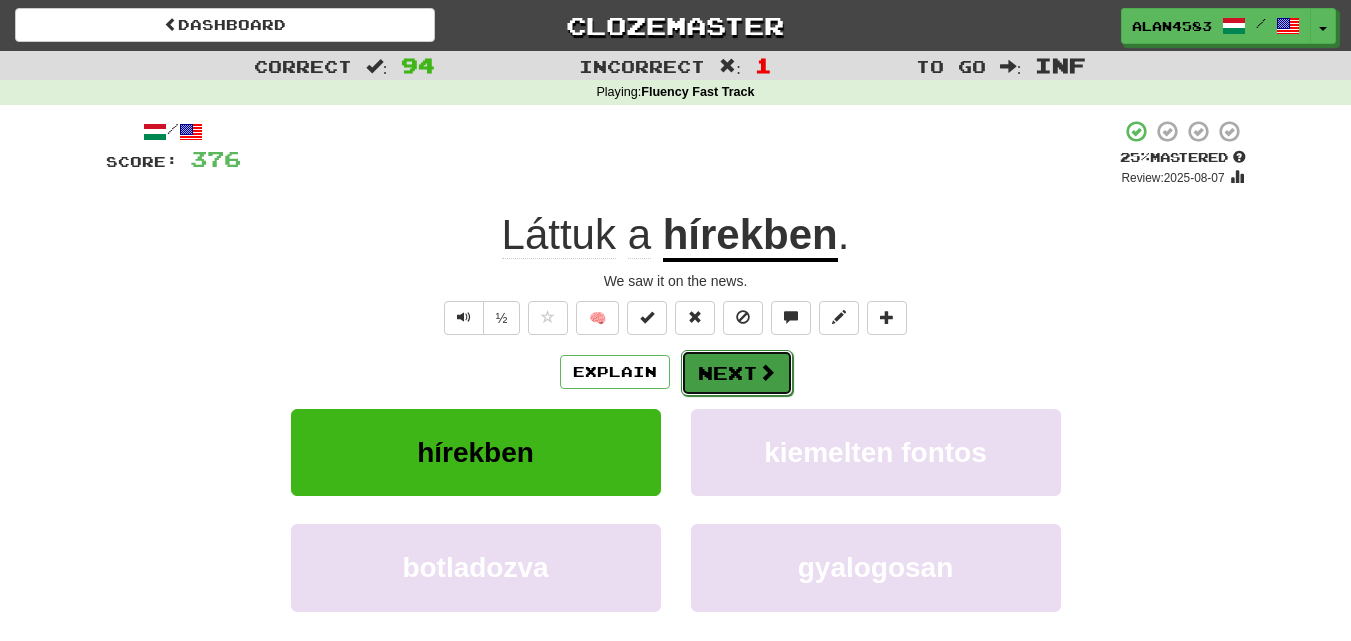 click on "Next" at bounding box center (737, 373) 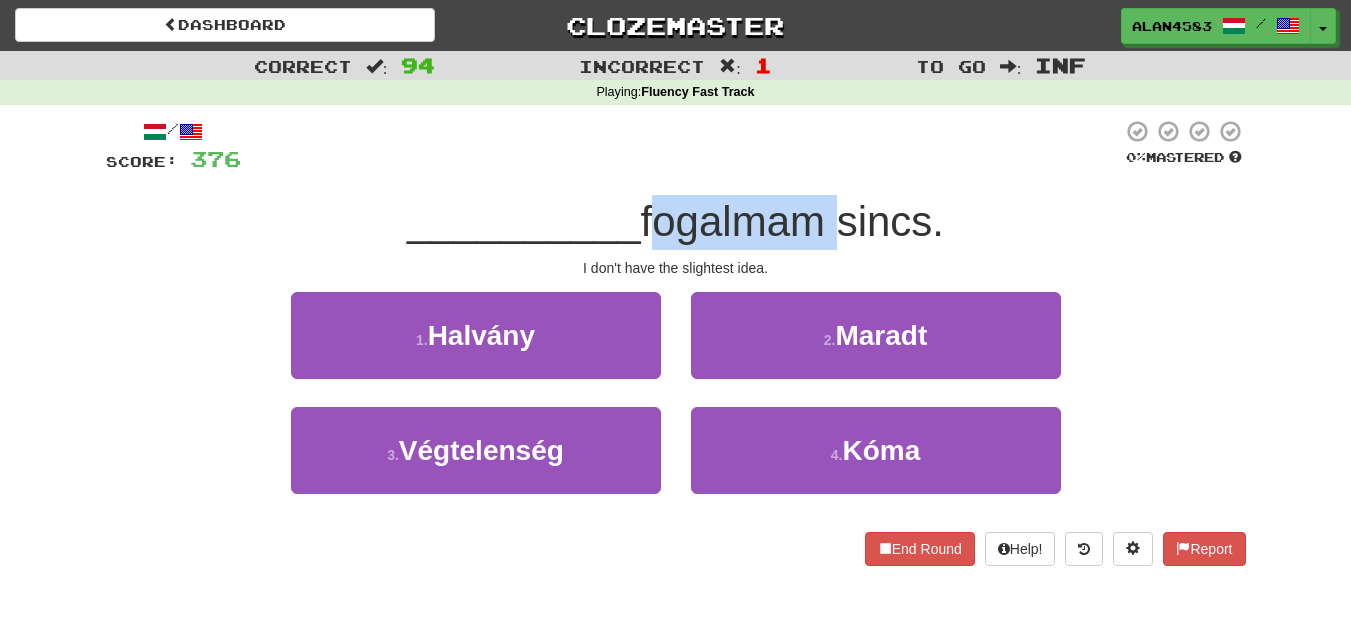 drag, startPoint x: 645, startPoint y: 233, endPoint x: 832, endPoint y: 221, distance: 187.38463 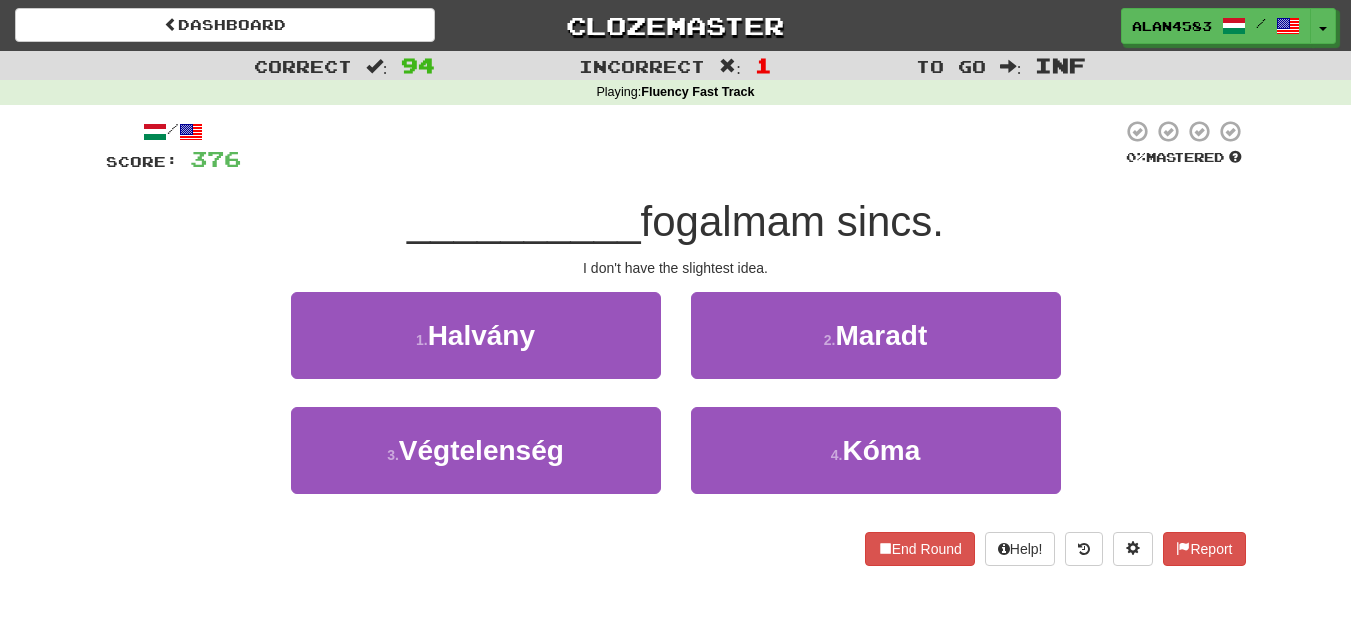 click on "Mastered __________  fogalmam sincs. I don't have the slightest idea. 1 .  Halvány 2 .  Maradt 3 .  Végtelenség 4 .  Kóma  End Round  Help!  Report" at bounding box center (676, 342) 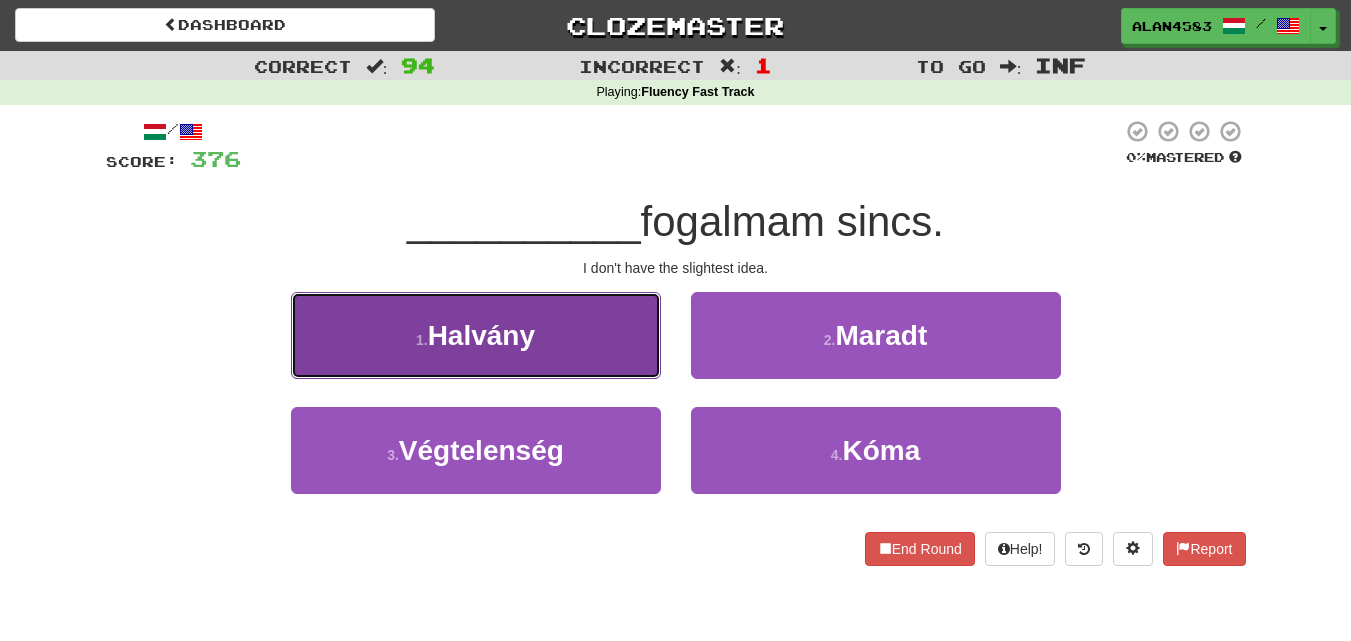 click on "1 .  Halvány" at bounding box center [476, 335] 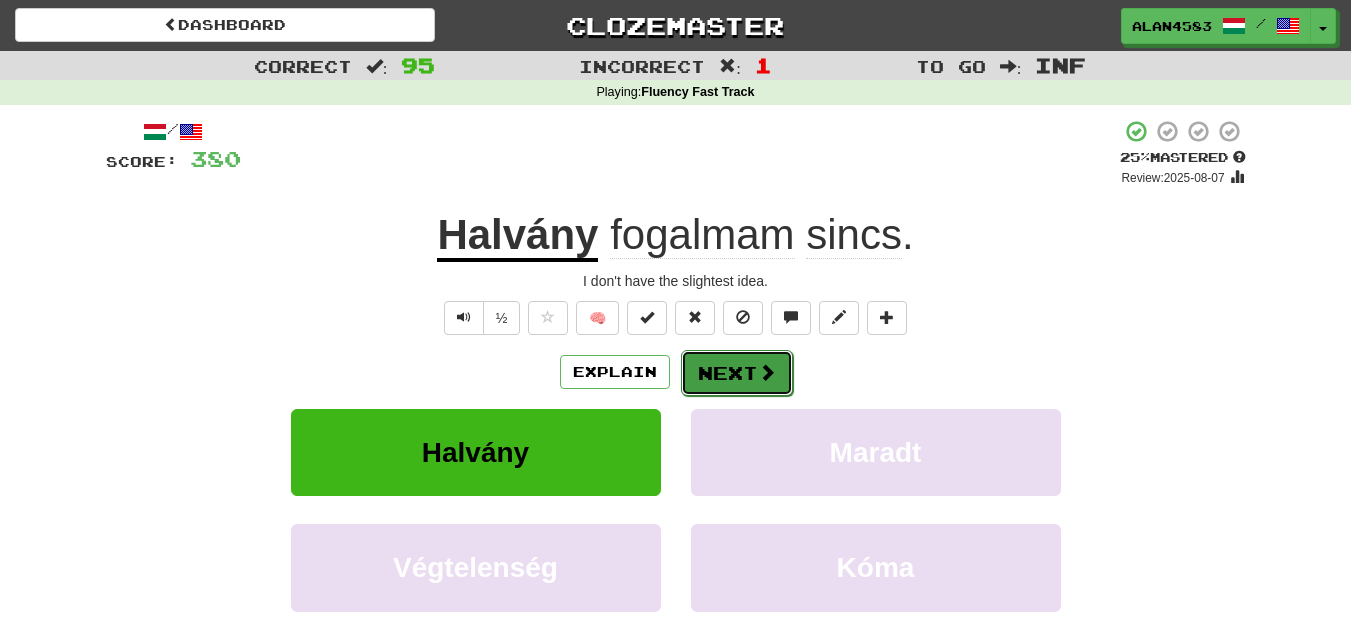 click on "Next" at bounding box center (737, 373) 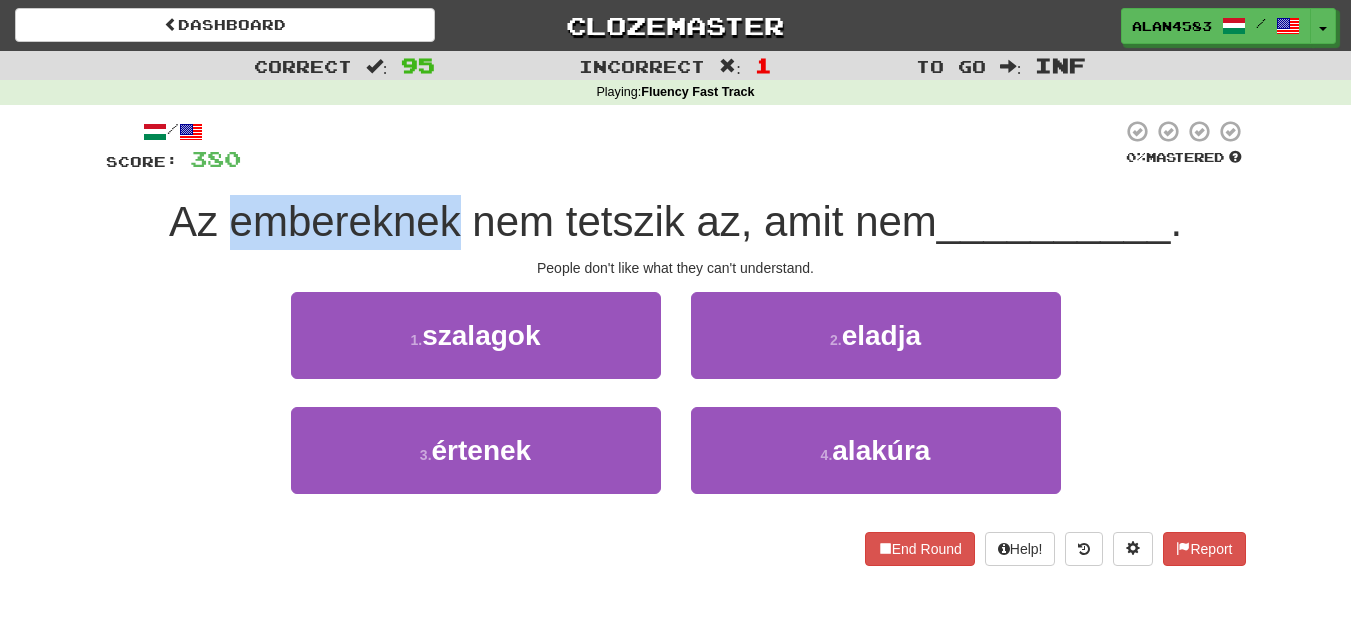 drag, startPoint x: 453, startPoint y: 206, endPoint x: 233, endPoint y: 205, distance: 220.00227 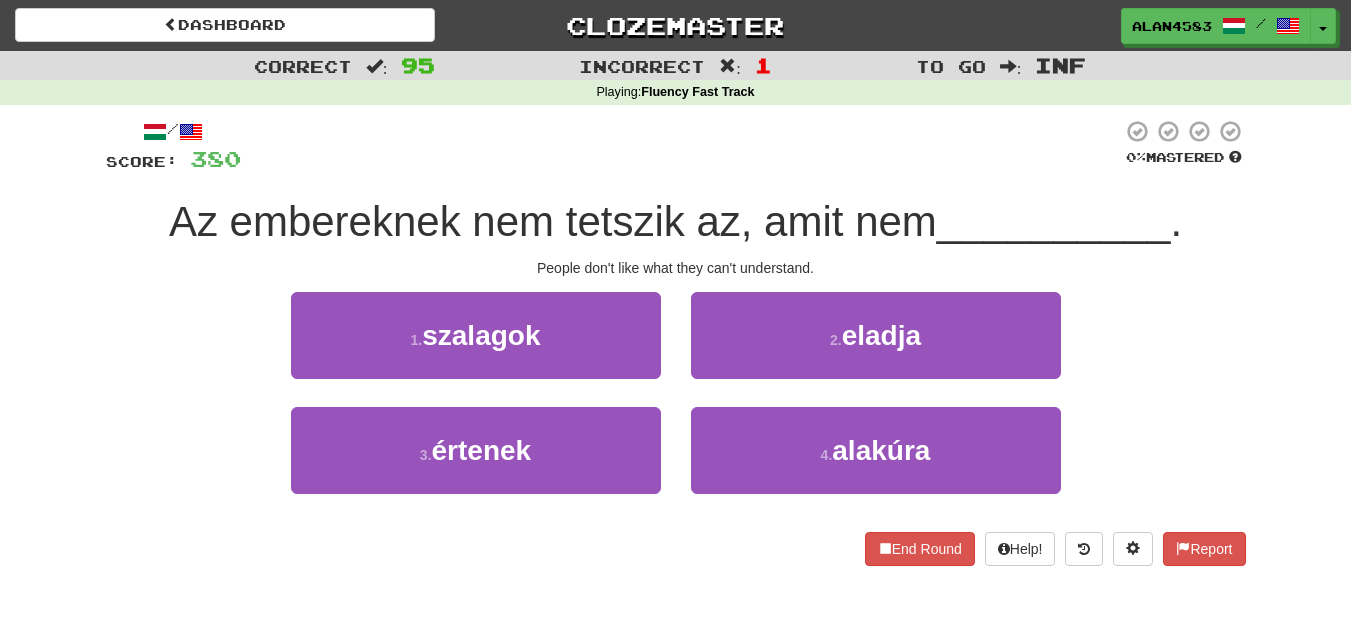 click at bounding box center (681, 146) 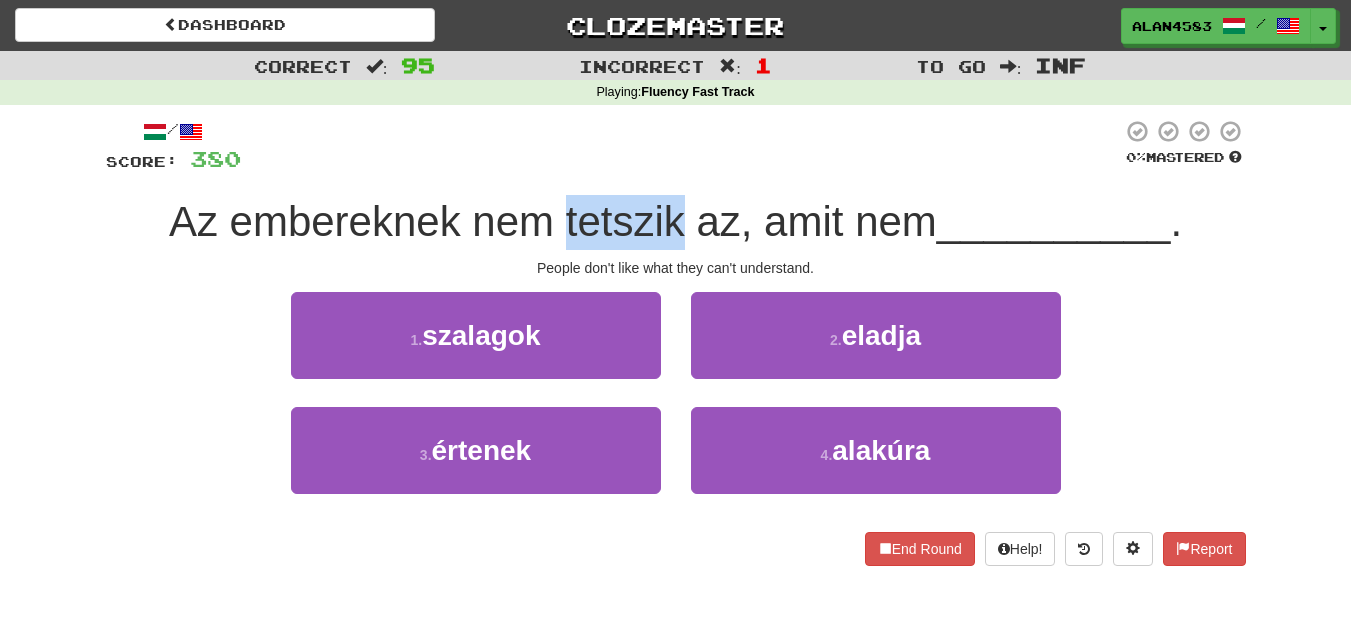drag, startPoint x: 556, startPoint y: 206, endPoint x: 670, endPoint y: 199, distance: 114.21471 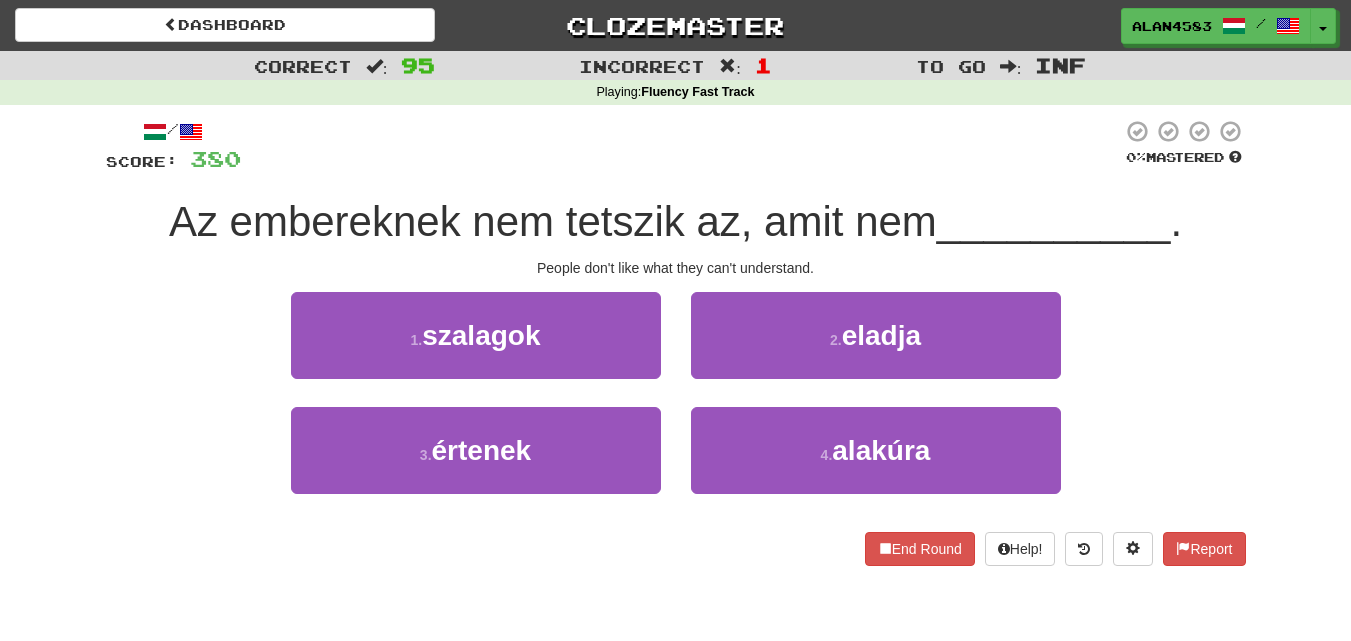 click at bounding box center [681, 146] 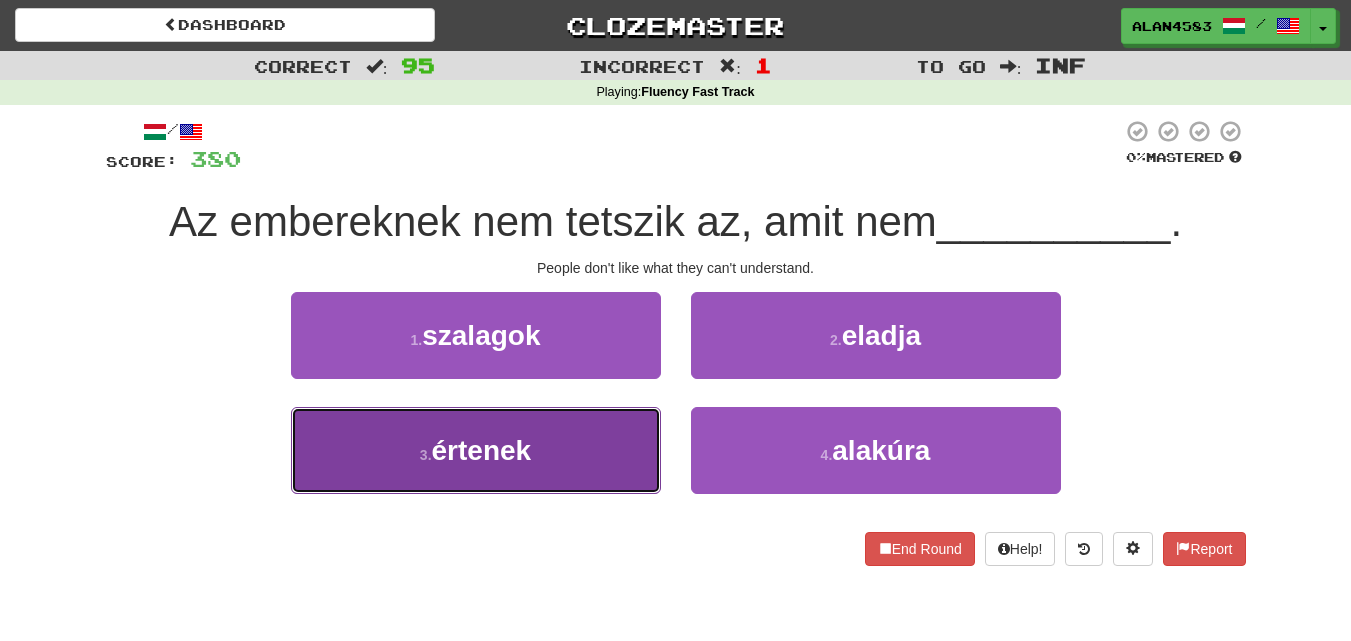 click on "3 .  értenek" at bounding box center [476, 450] 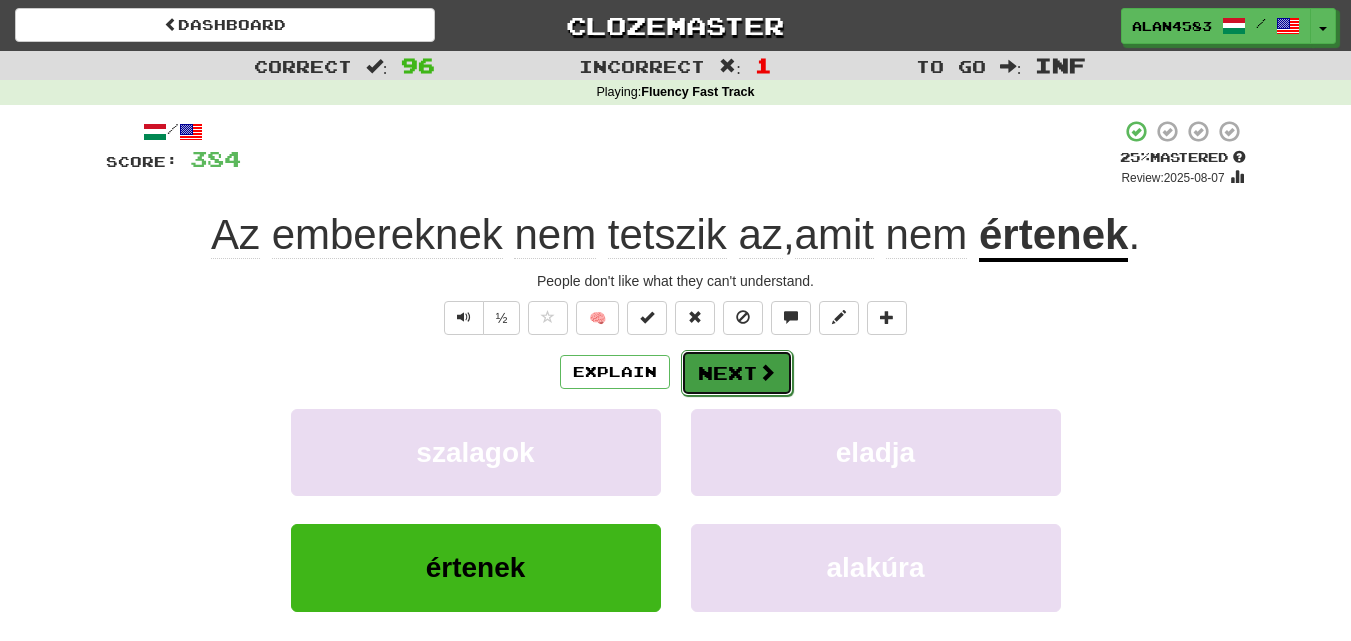 click on "Next" at bounding box center [737, 373] 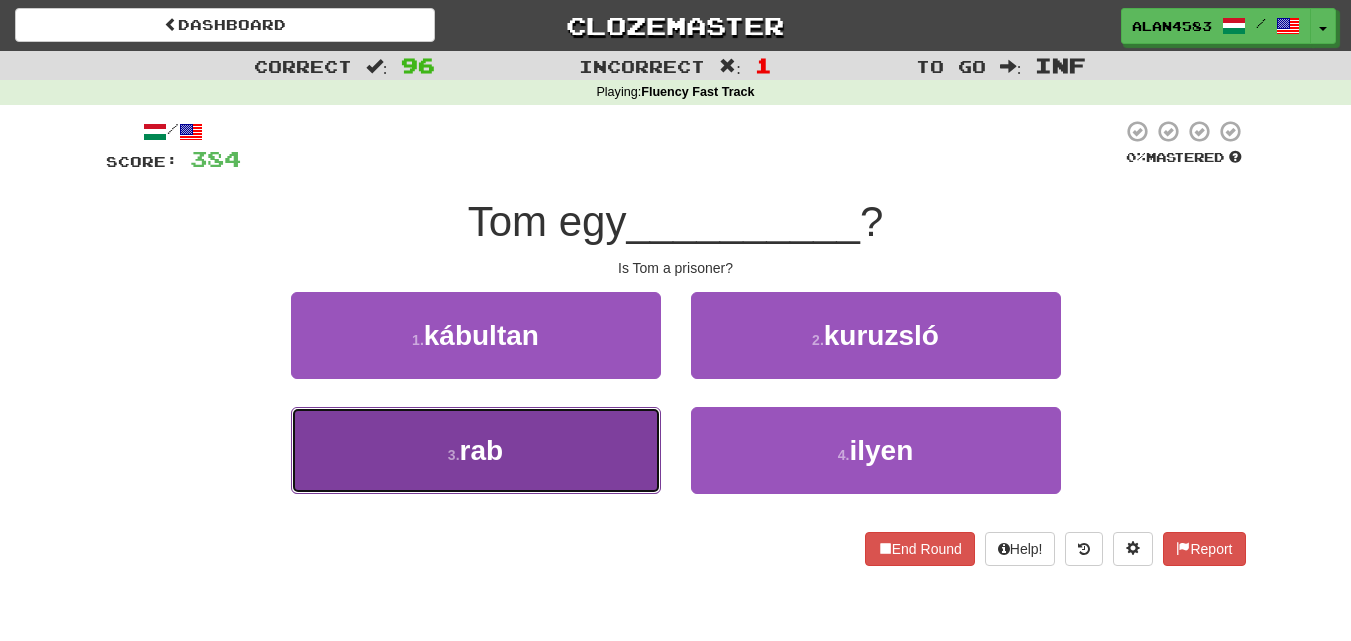 click on "3 .  rab" at bounding box center (476, 450) 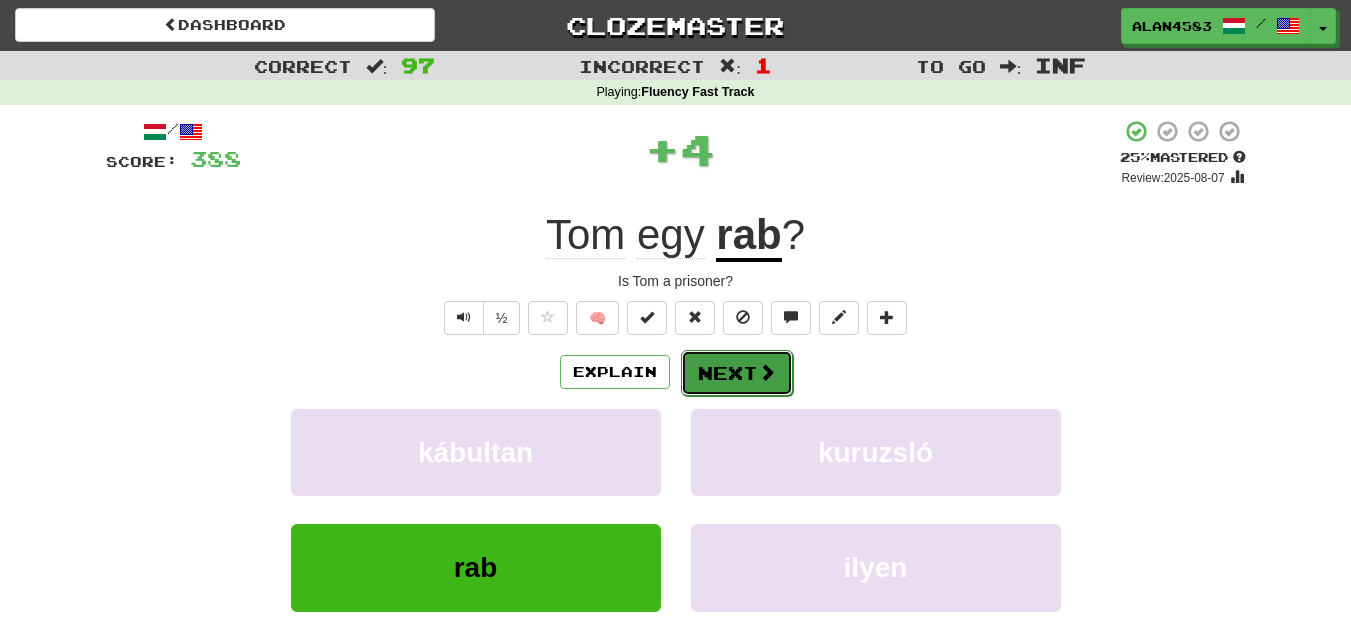 click on "Next" at bounding box center (737, 373) 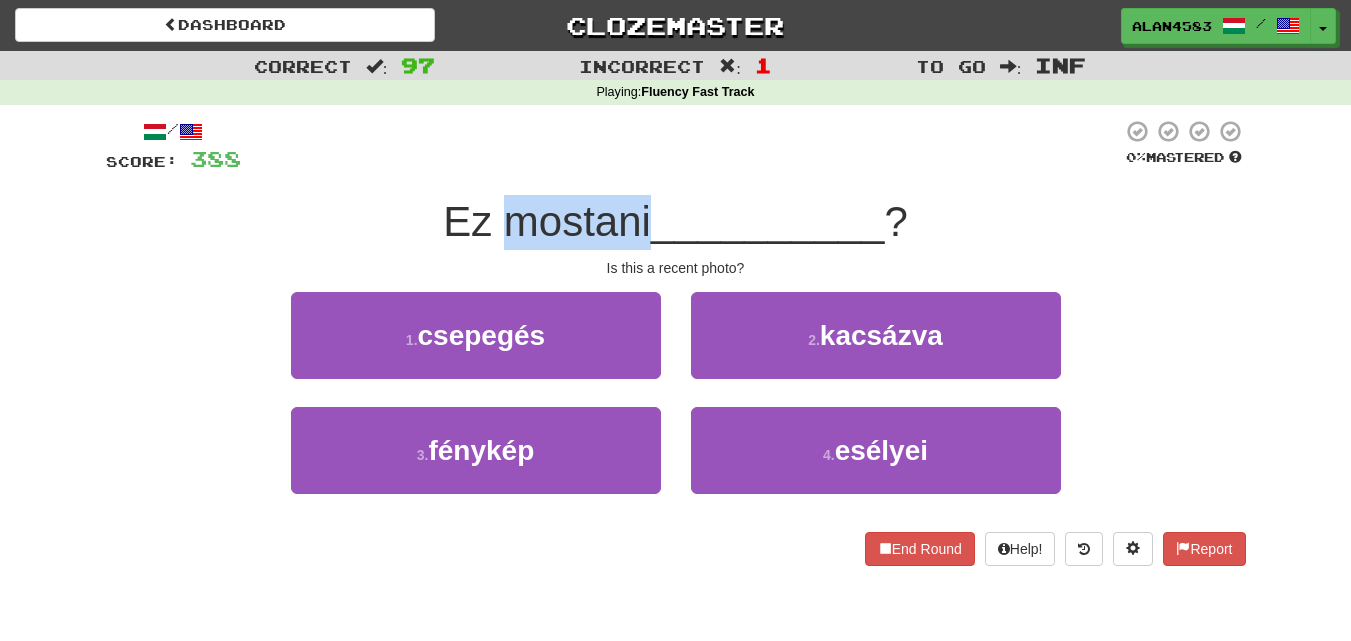 drag, startPoint x: 647, startPoint y: 211, endPoint x: 508, endPoint y: 210, distance: 139.0036 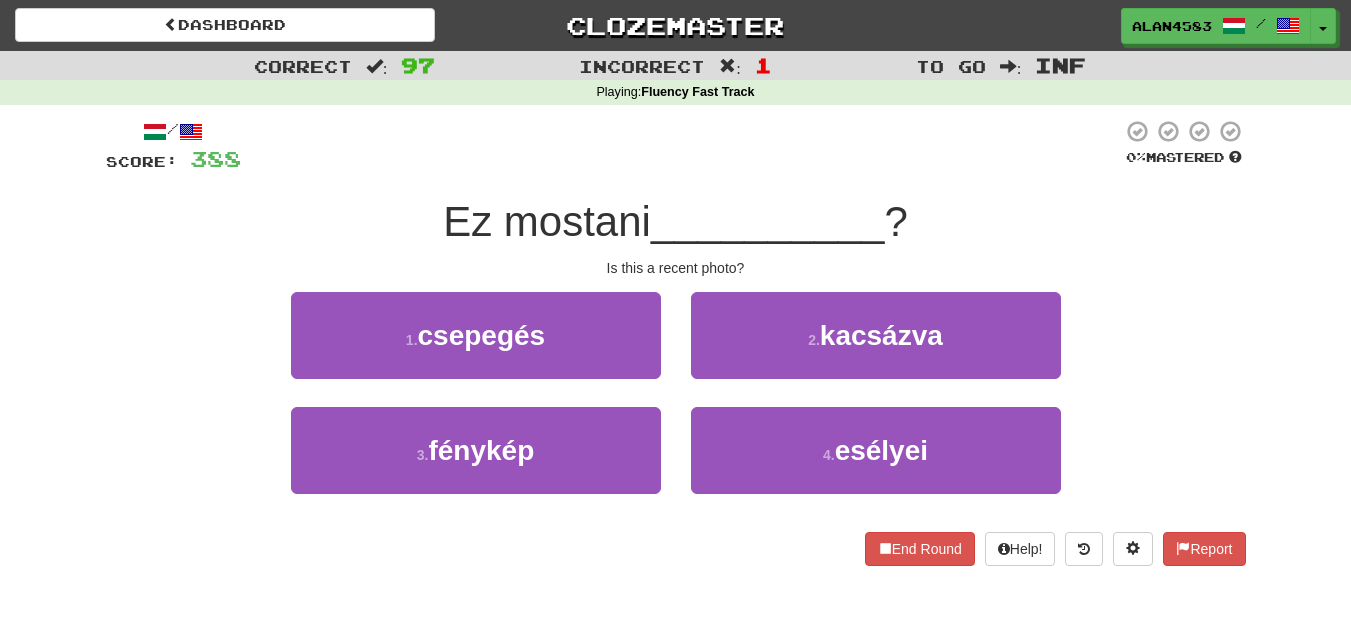 click at bounding box center [681, 146] 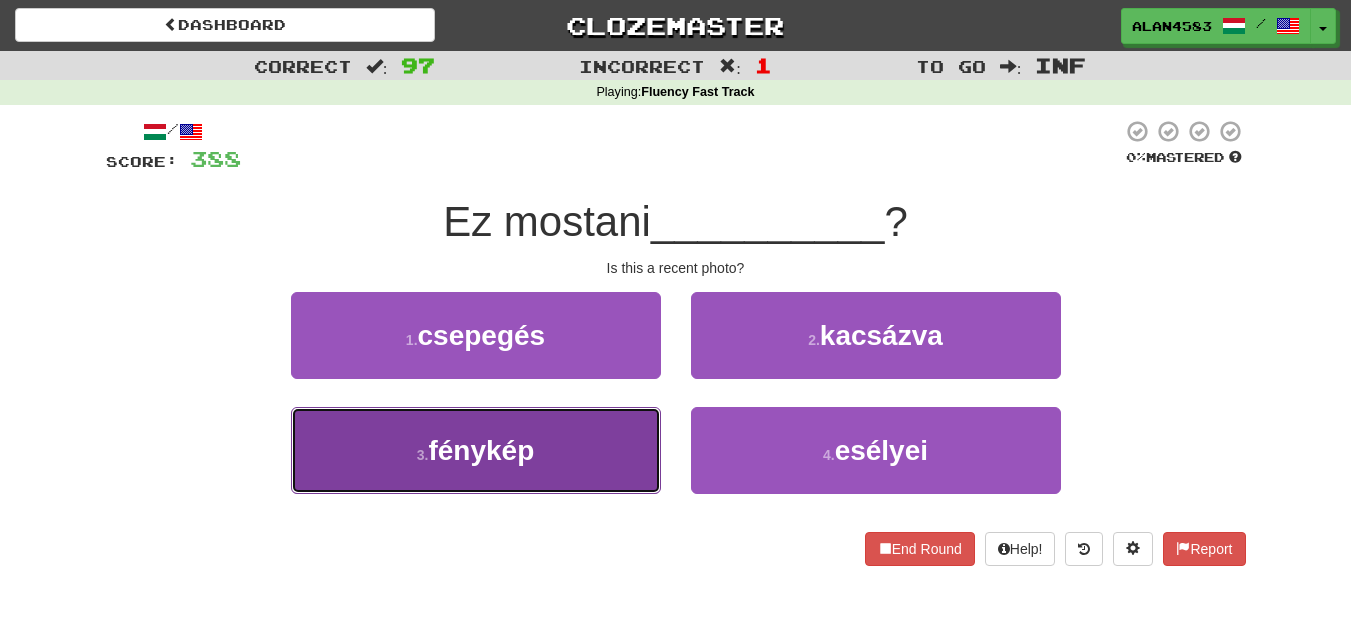 click on "3 .  fénykép" at bounding box center [476, 450] 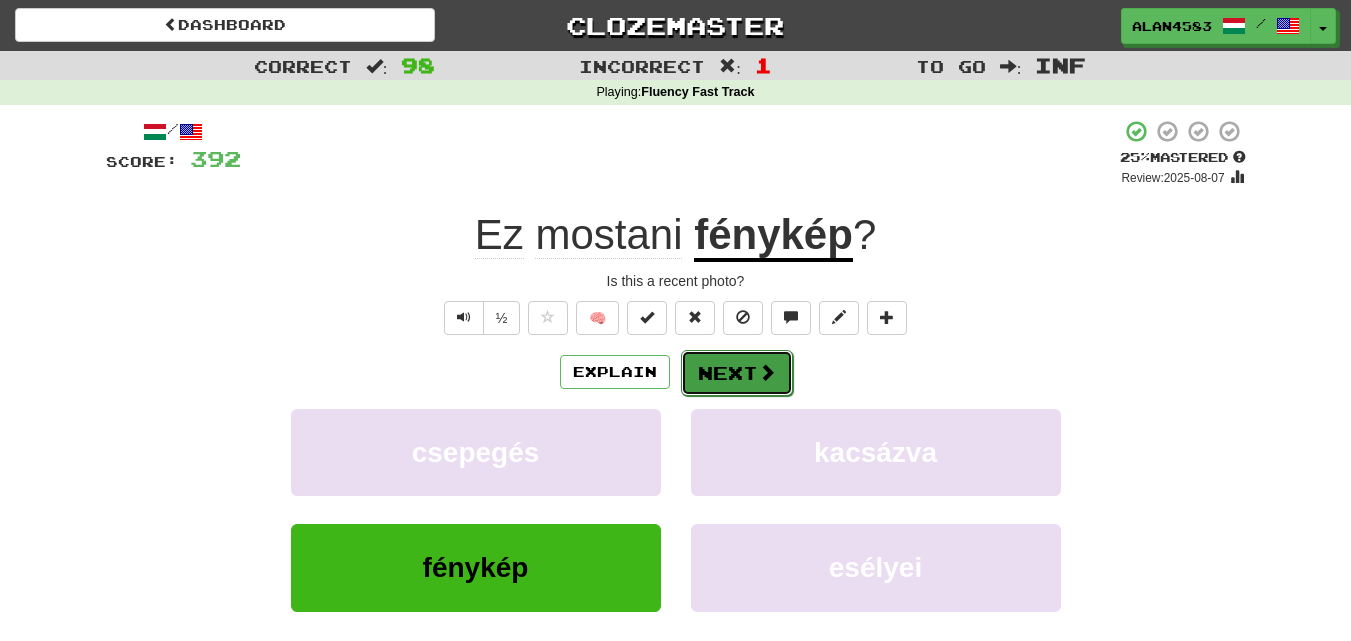 click on "Next" at bounding box center [737, 373] 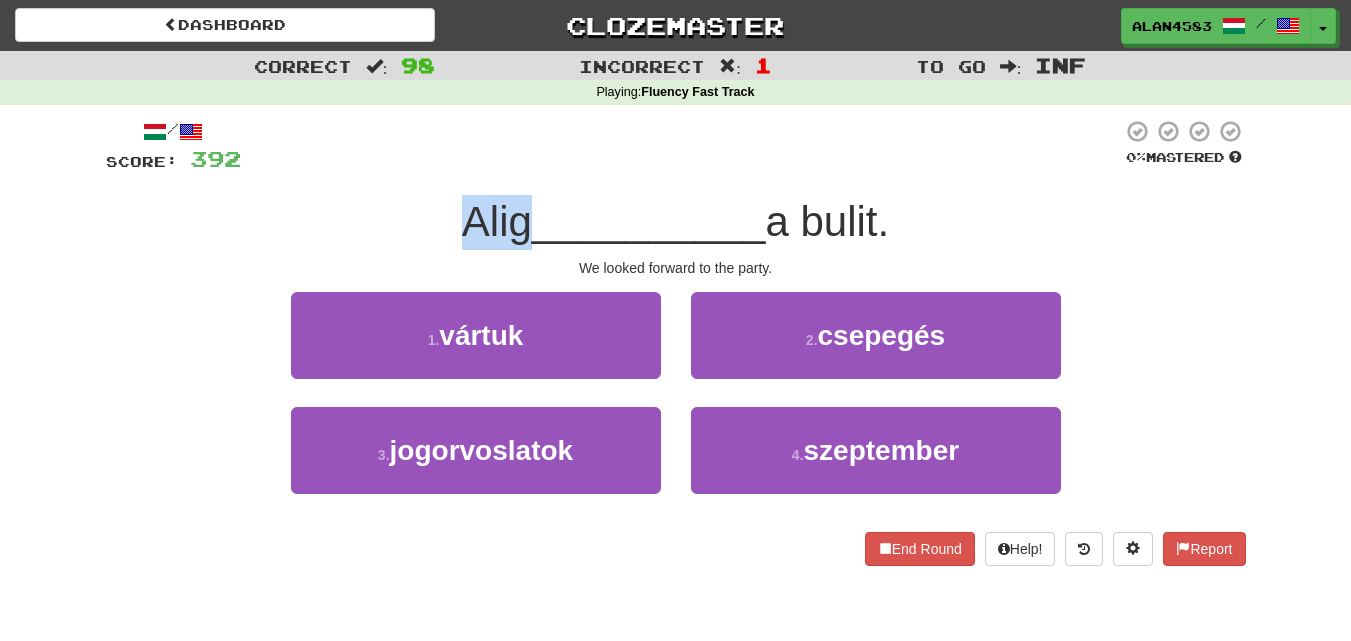 drag, startPoint x: 515, startPoint y: 207, endPoint x: 421, endPoint y: 189, distance: 95.707886 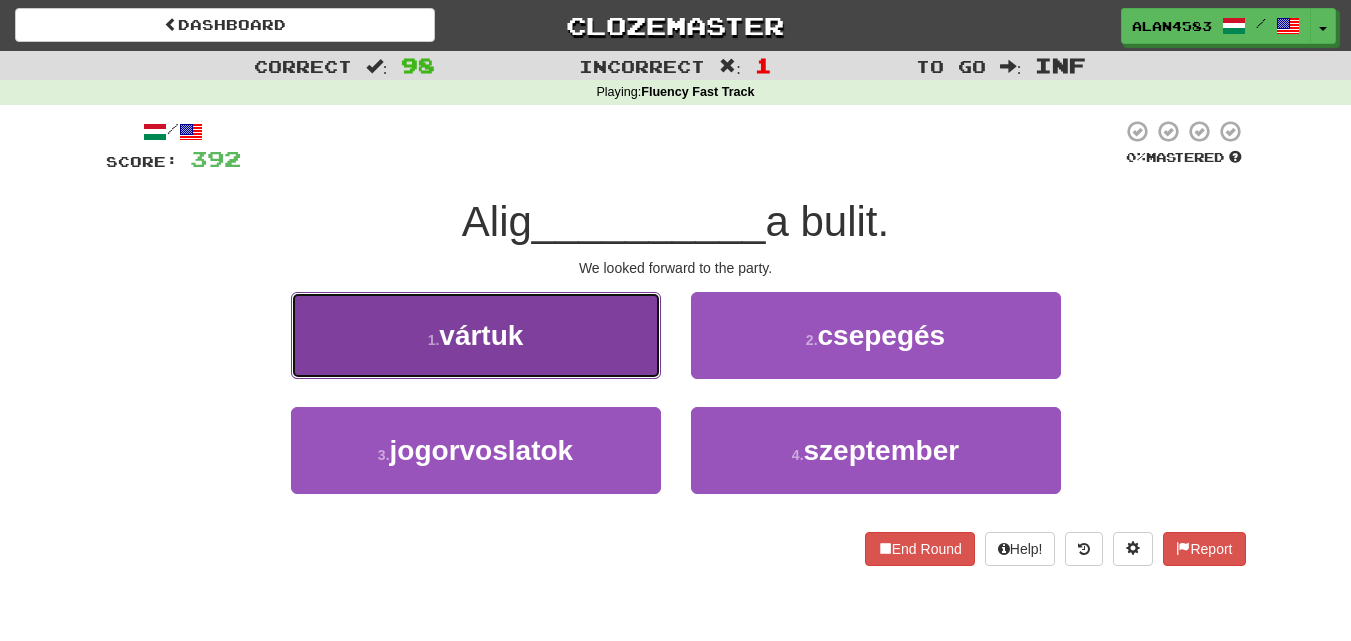click on "vártuk" at bounding box center (481, 335) 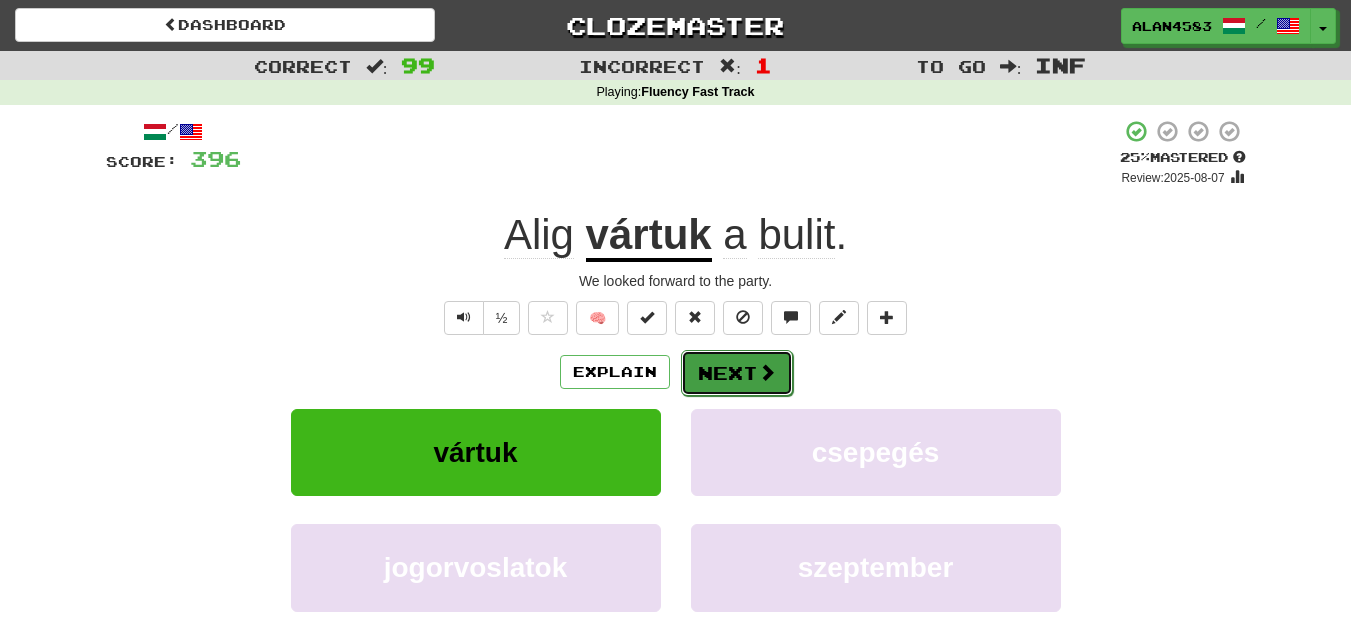 click on "Next" at bounding box center (737, 373) 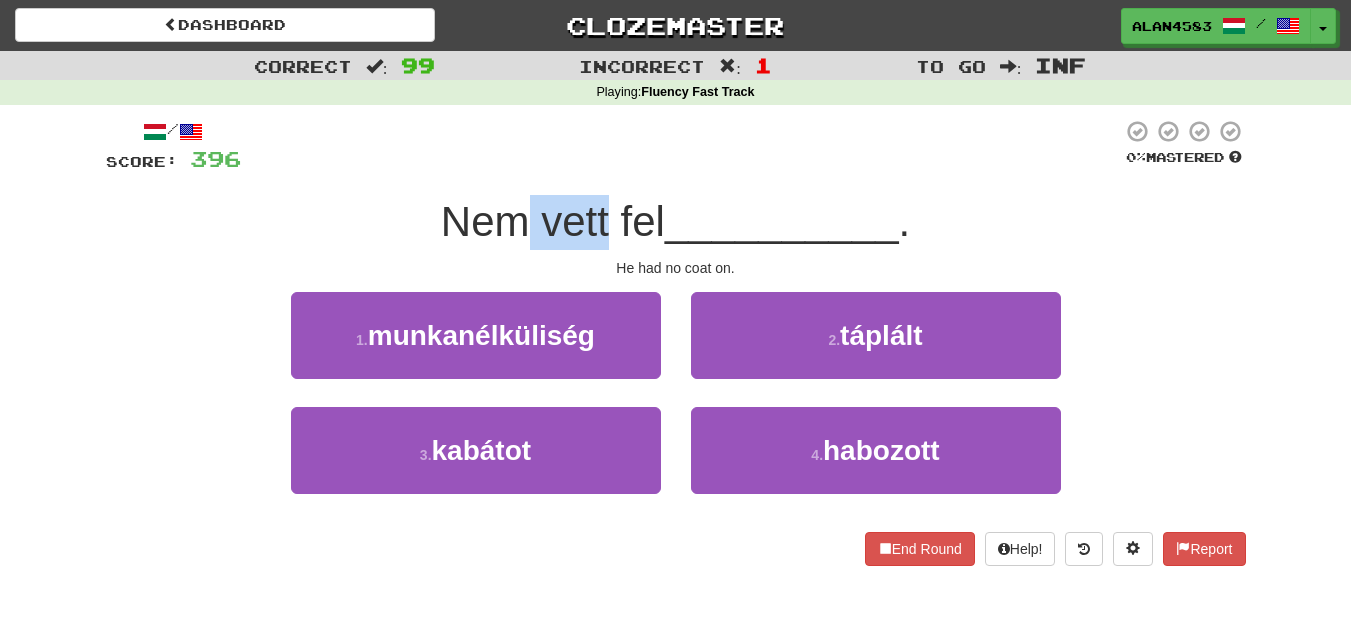 drag, startPoint x: 603, startPoint y: 220, endPoint x: 527, endPoint y: 215, distance: 76.1643 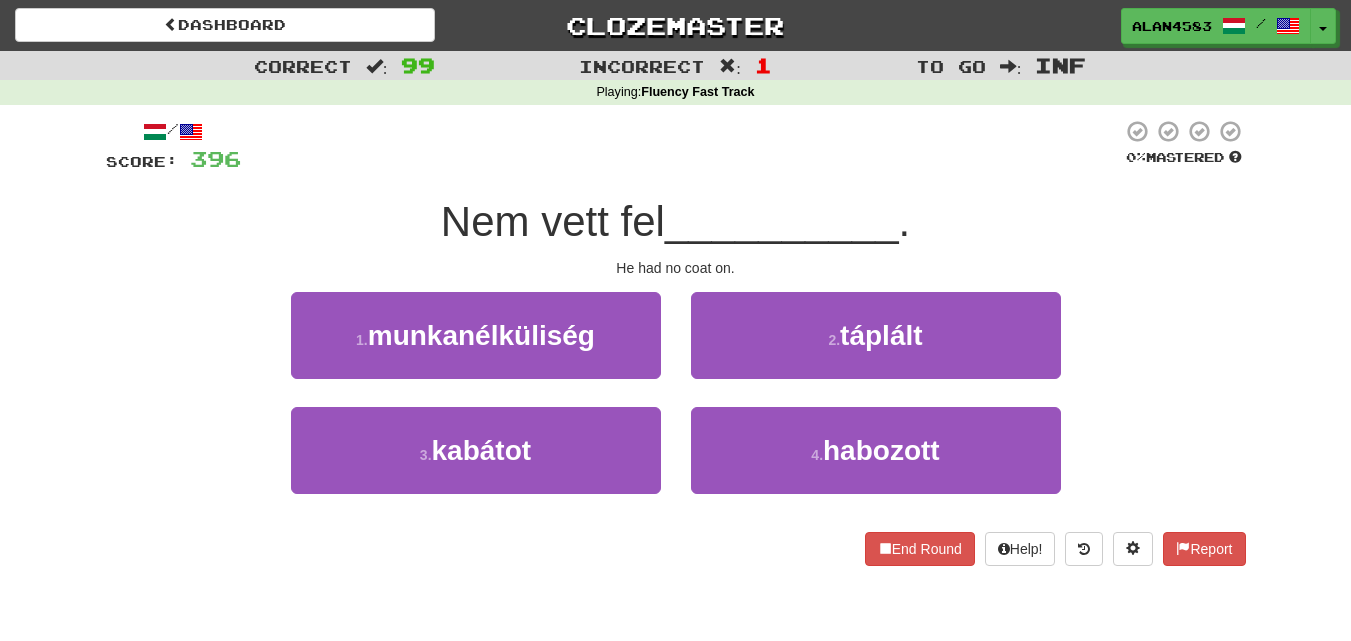 click at bounding box center (681, 146) 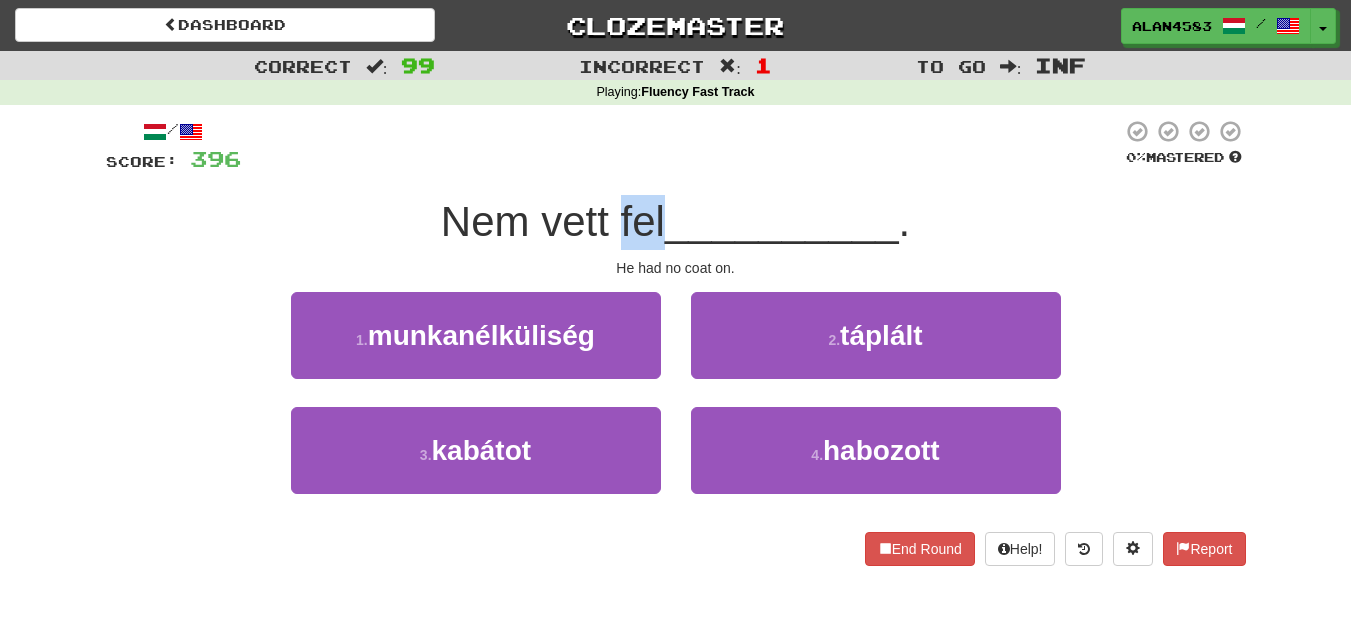 drag, startPoint x: 658, startPoint y: 207, endPoint x: 613, endPoint y: 202, distance: 45.276924 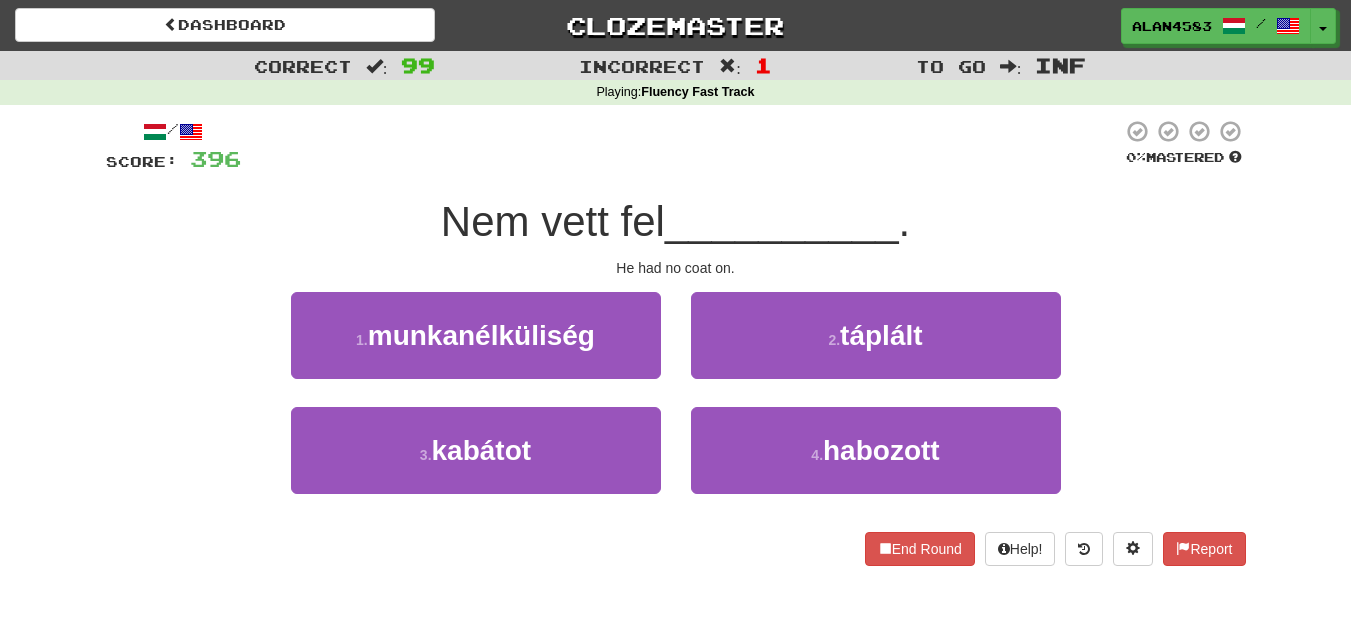 click on "Nem vett fel [LAST]." at bounding box center (676, 222) 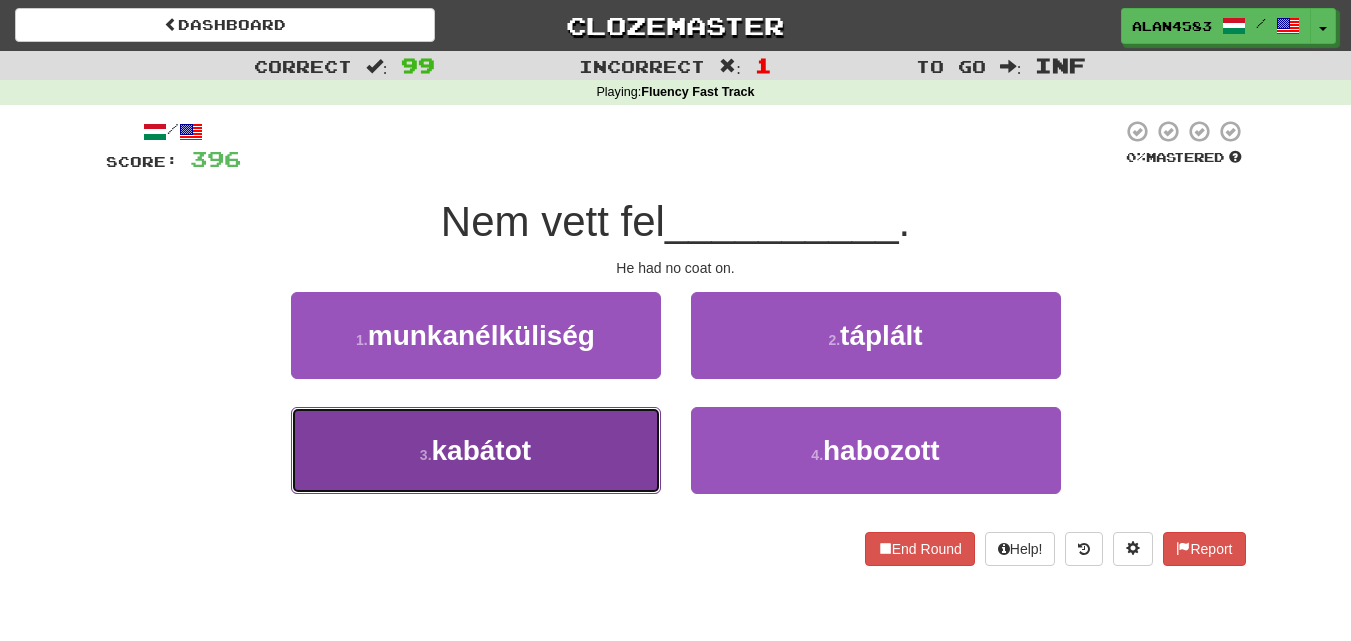click on "3 .  kabátot" at bounding box center (476, 450) 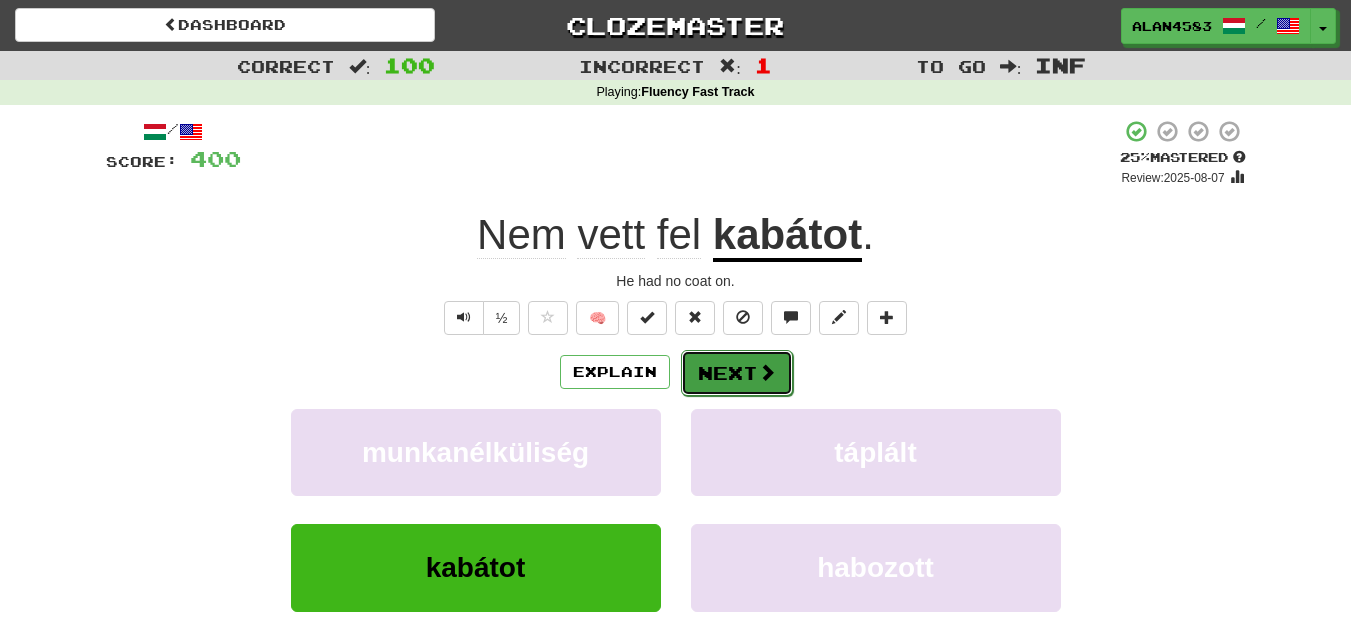 click on "Next" at bounding box center [737, 373] 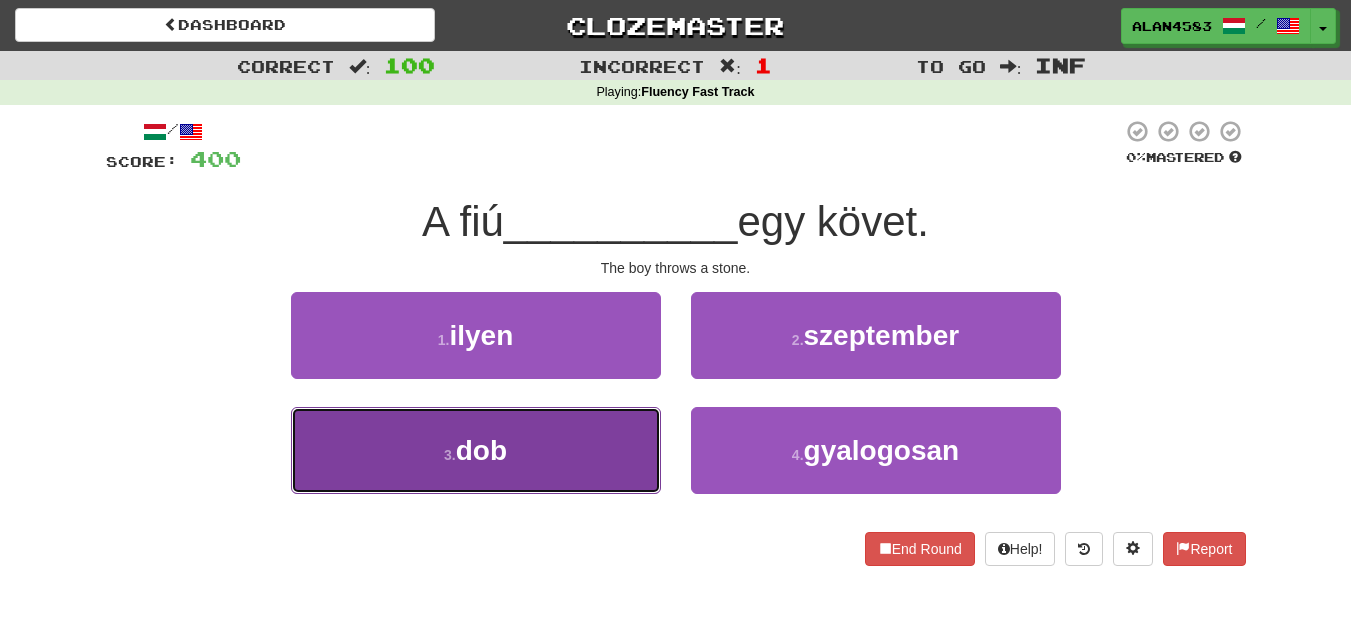 click on "3 .  dob" at bounding box center (476, 450) 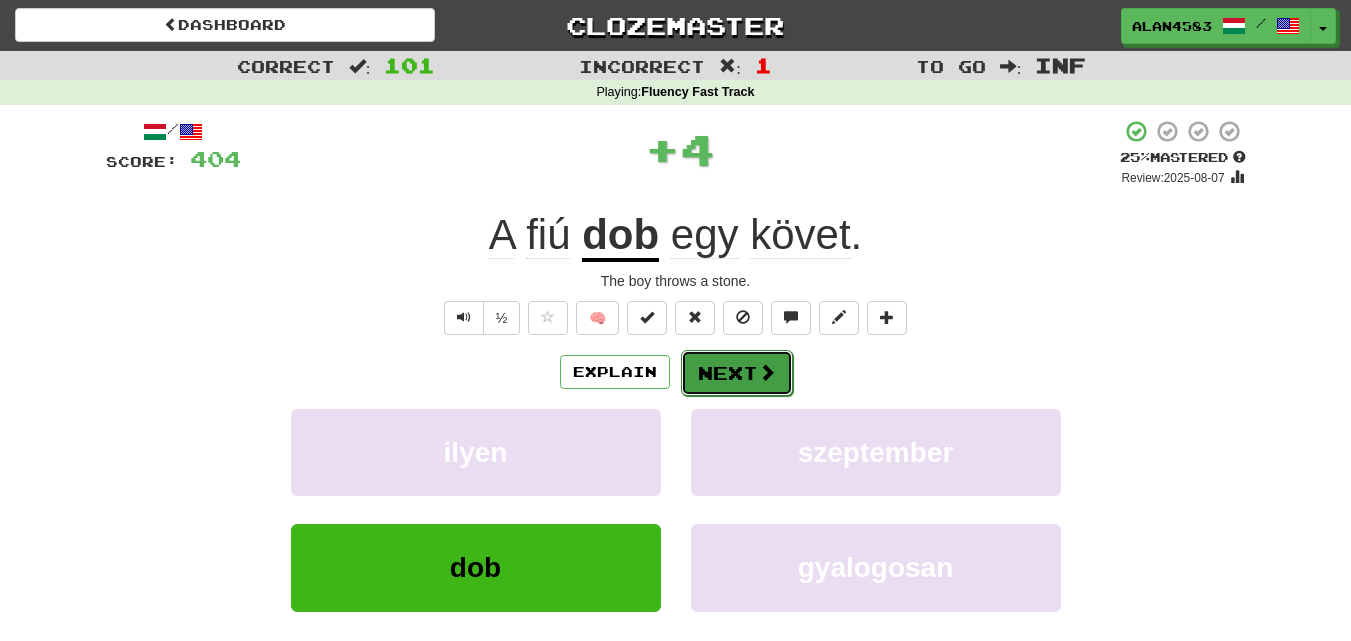 click on "Next" at bounding box center [737, 373] 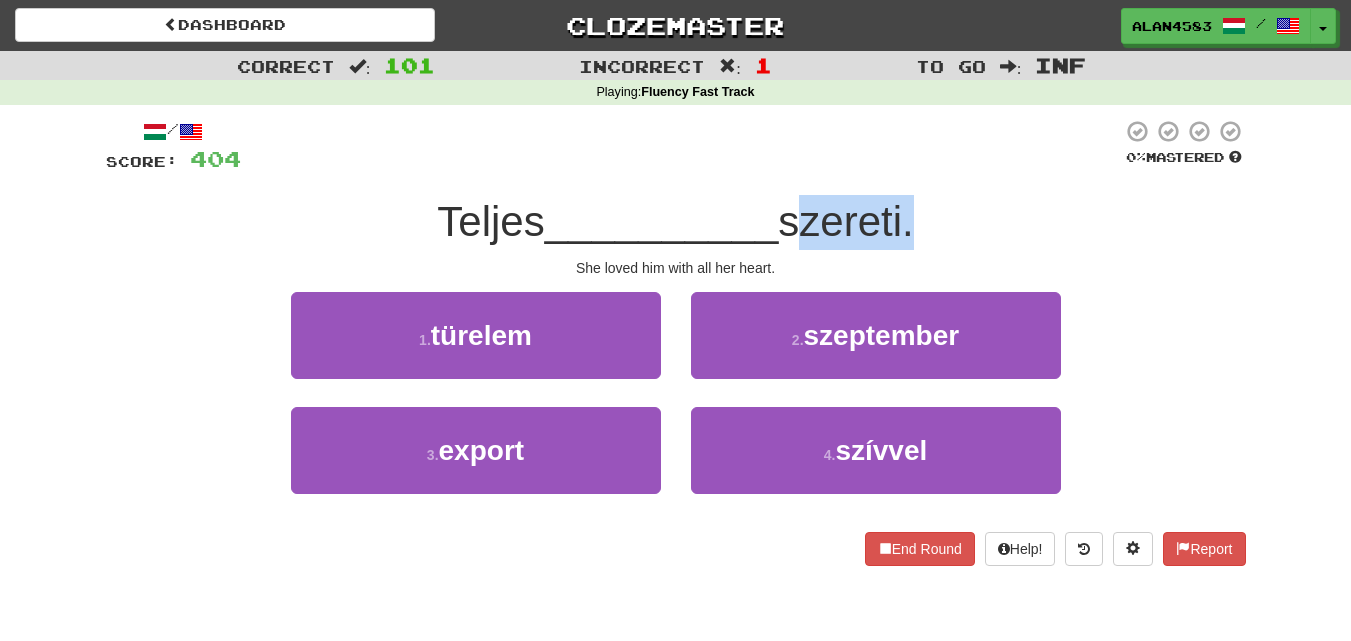 drag, startPoint x: 787, startPoint y: 219, endPoint x: 919, endPoint y: 215, distance: 132.0606 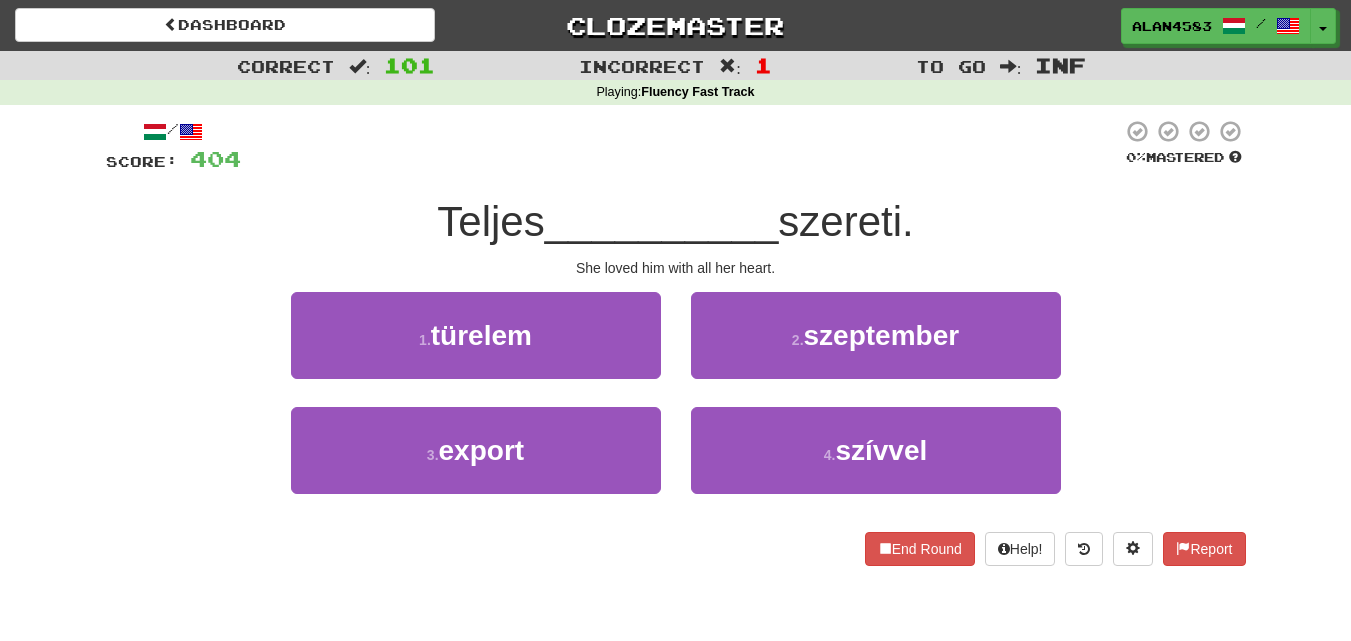 click on "__________" at bounding box center (662, 221) 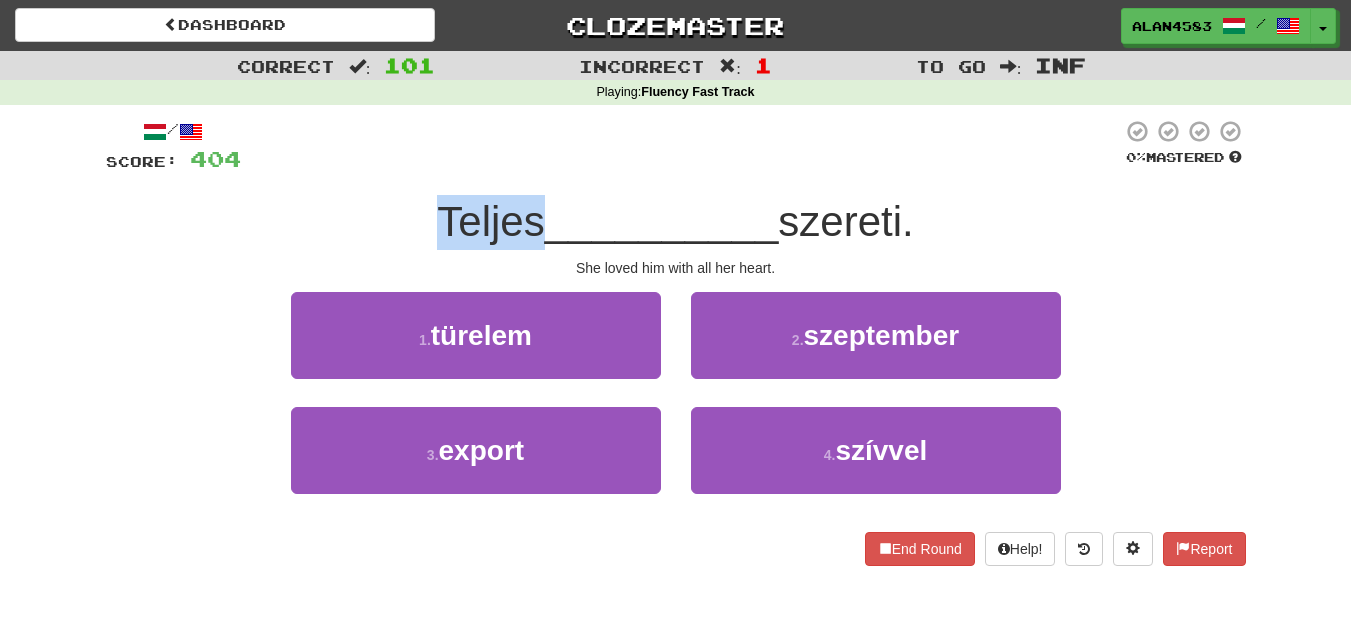 drag, startPoint x: 532, startPoint y: 232, endPoint x: 410, endPoint y: 236, distance: 122.06556 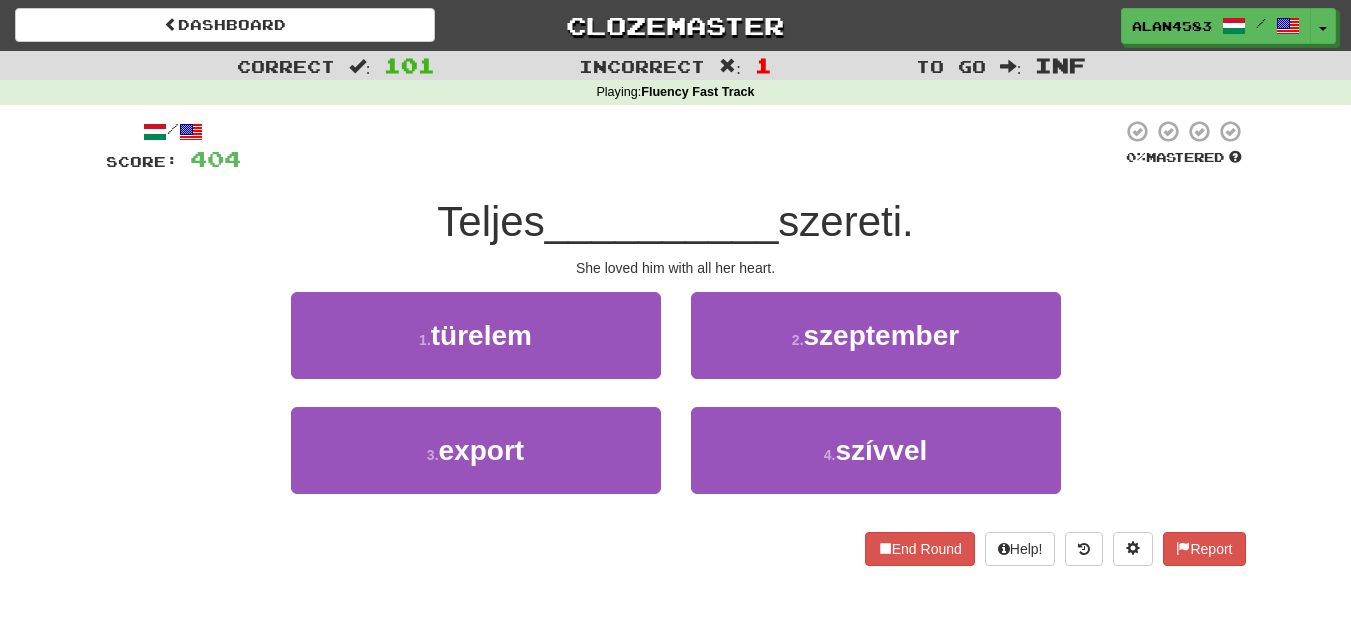 click at bounding box center [681, 146] 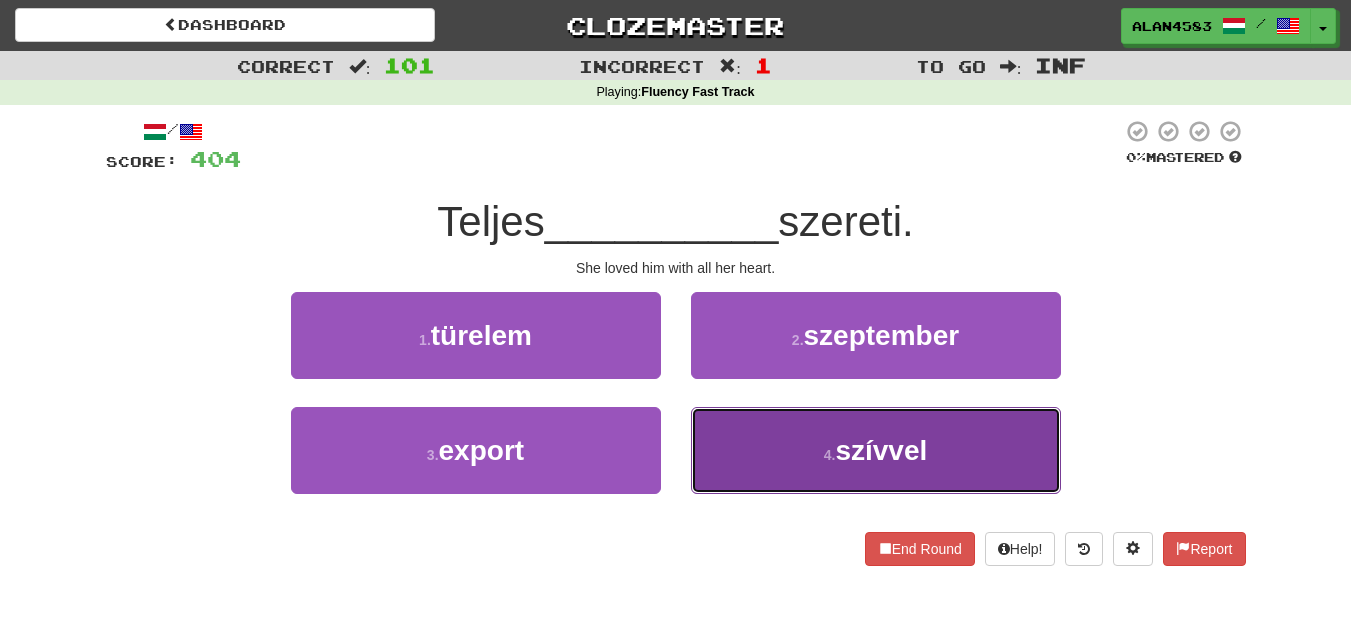 click on "szívvel" at bounding box center [881, 450] 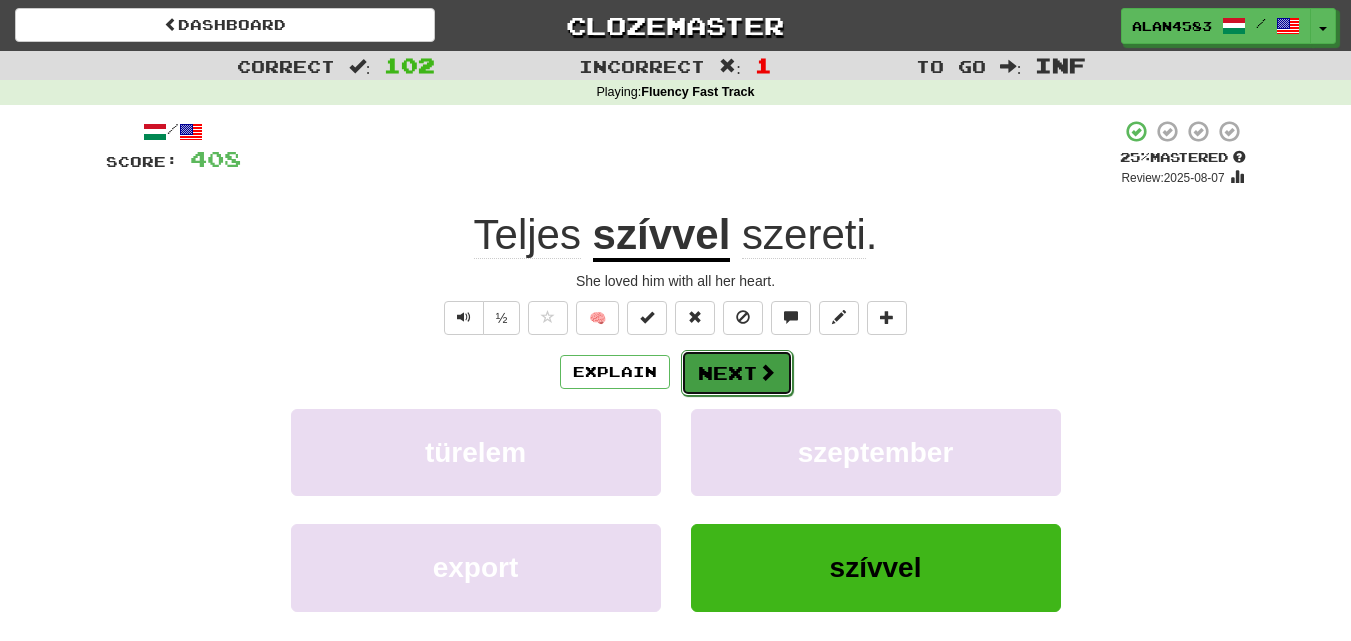 click on "Next" at bounding box center [737, 373] 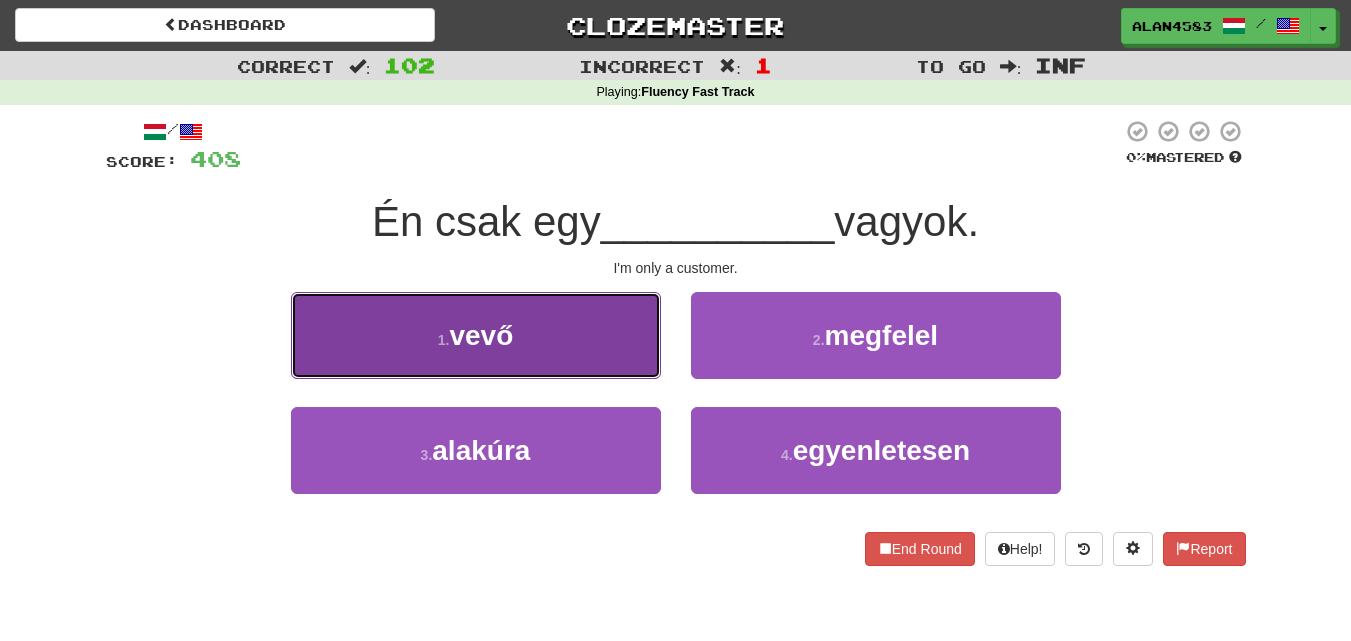 click on "vevő" at bounding box center (481, 335) 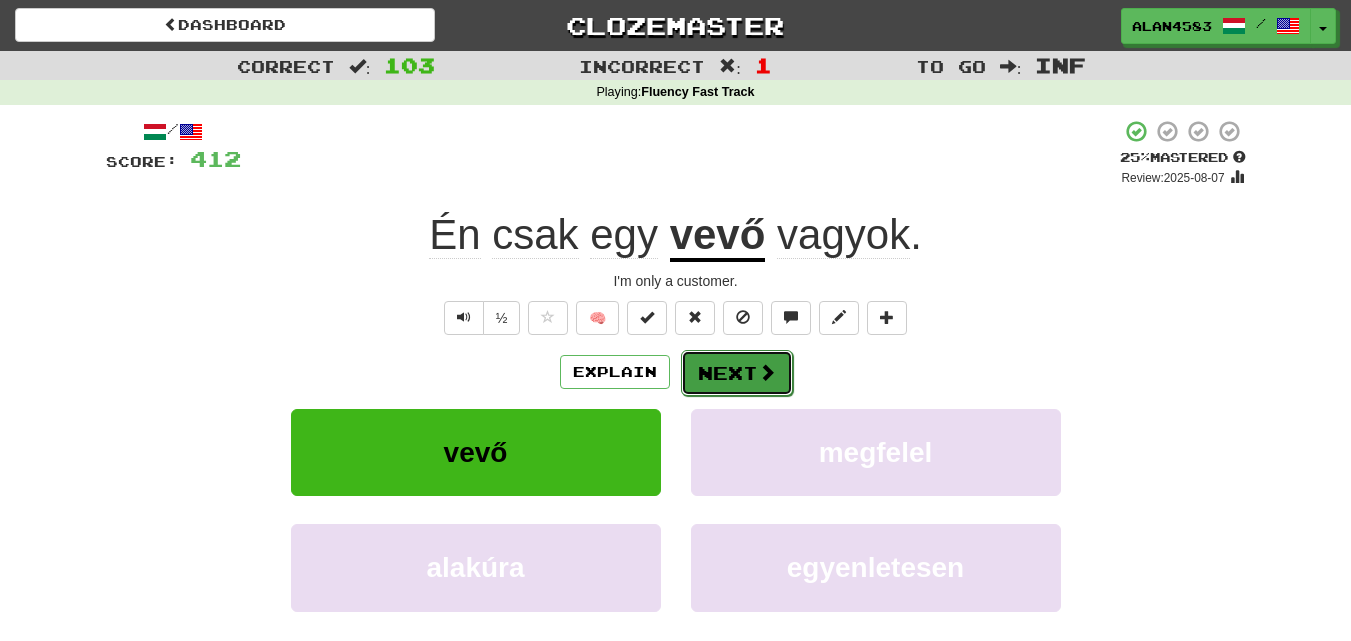 click on "Next" at bounding box center (737, 373) 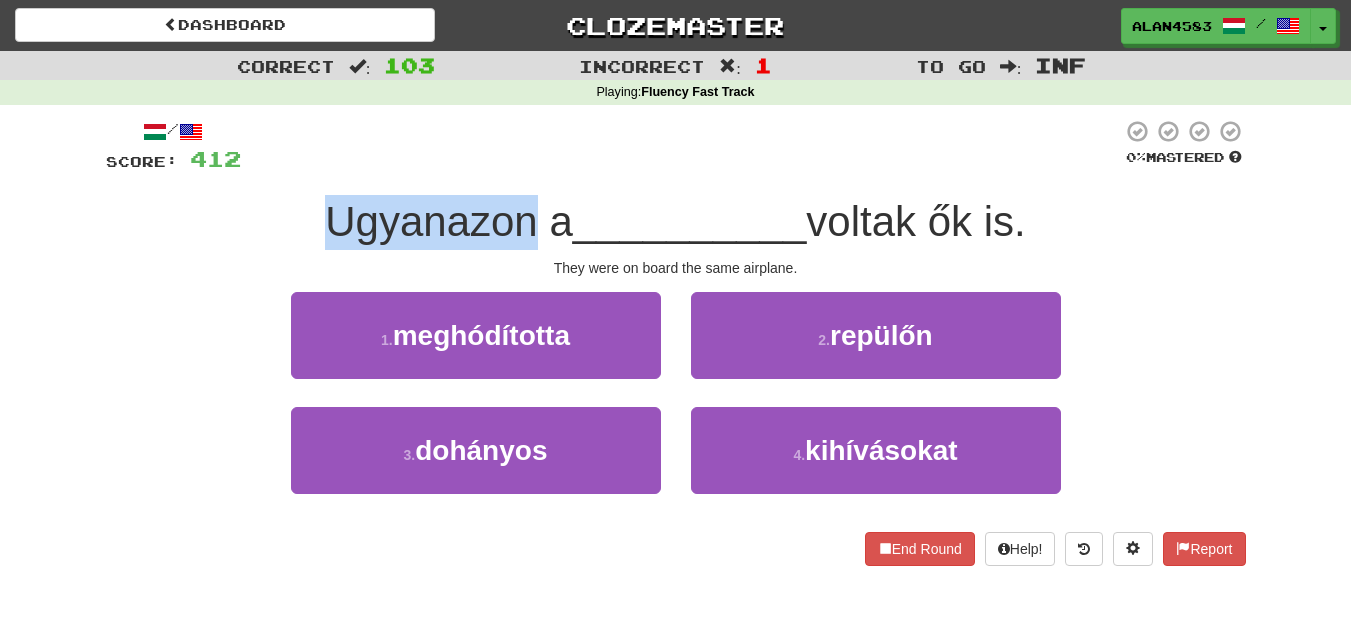 drag, startPoint x: 527, startPoint y: 218, endPoint x: 251, endPoint y: 221, distance: 276.0163 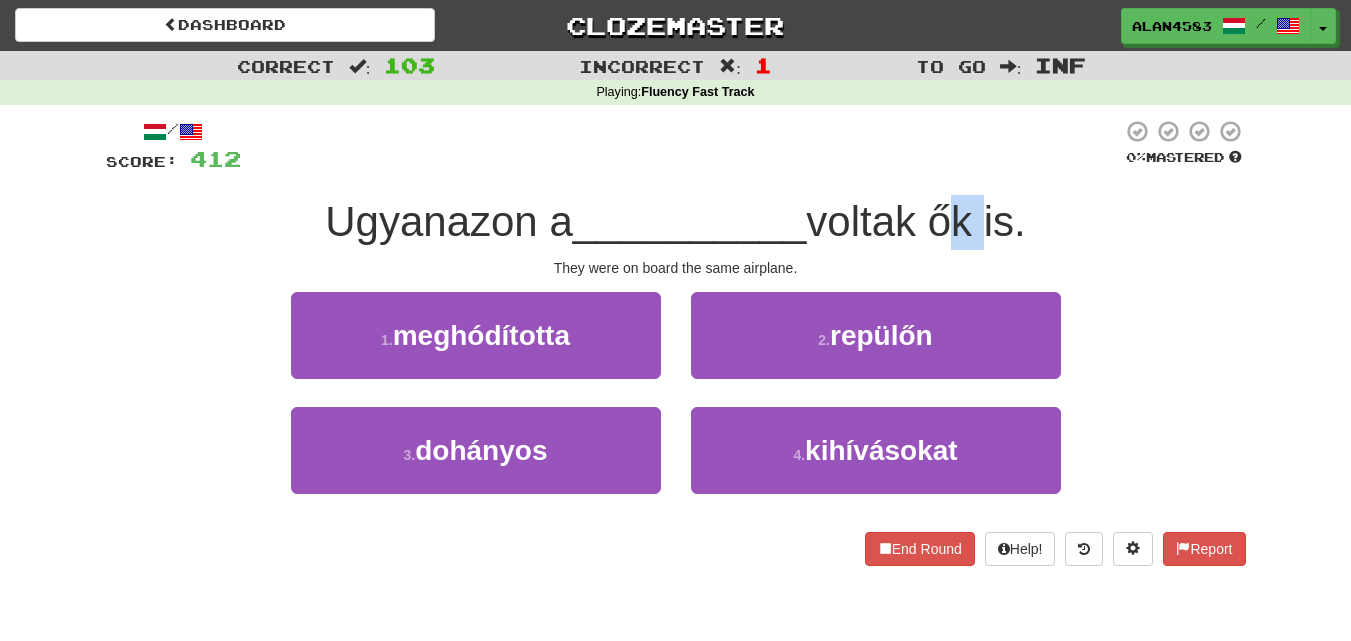 drag, startPoint x: 947, startPoint y: 219, endPoint x: 982, endPoint y: 215, distance: 35.22783 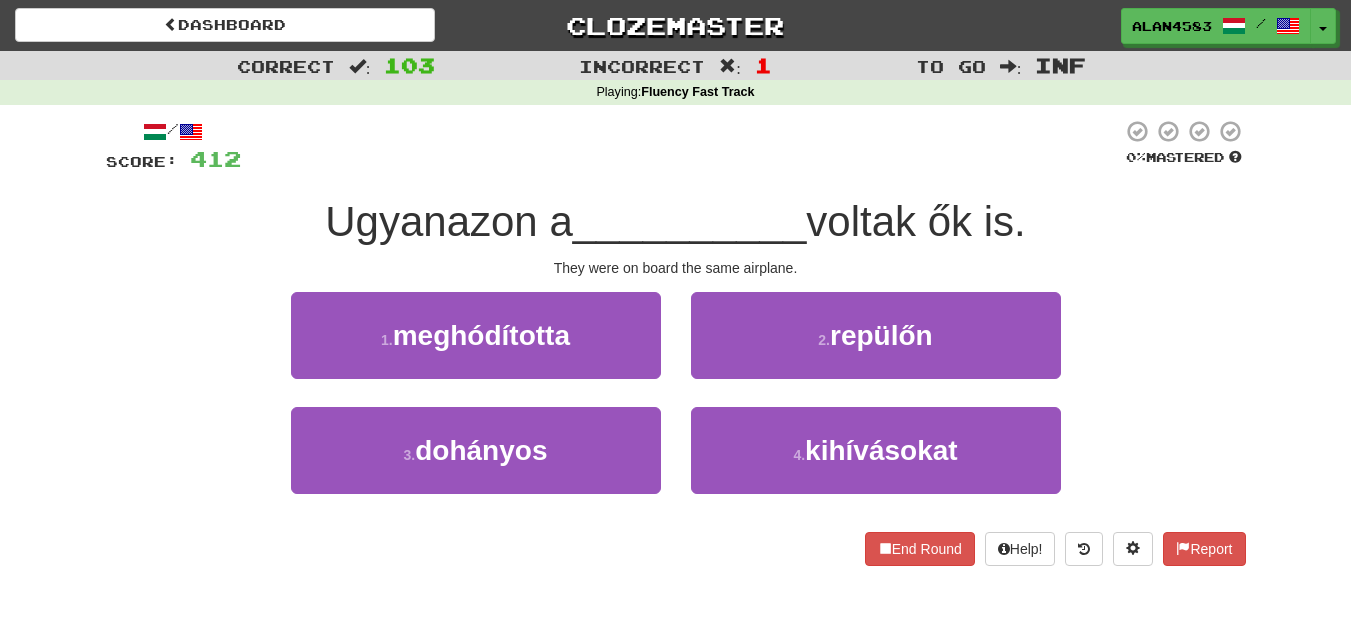 click at bounding box center [681, 146] 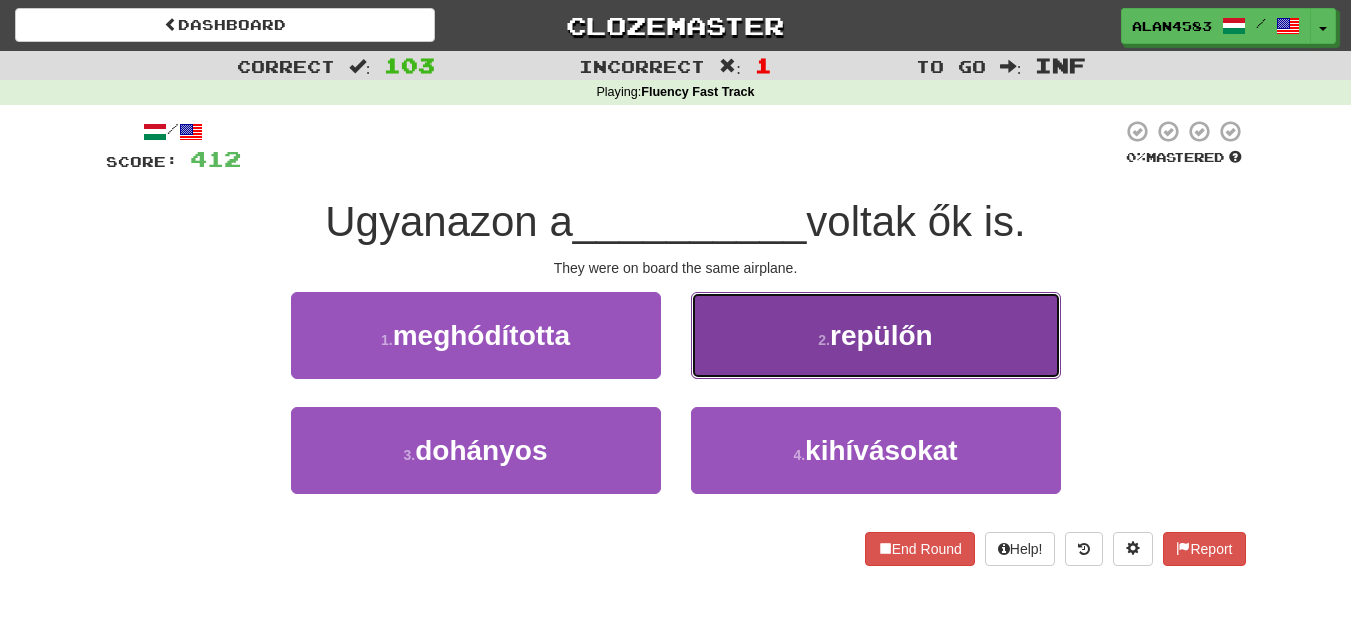 click on "2 .  repülőn" at bounding box center (876, 335) 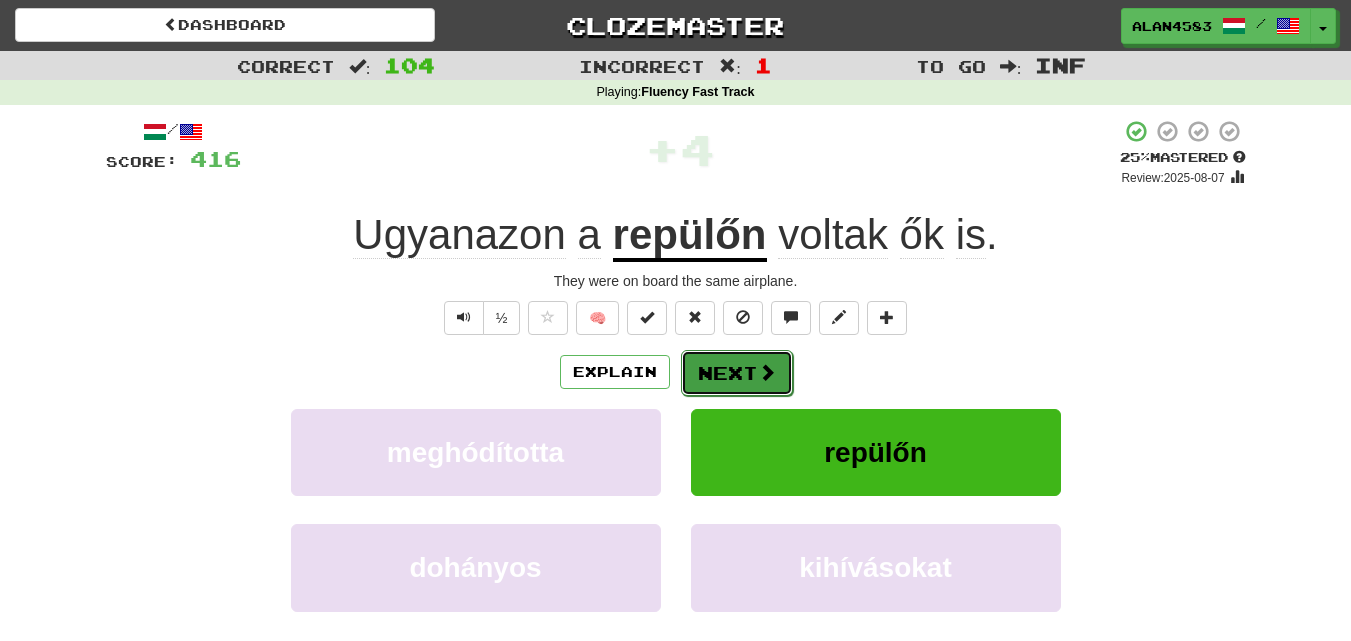 click on "Next" at bounding box center [737, 373] 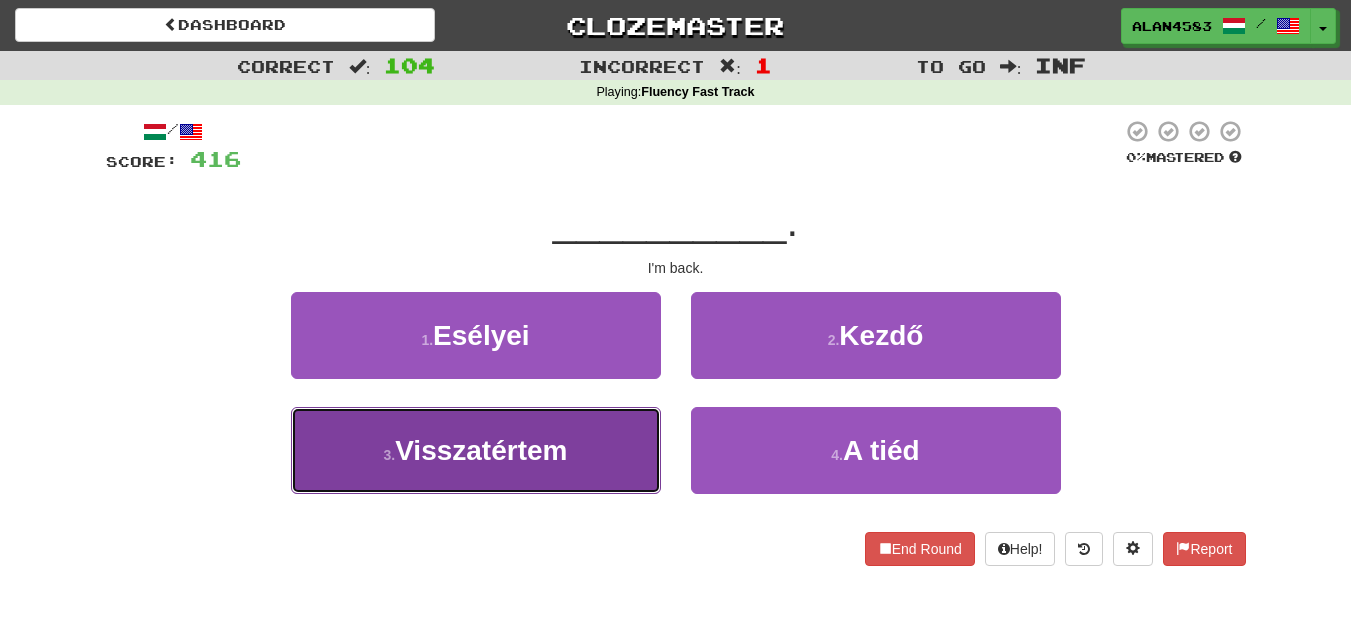 click on "3 .  Visszatértem" at bounding box center (476, 450) 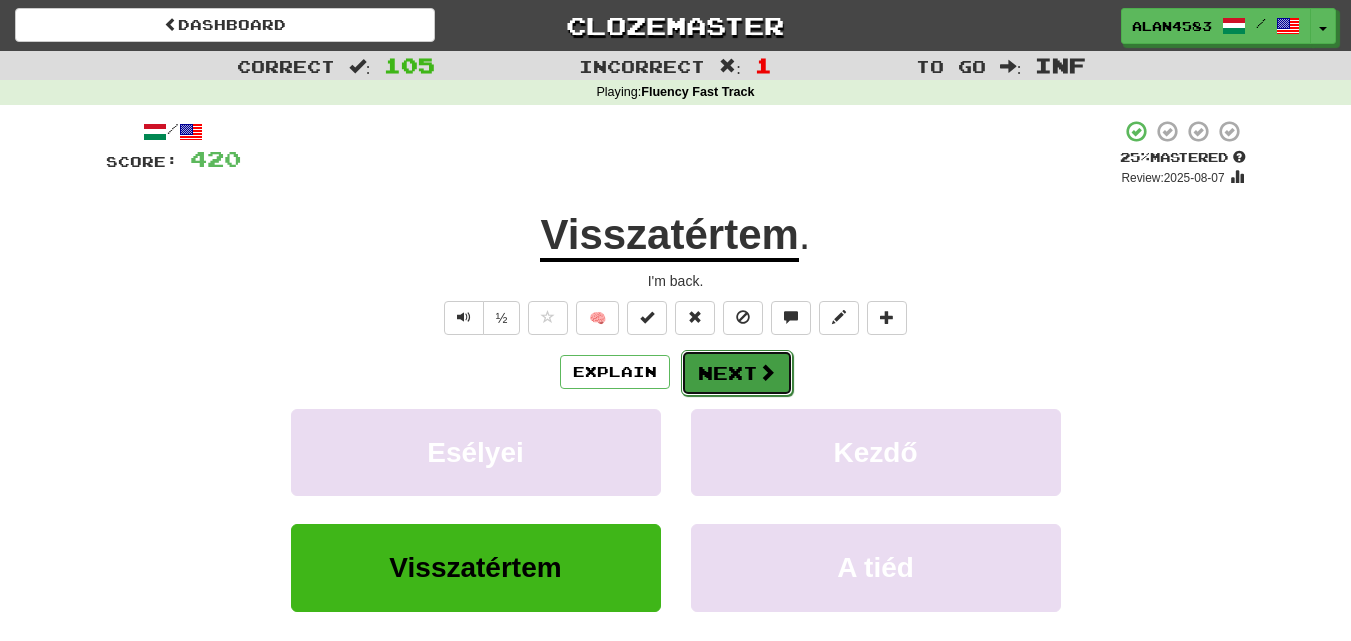 click on "Next" at bounding box center (737, 373) 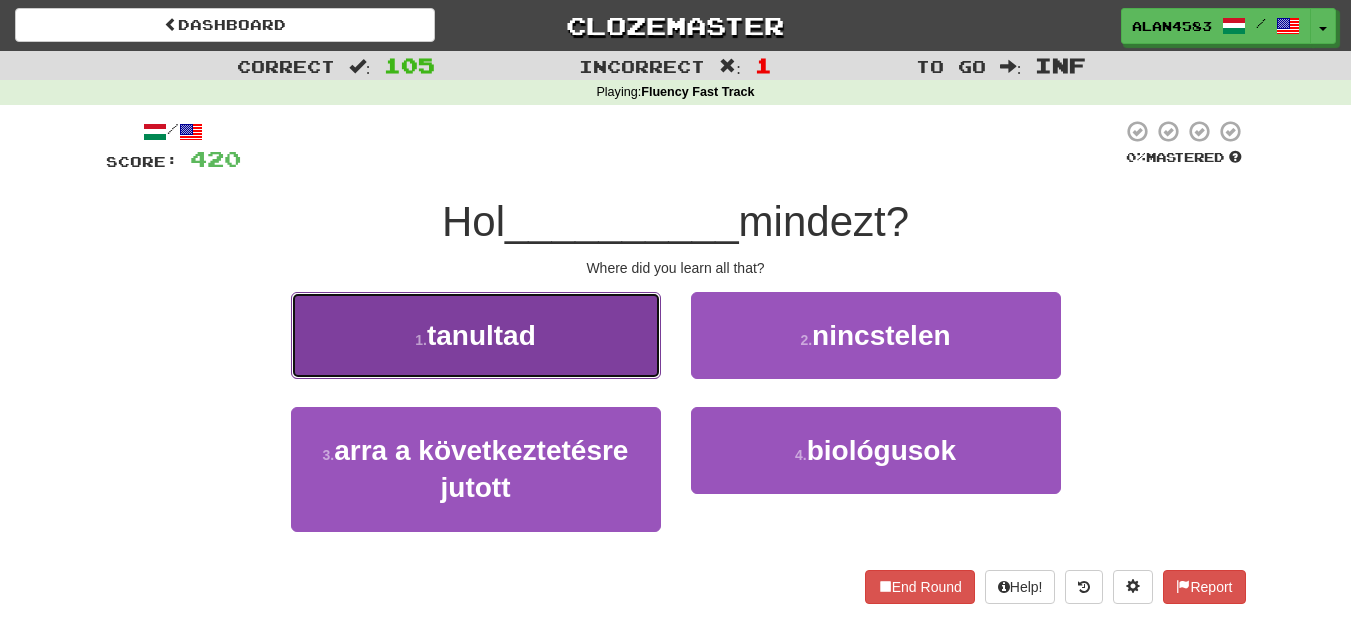 click on "1 .  tanultad" at bounding box center [476, 335] 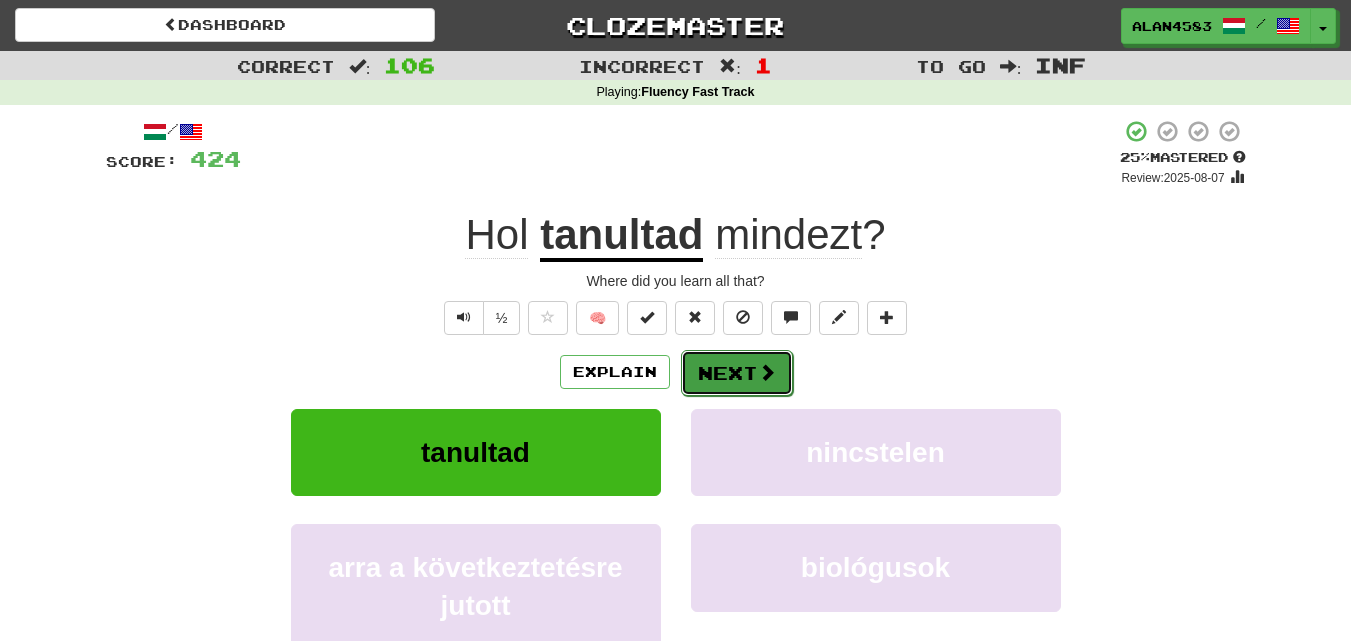 click on "Next" at bounding box center (737, 373) 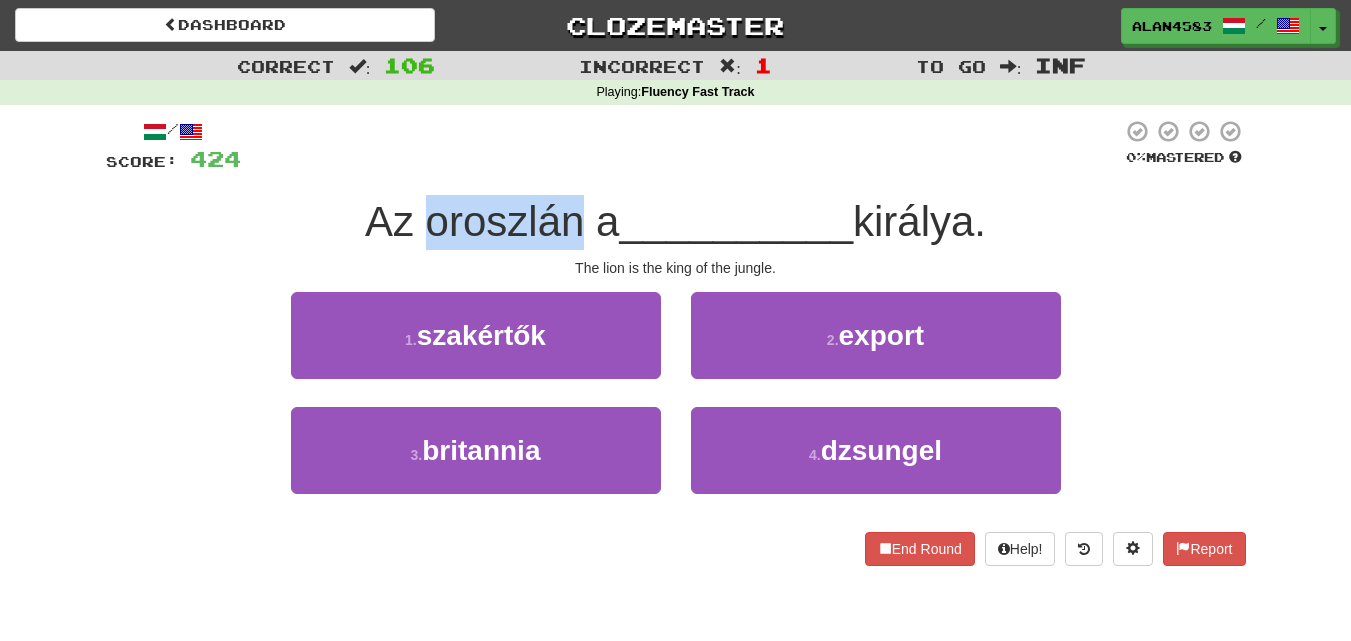 drag, startPoint x: 566, startPoint y: 224, endPoint x: 417, endPoint y: 219, distance: 149.08386 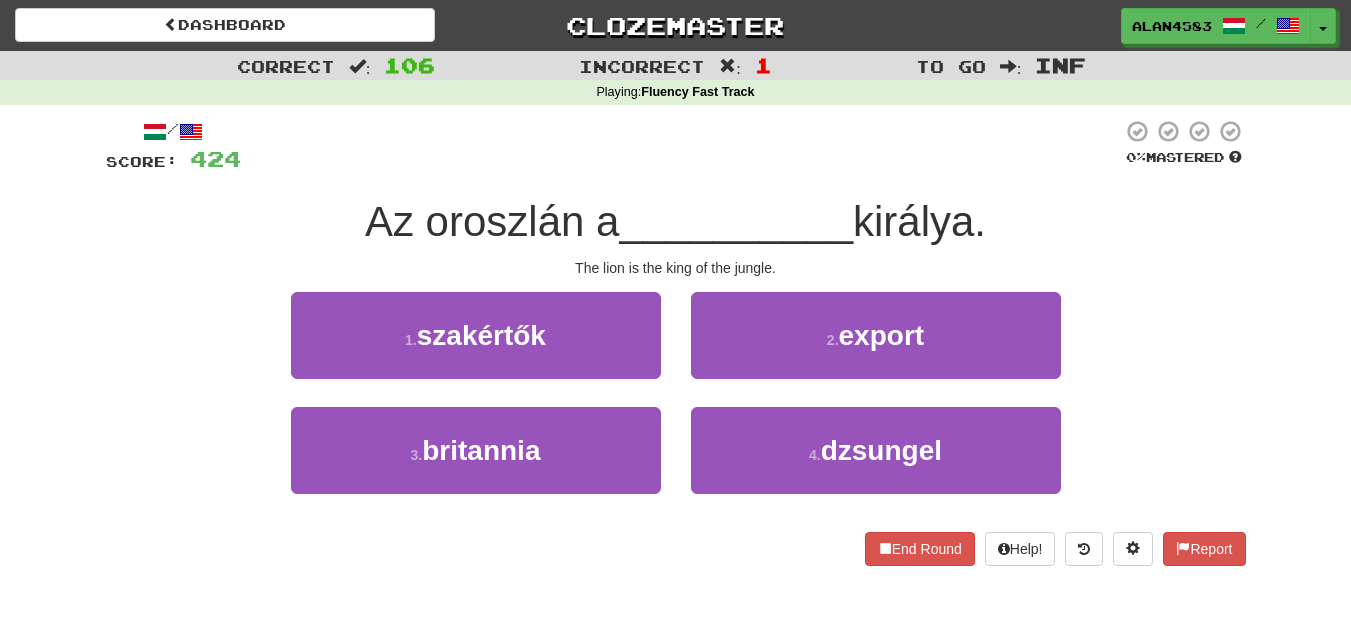 click on "__________" at bounding box center [736, 221] 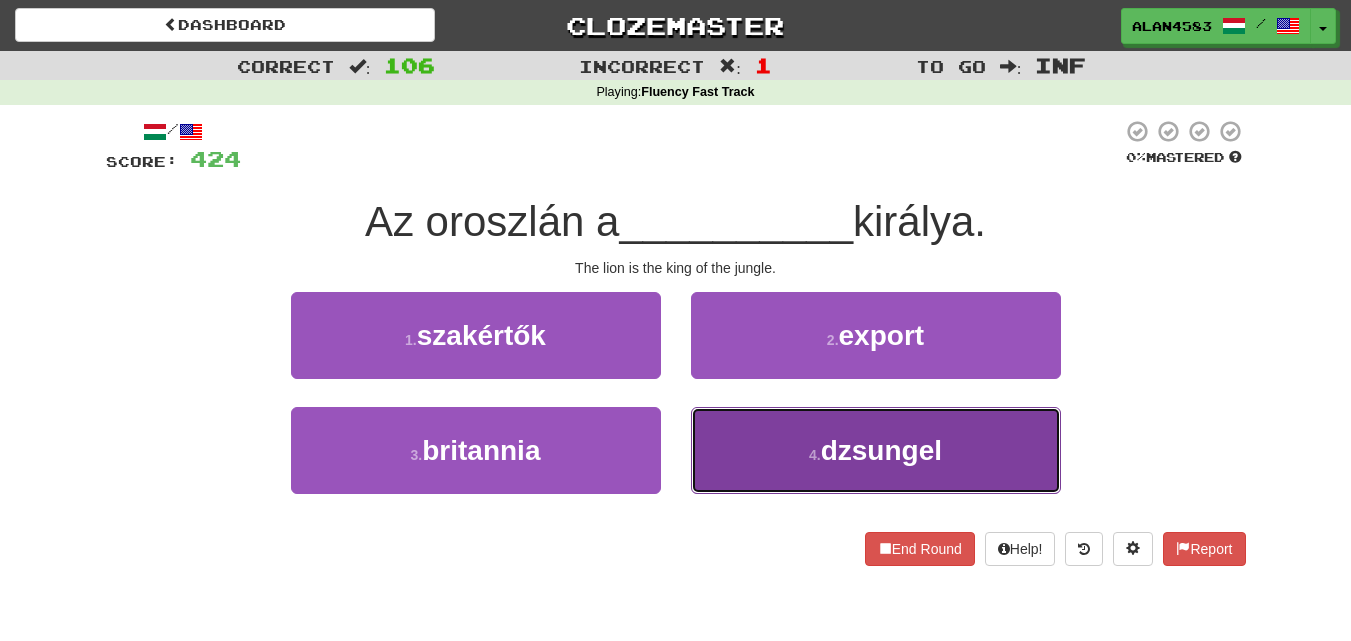 click on "4 .  dzsungel" at bounding box center (876, 450) 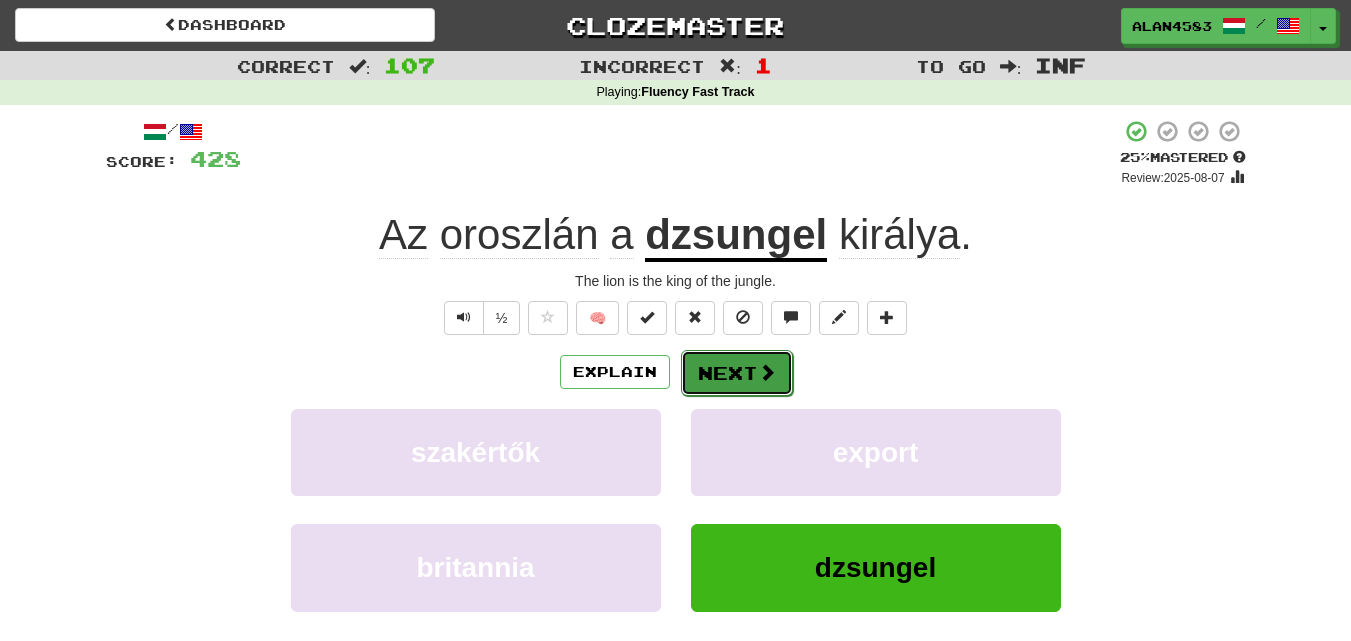 click on "Next" at bounding box center [737, 373] 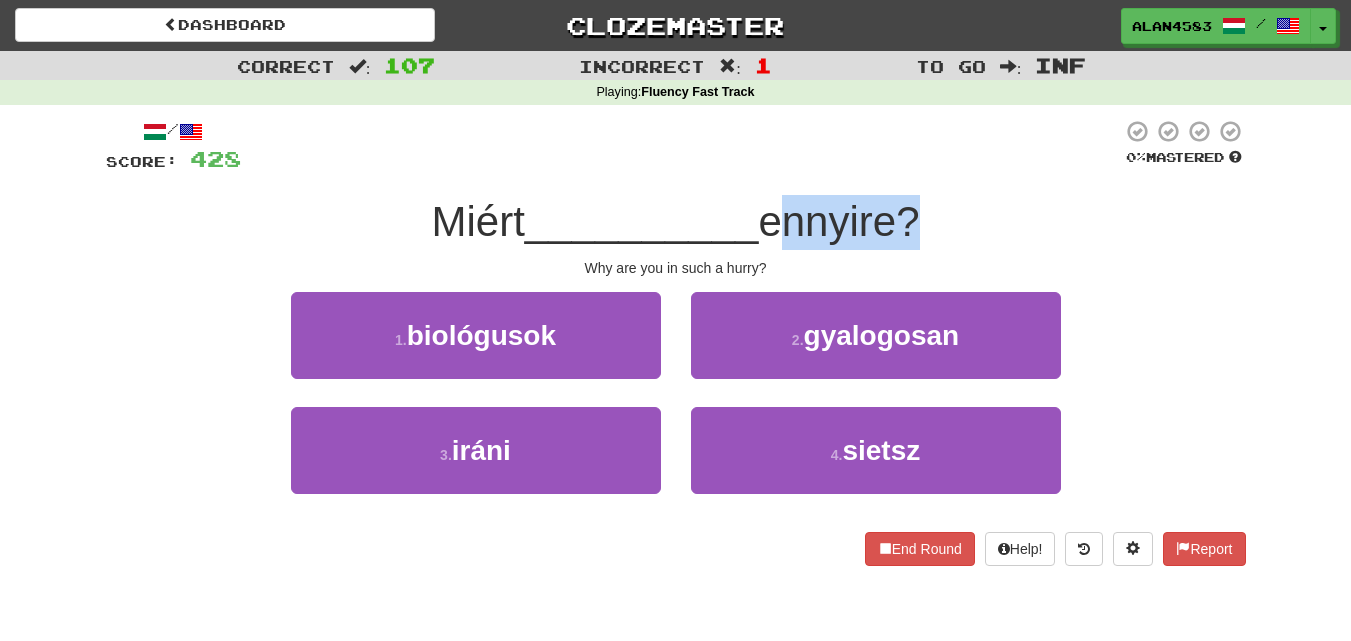 drag, startPoint x: 774, startPoint y: 213, endPoint x: 901, endPoint y: 202, distance: 127.47549 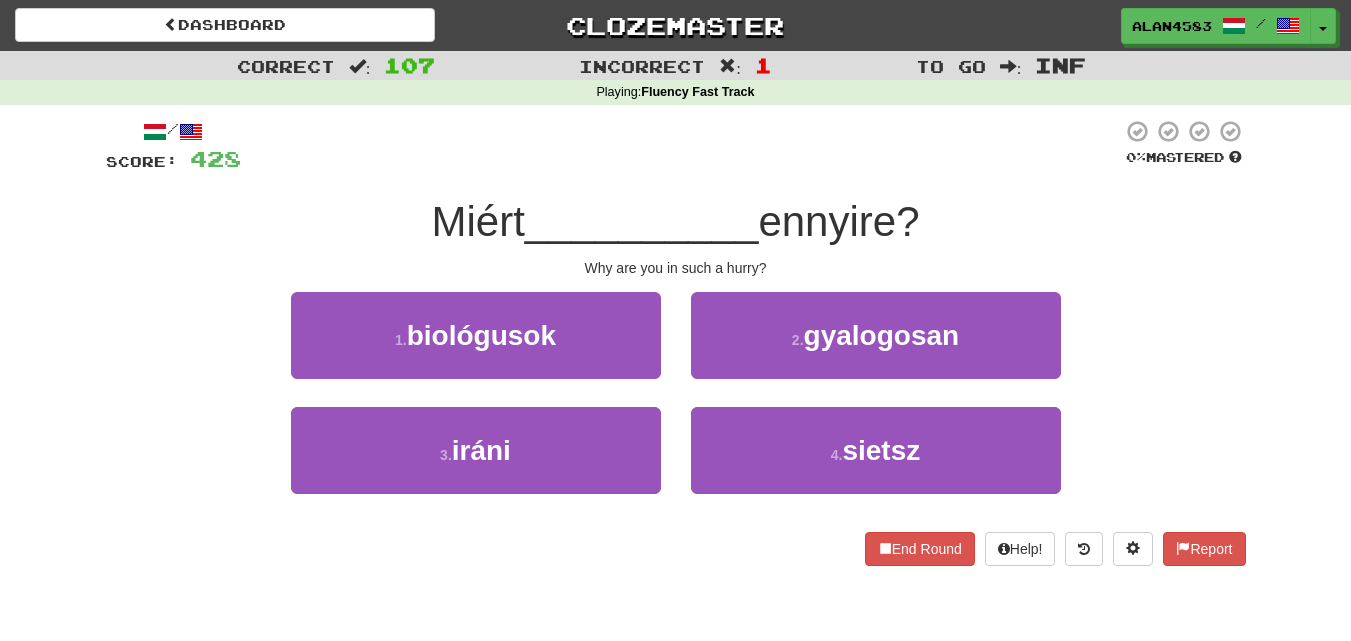click on "/ Score: 428 0 % Mastered Miért [LAST] ennyire? Why are you in such a hurry? 1 . biológusok 2 . gyalogosan 3 . iráni 4 . sietsz End Round Help! Report" at bounding box center [676, 342] 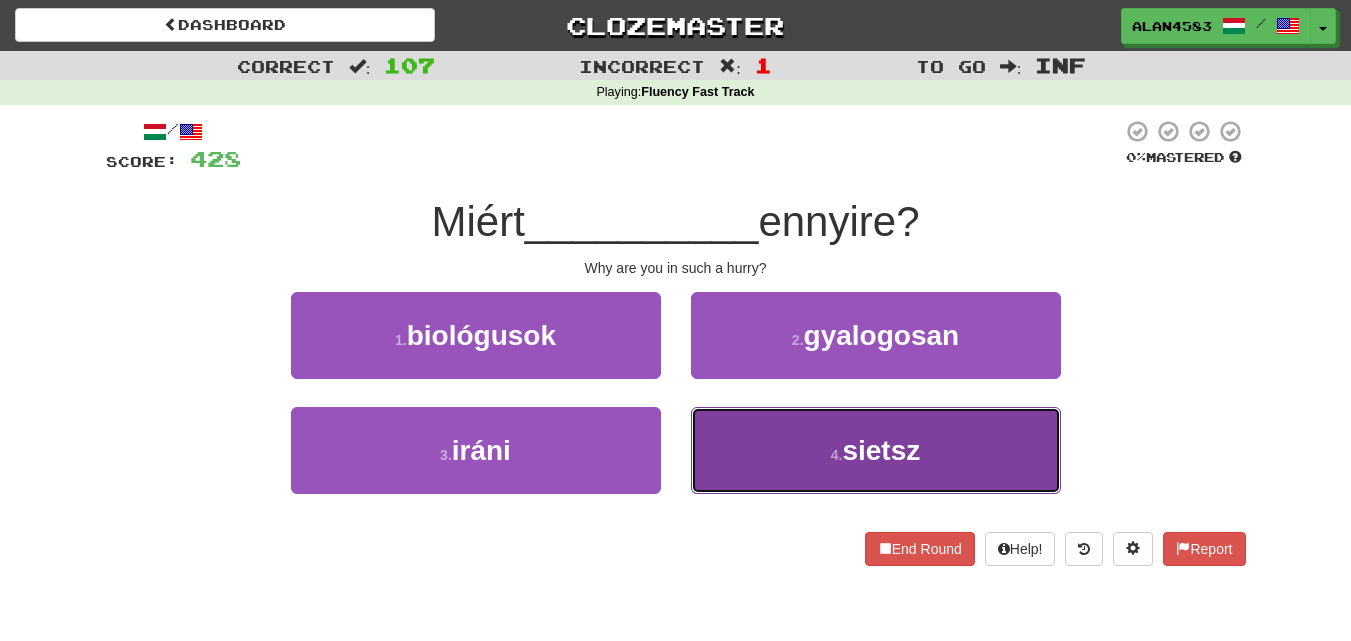 click on "sietsz" at bounding box center [881, 450] 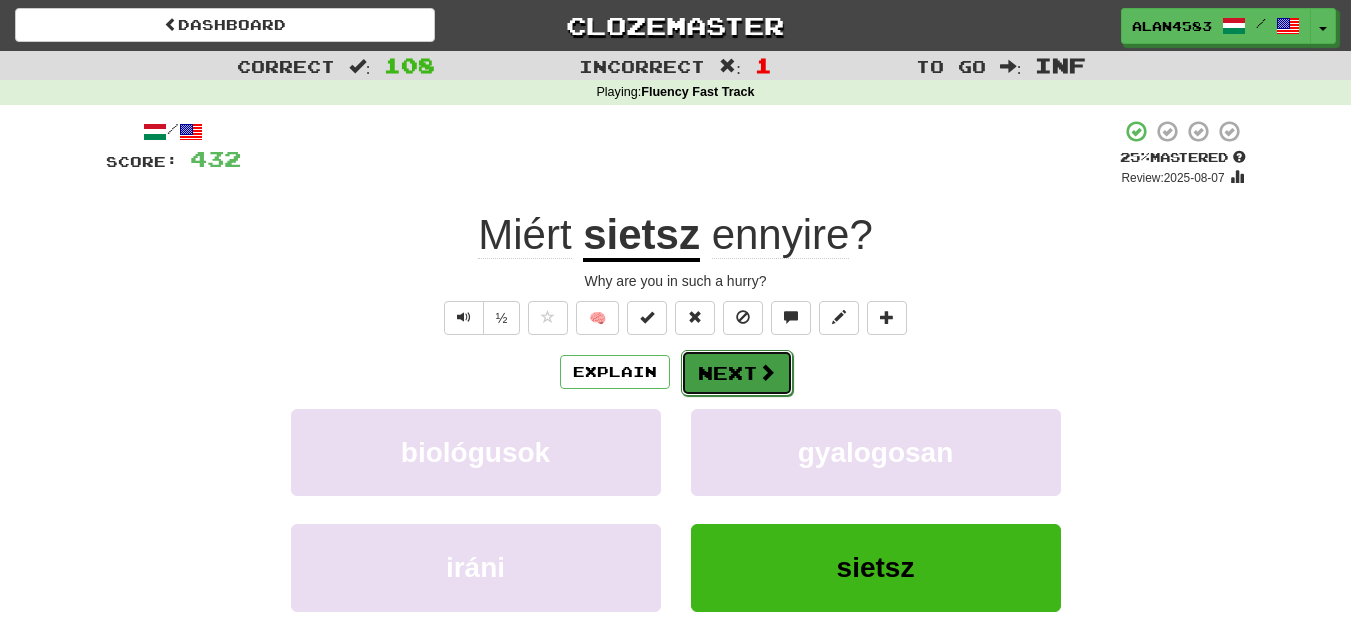 click at bounding box center (767, 372) 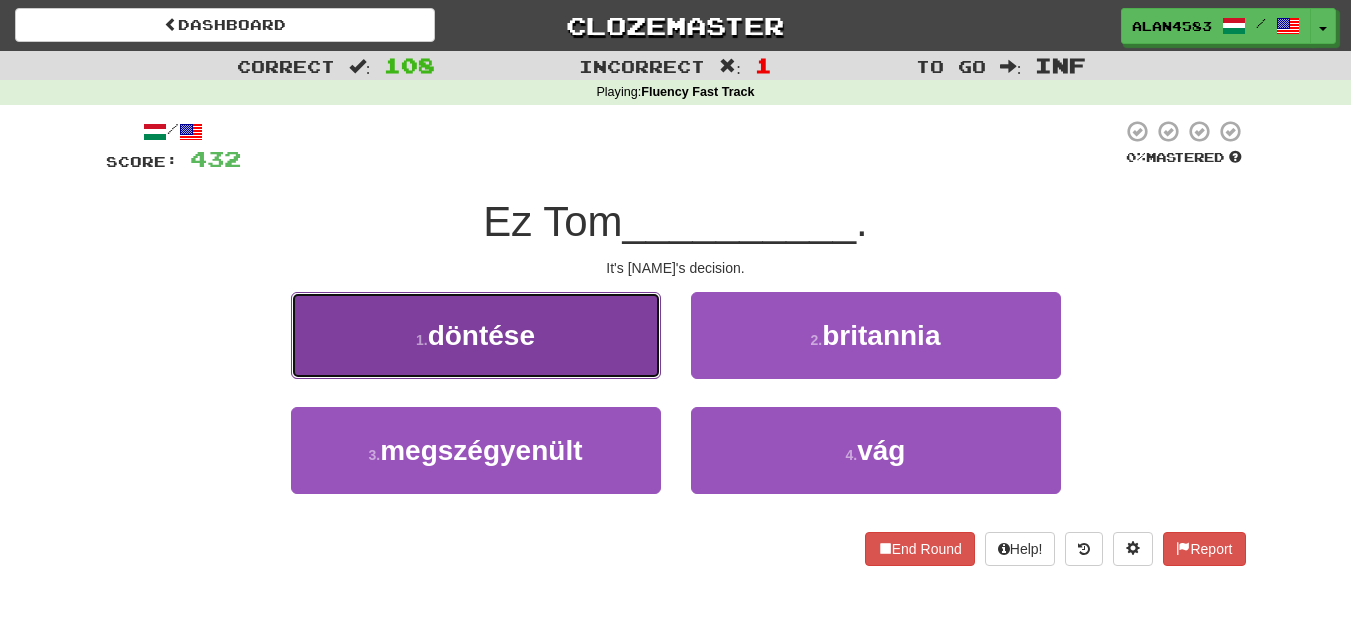 click on "1 .  döntése" at bounding box center (476, 335) 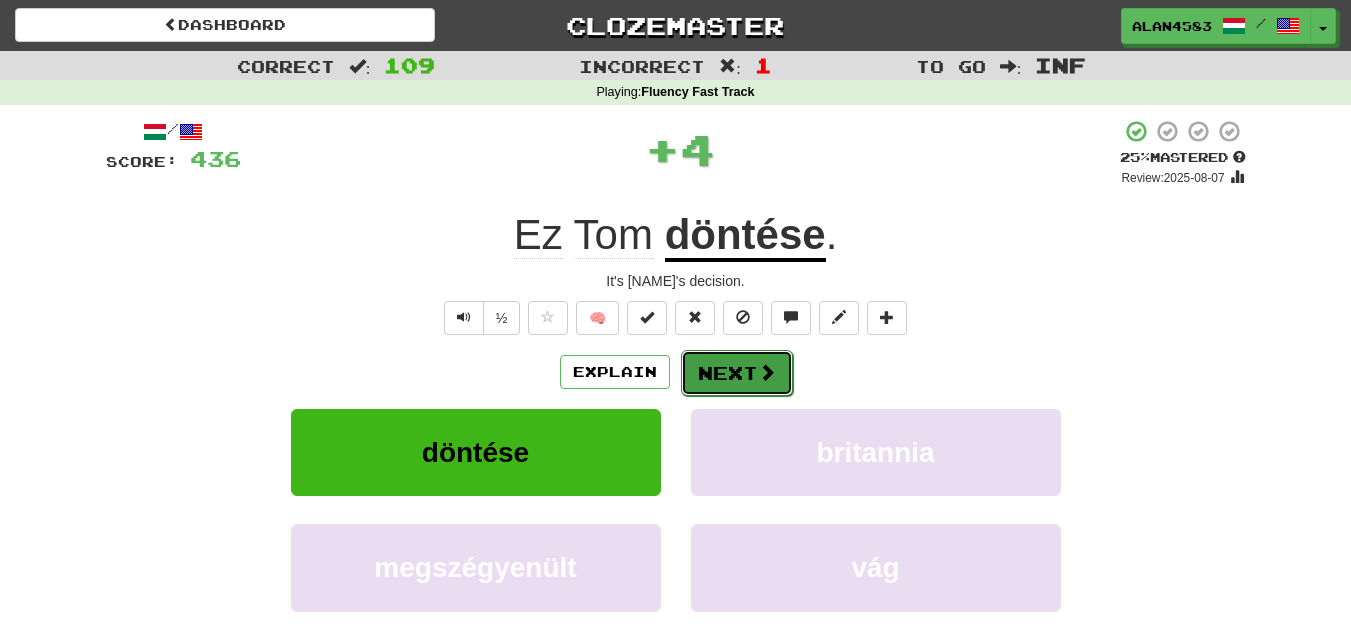 click on "Next" at bounding box center (737, 373) 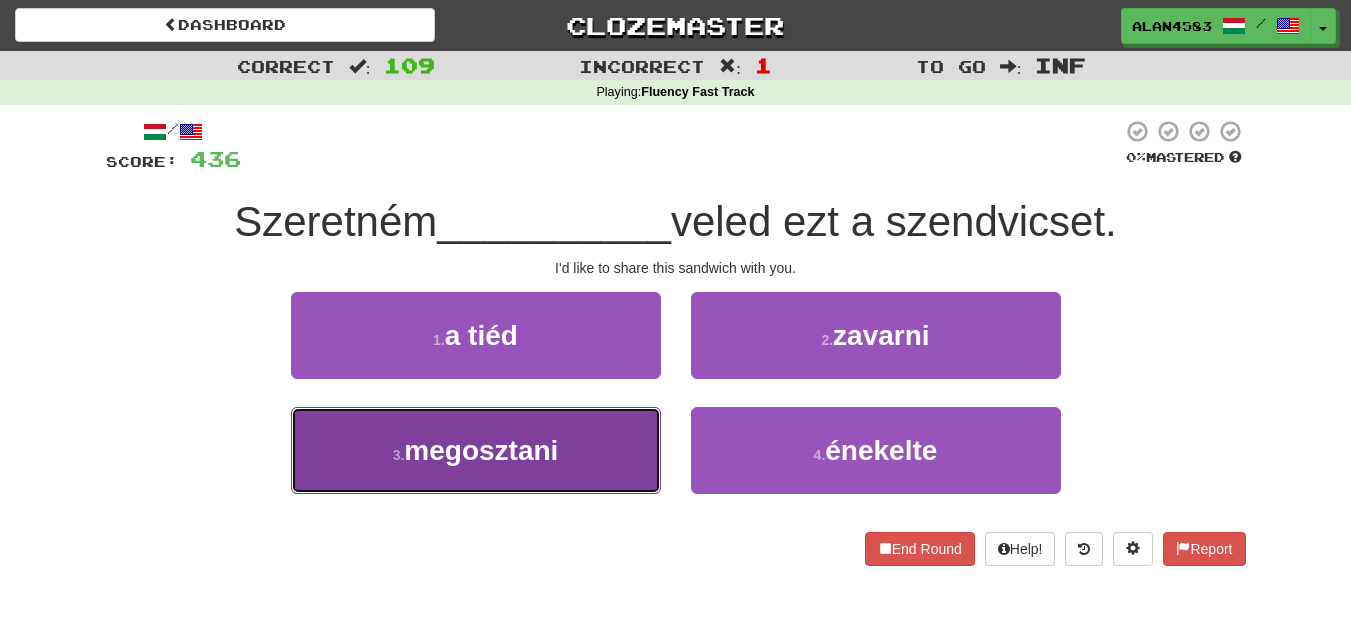 click on "megosztani" at bounding box center (481, 450) 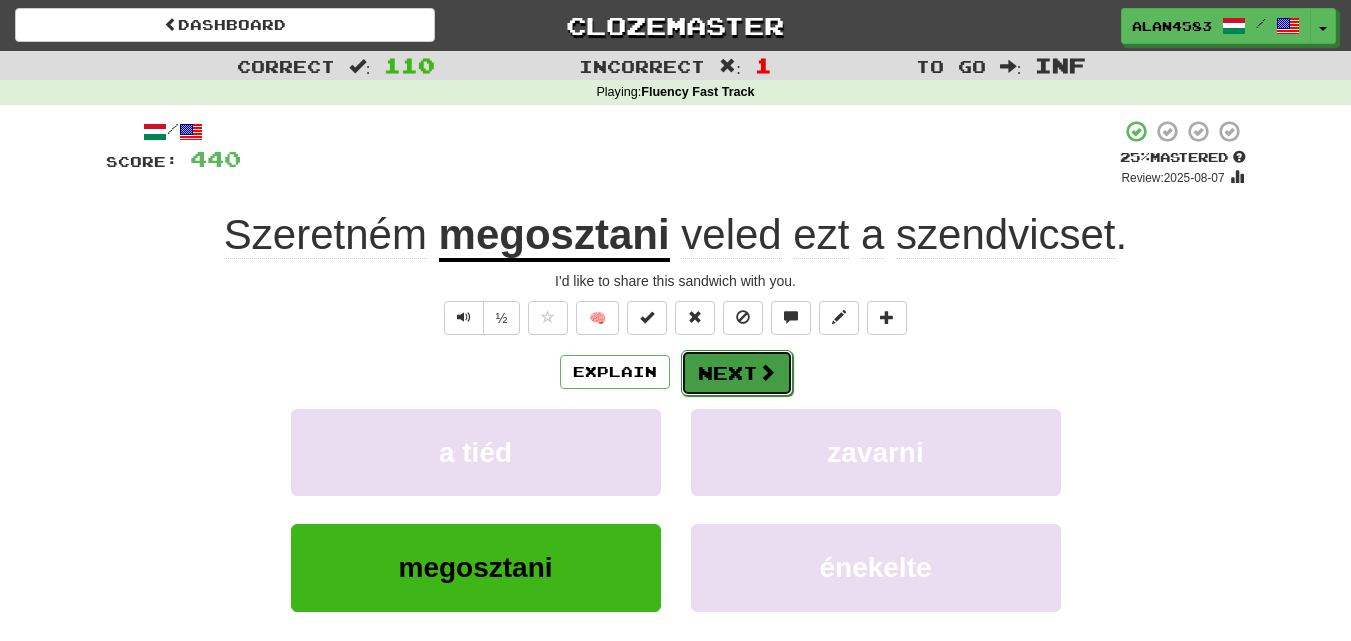 click on "Next" at bounding box center [737, 373] 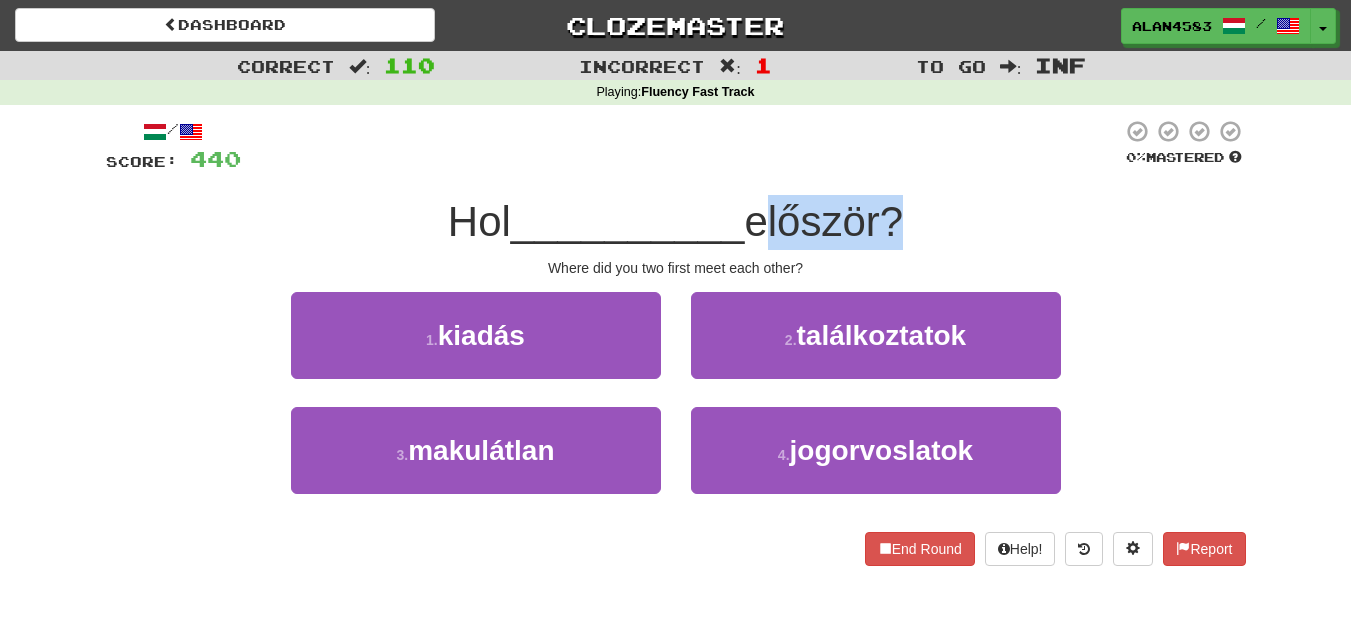 drag, startPoint x: 755, startPoint y: 216, endPoint x: 889, endPoint y: 210, distance: 134.13426 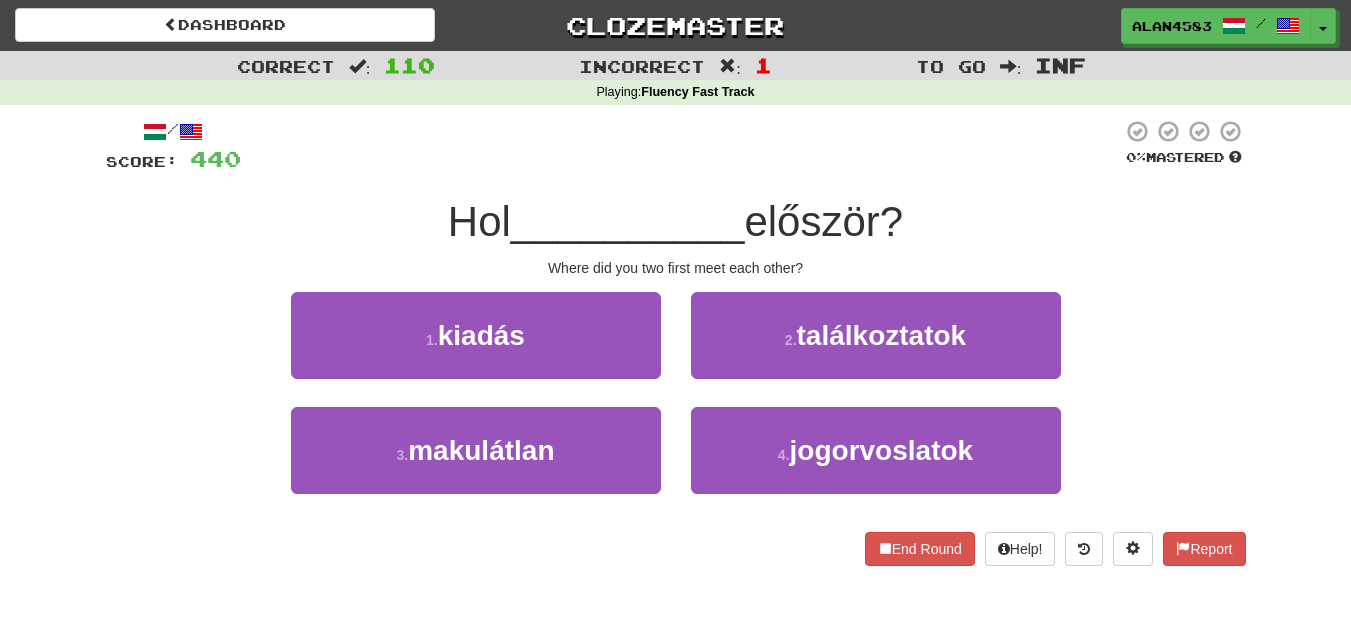 click at bounding box center (681, 146) 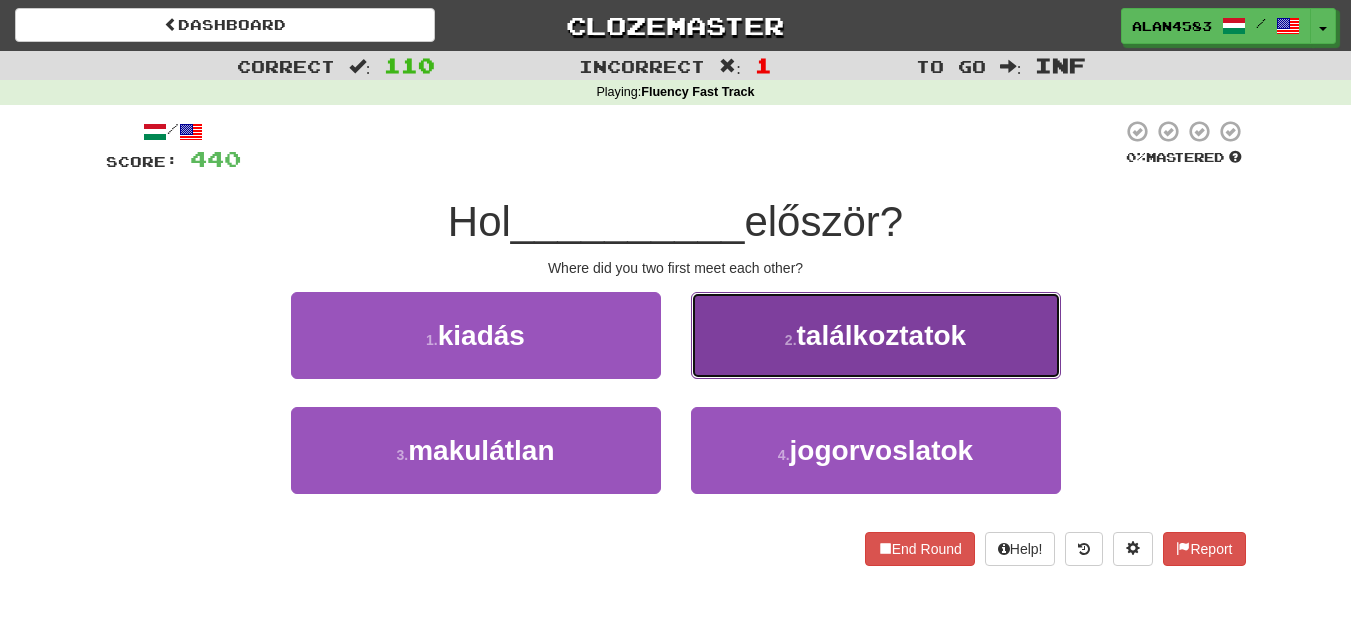 click on "2 .  találkoztatok" at bounding box center [876, 335] 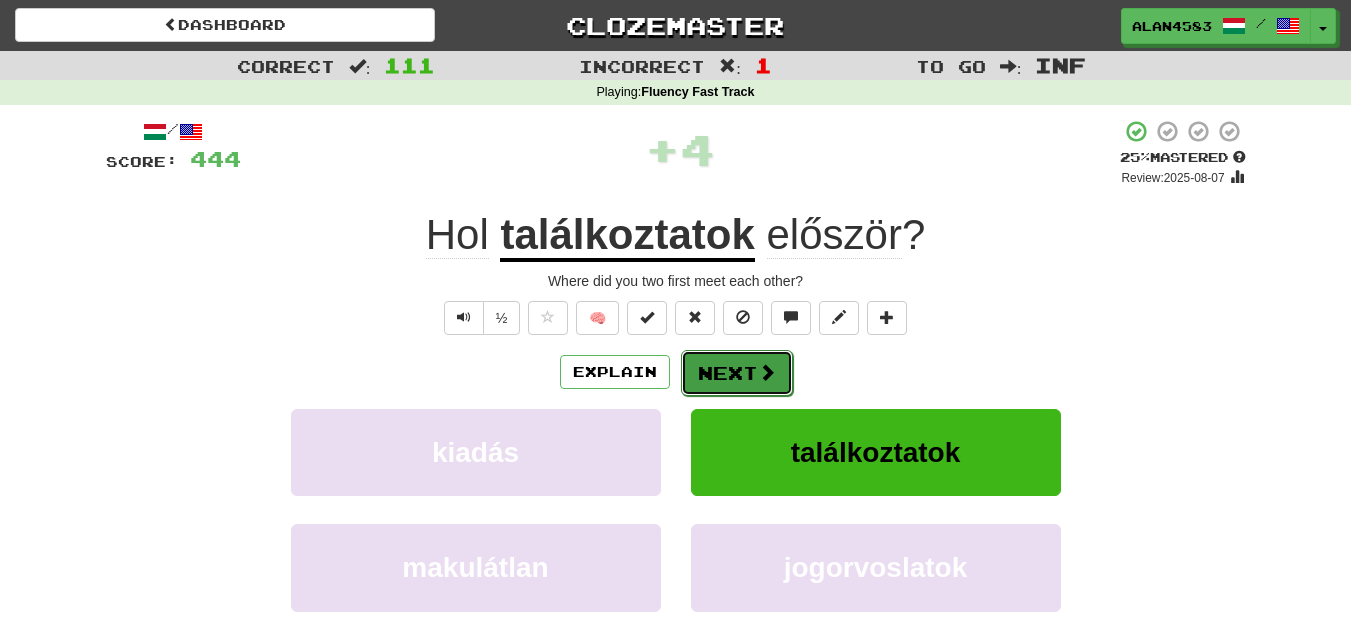 click on "Next" at bounding box center [737, 373] 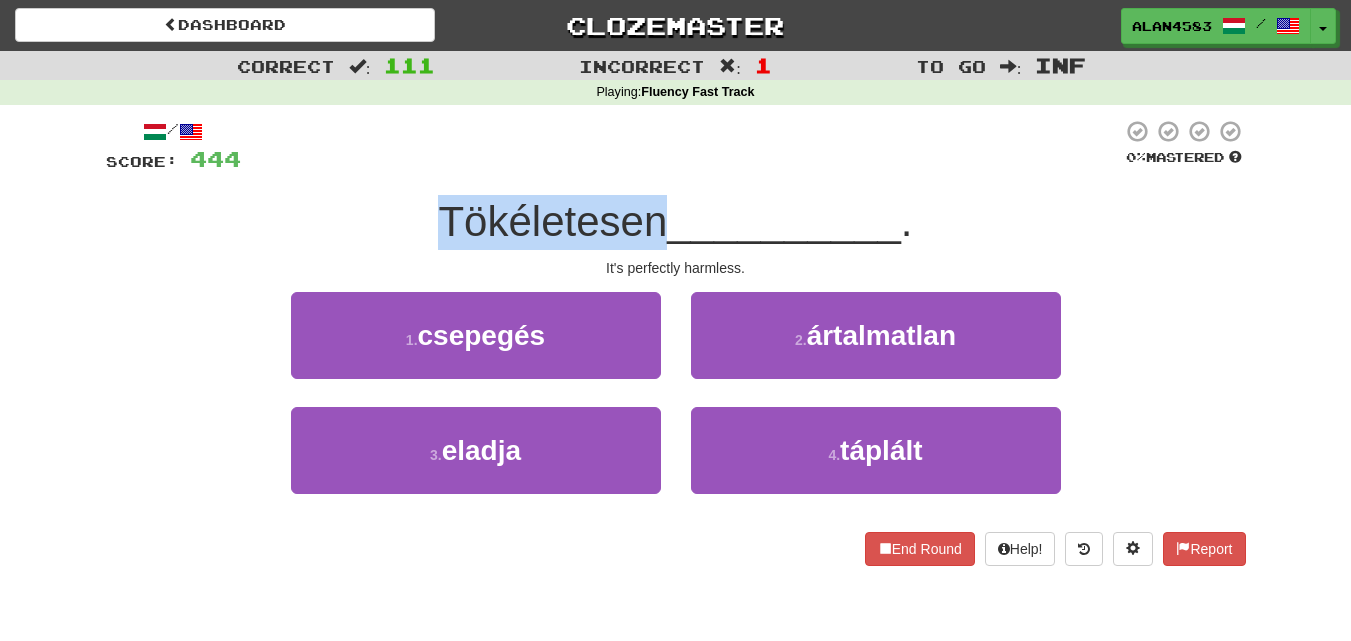 drag, startPoint x: 661, startPoint y: 212, endPoint x: 389, endPoint y: 198, distance: 272.36005 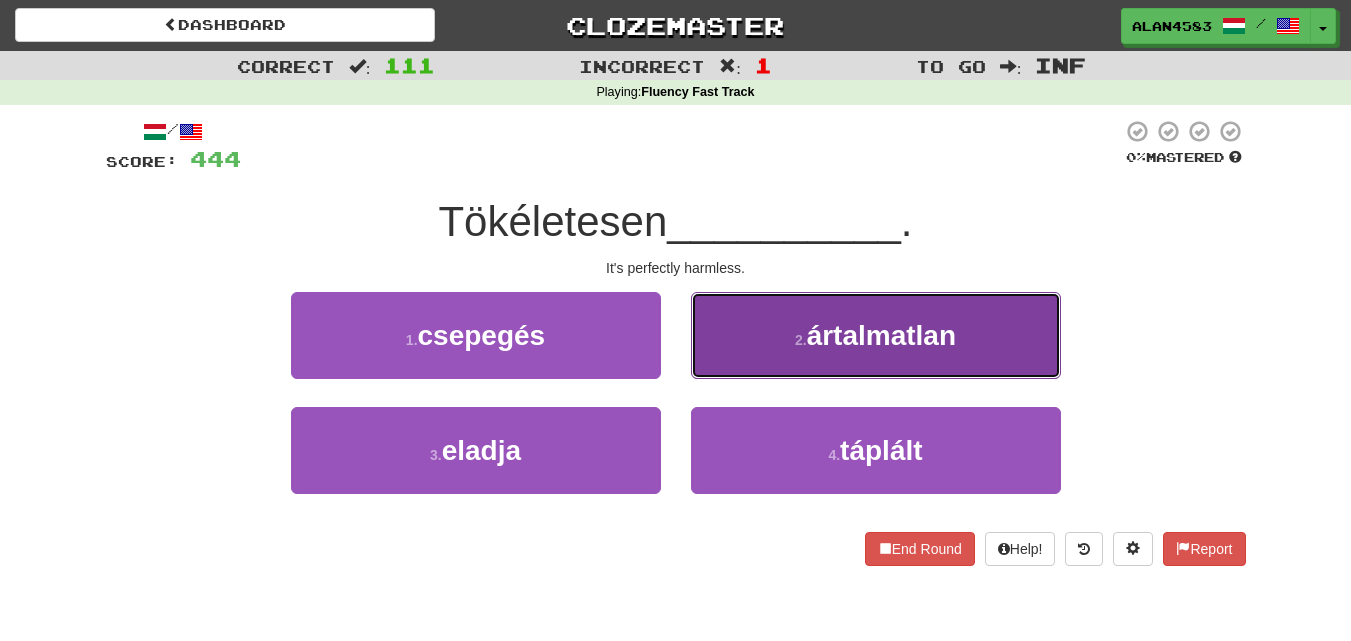 click on "2 .  ártalmatlan" at bounding box center [876, 335] 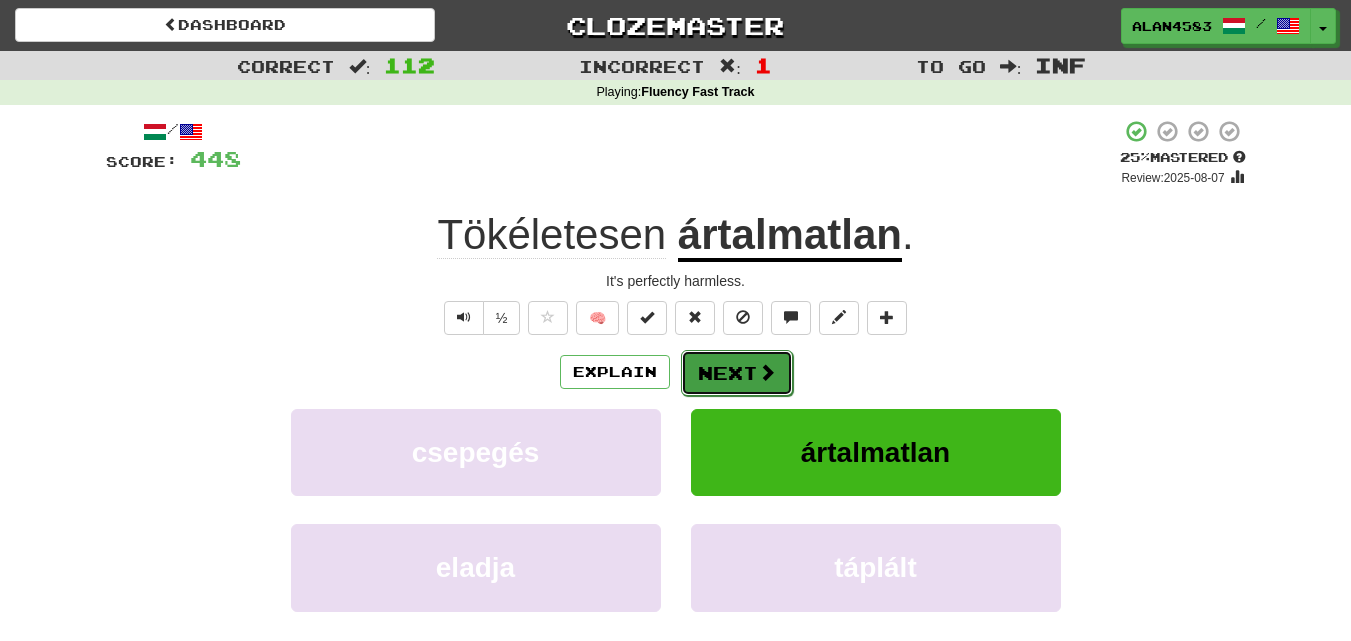 click at bounding box center [767, 372] 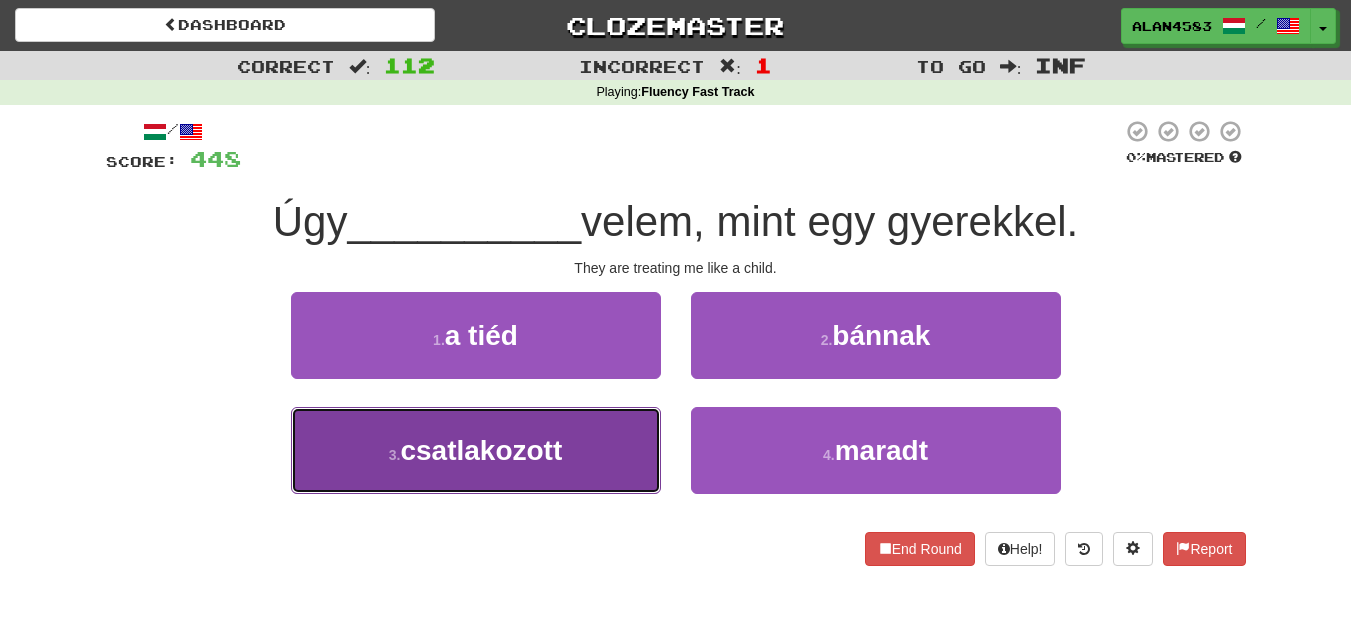 click on "3 .  csatlakozott" at bounding box center [476, 450] 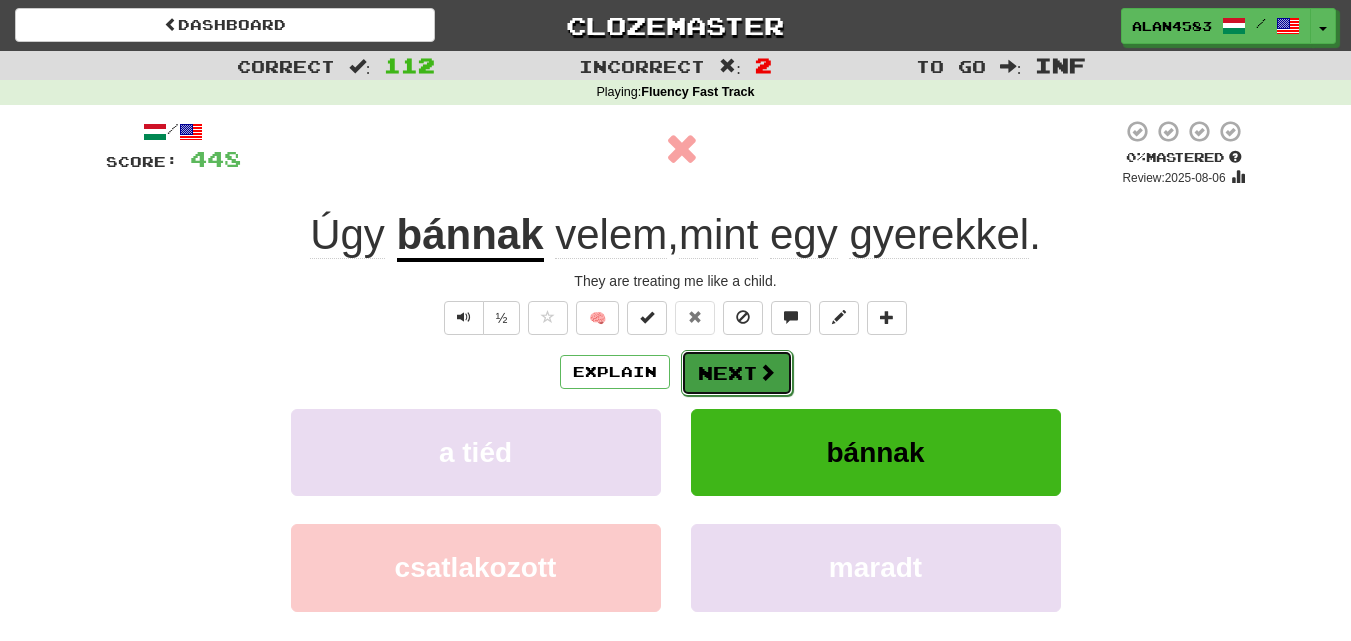 click on "Next" at bounding box center [737, 373] 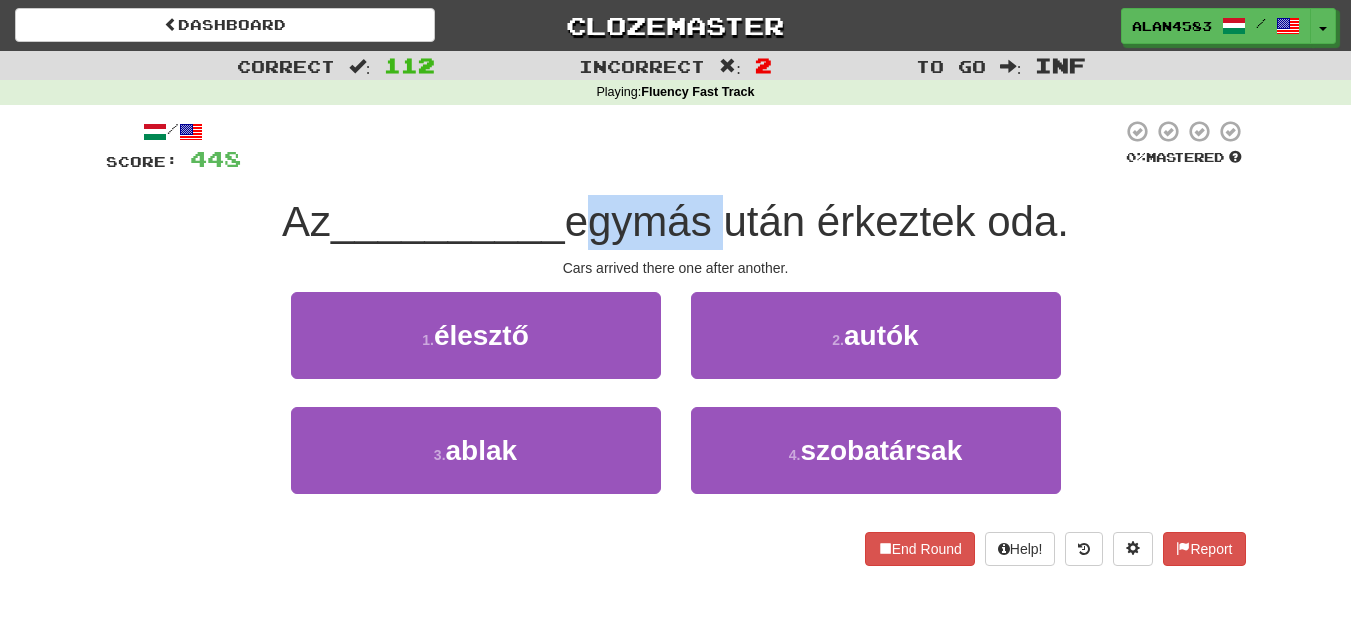 drag, startPoint x: 579, startPoint y: 215, endPoint x: 727, endPoint y: 202, distance: 148.56985 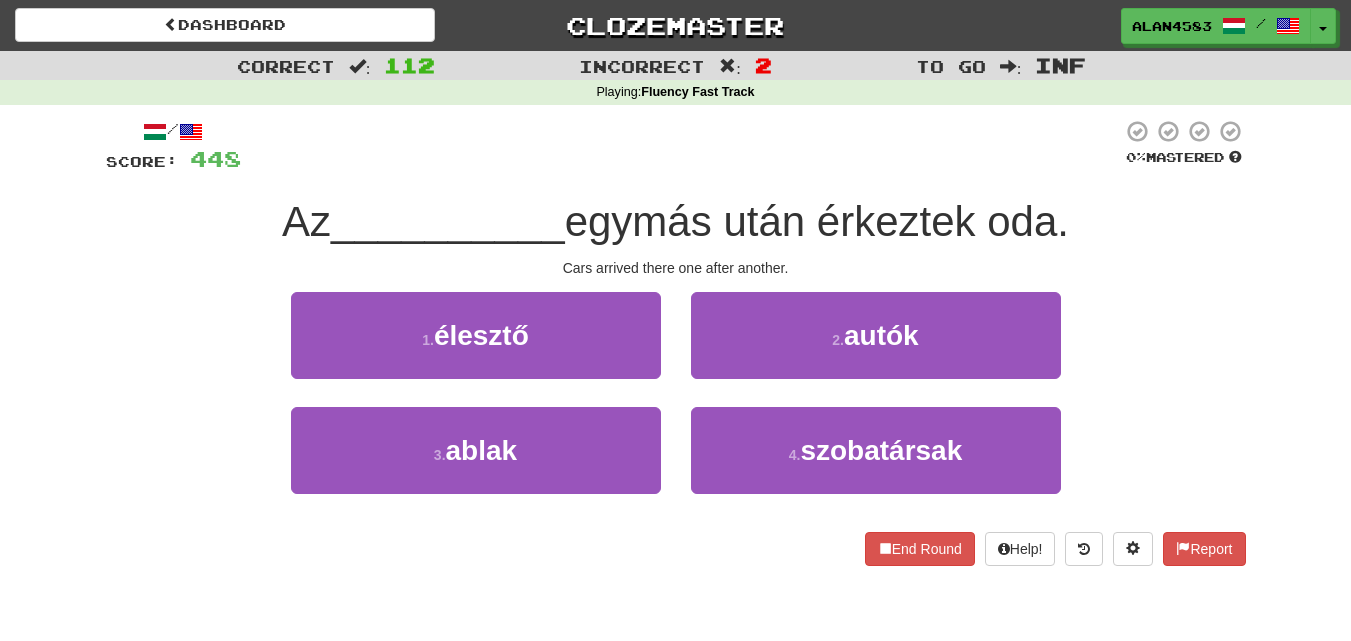 click at bounding box center (681, 146) 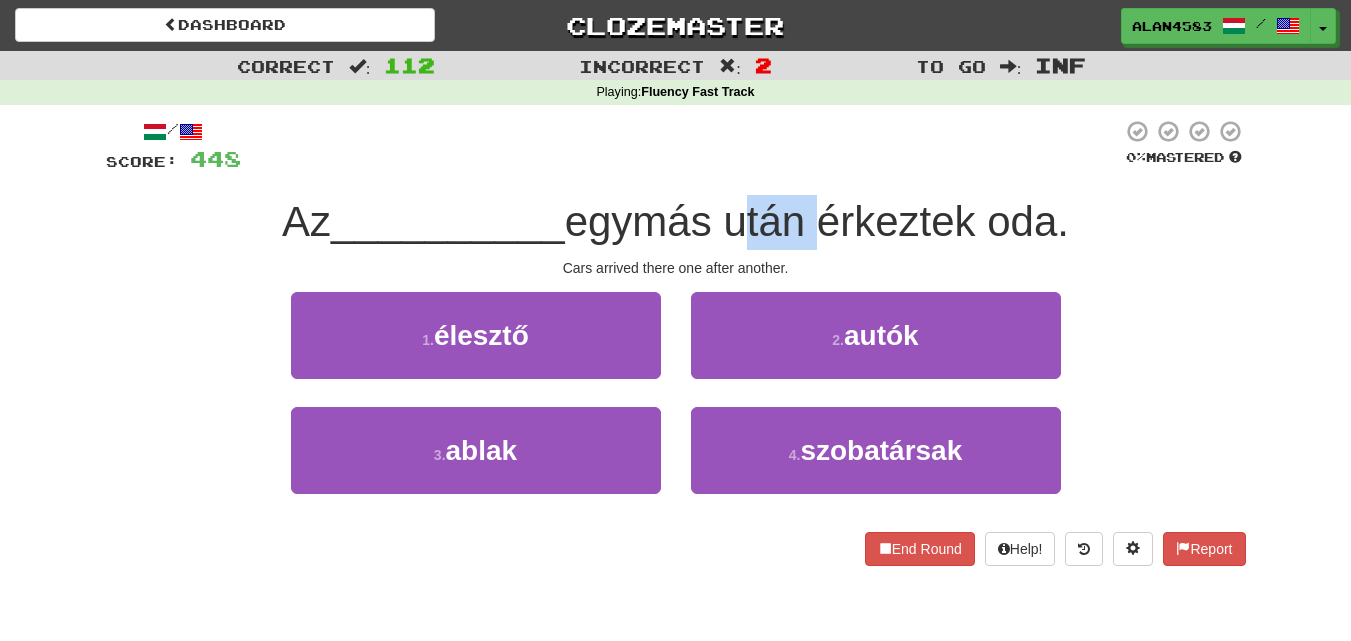 drag, startPoint x: 742, startPoint y: 223, endPoint x: 808, endPoint y: 218, distance: 66.189125 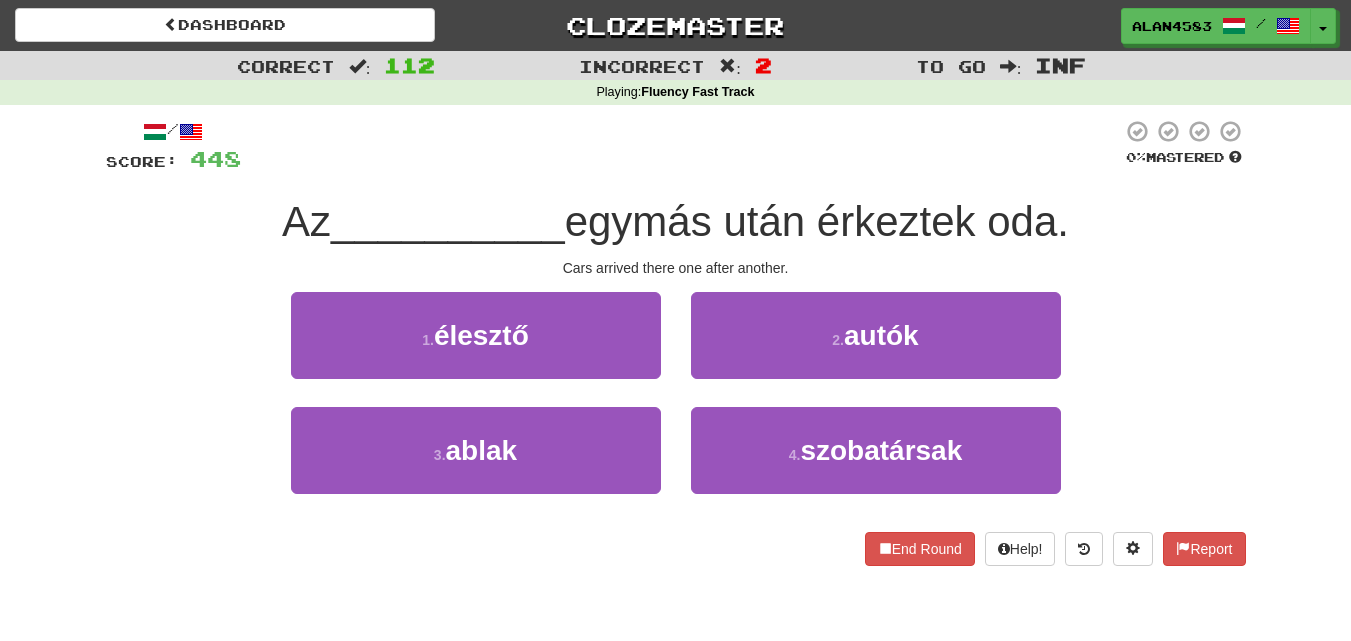 click at bounding box center [681, 146] 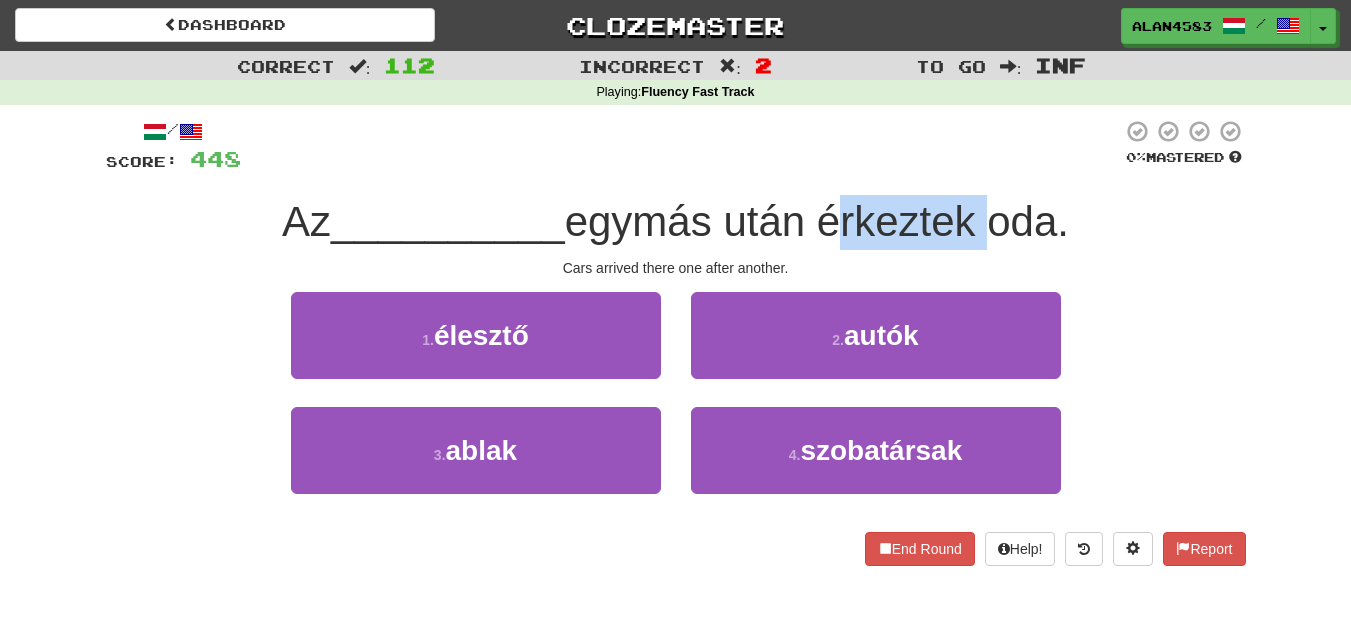 drag, startPoint x: 833, startPoint y: 214, endPoint x: 989, endPoint y: 202, distance: 156.46086 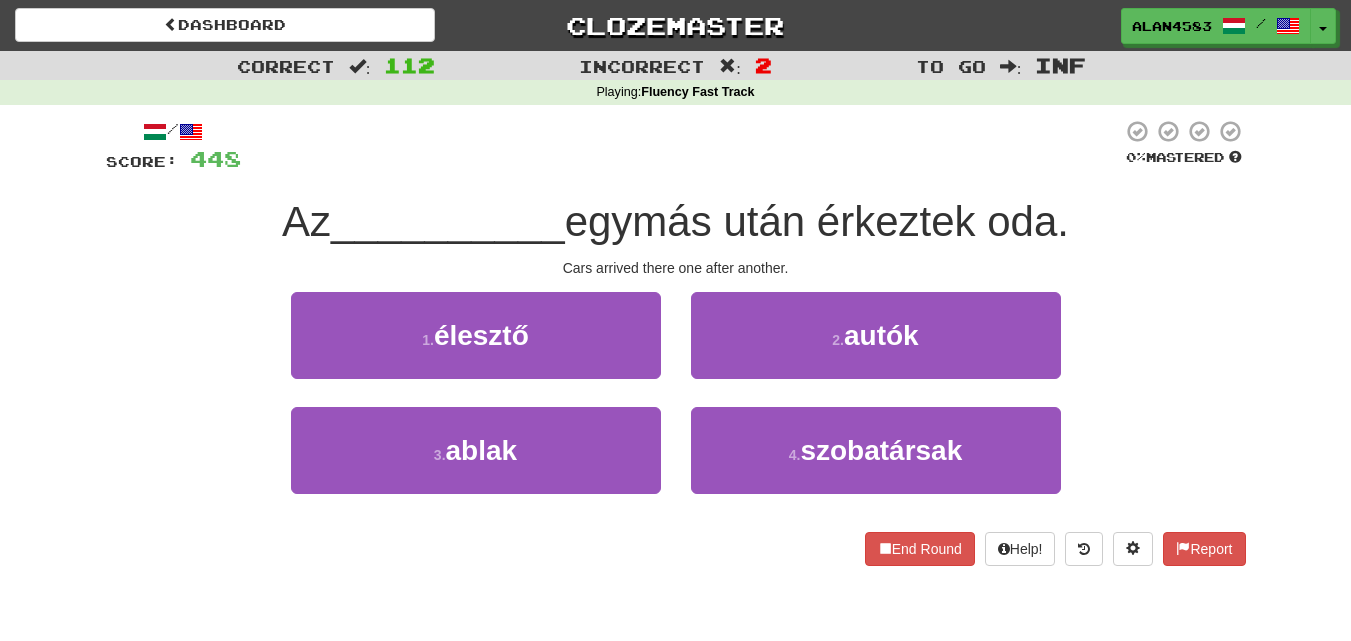 click at bounding box center [681, 146] 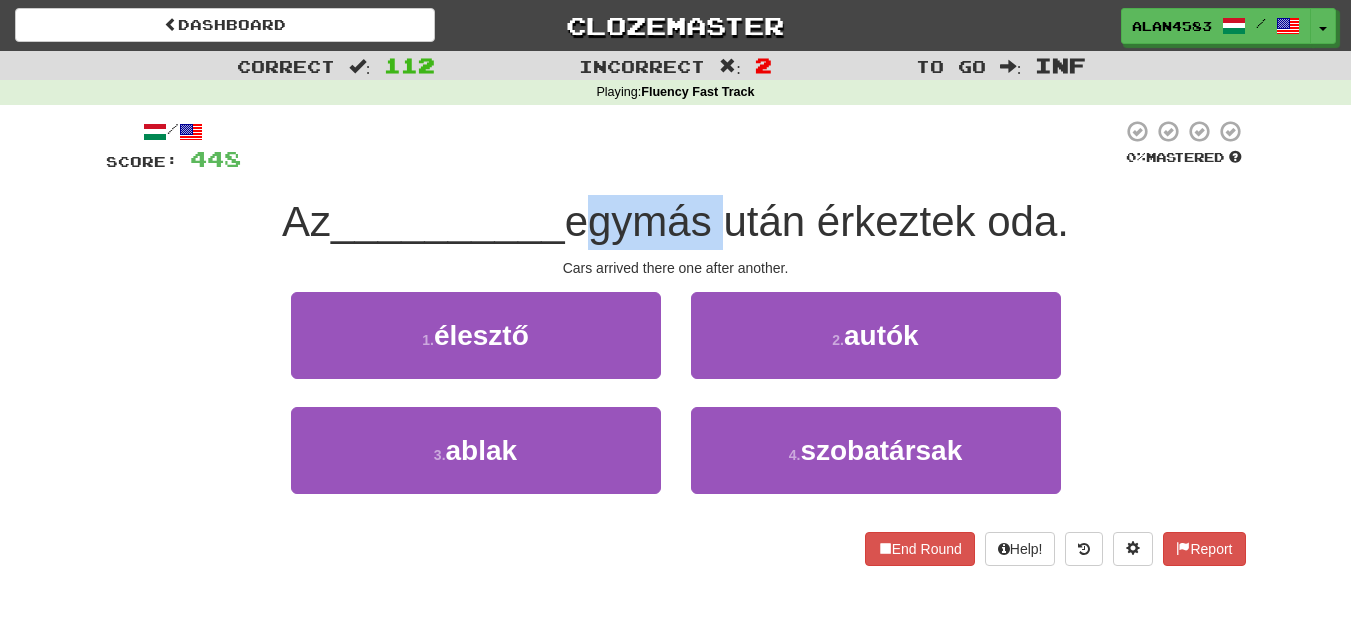 drag, startPoint x: 716, startPoint y: 222, endPoint x: 582, endPoint y: 227, distance: 134.09325 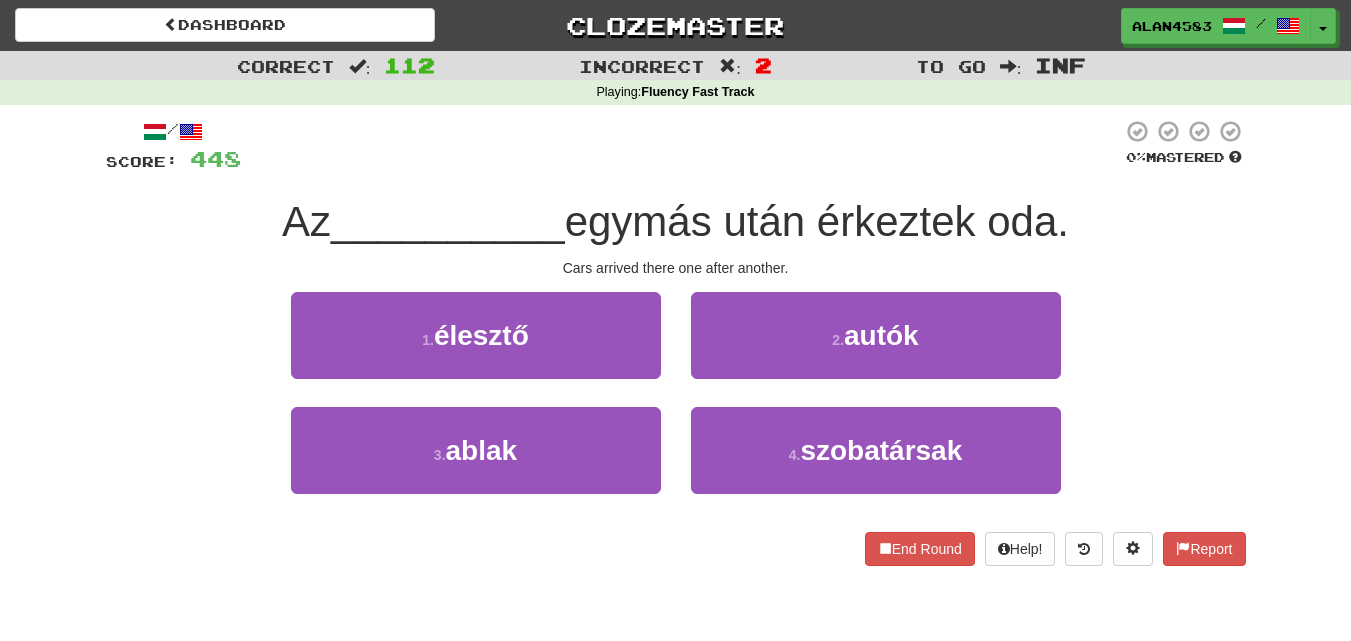 click at bounding box center (681, 146) 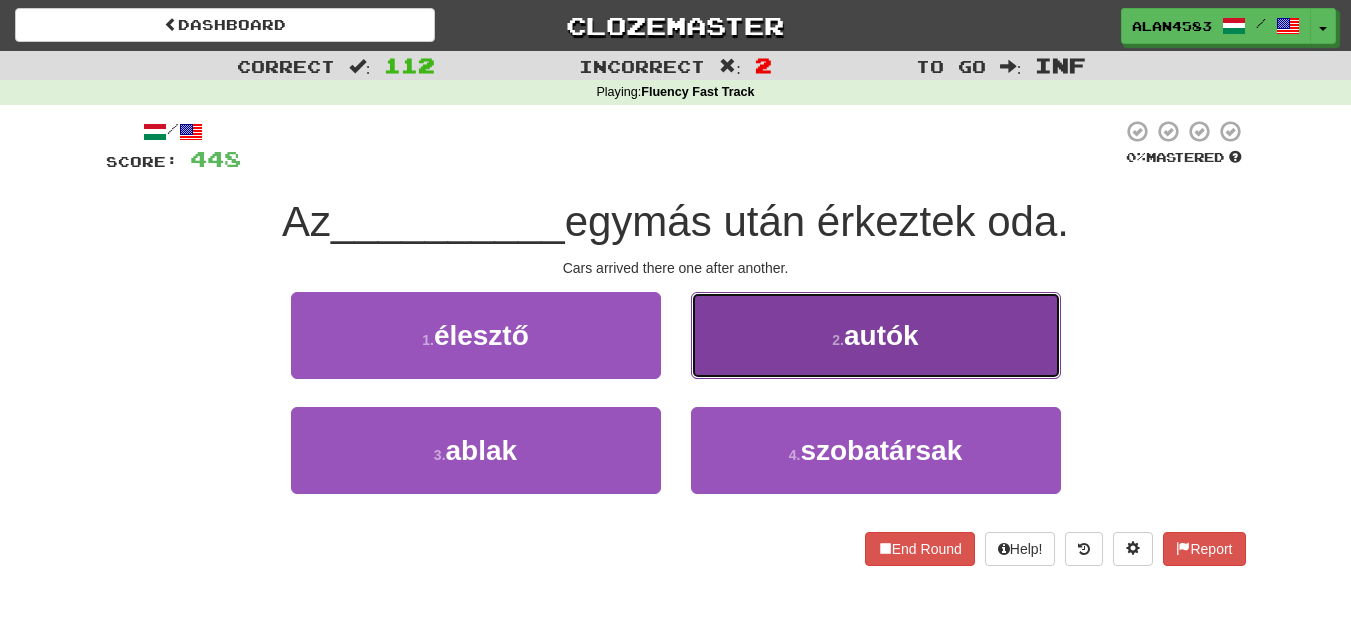 click on "2 .  autók" at bounding box center (876, 335) 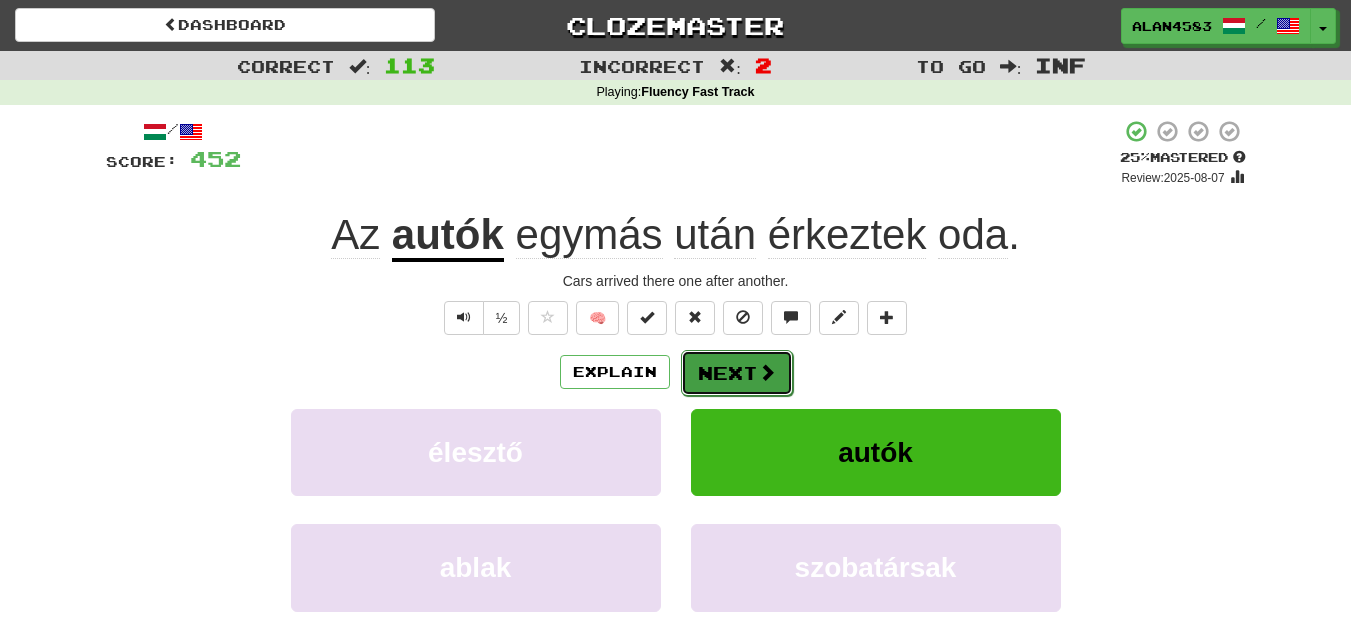 click on "Next" at bounding box center [737, 373] 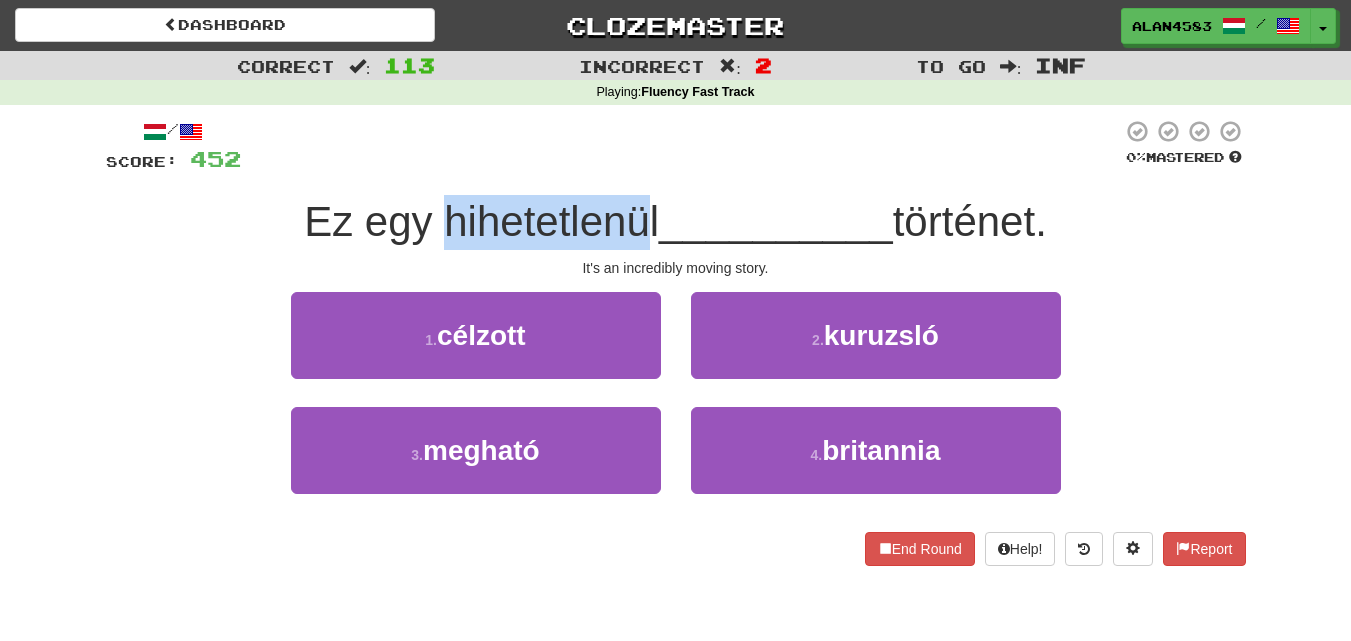 drag, startPoint x: 431, startPoint y: 216, endPoint x: 642, endPoint y: 211, distance: 211.05923 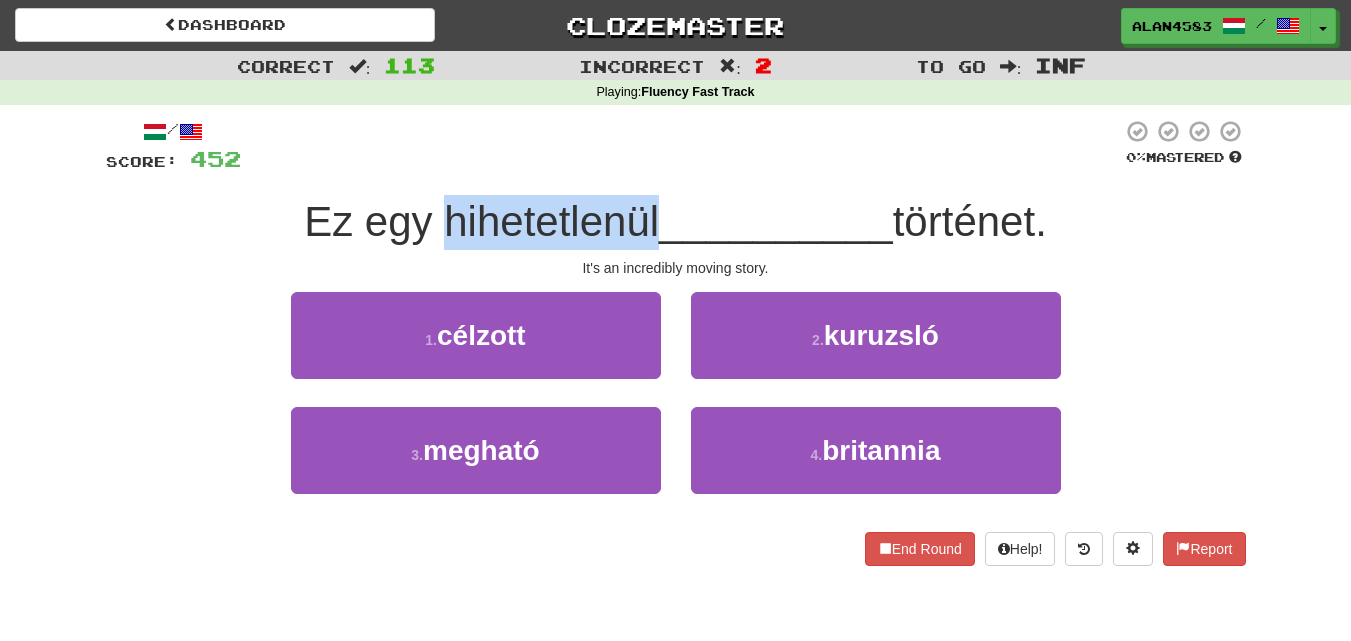 drag, startPoint x: 433, startPoint y: 216, endPoint x: 651, endPoint y: 213, distance: 218.02065 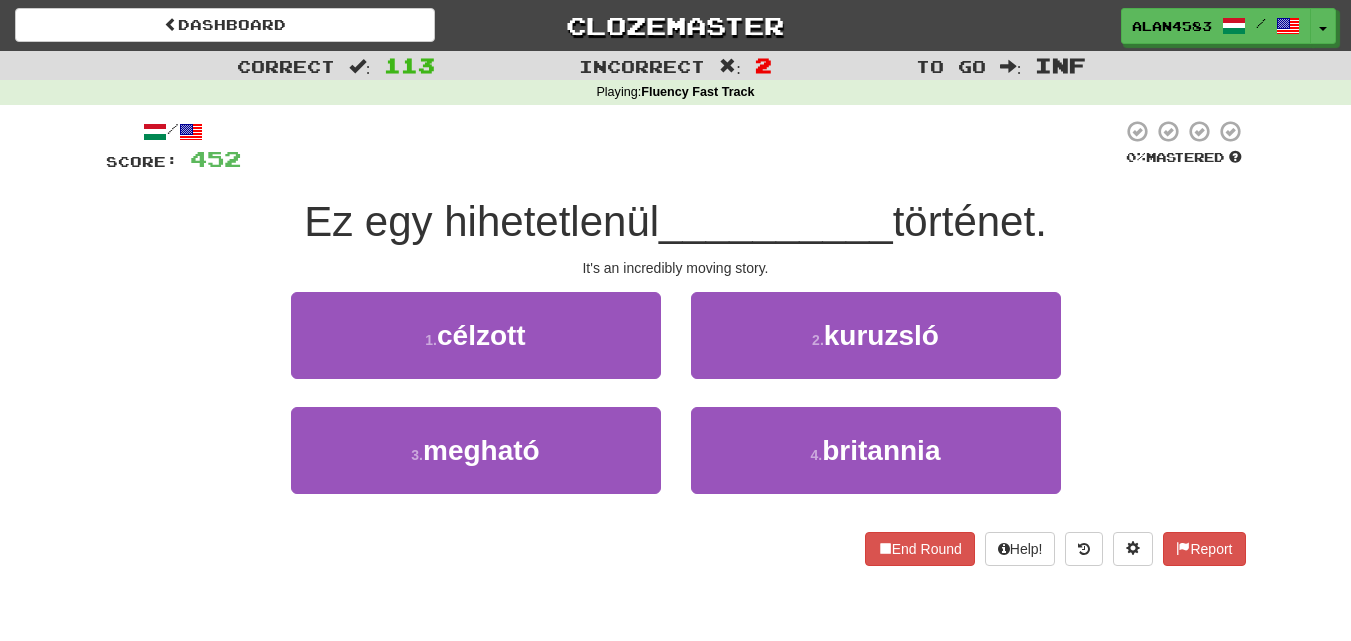 click at bounding box center (681, 146) 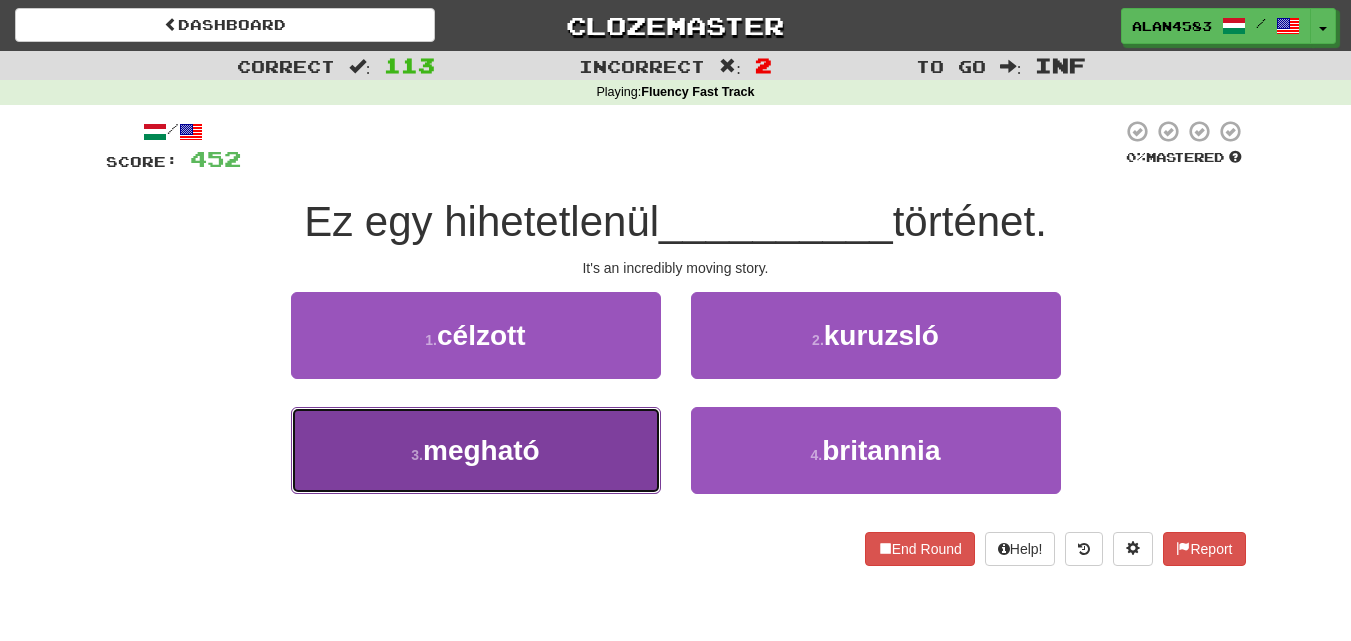 click on "3 .  megható" at bounding box center [476, 450] 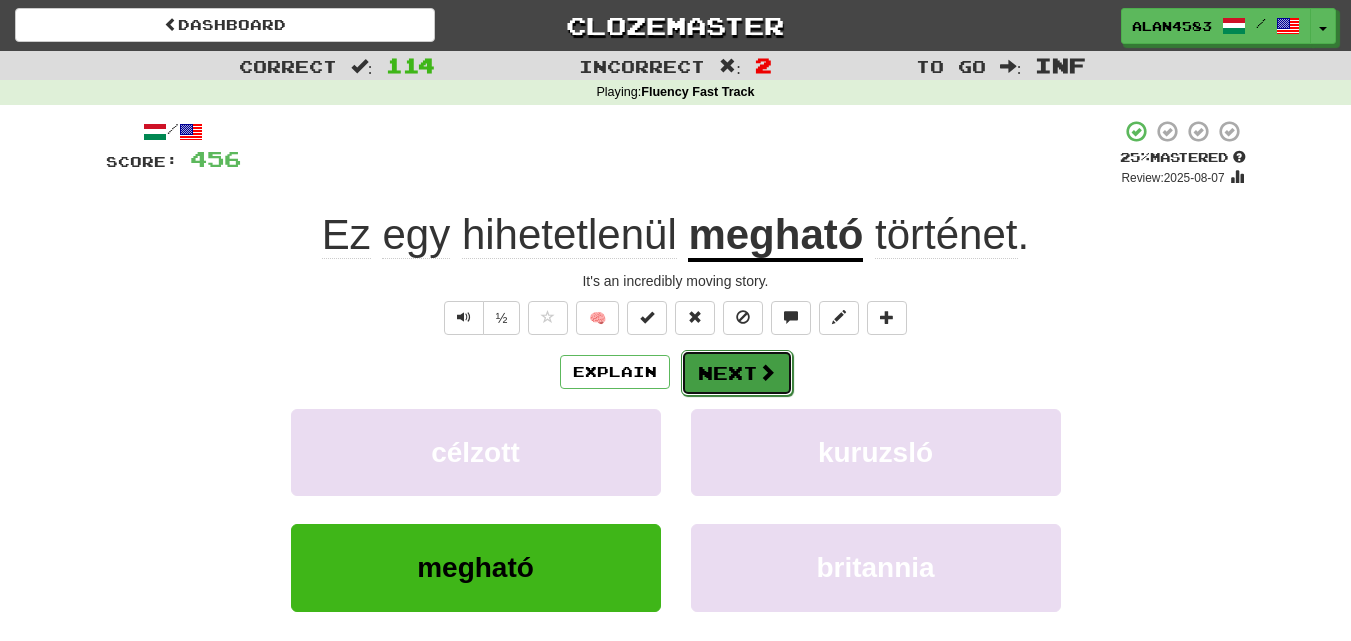 click on "Next" at bounding box center [737, 373] 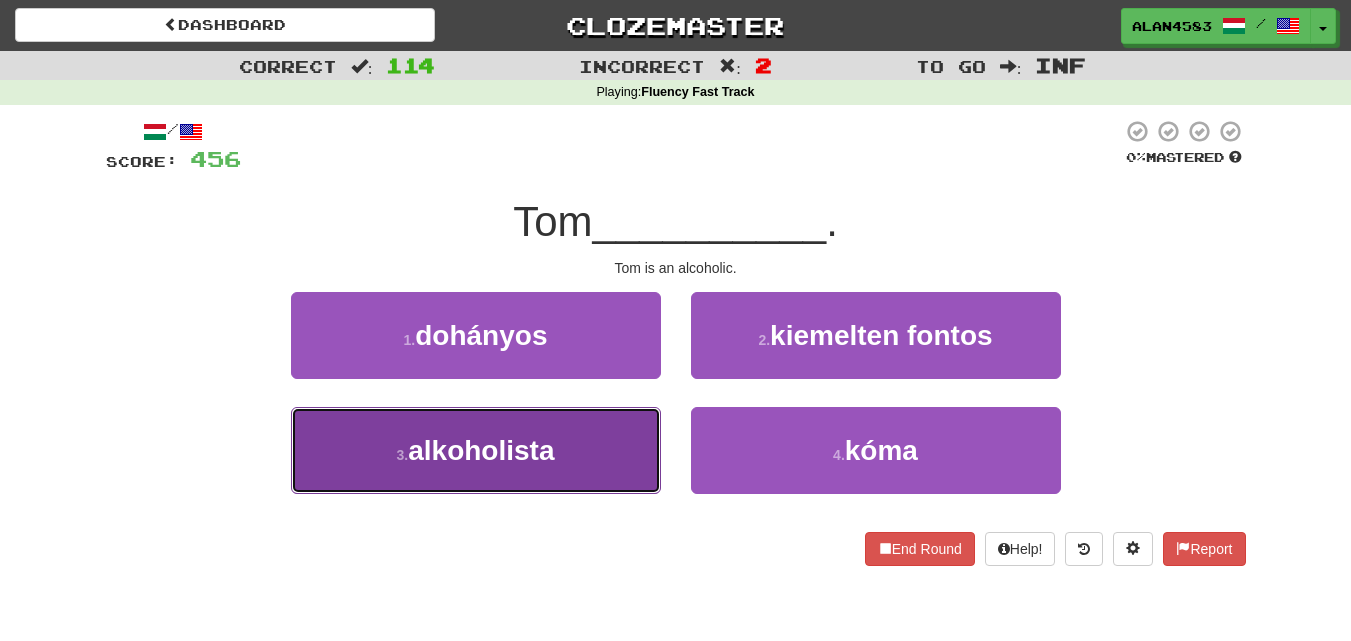 click on "alkoholista" at bounding box center [481, 450] 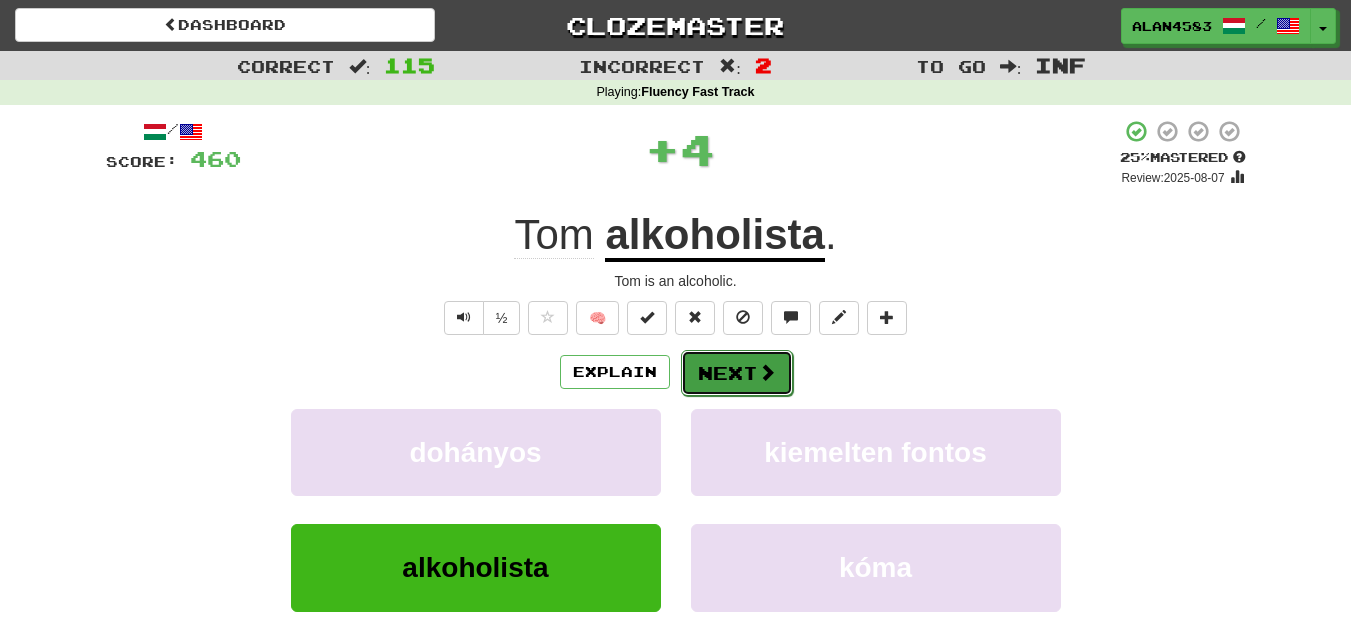 click on "Next" at bounding box center (737, 373) 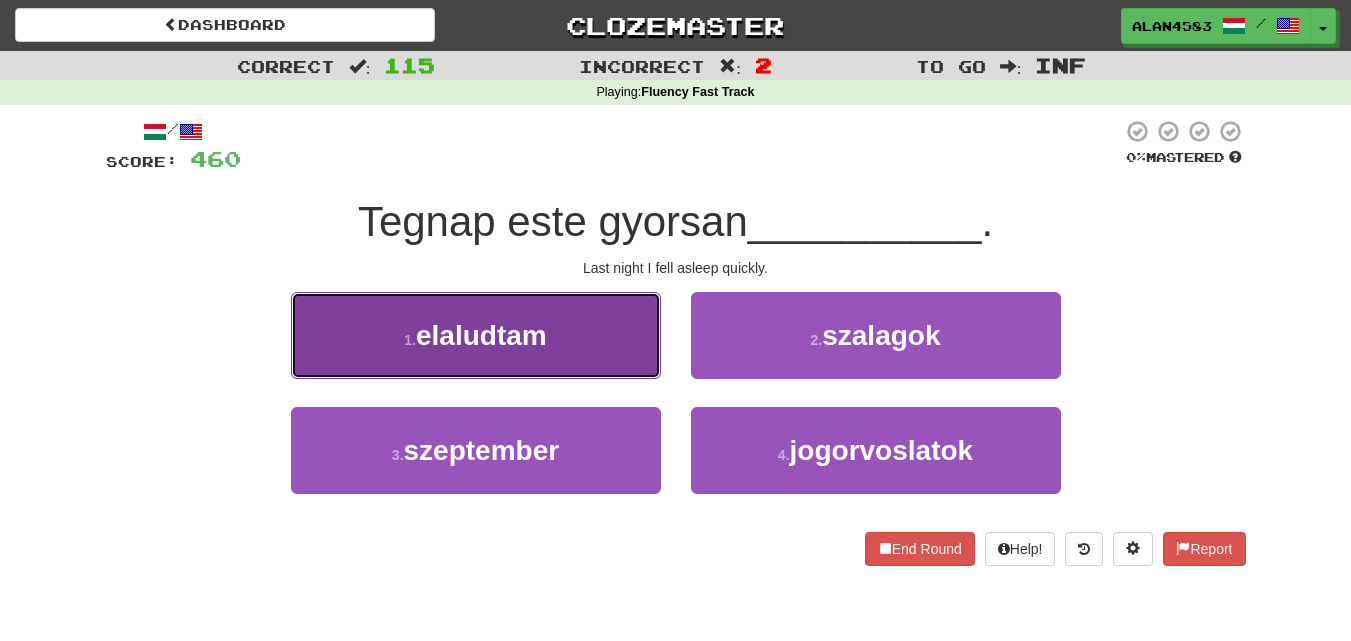 click on "1 .  elaludtam" at bounding box center (476, 335) 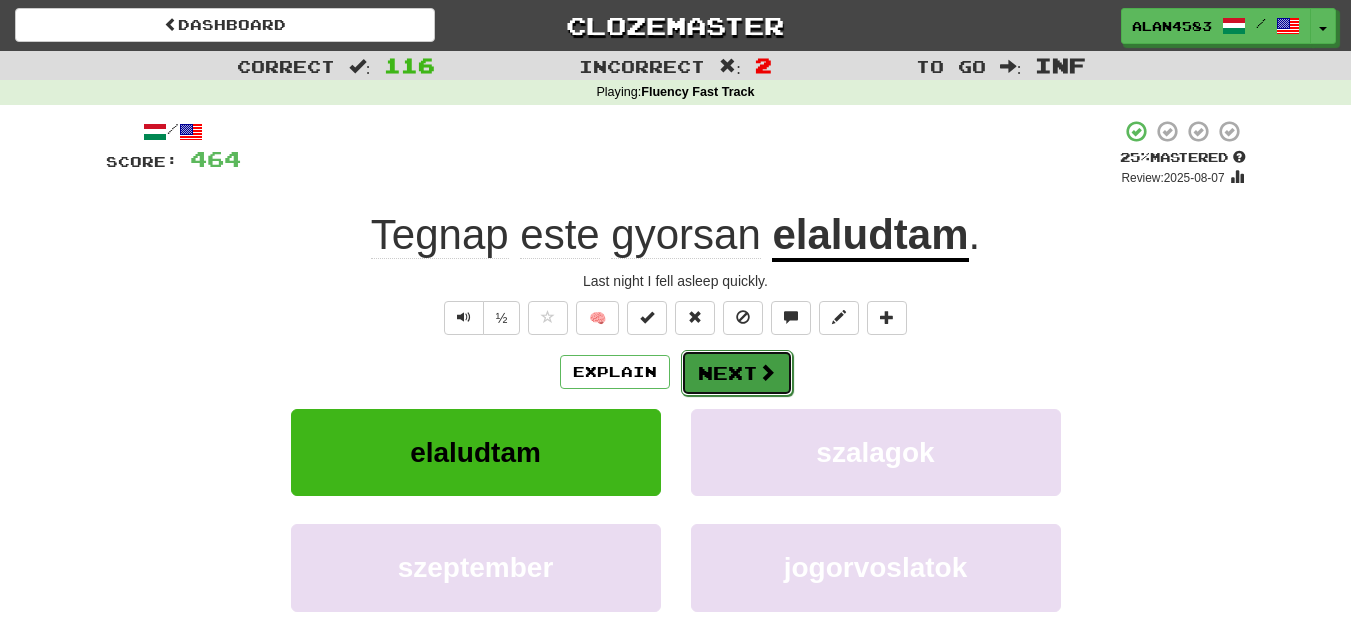 click on "Next" at bounding box center [737, 373] 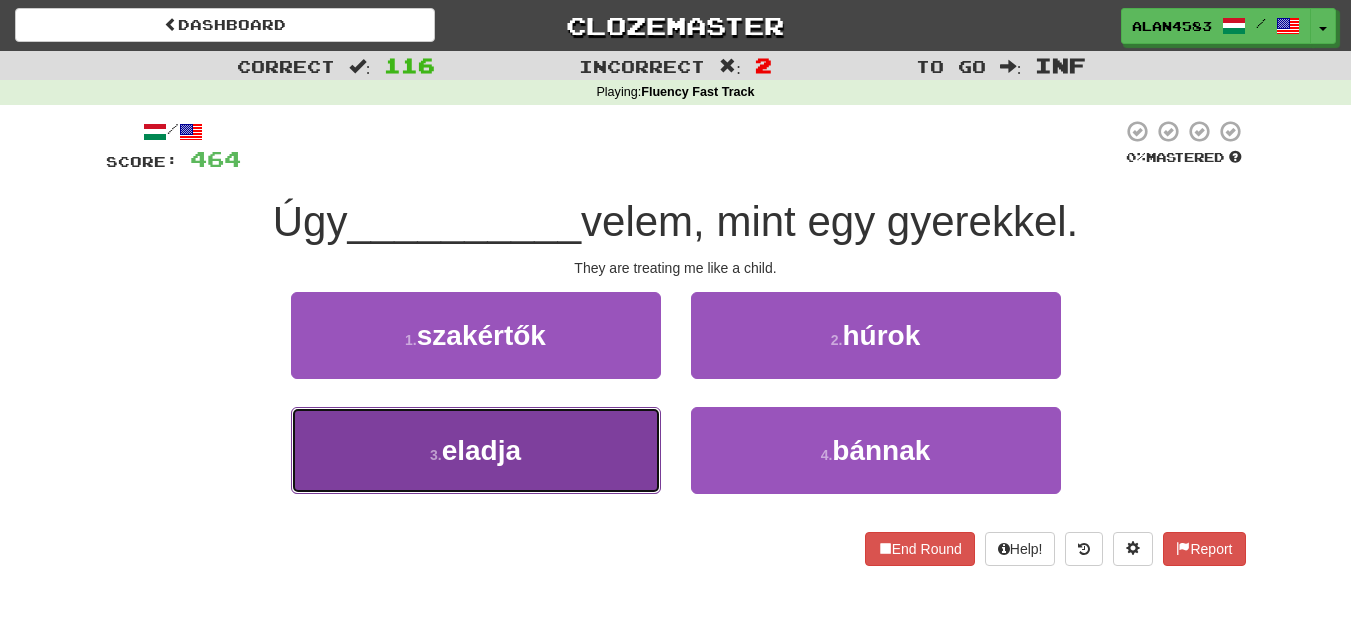 click on "3 .  eladja" at bounding box center (476, 450) 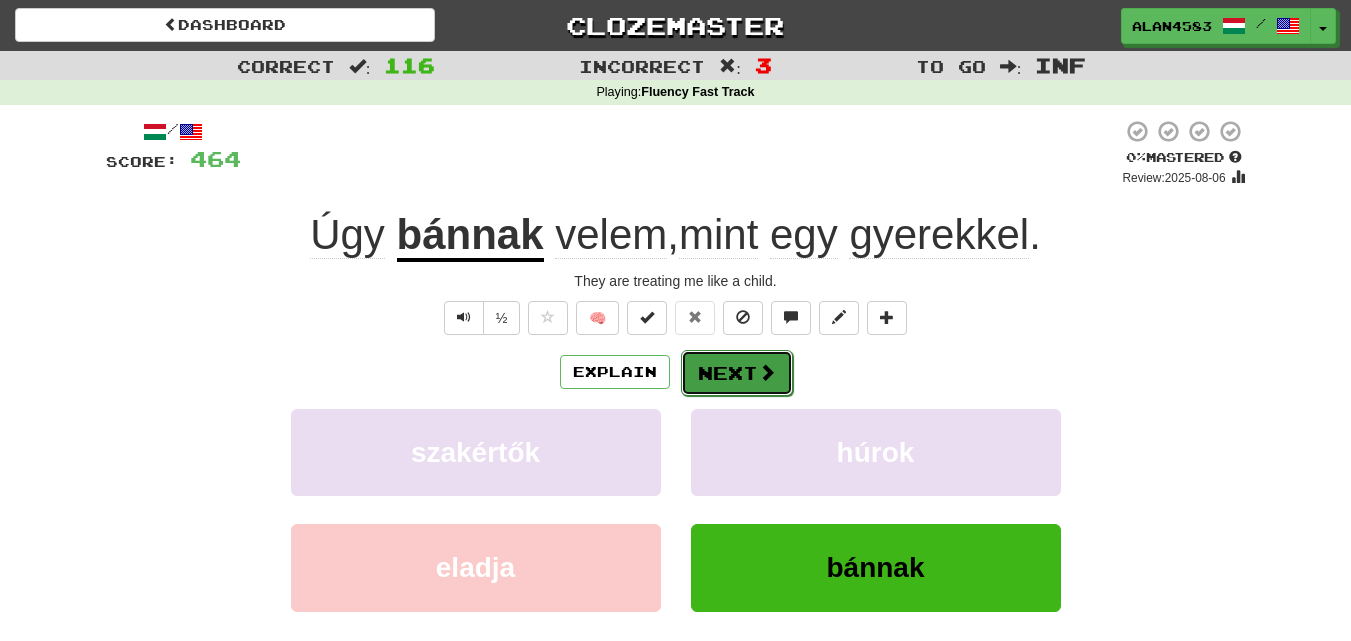 click on "Next" at bounding box center [737, 373] 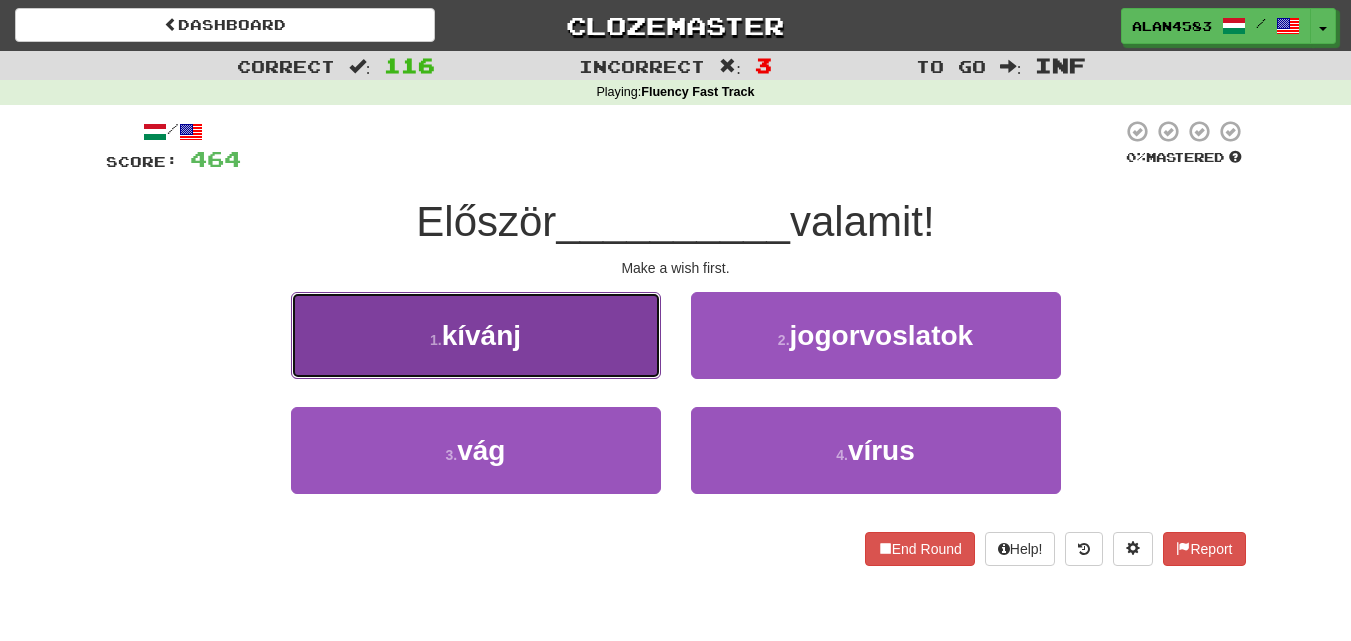 click on "1 .  kívánj" at bounding box center (476, 335) 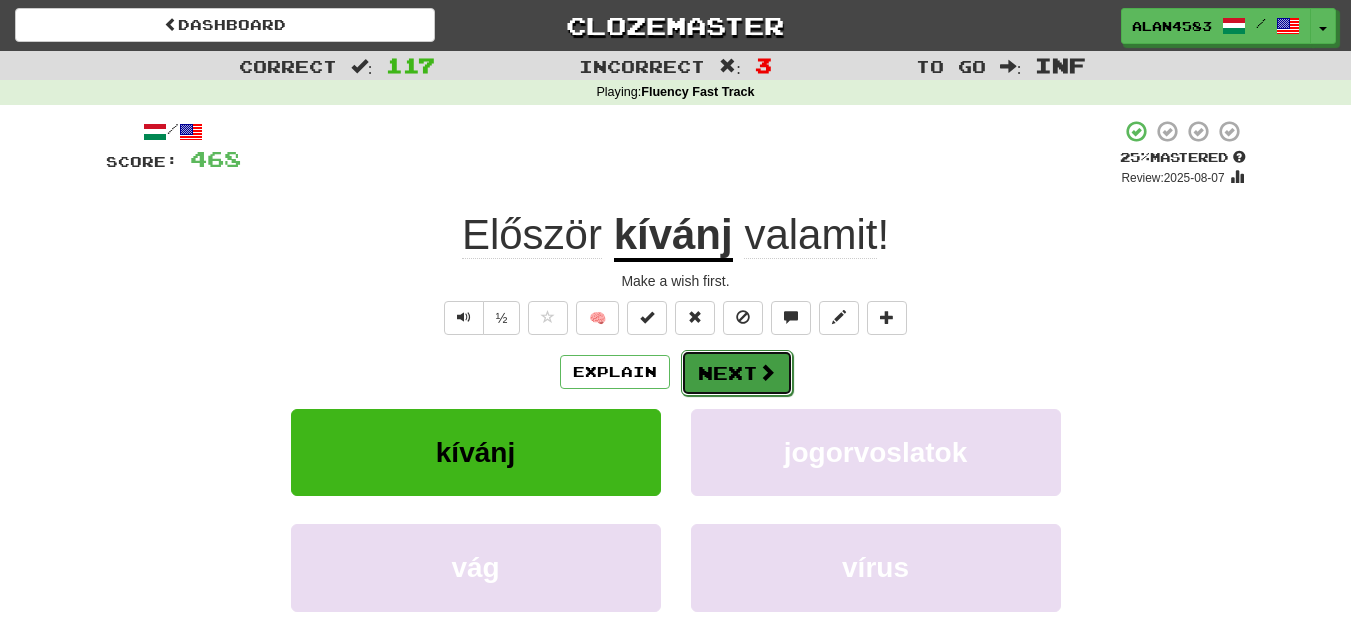 click on "Next" at bounding box center (737, 373) 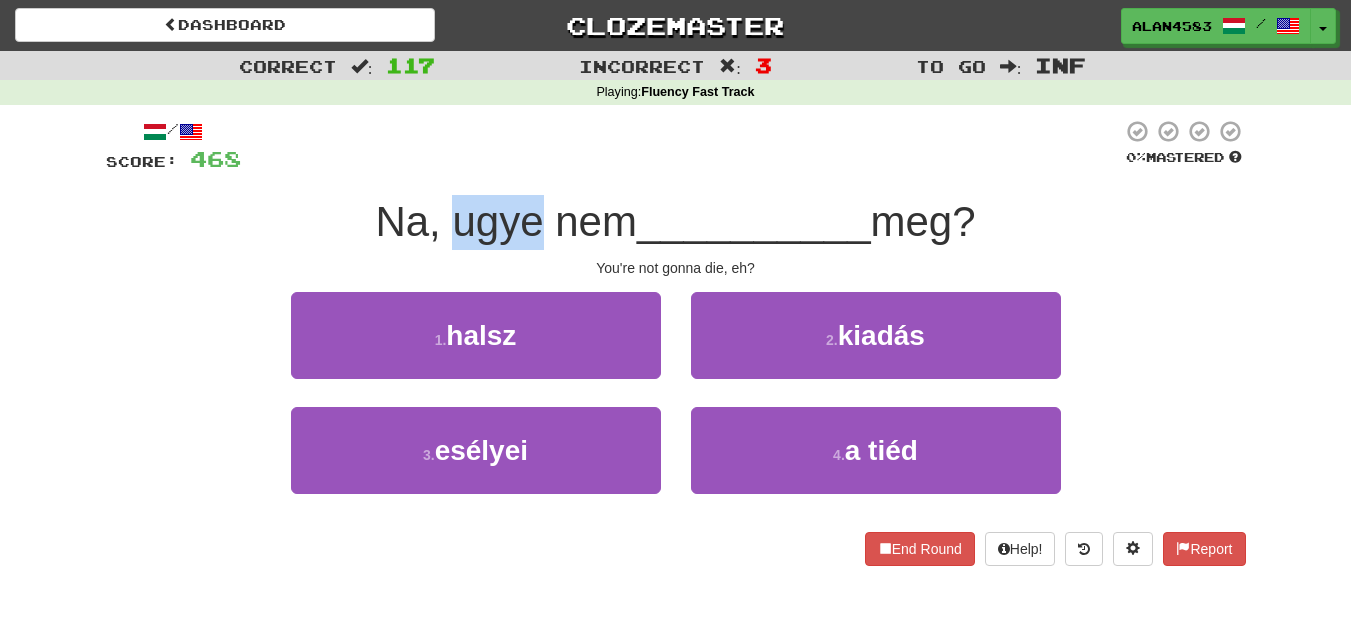 drag, startPoint x: 527, startPoint y: 215, endPoint x: 447, endPoint y: 211, distance: 80.09994 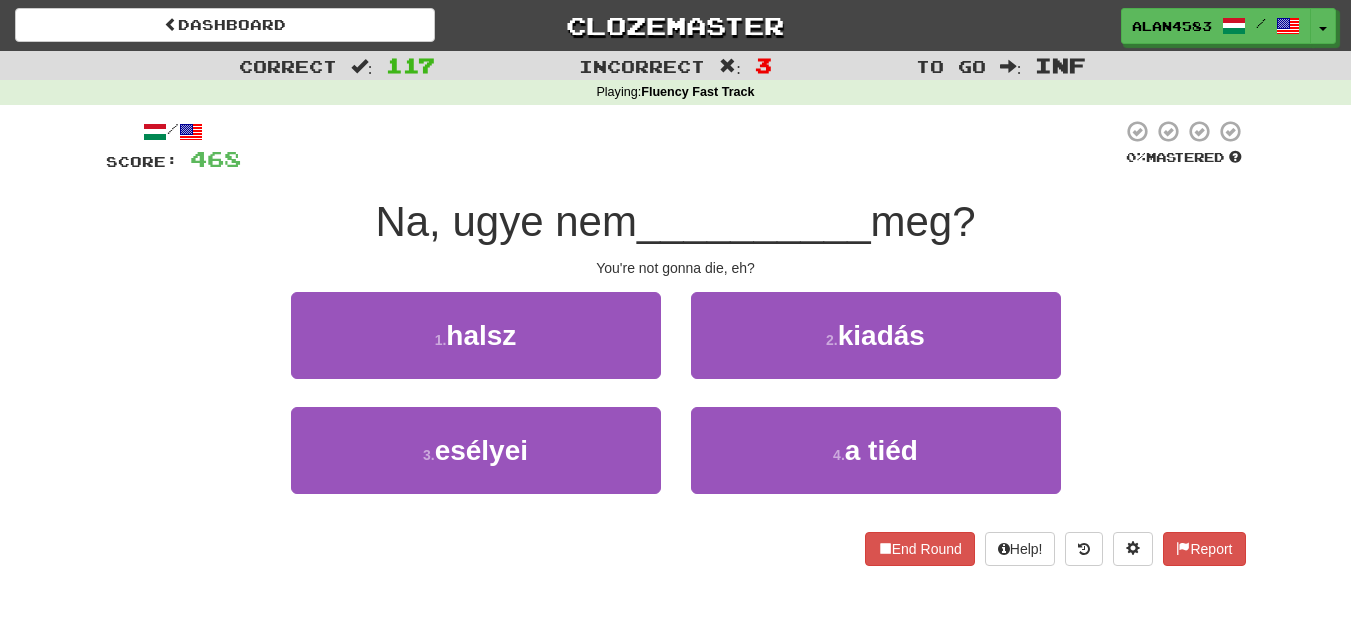 click at bounding box center (681, 146) 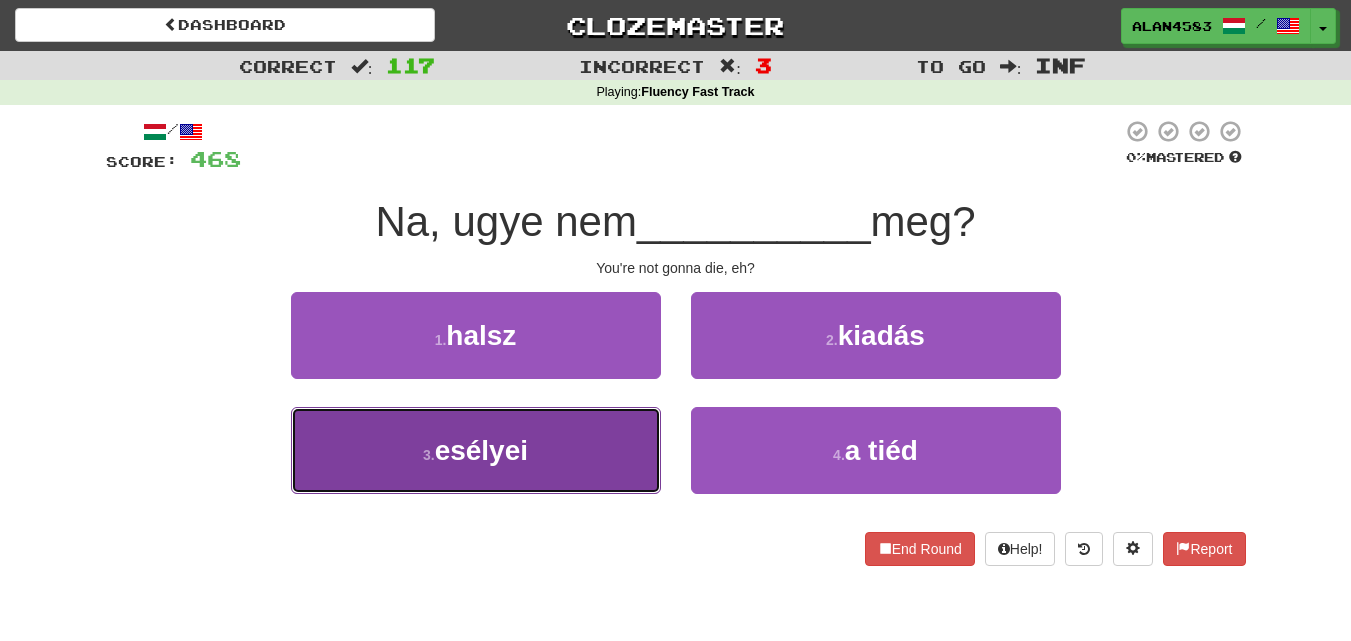 click on "3 .  esélyei" at bounding box center [476, 450] 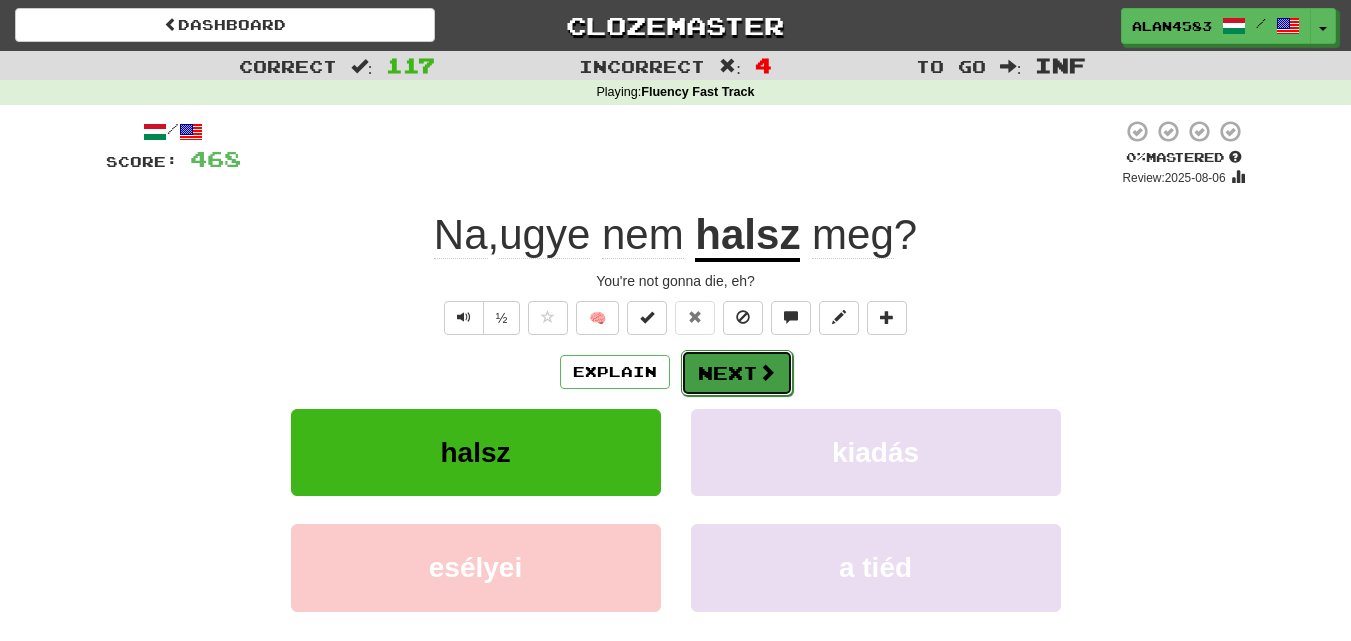 click on "Next" at bounding box center (737, 373) 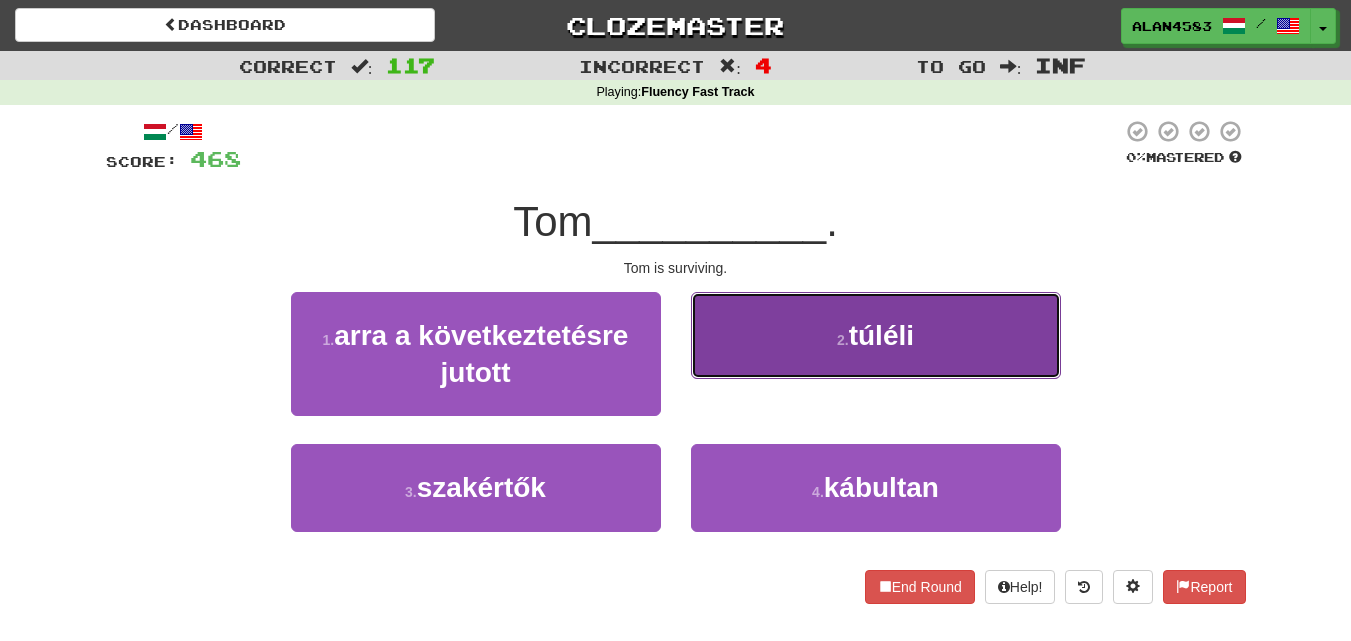 click on "2 .  túléli" at bounding box center [876, 335] 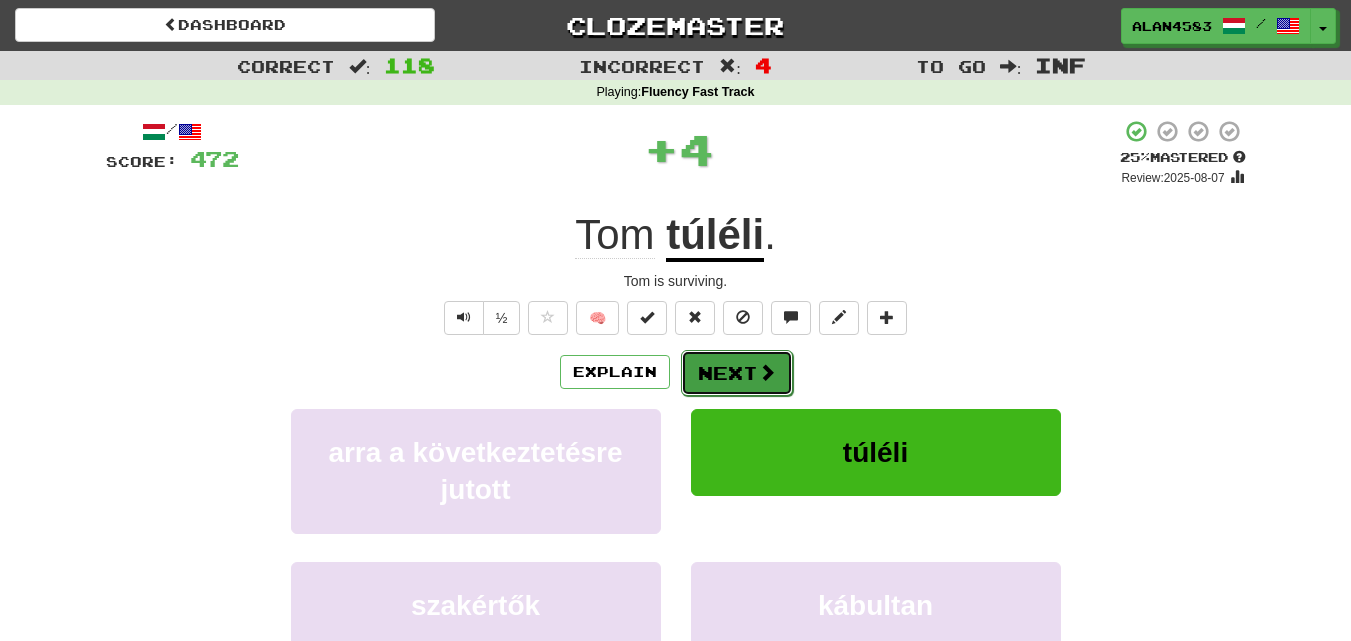 click on "Next" at bounding box center (737, 373) 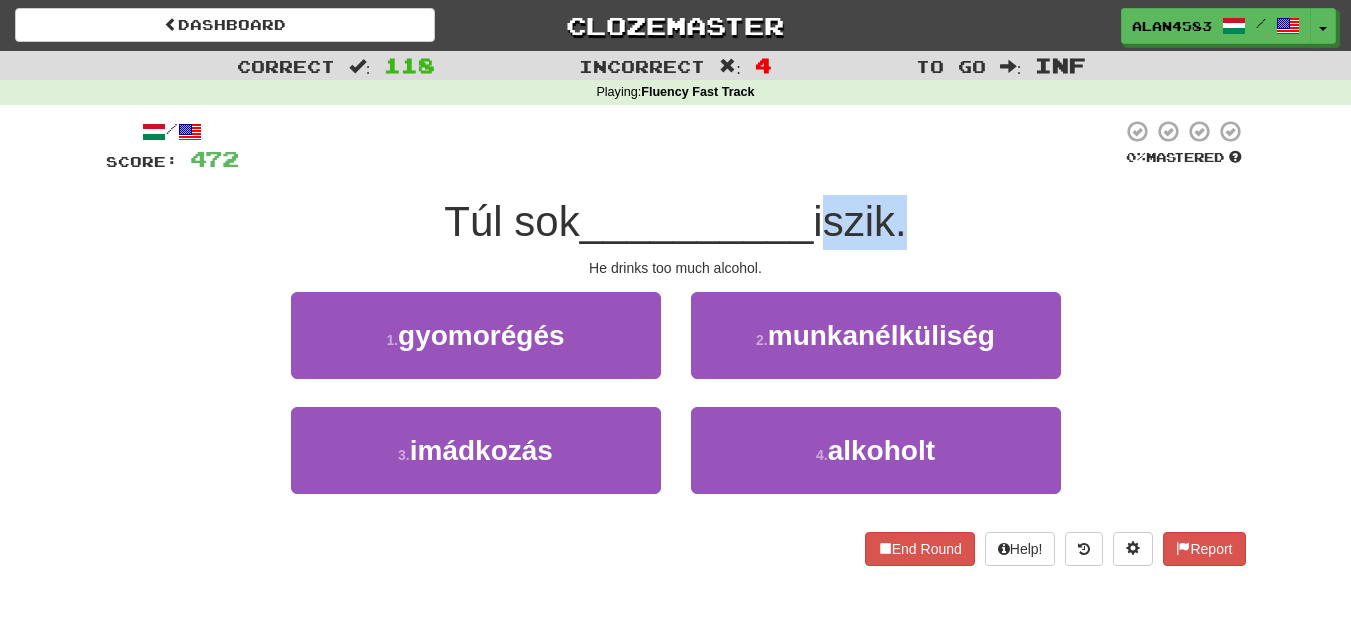 drag, startPoint x: 822, startPoint y: 209, endPoint x: 897, endPoint y: 207, distance: 75.026665 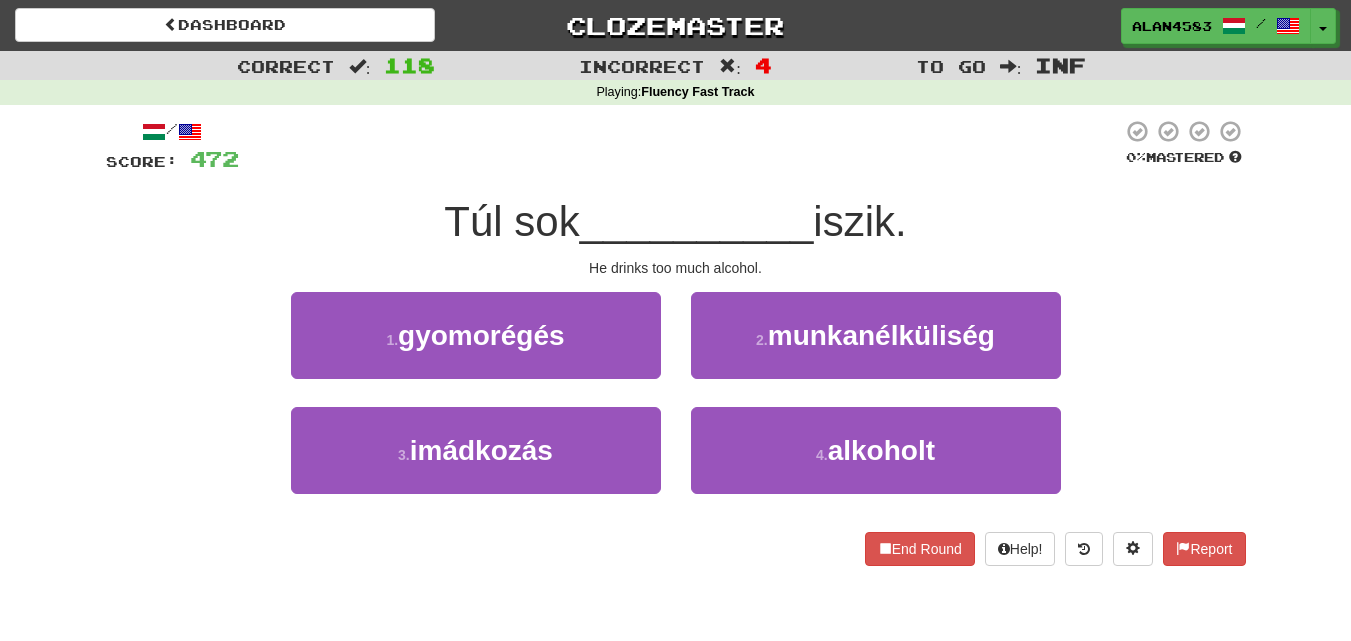 click at bounding box center (680, 146) 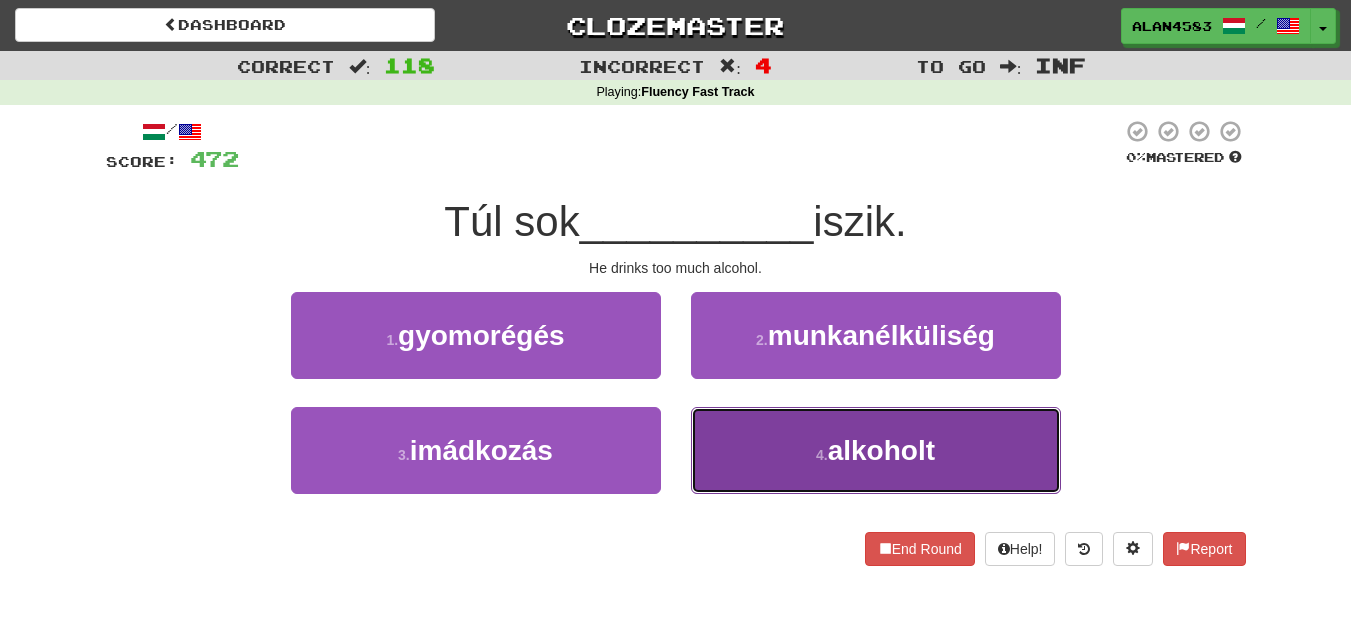 click on "4 .  alkoholt" at bounding box center (876, 450) 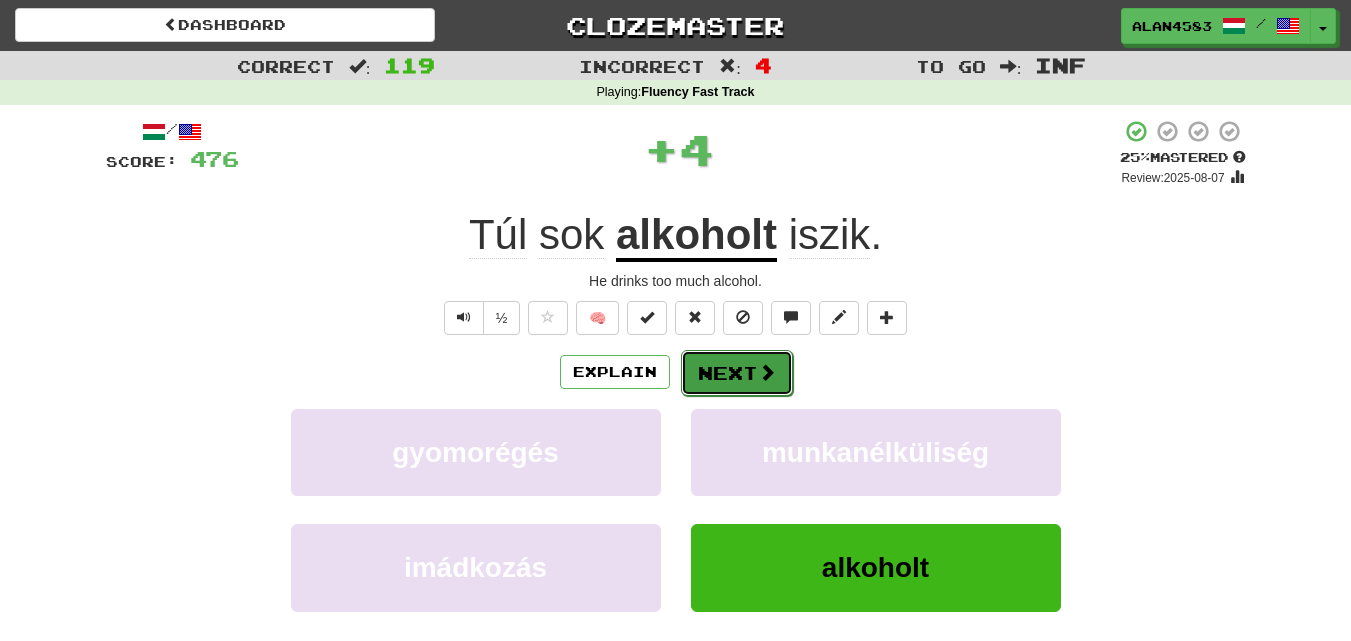 click on "Next" at bounding box center [737, 373] 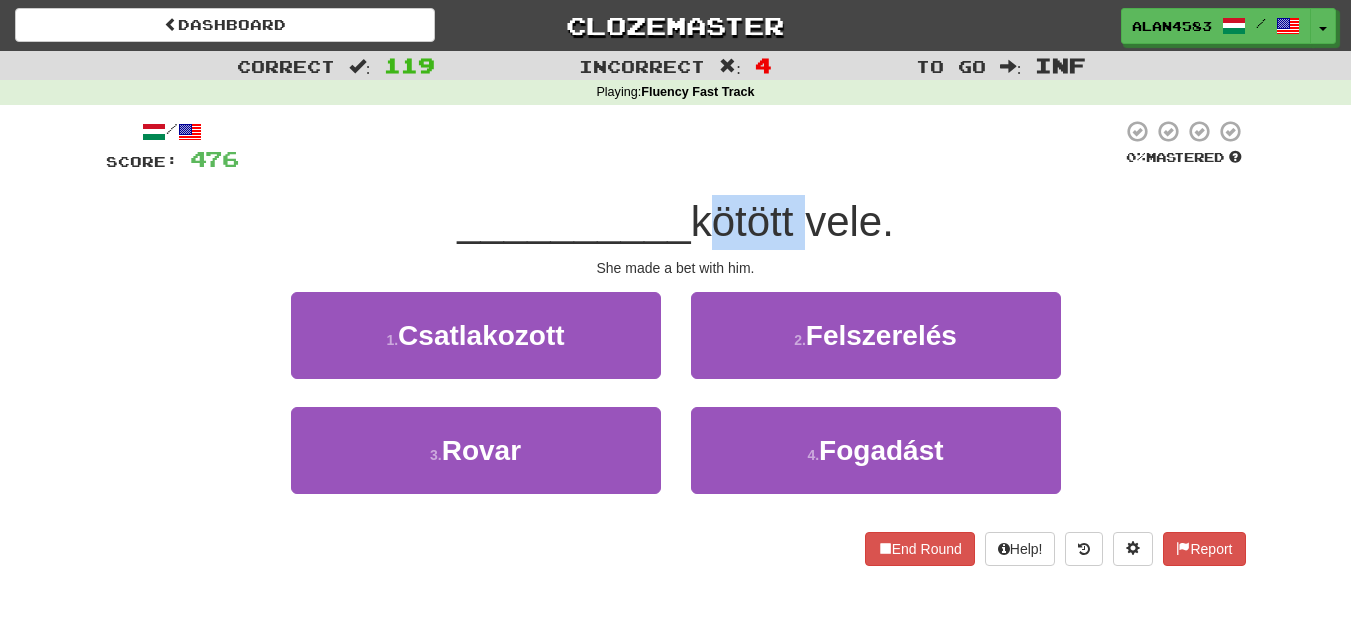 drag, startPoint x: 696, startPoint y: 225, endPoint x: 804, endPoint y: 213, distance: 108.66462 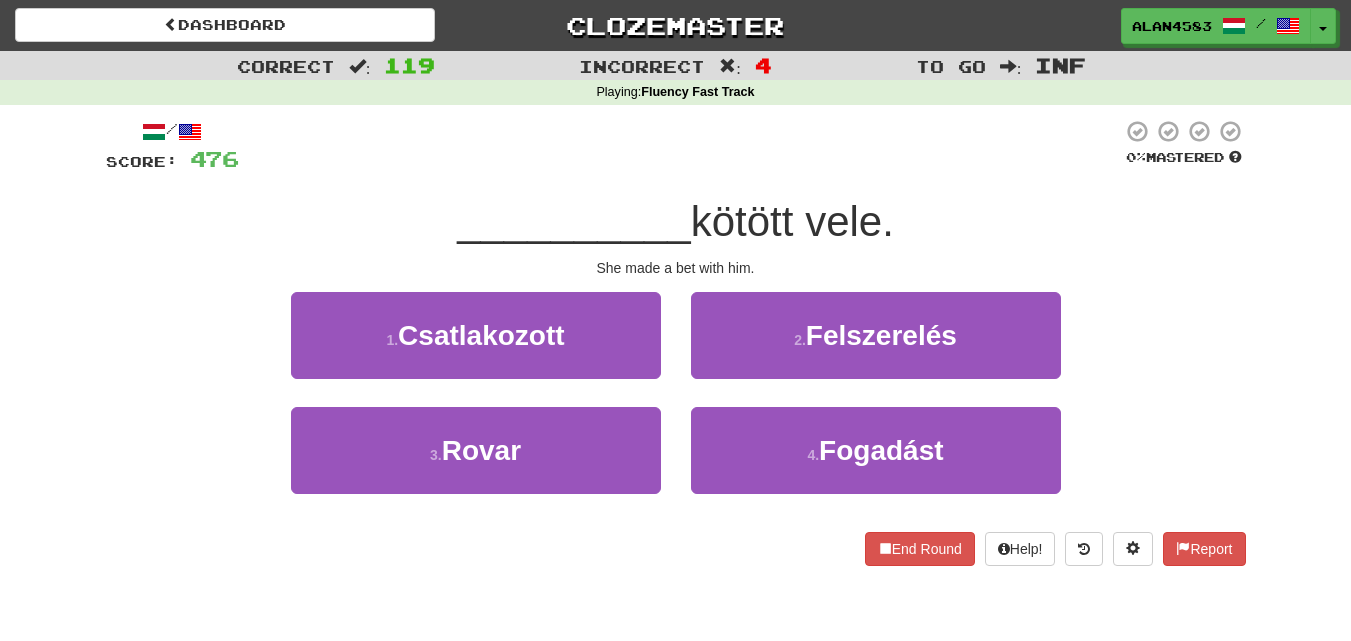 click at bounding box center (680, 146) 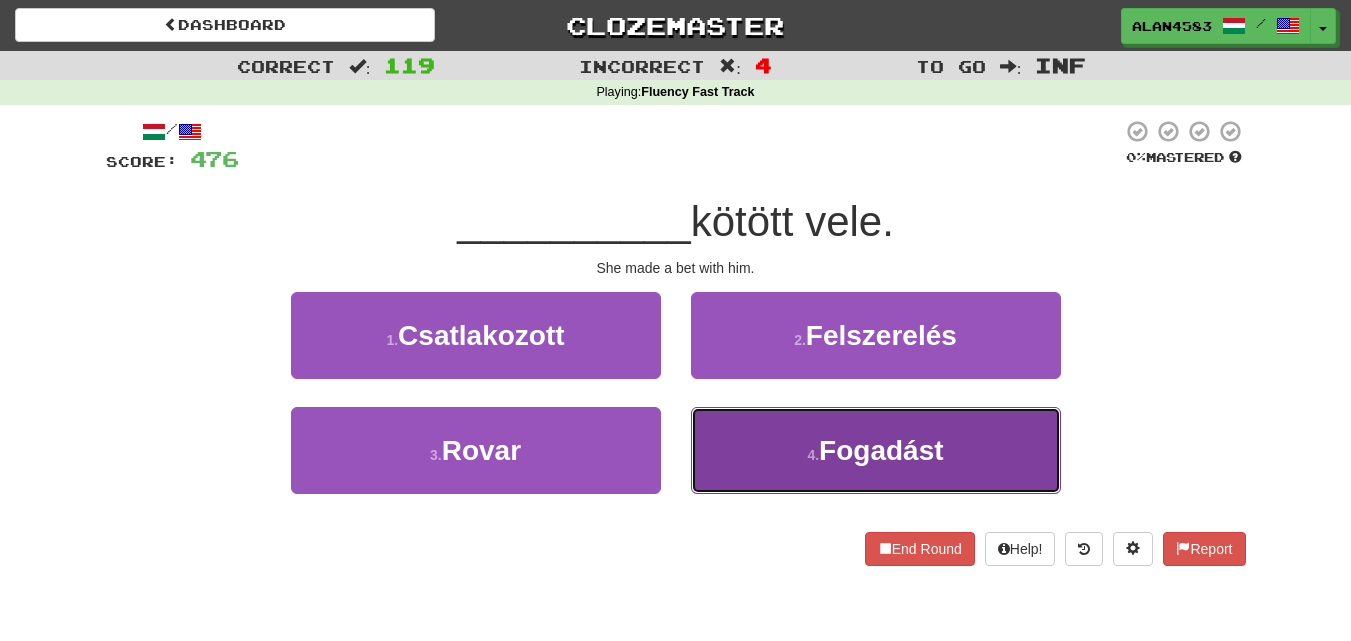 click on "4 .  Fogadást" at bounding box center (876, 450) 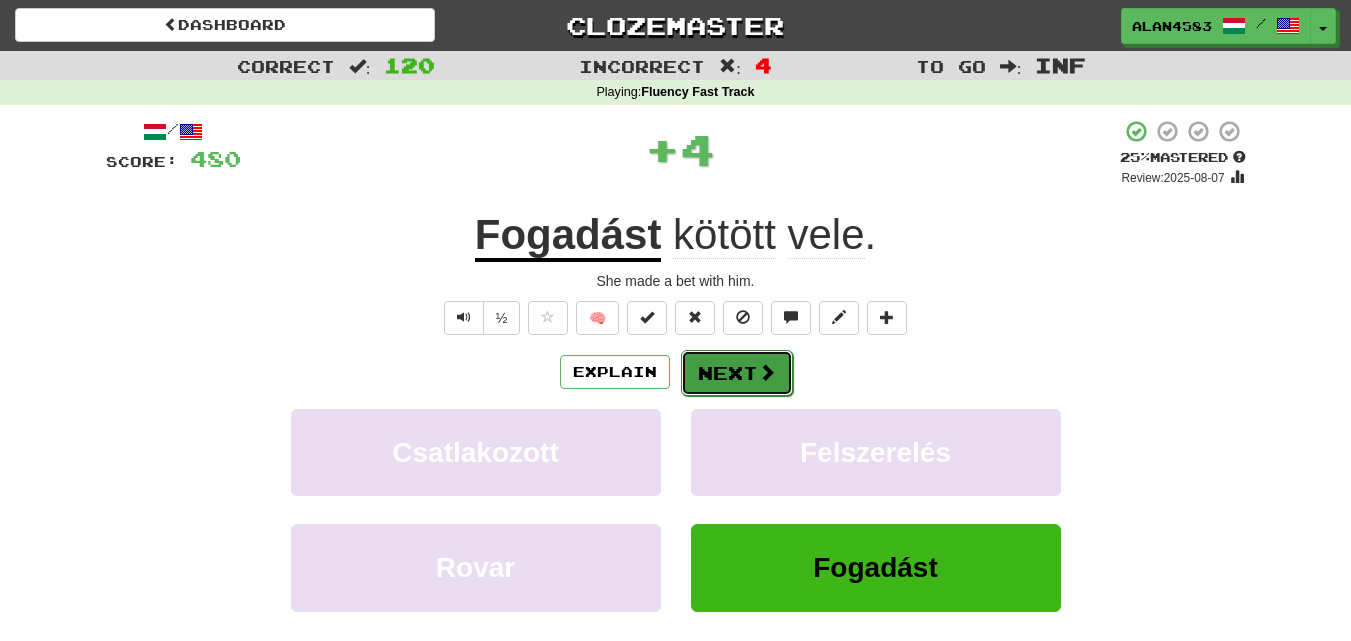 click on "Next" at bounding box center (737, 373) 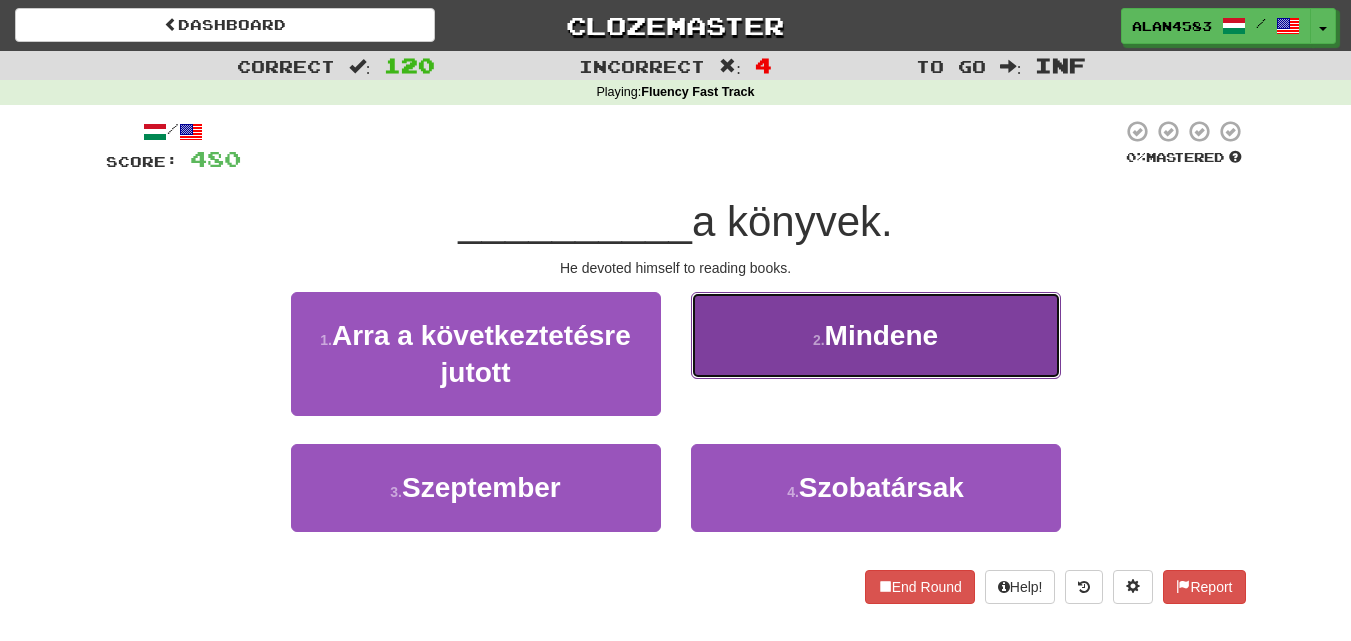 click on "2 .  Mindene" at bounding box center (876, 335) 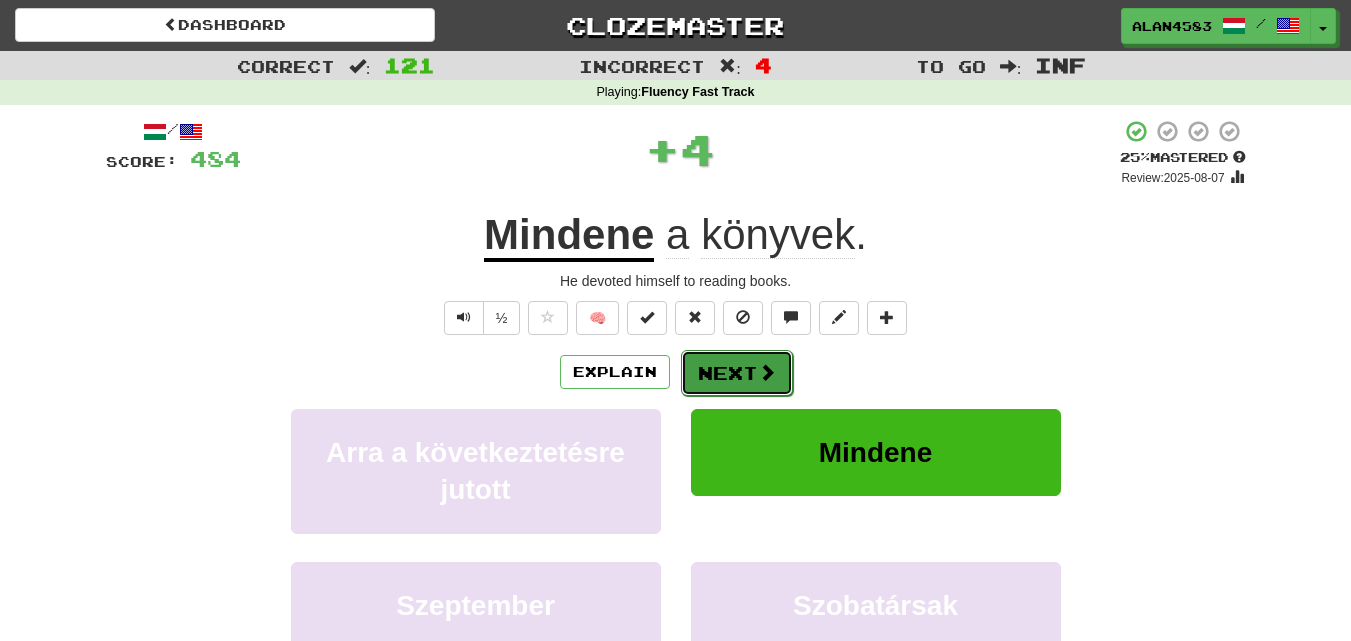 click on "Next" at bounding box center [737, 373] 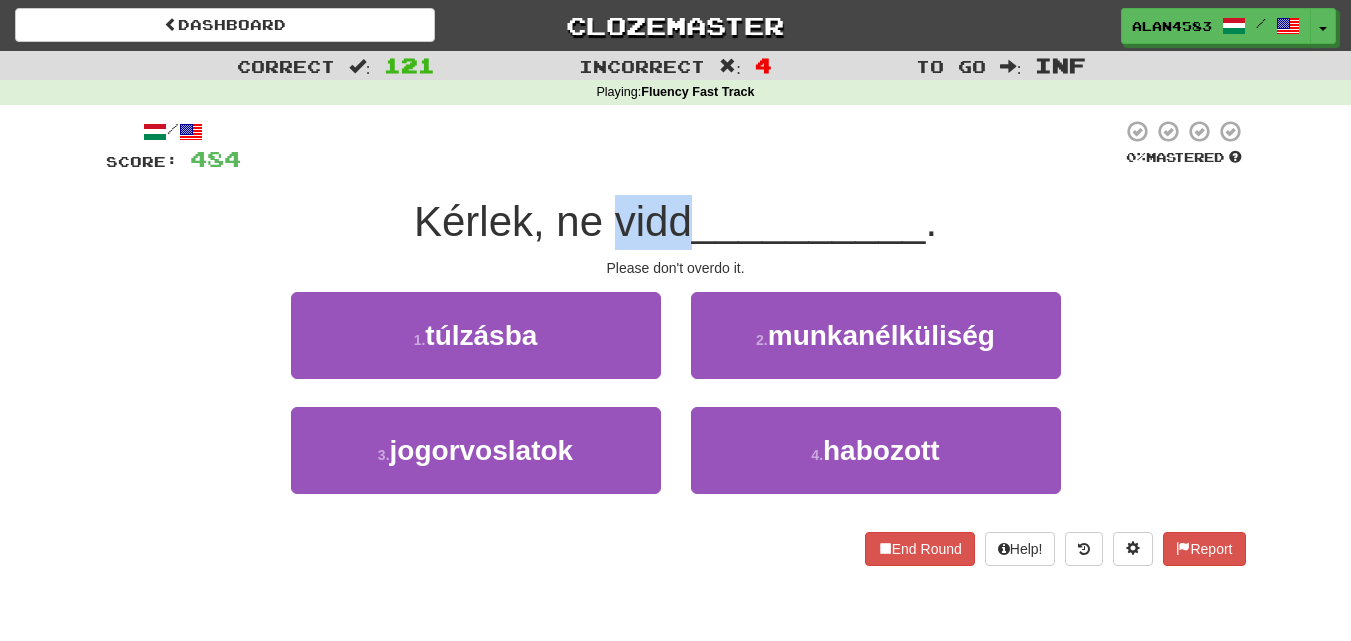 drag, startPoint x: 610, startPoint y: 219, endPoint x: 682, endPoint y: 209, distance: 72.691124 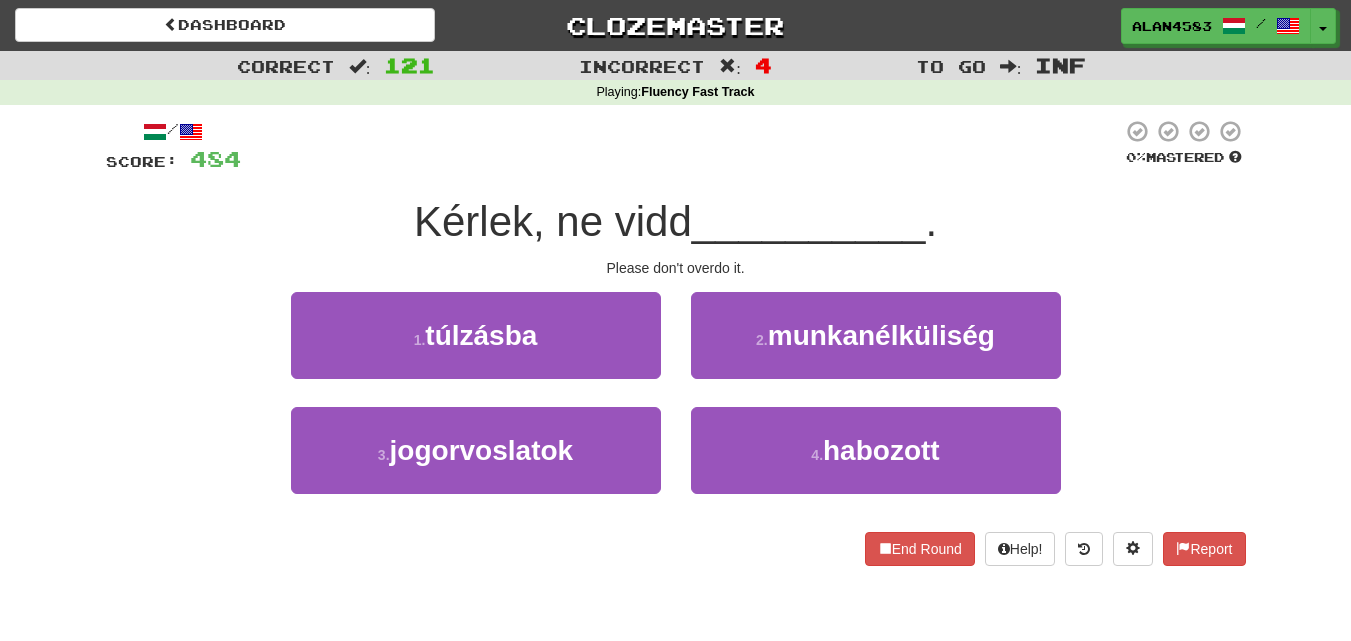 click on "Kérlek, ne vidd [LAST]." at bounding box center [676, 222] 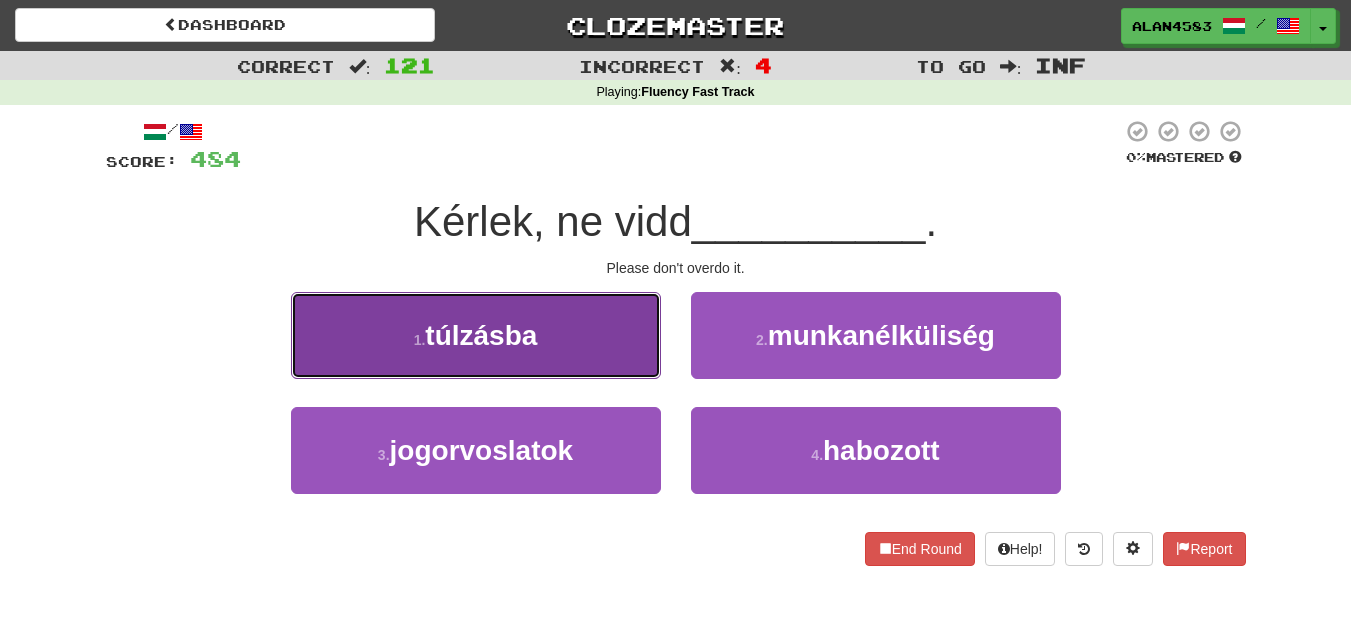 click on "1 .  túlzásba" at bounding box center [476, 335] 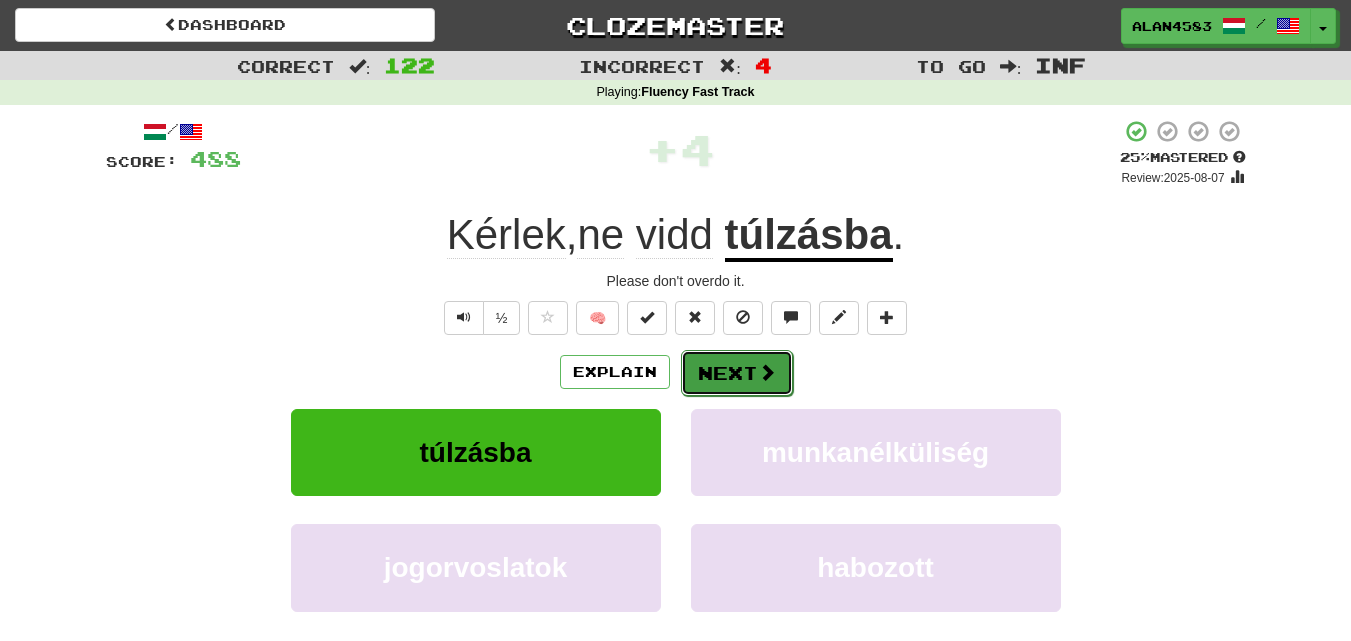 click on "Next" at bounding box center (737, 373) 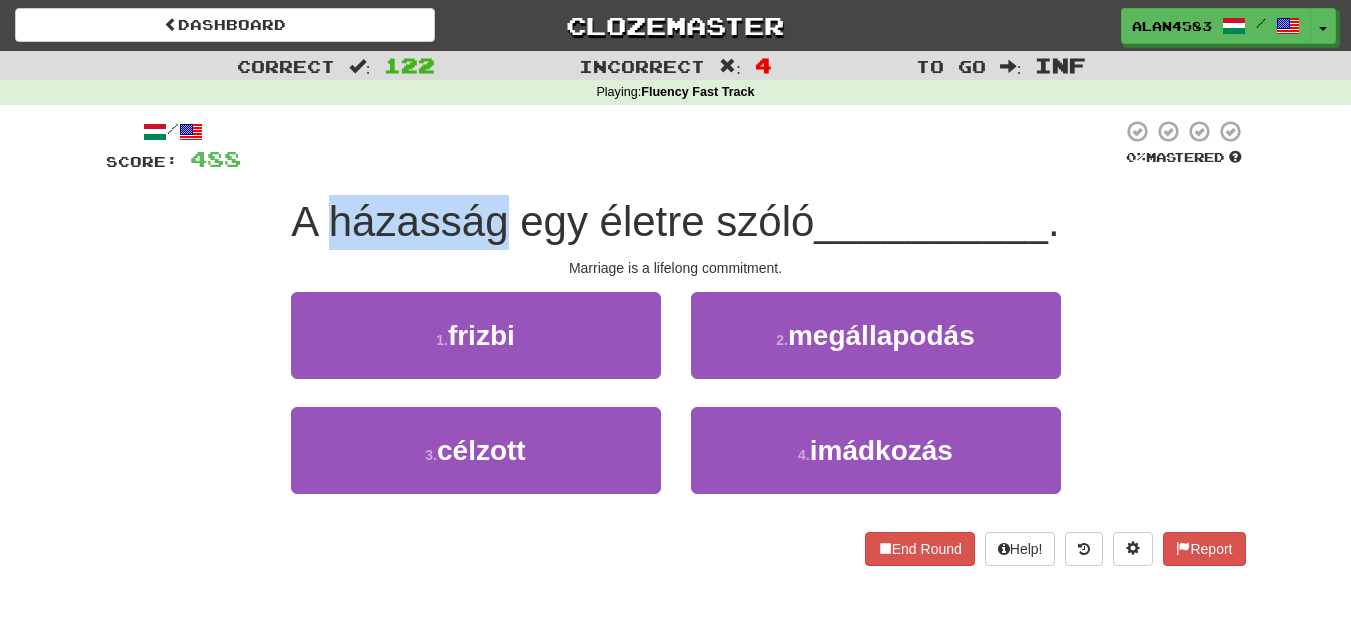 drag, startPoint x: 501, startPoint y: 222, endPoint x: 326, endPoint y: 215, distance: 175.13994 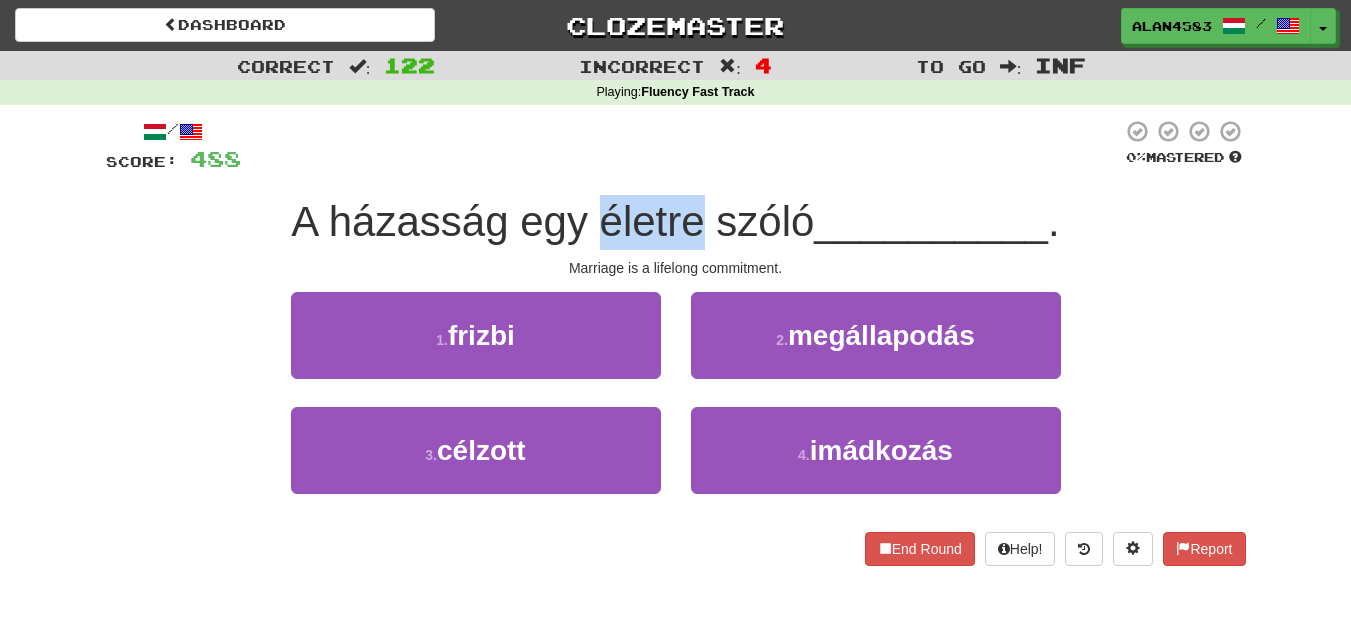 drag, startPoint x: 597, startPoint y: 216, endPoint x: 703, endPoint y: 214, distance: 106.01887 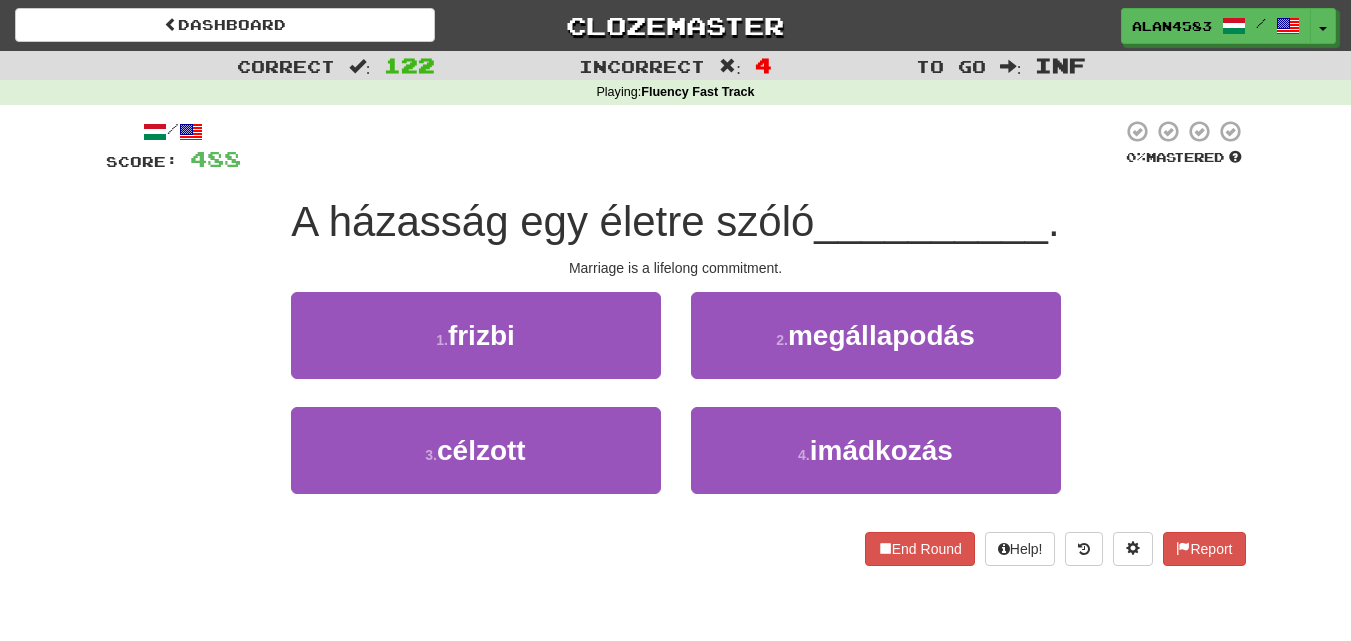 click at bounding box center [681, 146] 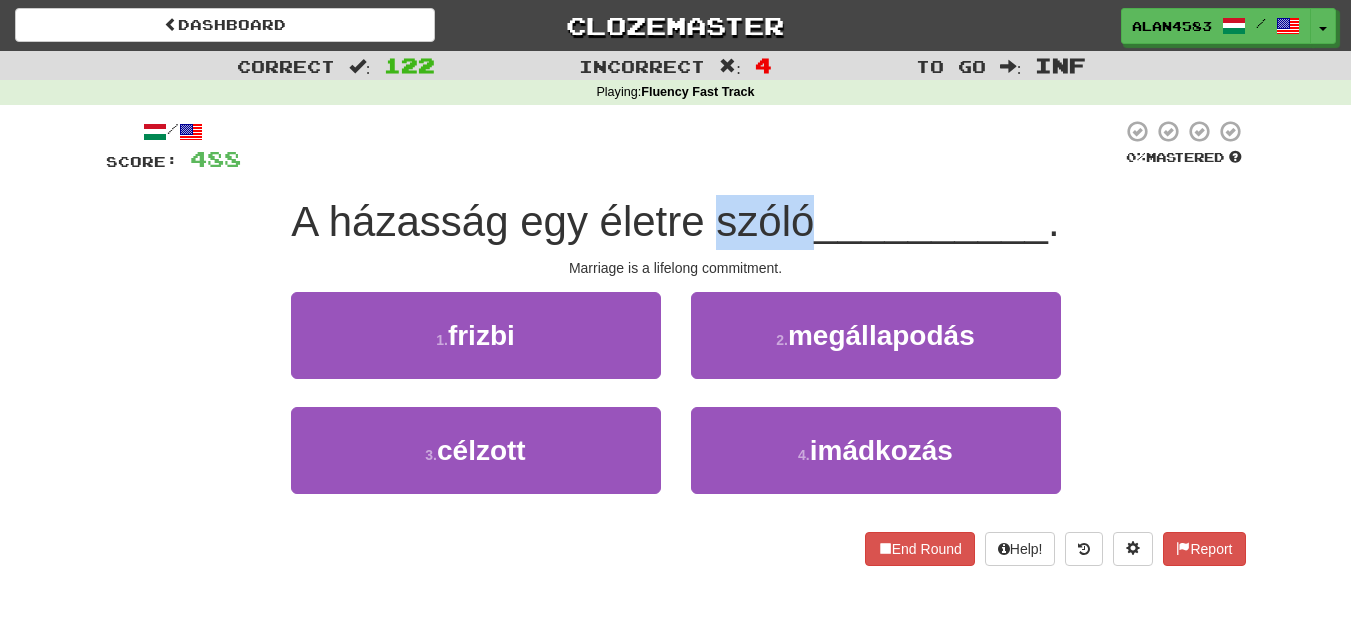 drag, startPoint x: 714, startPoint y: 223, endPoint x: 799, endPoint y: 213, distance: 85.58621 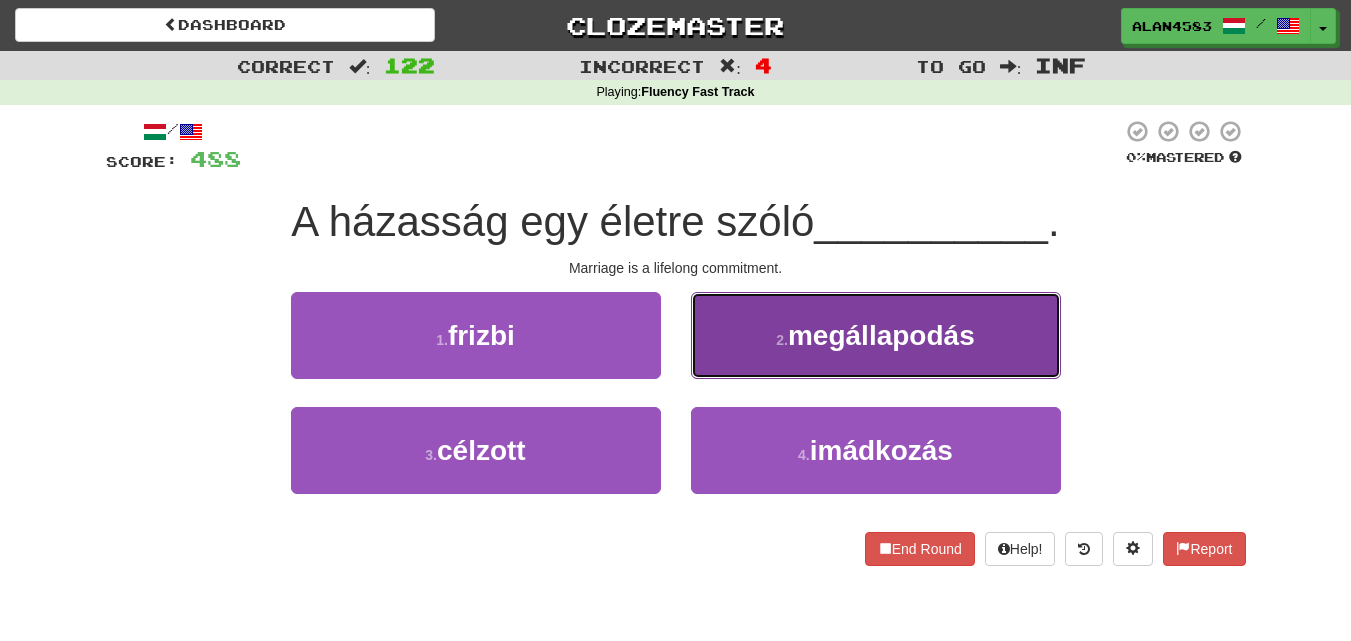 click on "2 .  megállapodás" at bounding box center (876, 335) 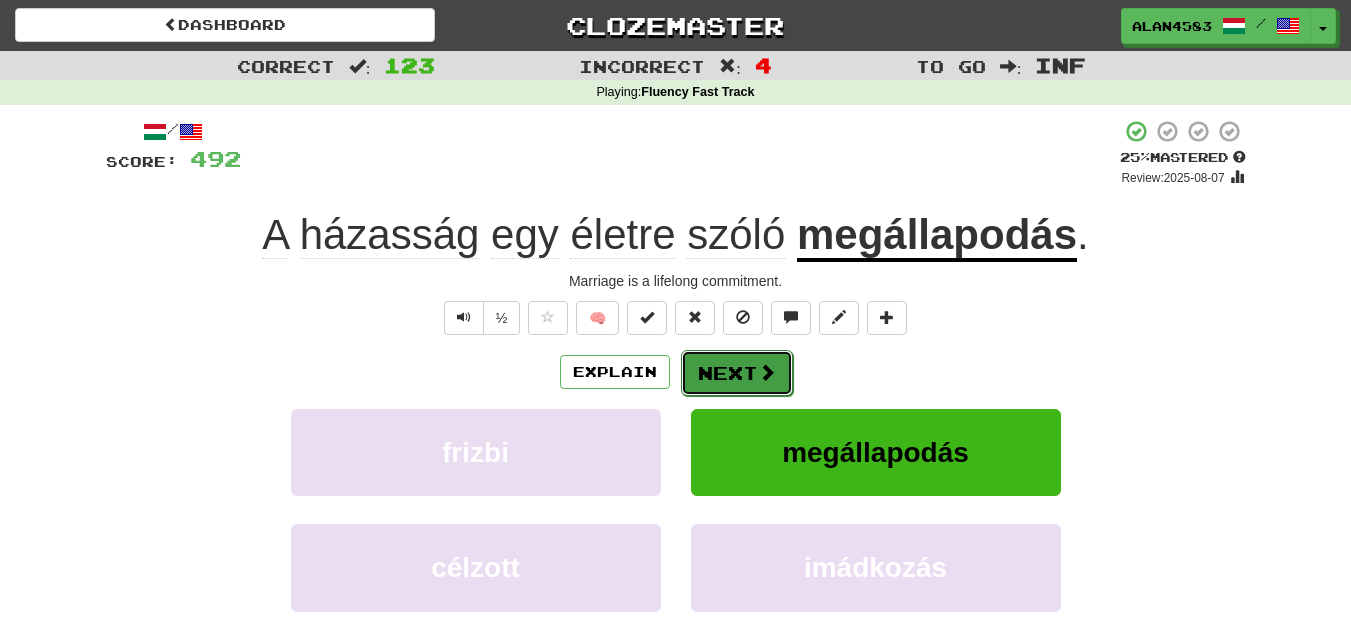click on "Next" at bounding box center (737, 373) 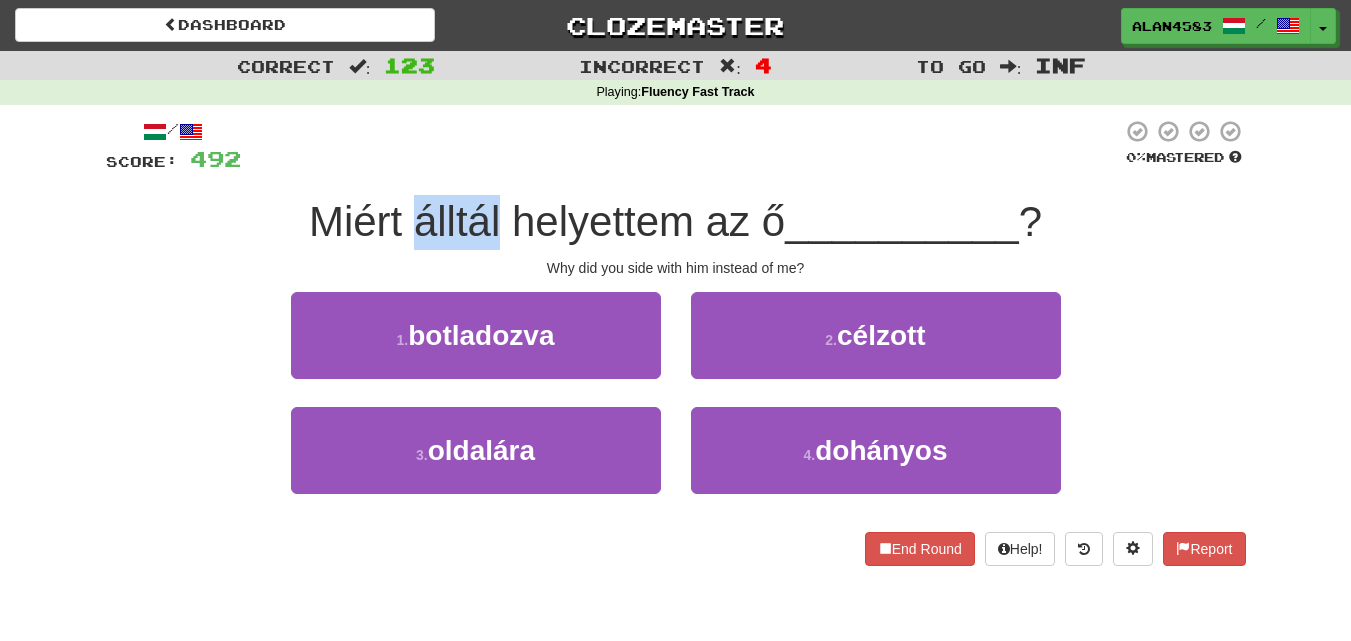 drag, startPoint x: 407, startPoint y: 221, endPoint x: 491, endPoint y: 210, distance: 84.71718 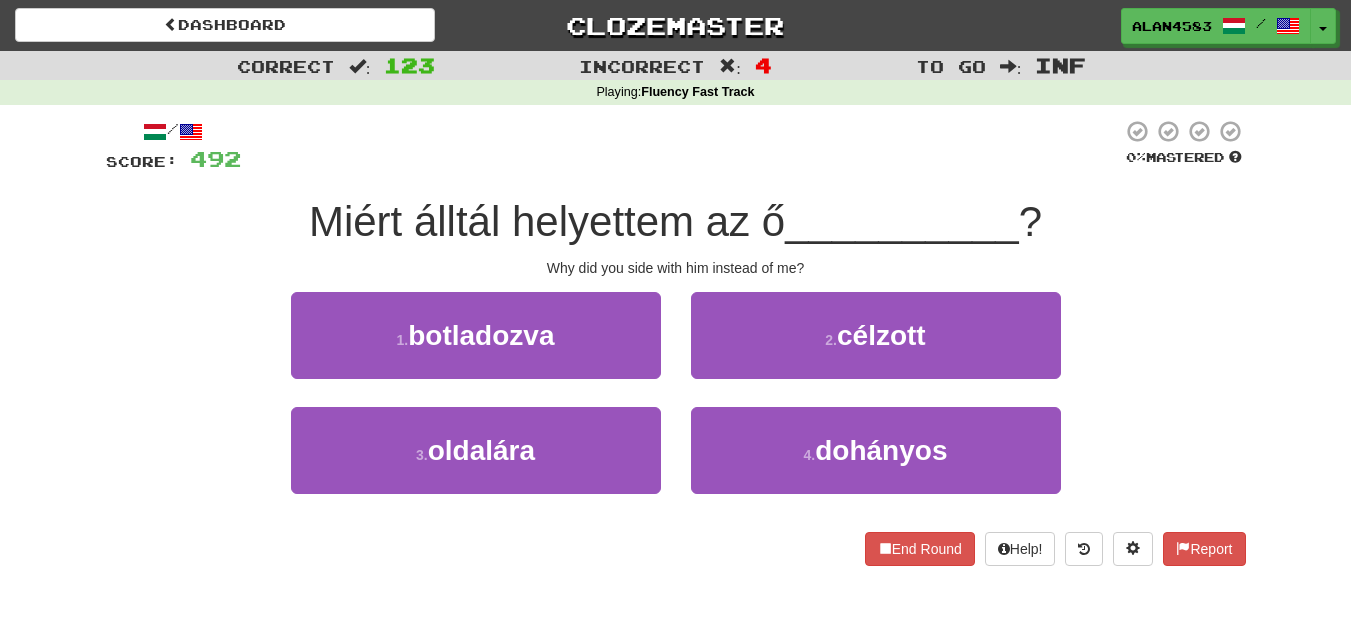 click at bounding box center (681, 146) 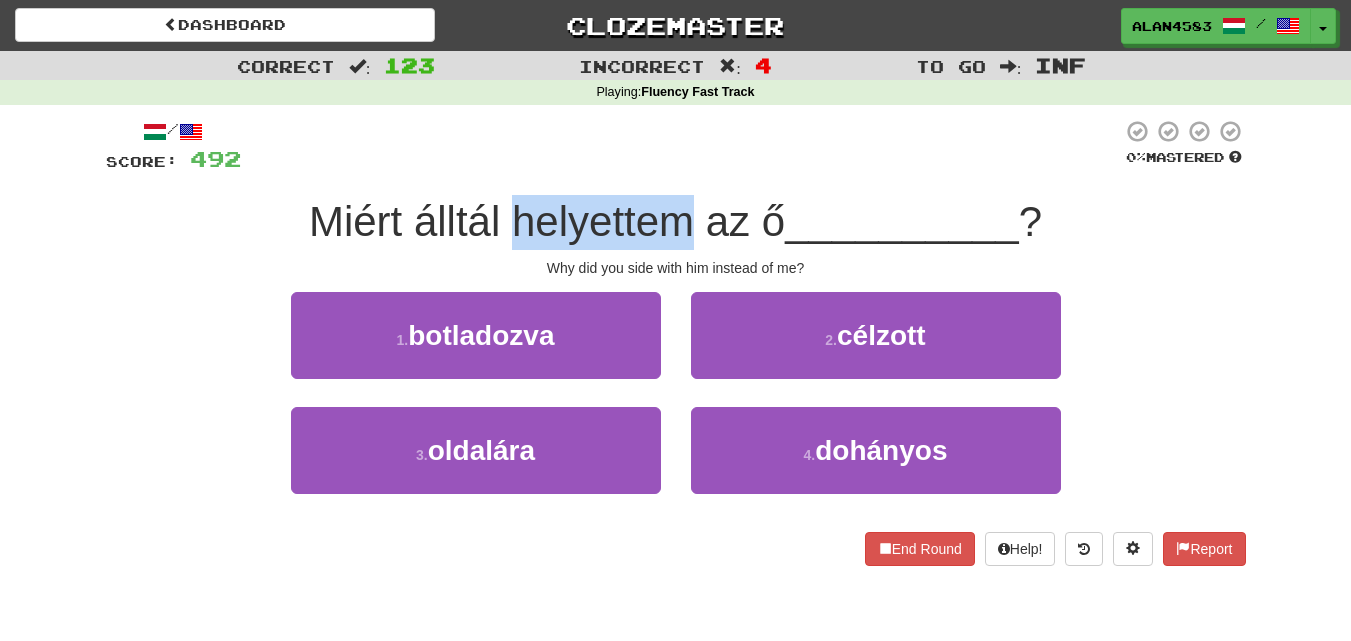 drag, startPoint x: 509, startPoint y: 211, endPoint x: 686, endPoint y: 206, distance: 177.0706 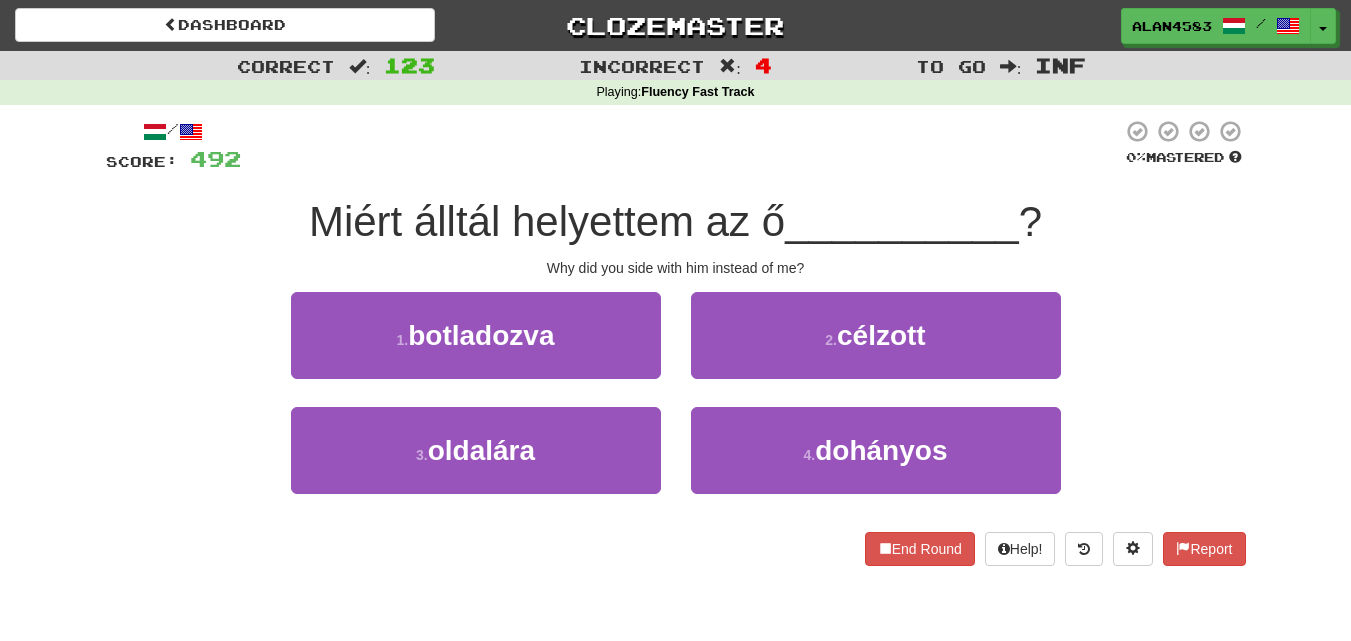 click at bounding box center [681, 146] 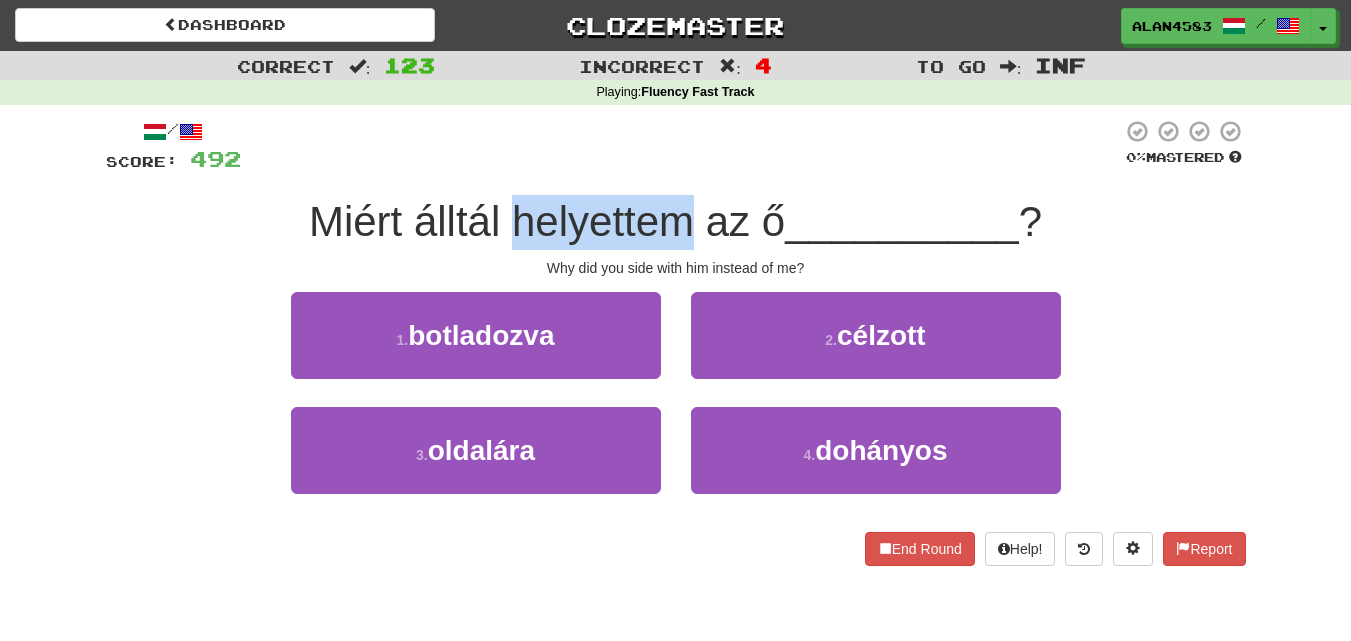 drag, startPoint x: 684, startPoint y: 211, endPoint x: 512, endPoint y: 215, distance: 172.04651 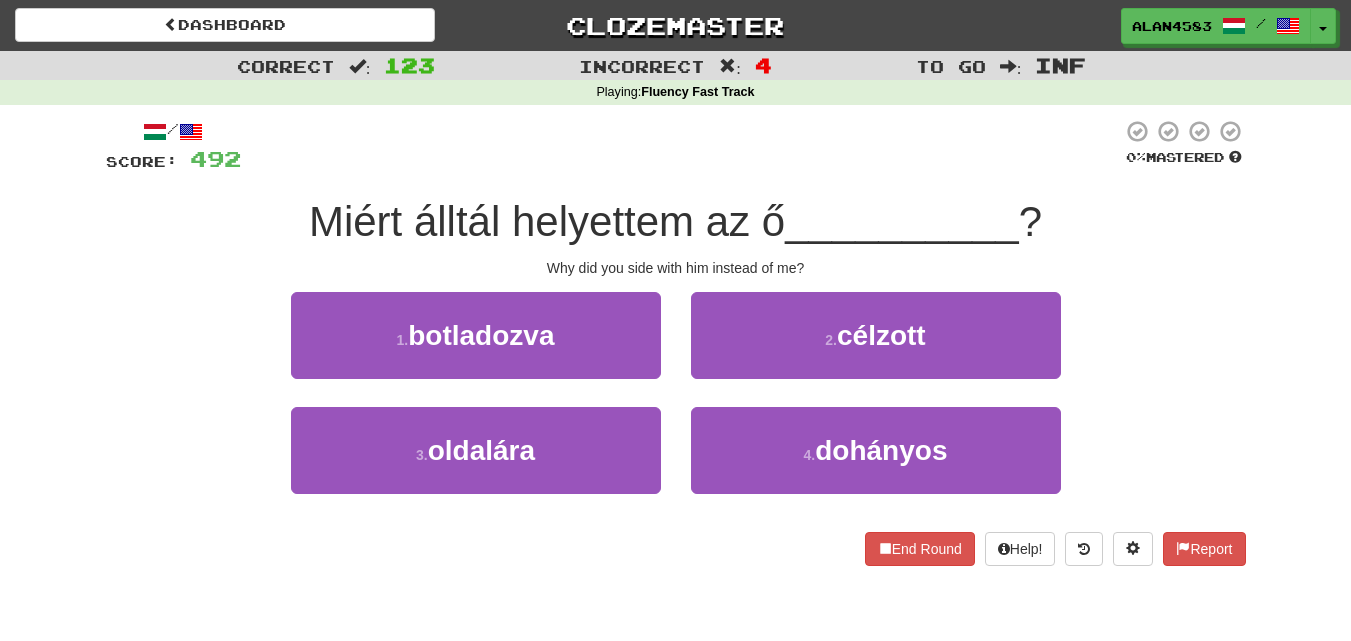 click at bounding box center (681, 146) 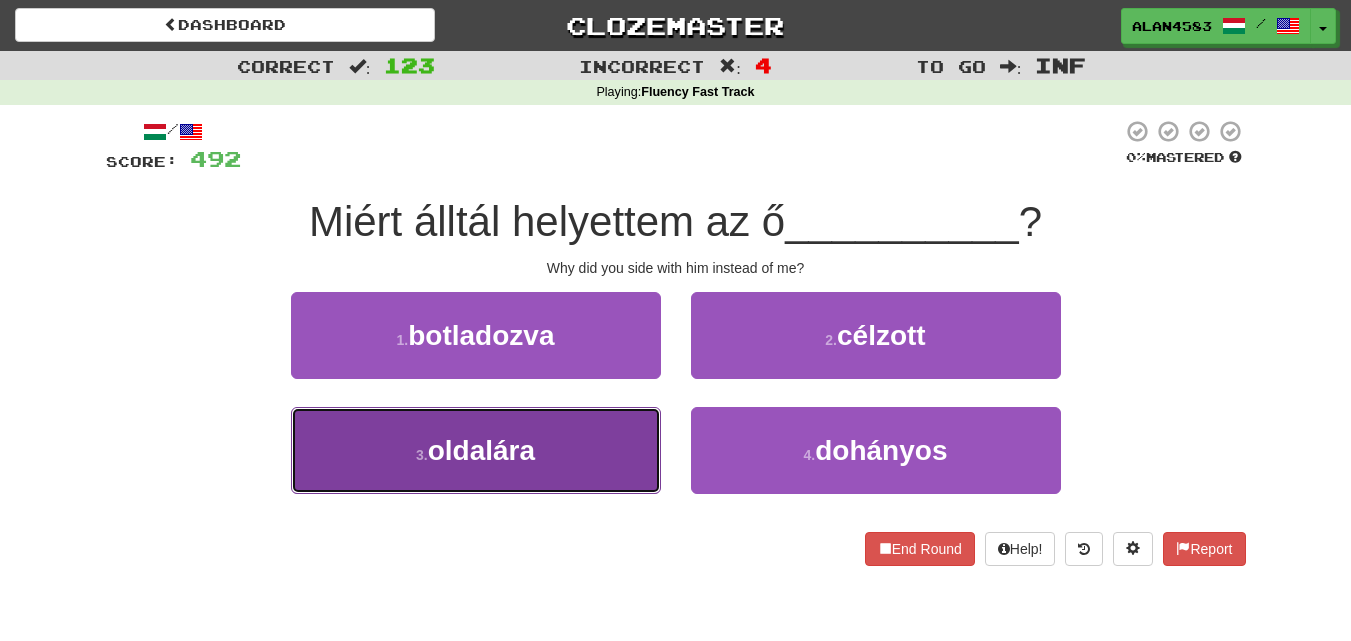click on "3 .  oldalára" at bounding box center [476, 450] 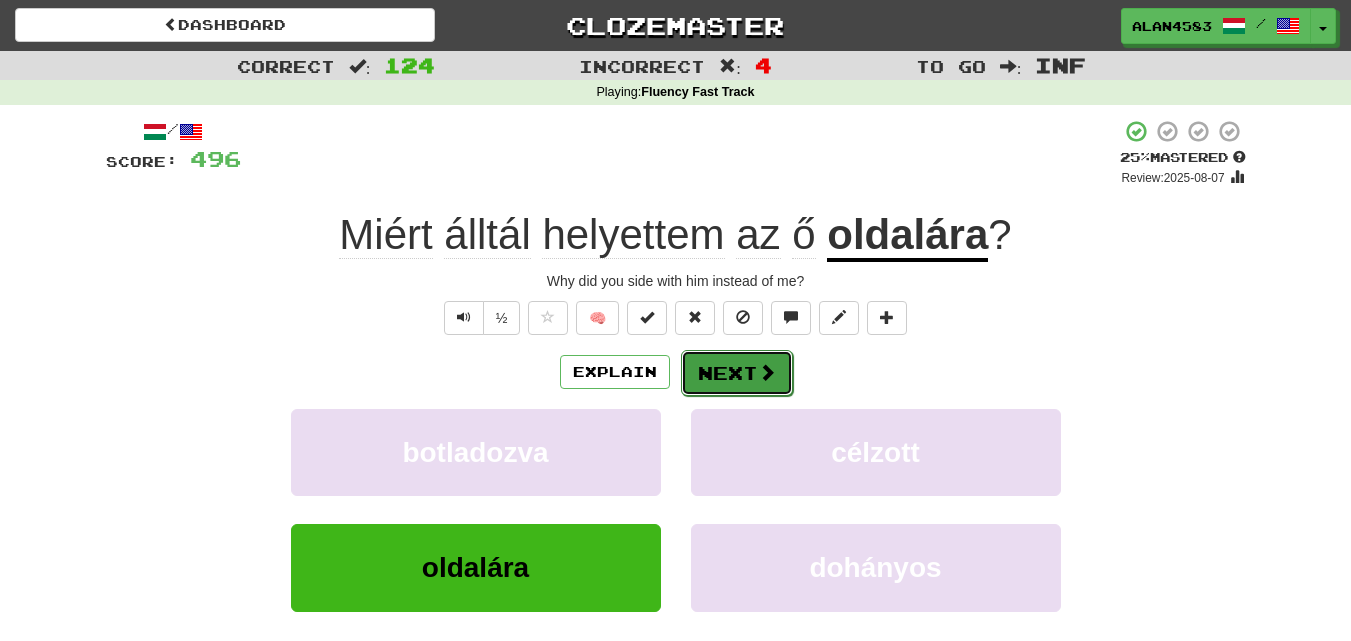 click on "Next" at bounding box center (737, 373) 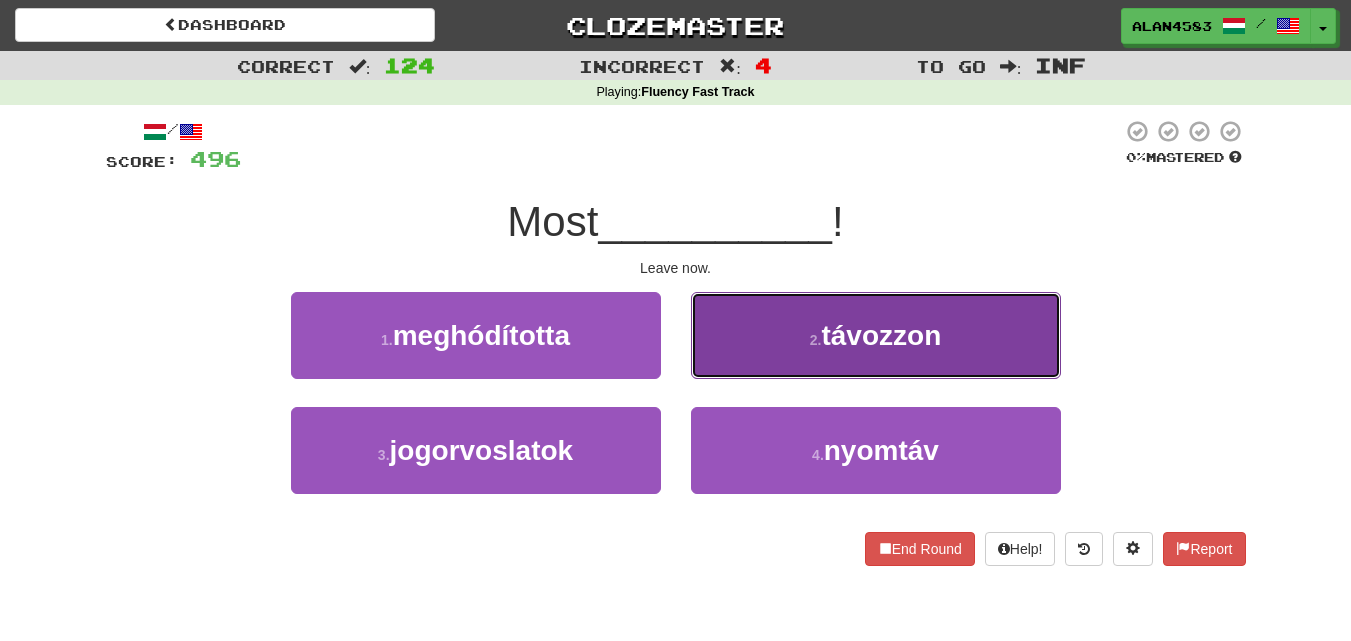 click on "2 .  távozzon" at bounding box center [876, 335] 